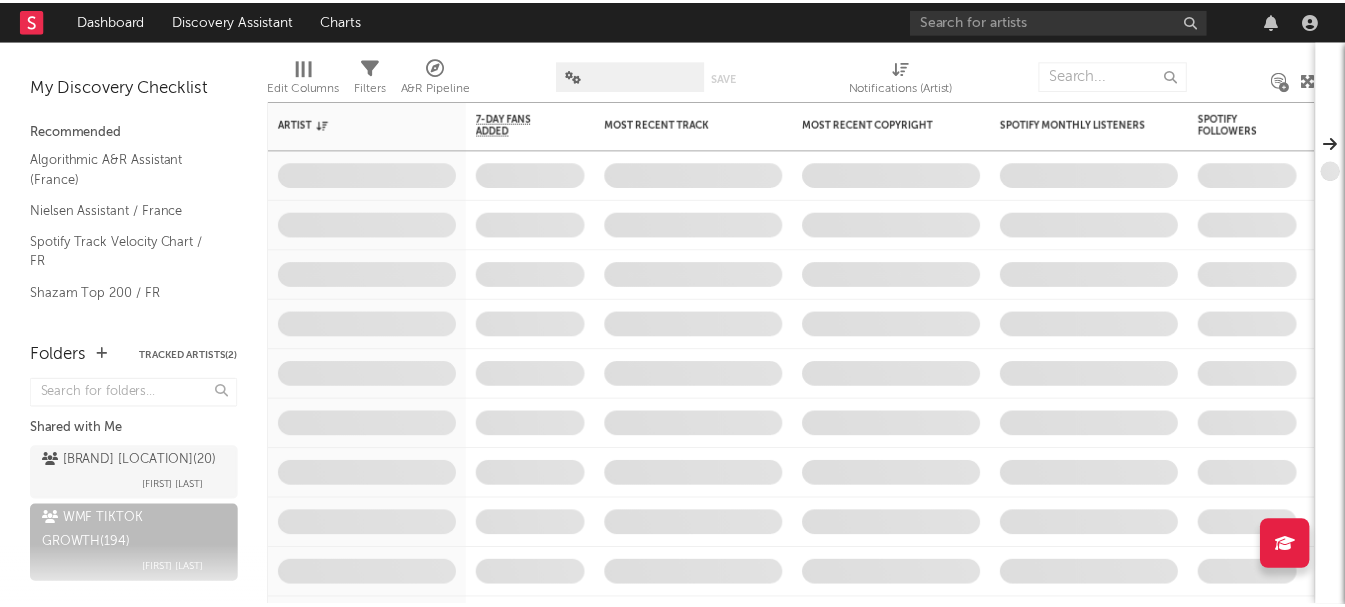 scroll, scrollTop: 0, scrollLeft: 0, axis: both 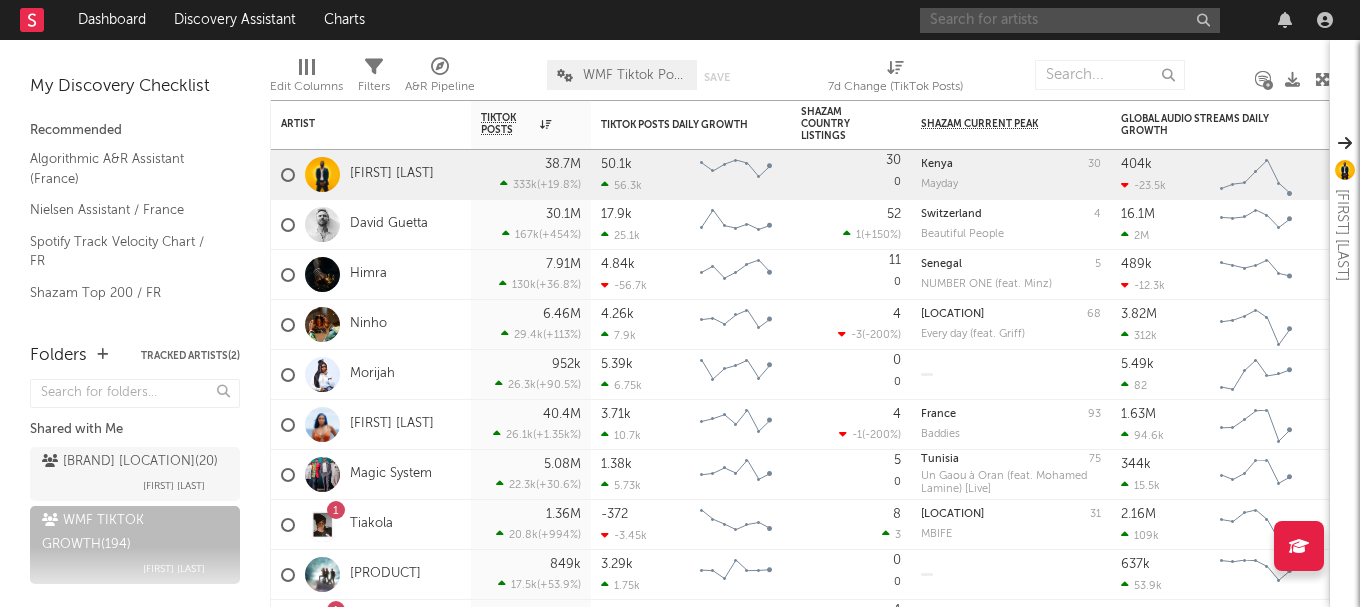 click at bounding box center (1070, 20) 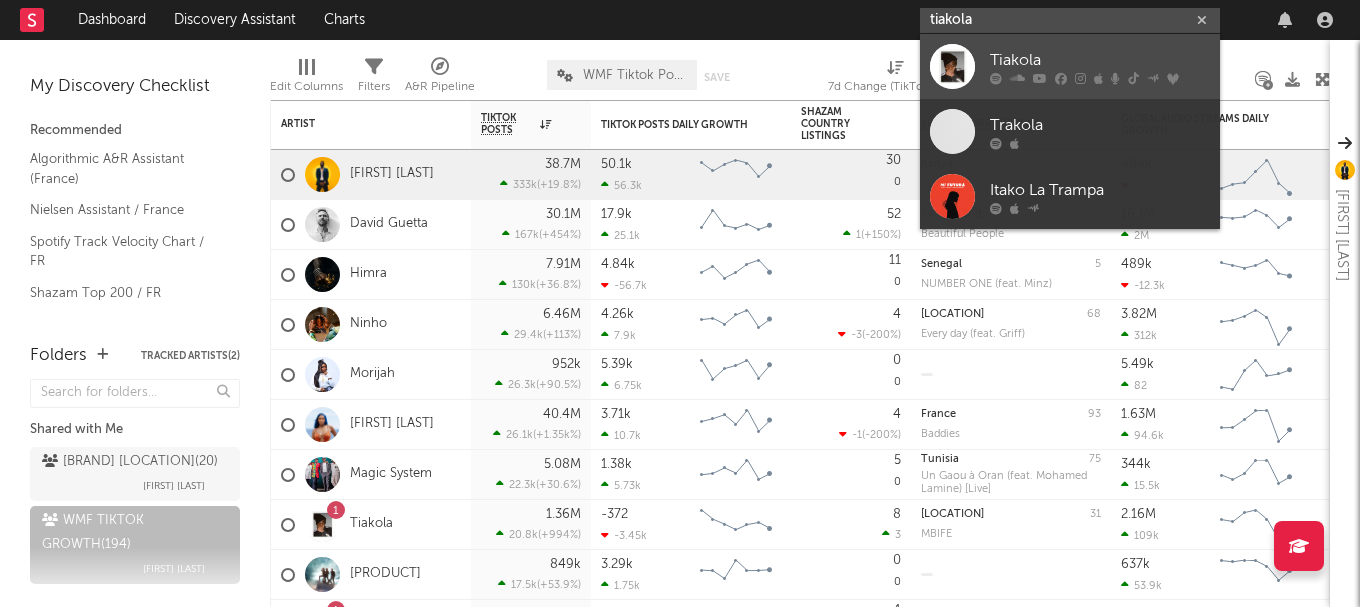 type on "tiakola" 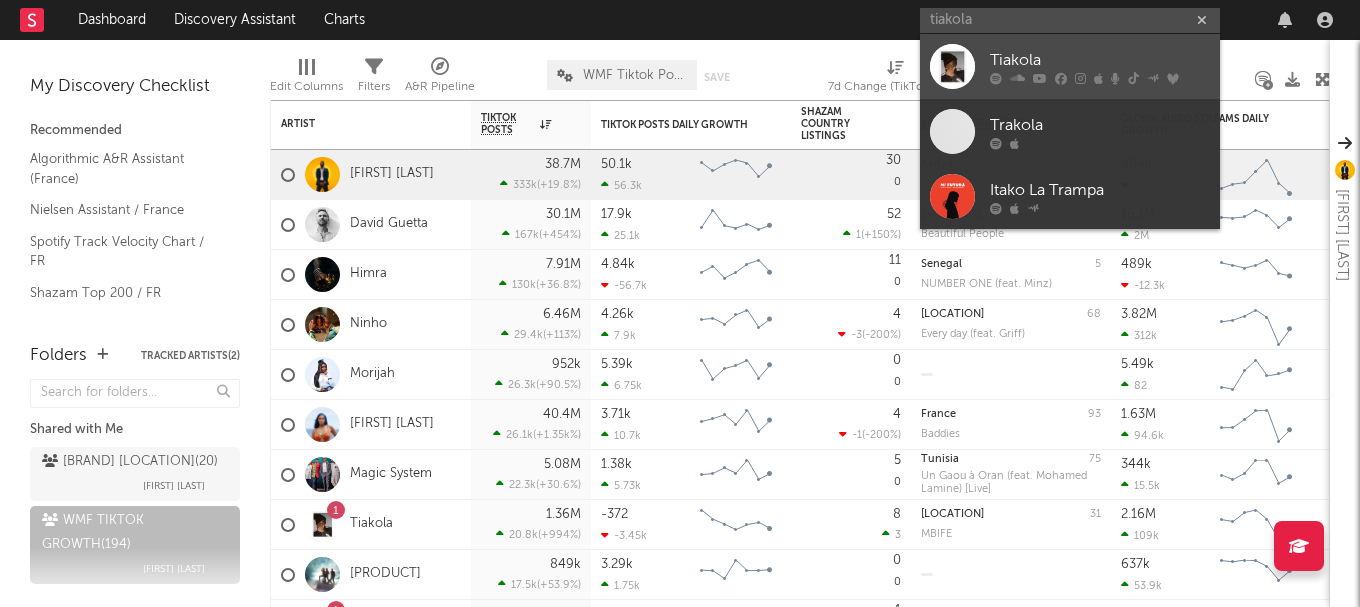 click on "Tiakola" at bounding box center [1100, 60] 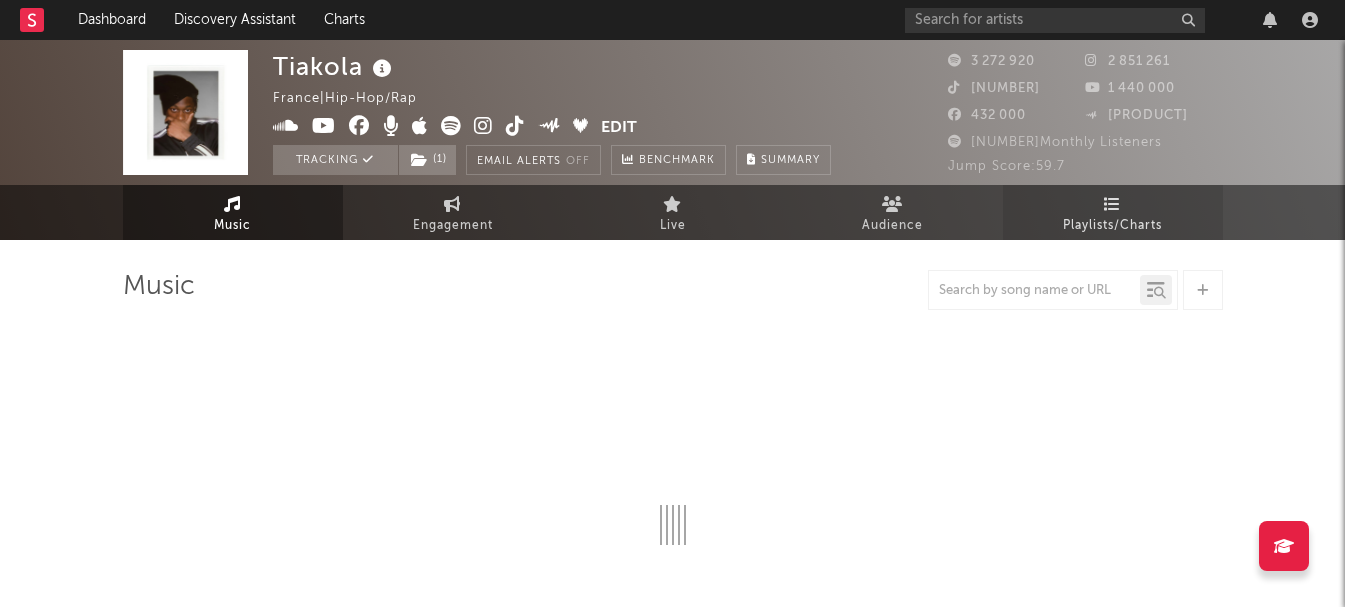 click on "Playlists/Charts" at bounding box center [1112, 226] 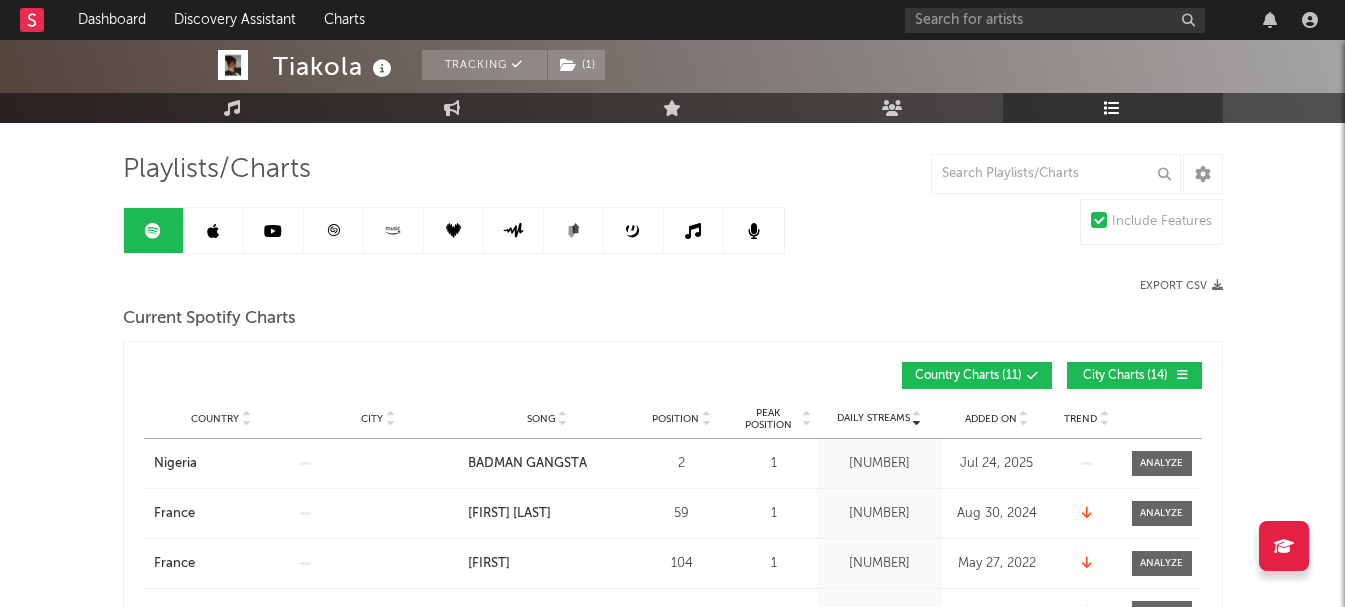 scroll, scrollTop: 94, scrollLeft: 0, axis: vertical 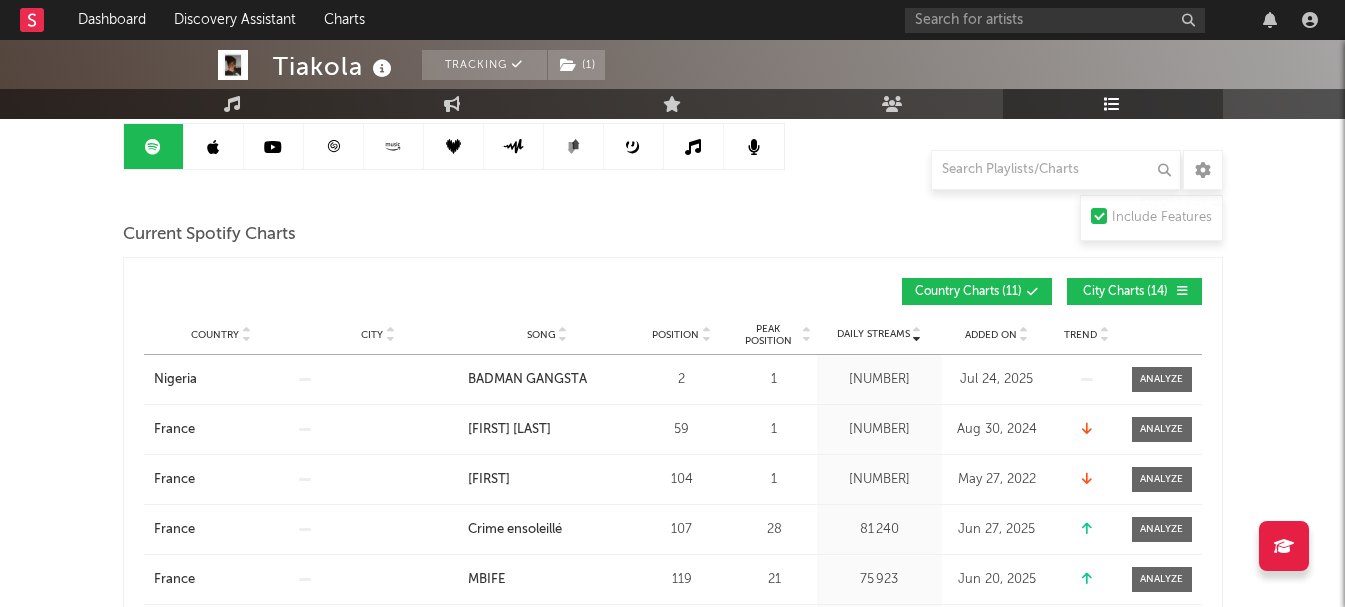 click on "[CITY] Charts ( [NUMBER] )" at bounding box center [1126, 292] 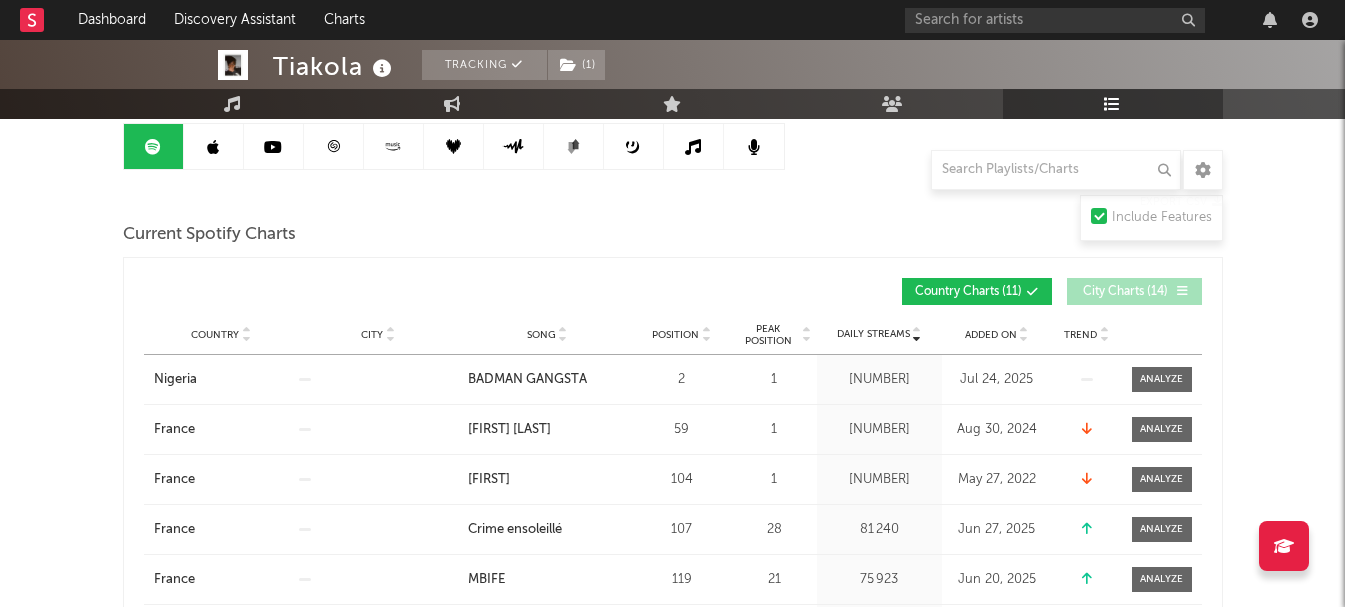click on "[CITY] Charts ( [NUMBER] )" at bounding box center (1126, 292) 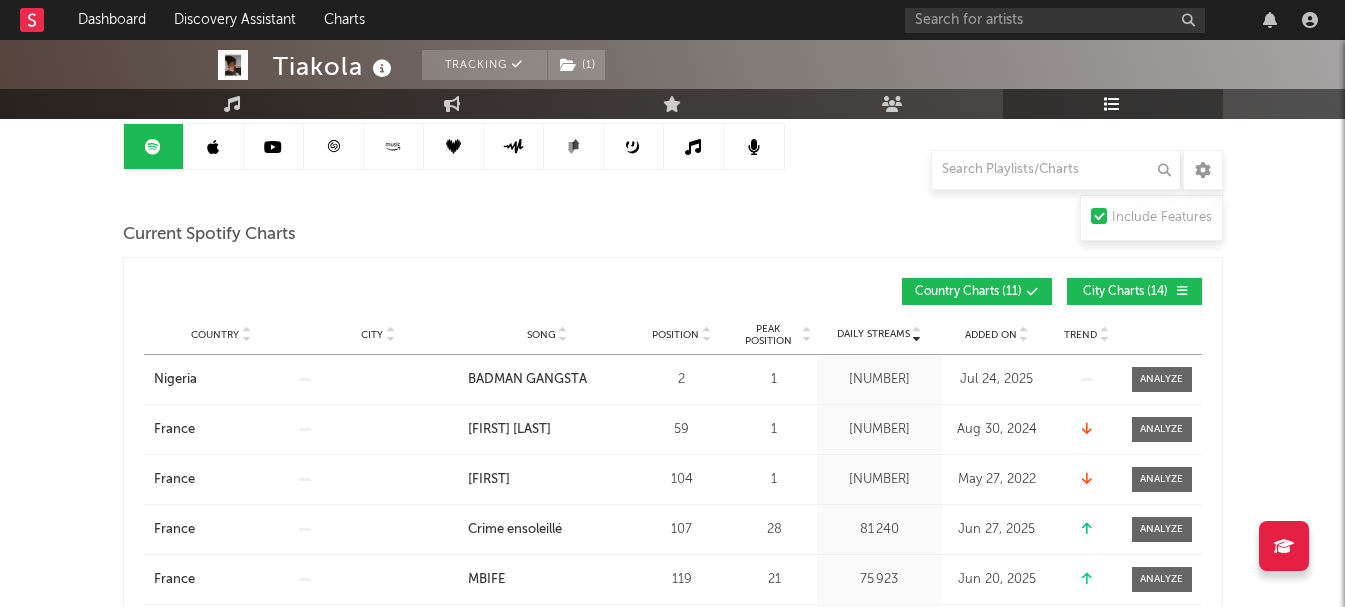 click on "Added On" at bounding box center [991, 335] 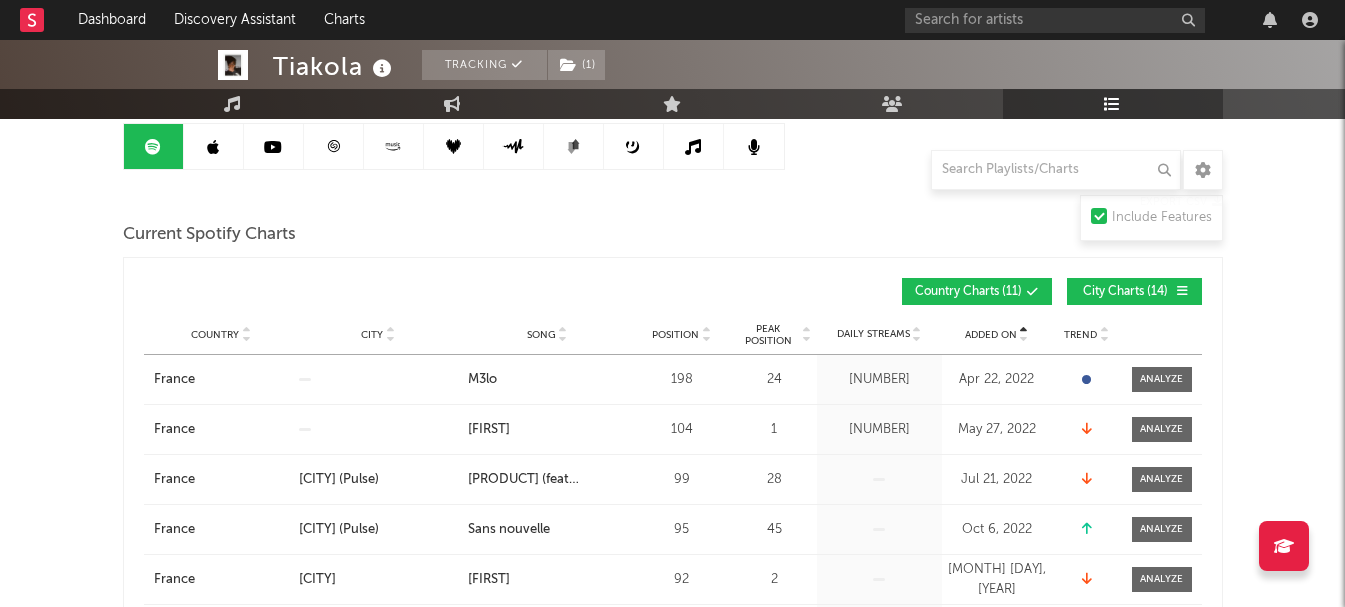 click on "Added On" at bounding box center (991, 335) 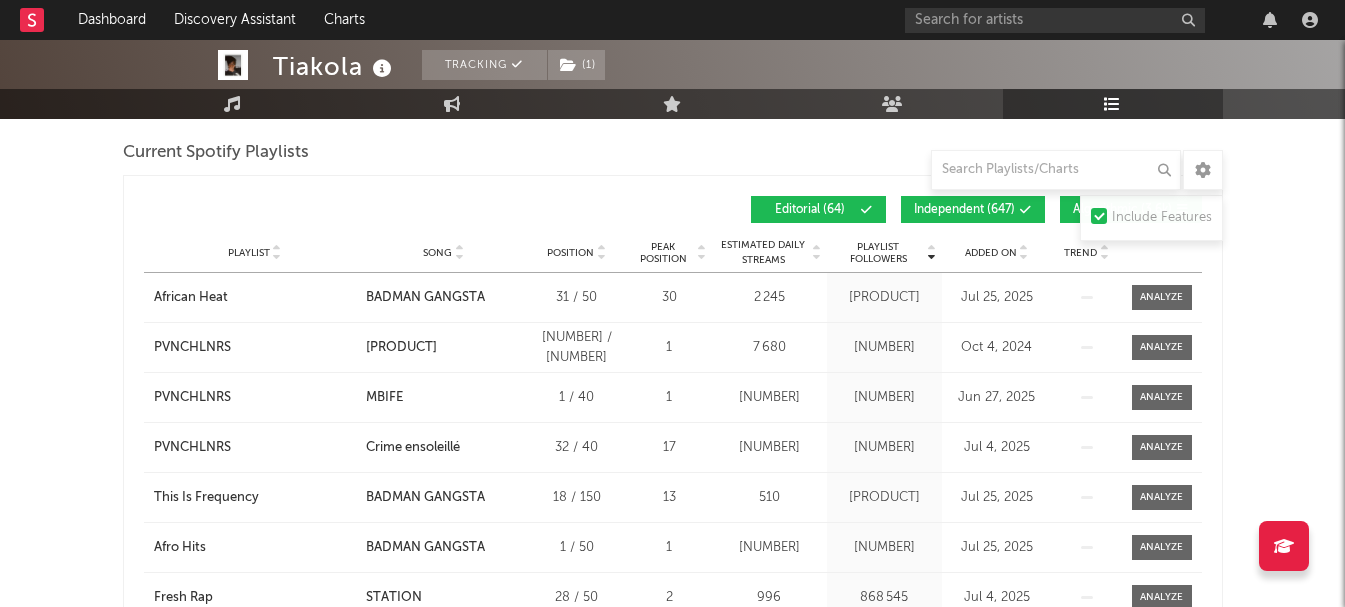 scroll, scrollTop: 901, scrollLeft: 0, axis: vertical 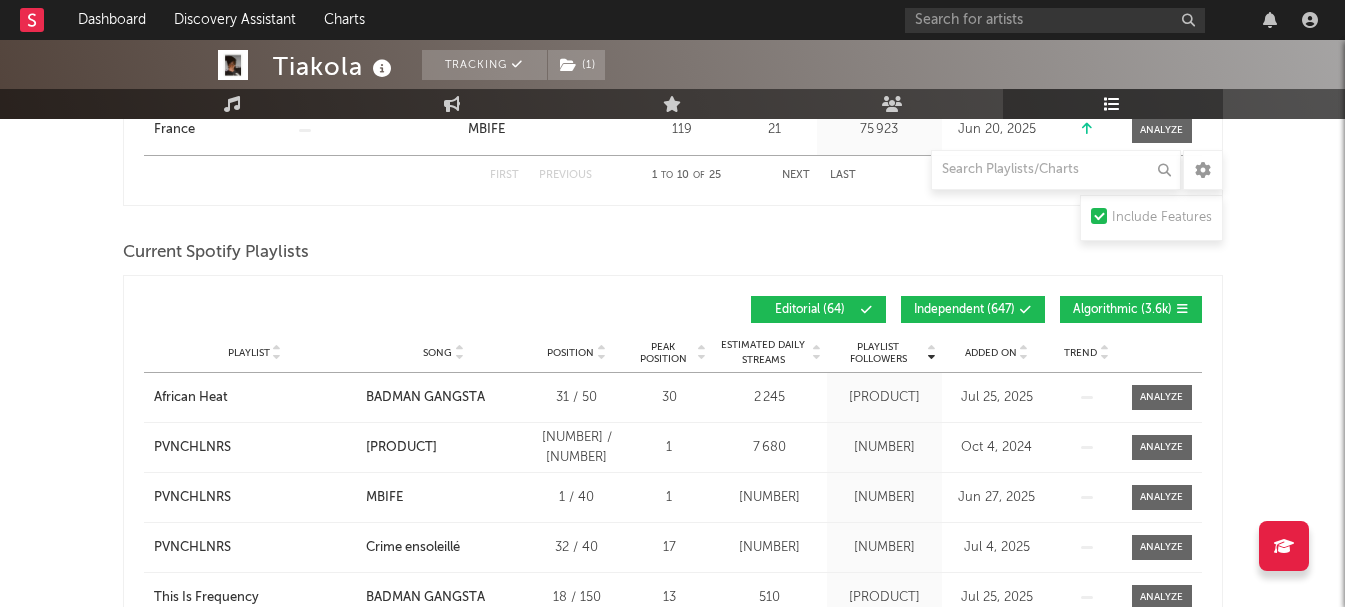 click on "Algorithmic   ( 3.6k )" at bounding box center (1122, 310) 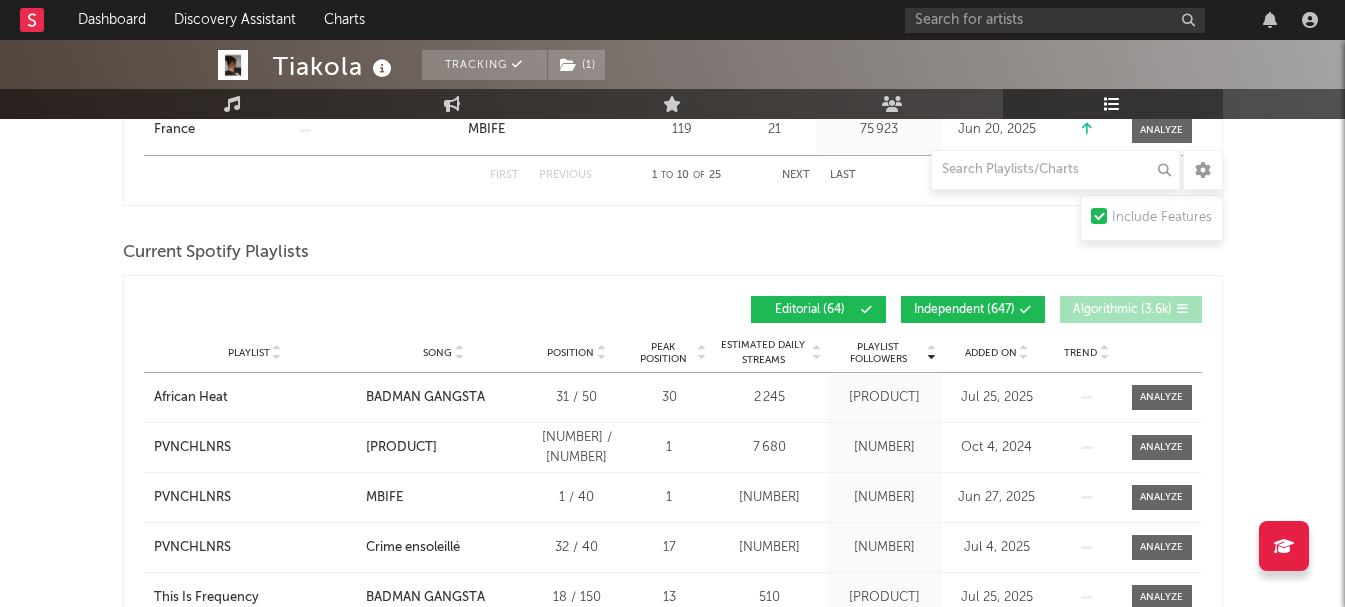 click on "Independent ( 647 )" at bounding box center (964, 310) 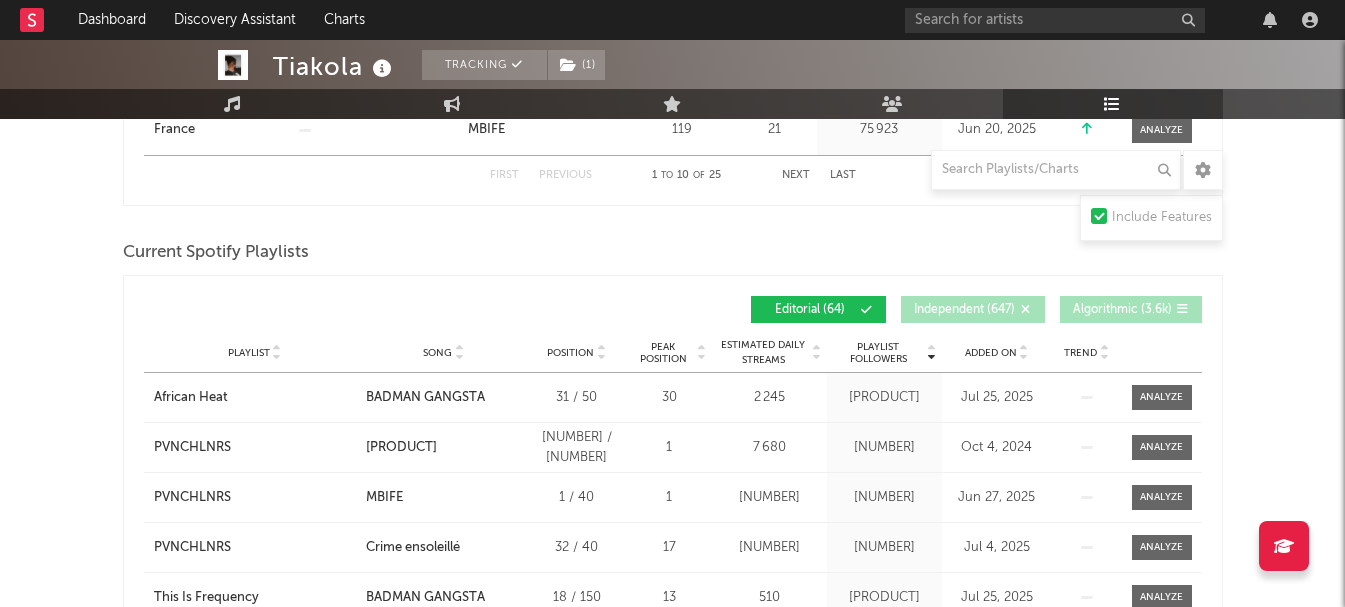 click on "Added On" at bounding box center (991, 353) 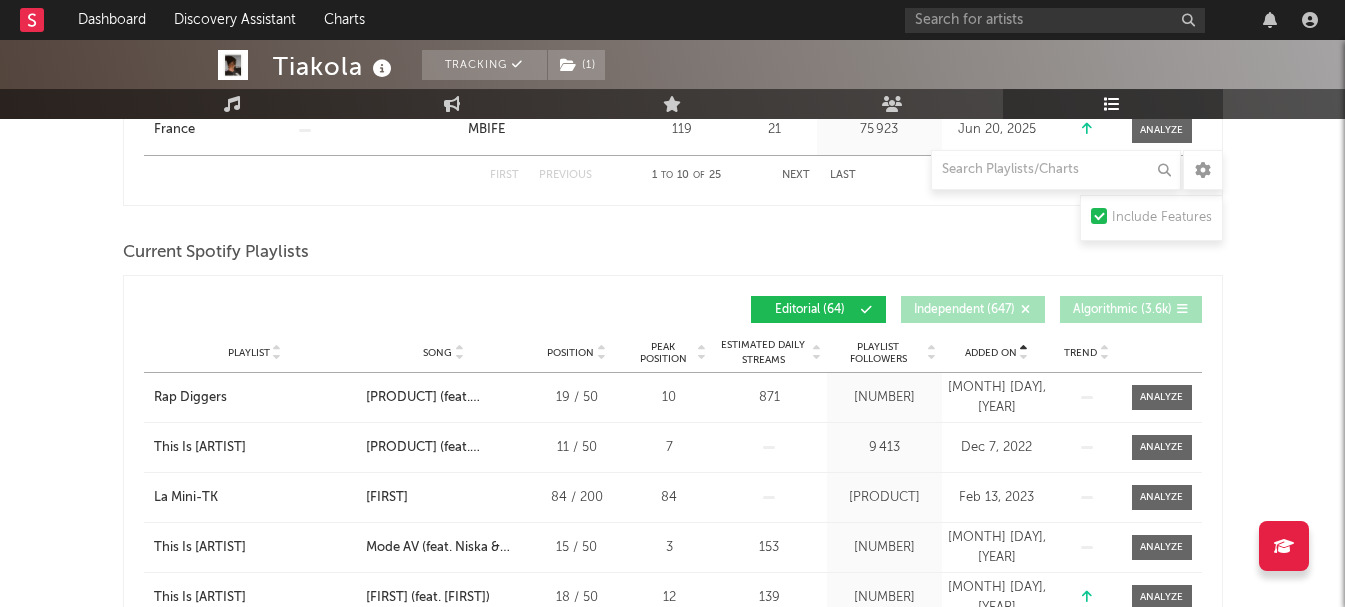 click on "Added On" at bounding box center [991, 353] 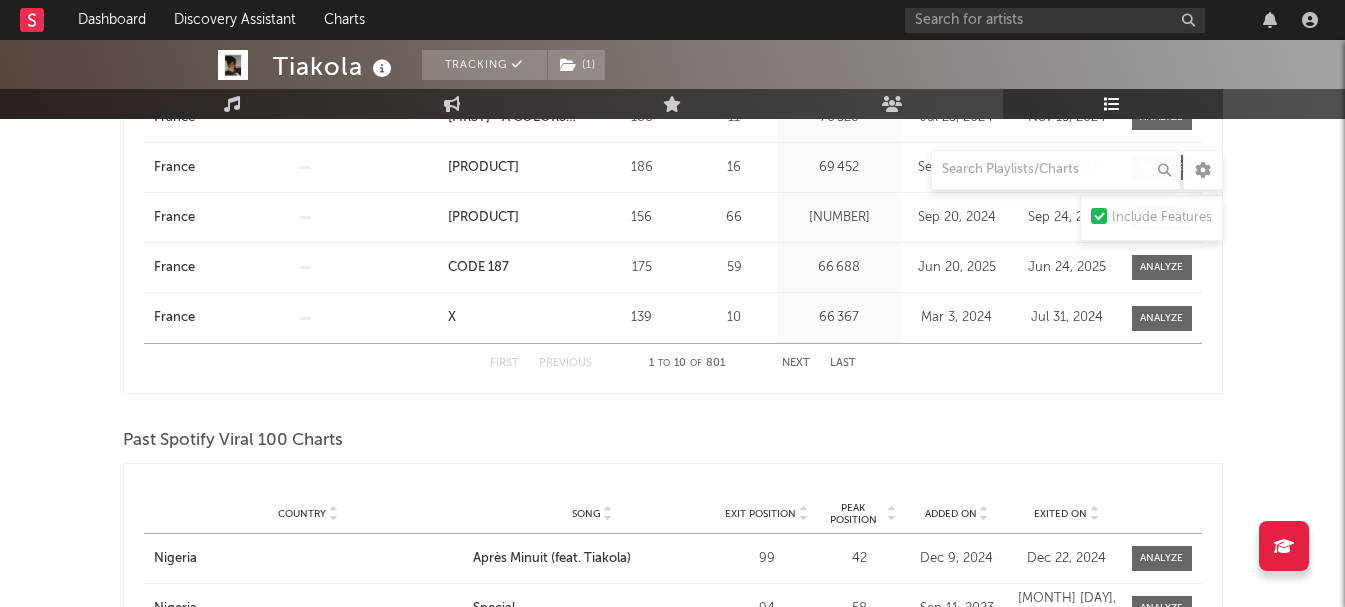 scroll, scrollTop: 2201, scrollLeft: 0, axis: vertical 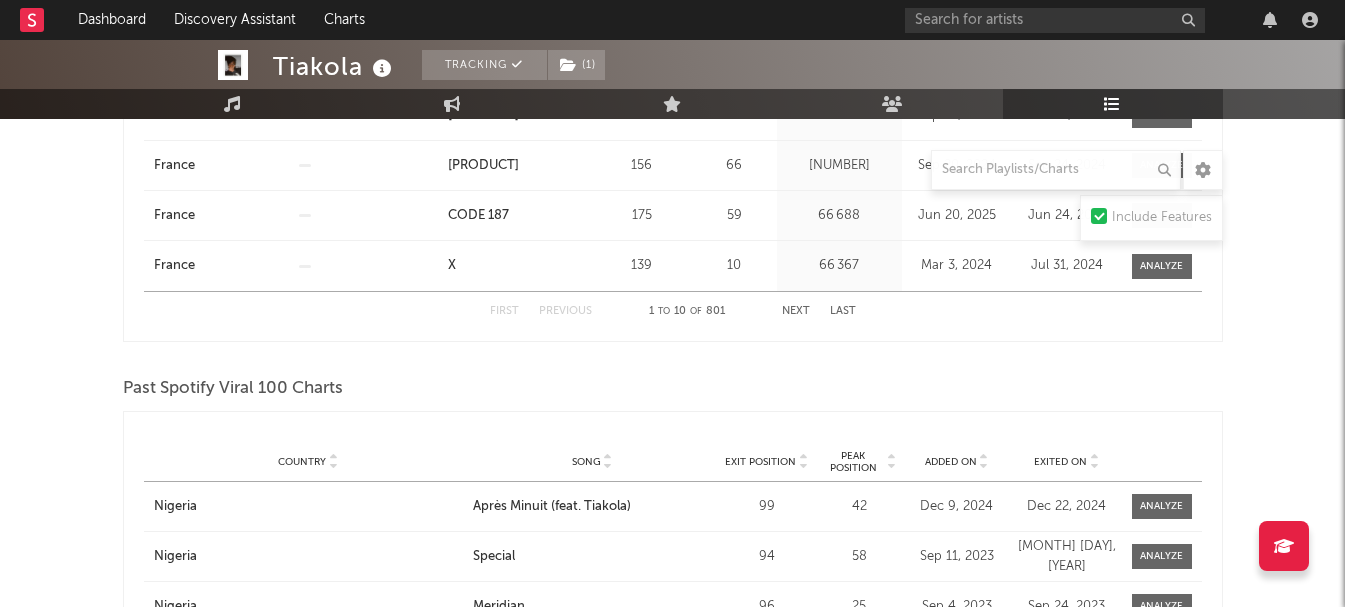 click at bounding box center [1115, 20] 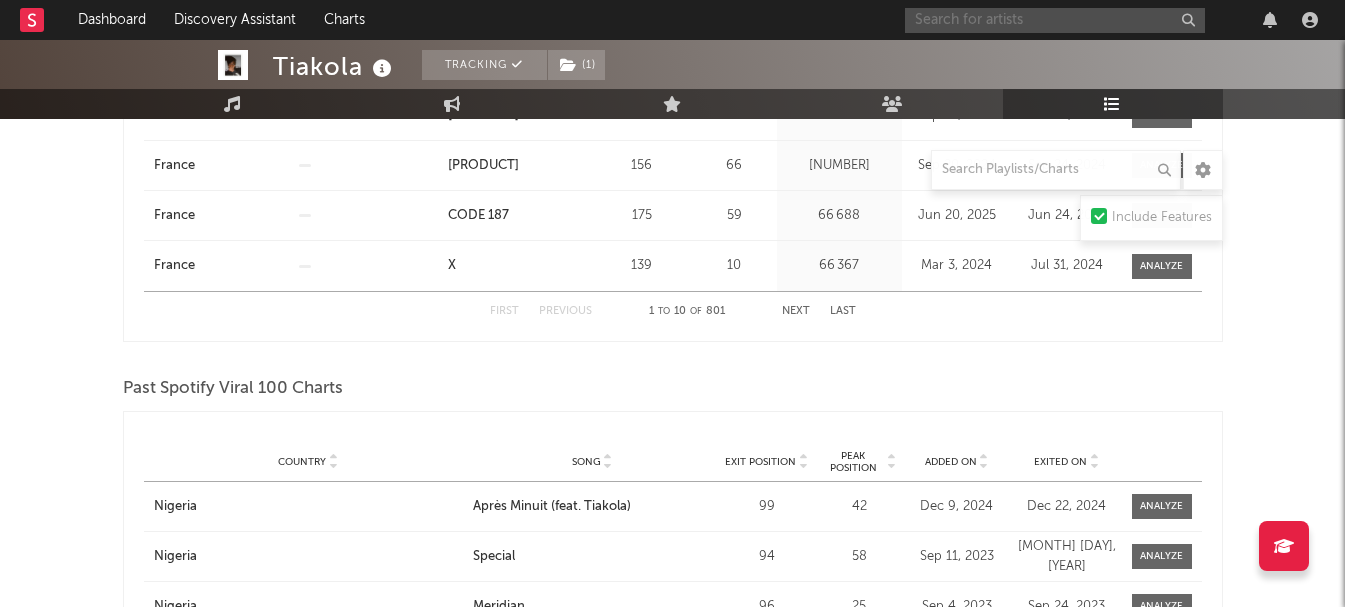 click at bounding box center (1055, 20) 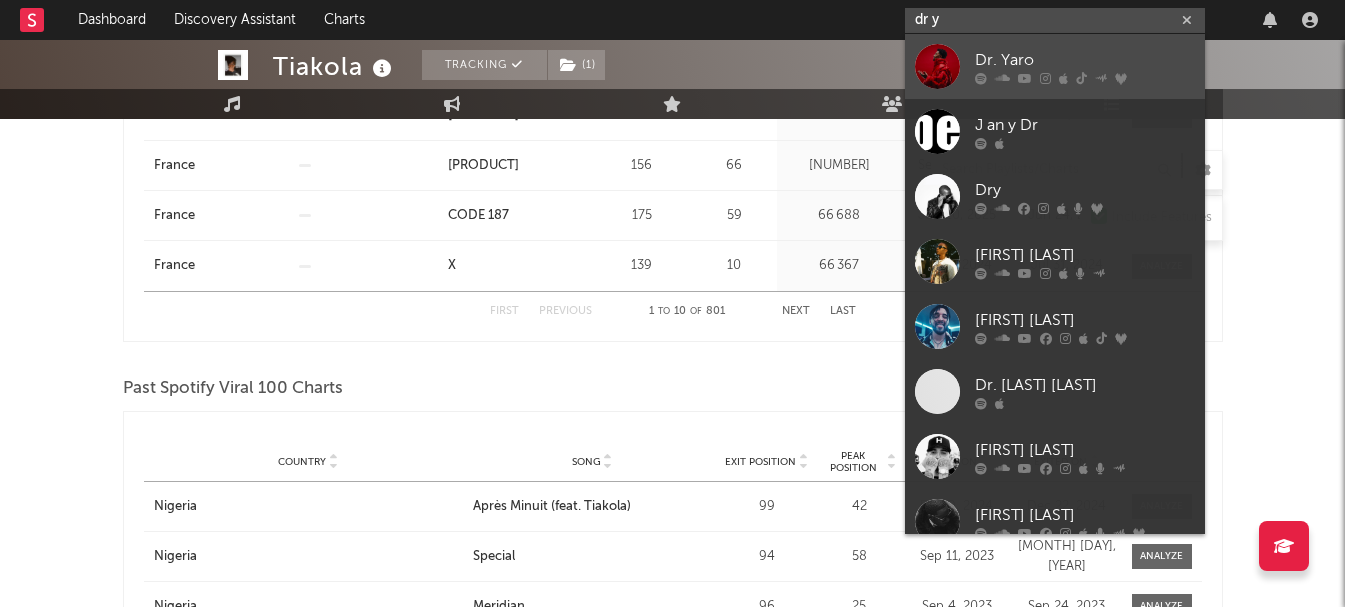 type on "dr y" 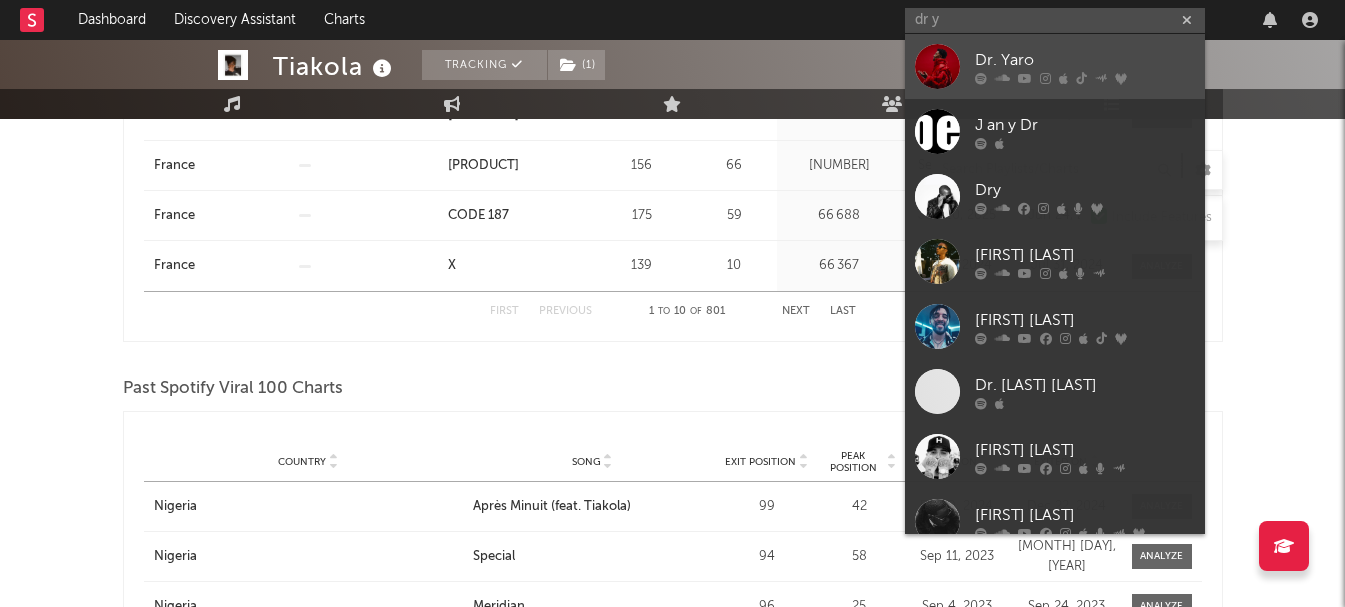 click on "Dr. Yaro" at bounding box center (1085, 60) 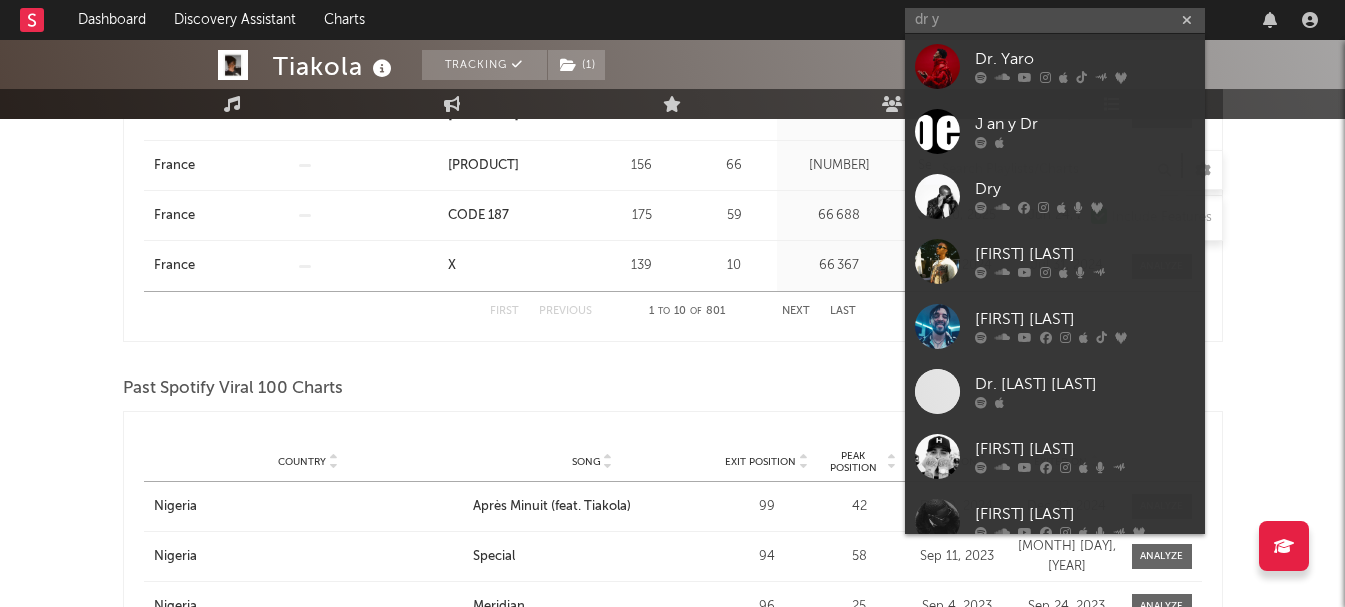 type 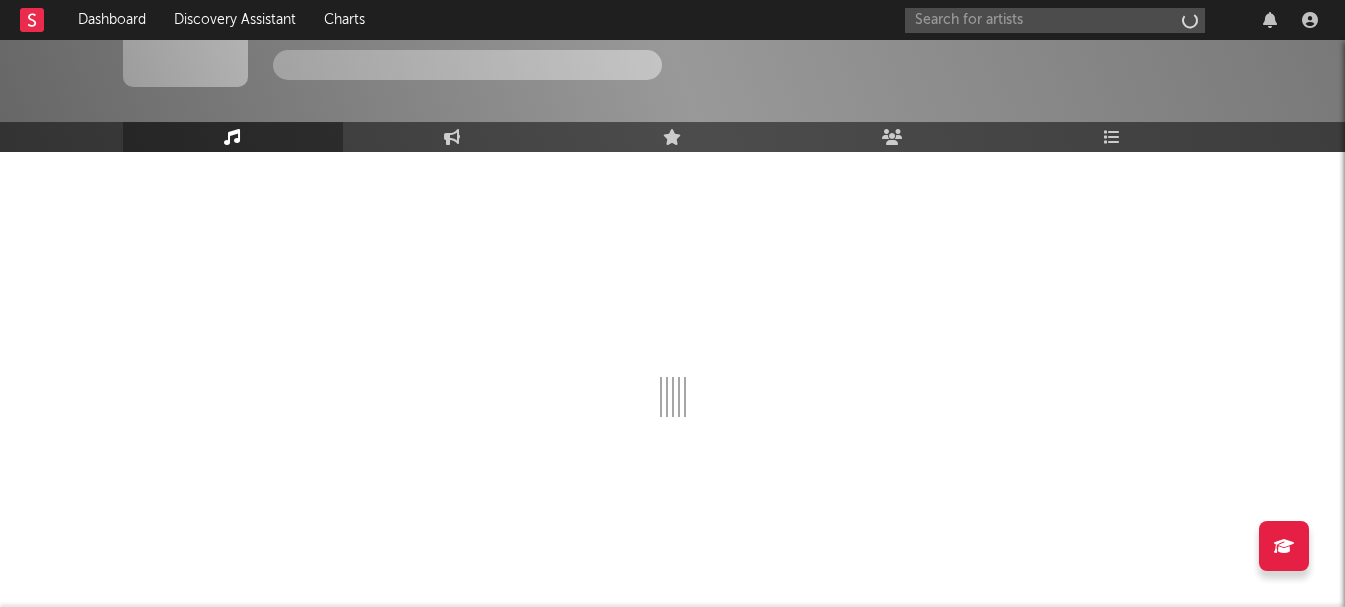 scroll, scrollTop: 88, scrollLeft: 0, axis: vertical 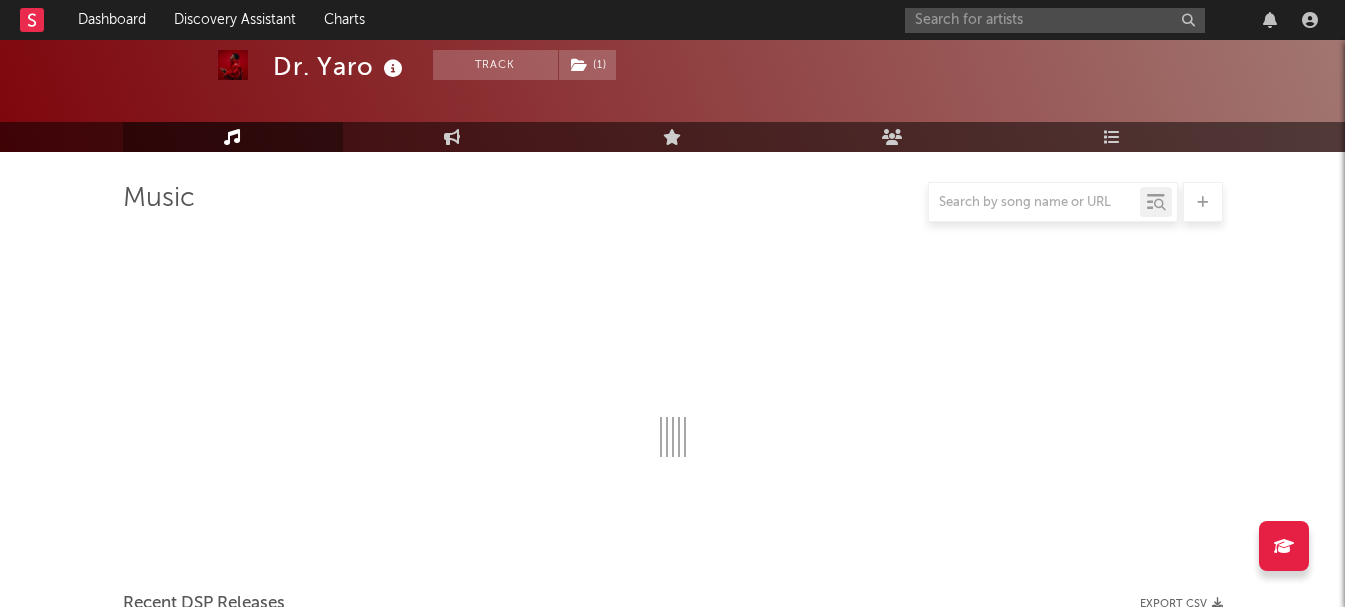 select on "6m" 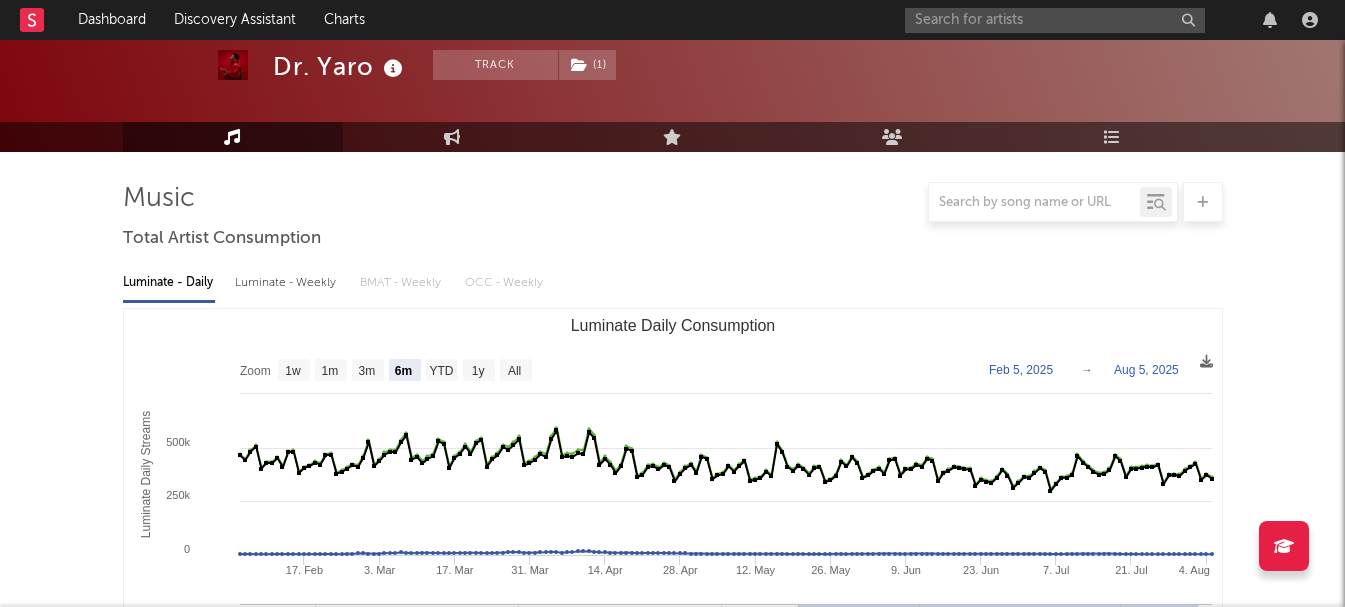 scroll, scrollTop: 2201, scrollLeft: 0, axis: vertical 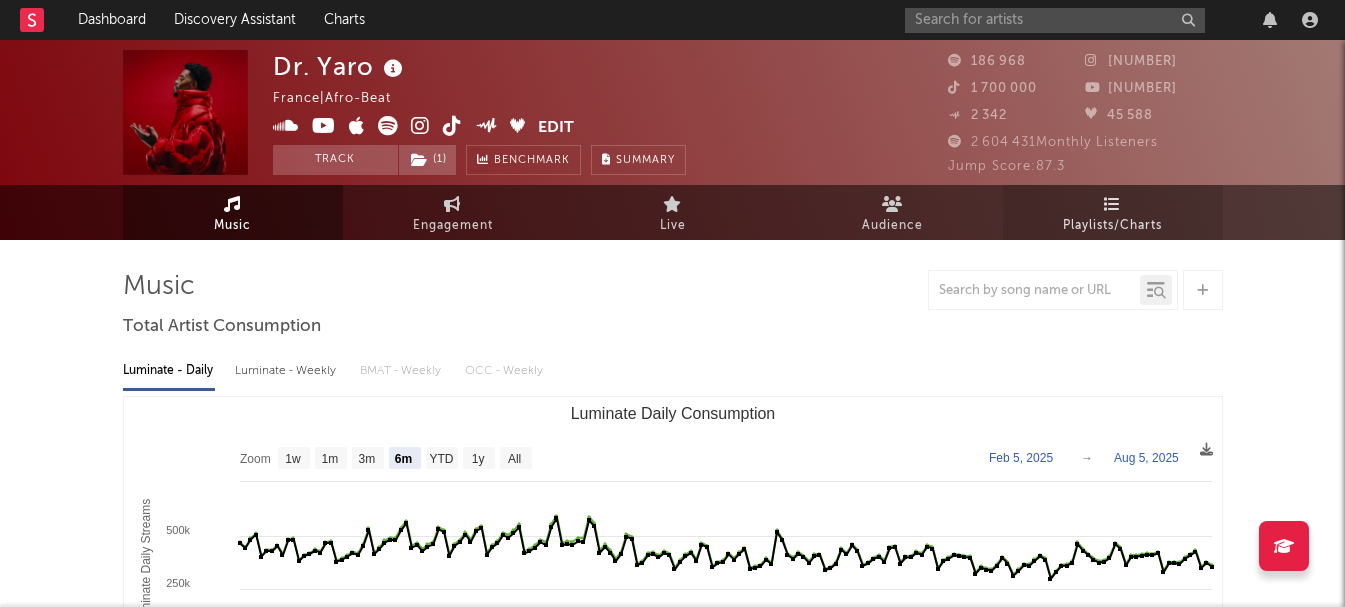 click at bounding box center [1112, 204] 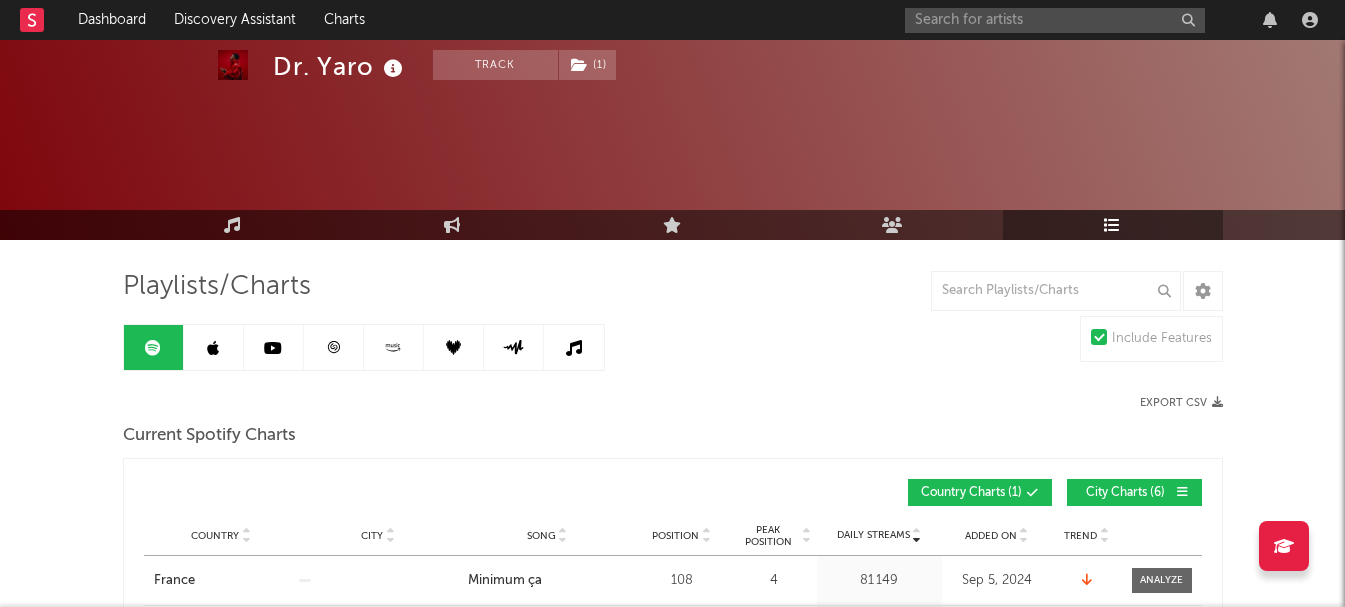 scroll, scrollTop: 94, scrollLeft: 0, axis: vertical 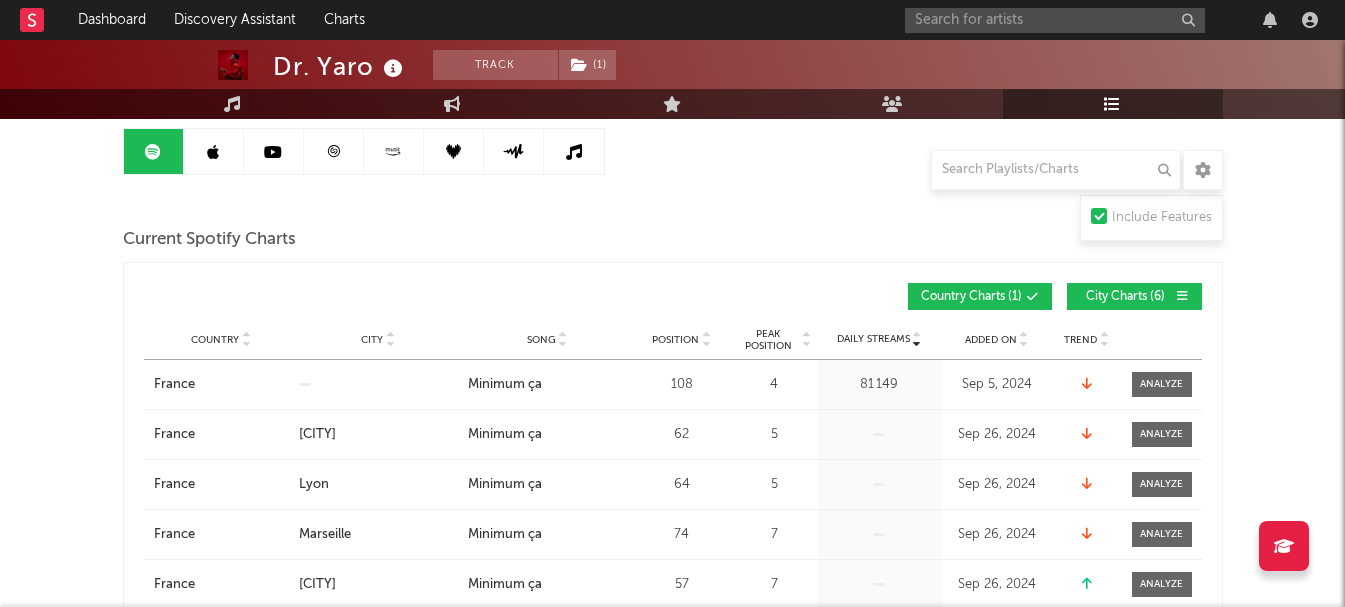 click on "Added On" at bounding box center [991, 340] 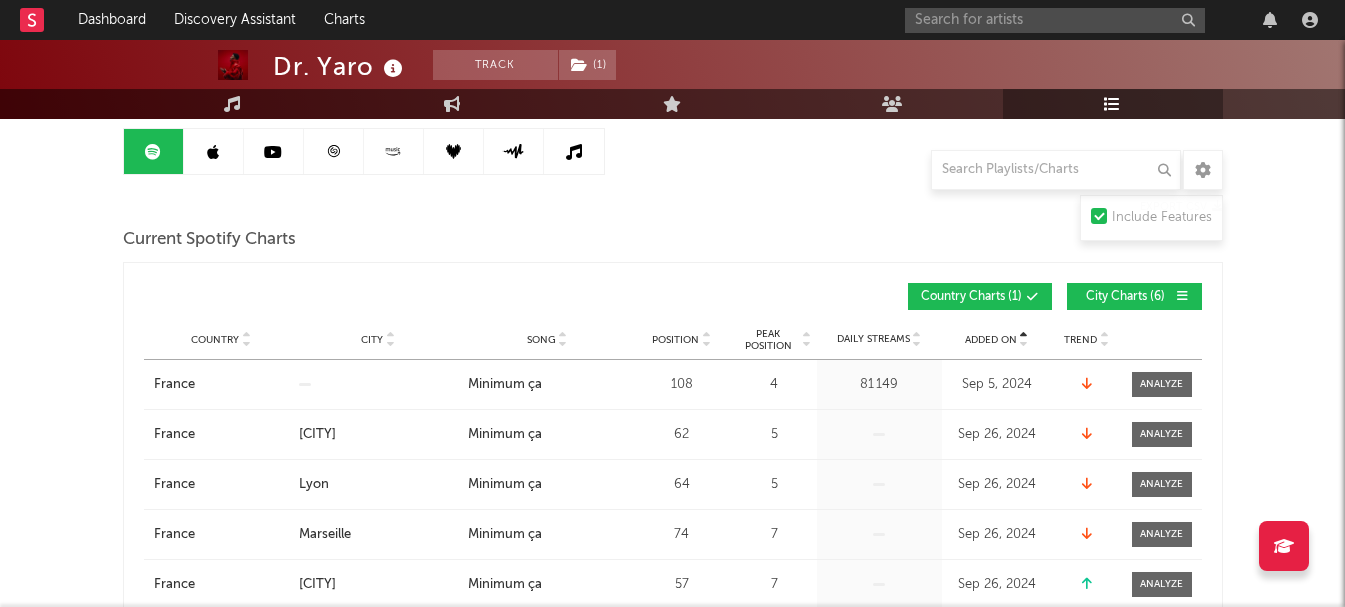 click on "Added On" at bounding box center [991, 340] 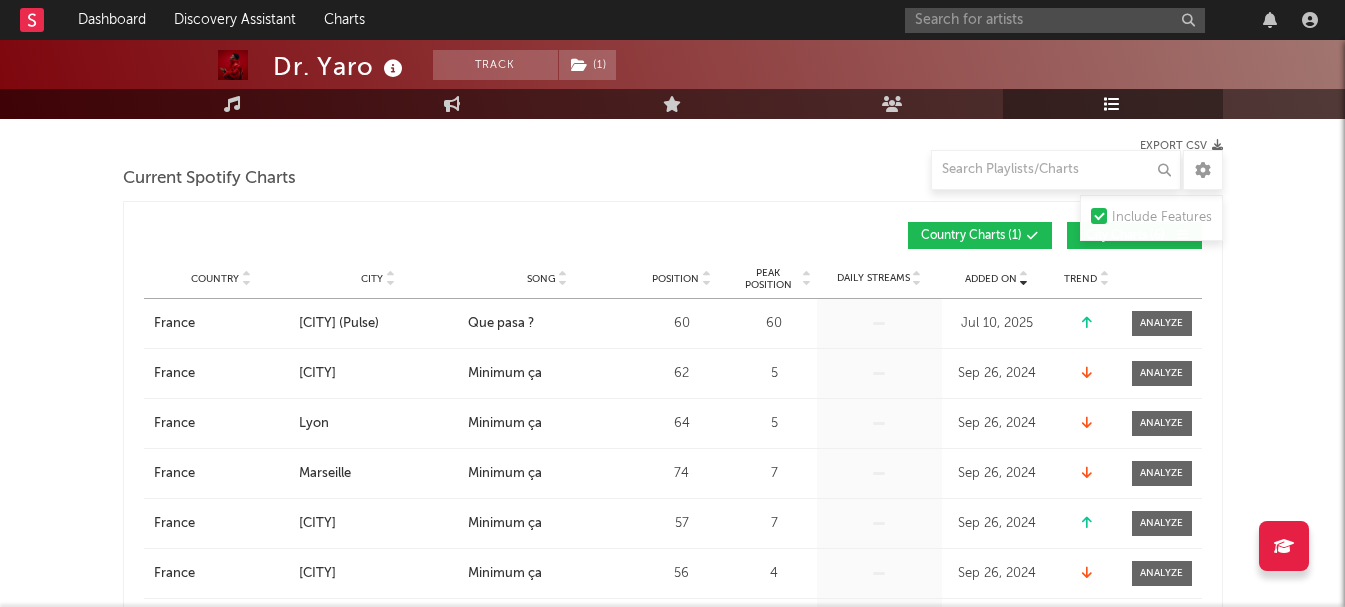 scroll, scrollTop: 196, scrollLeft: 0, axis: vertical 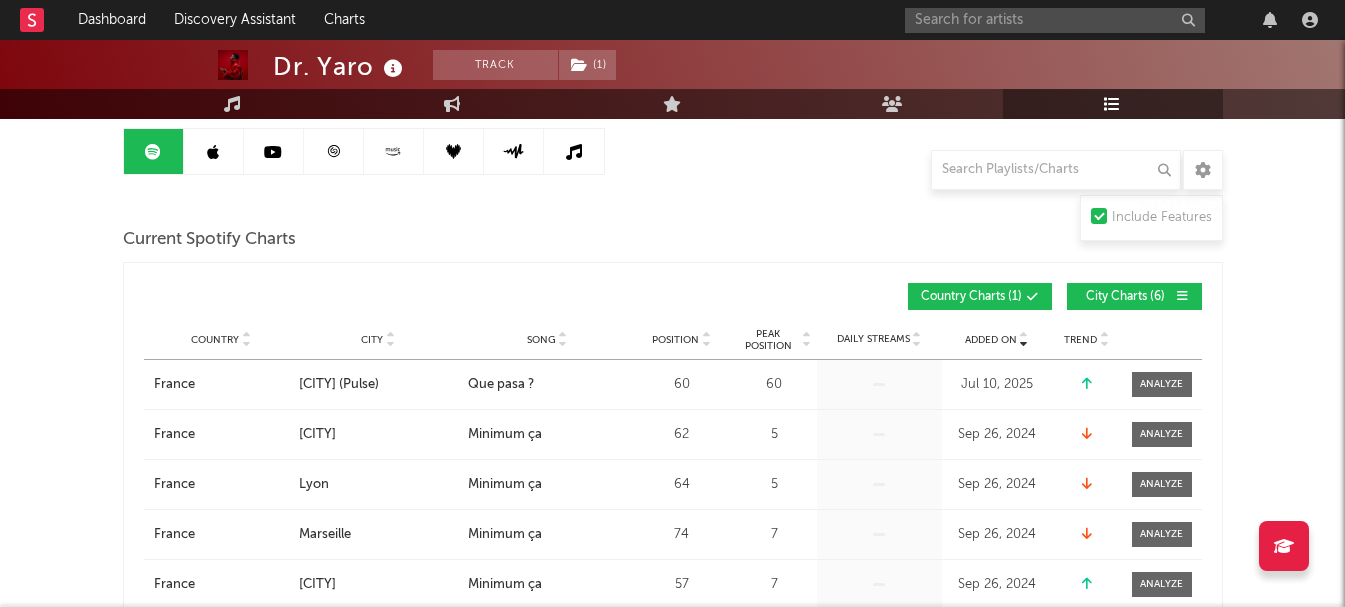 click on "Added On" at bounding box center (991, 340) 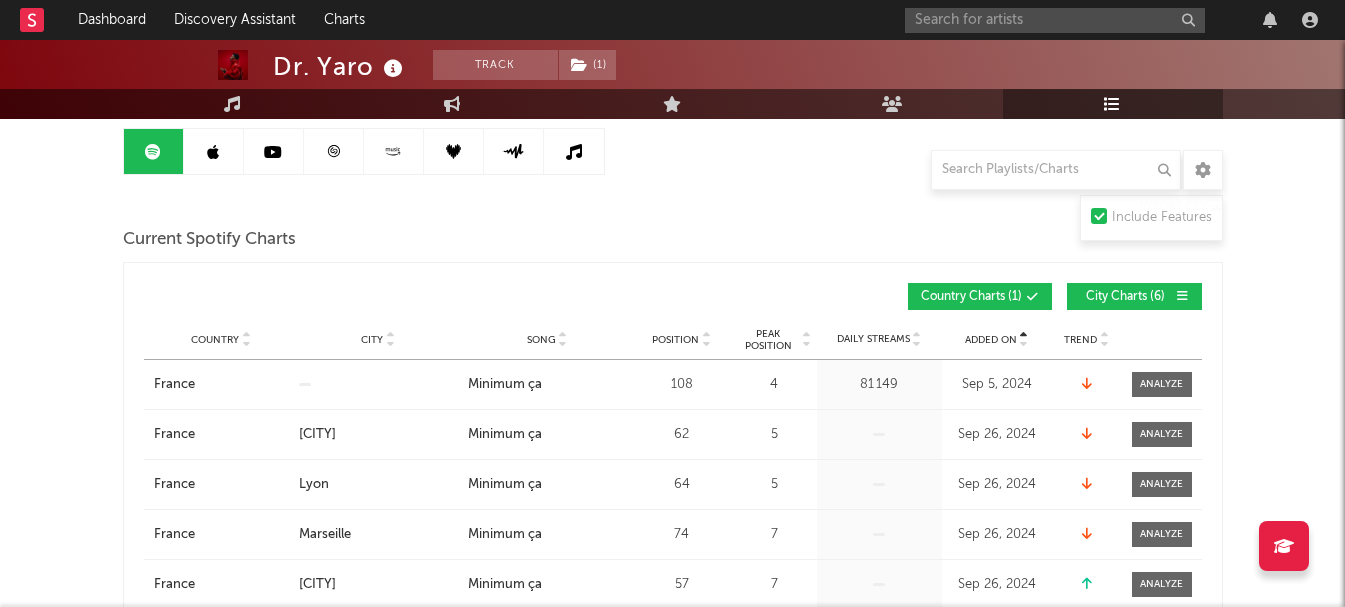 click on "Added On" at bounding box center [991, 340] 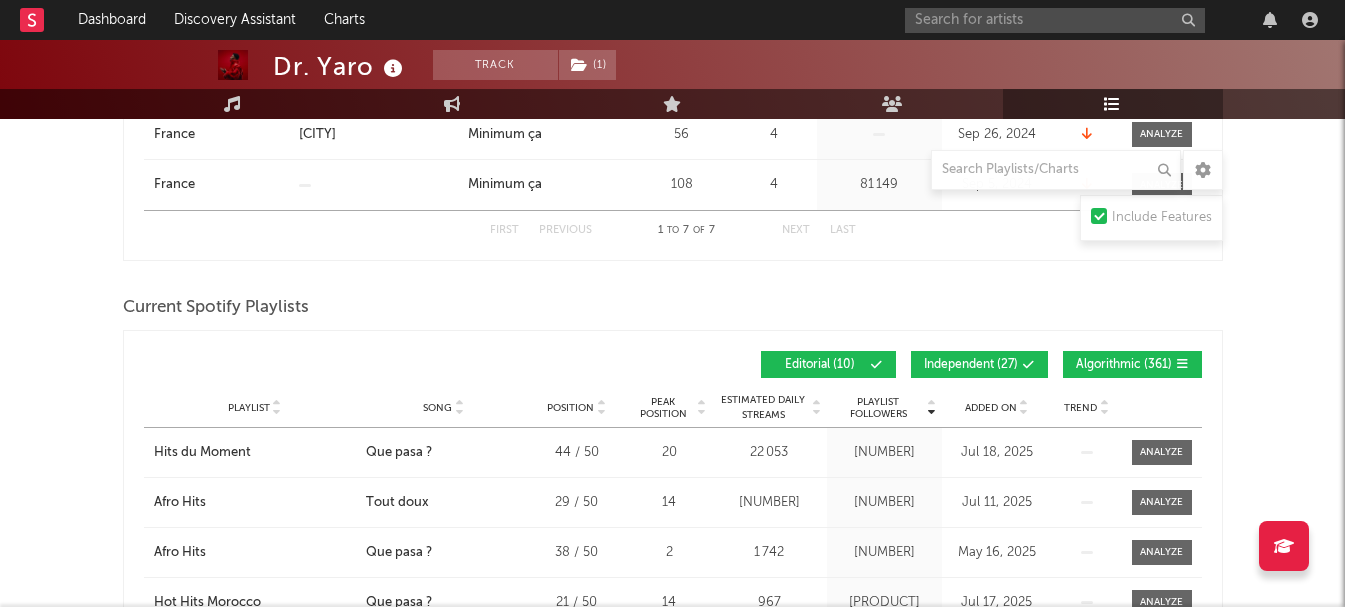 scroll, scrollTop: 796, scrollLeft: 0, axis: vertical 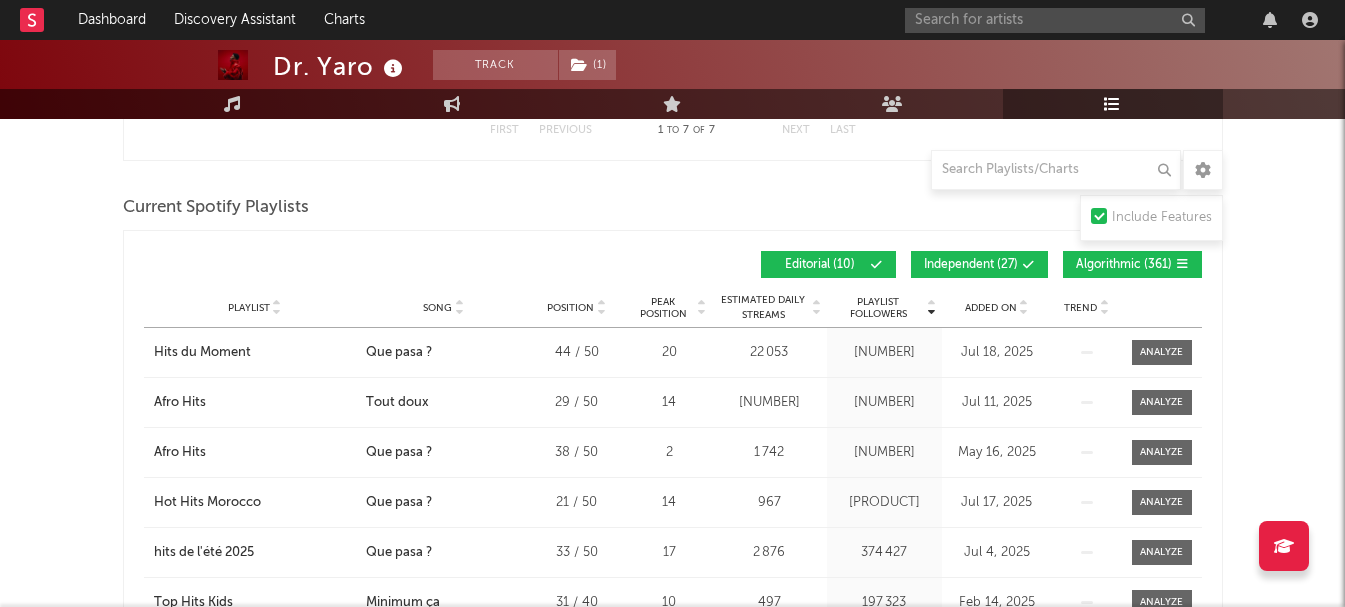 click at bounding box center (995, 265) 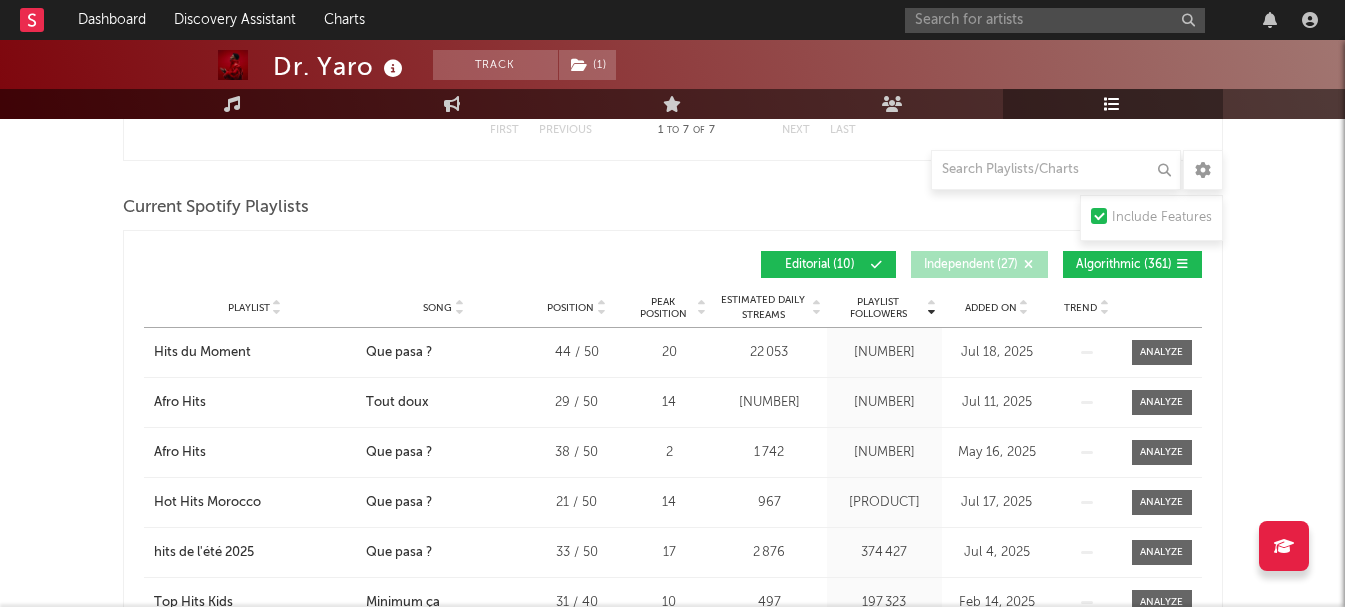 click on "Algorithmic ( [NUMBER] )" at bounding box center [1124, 265] 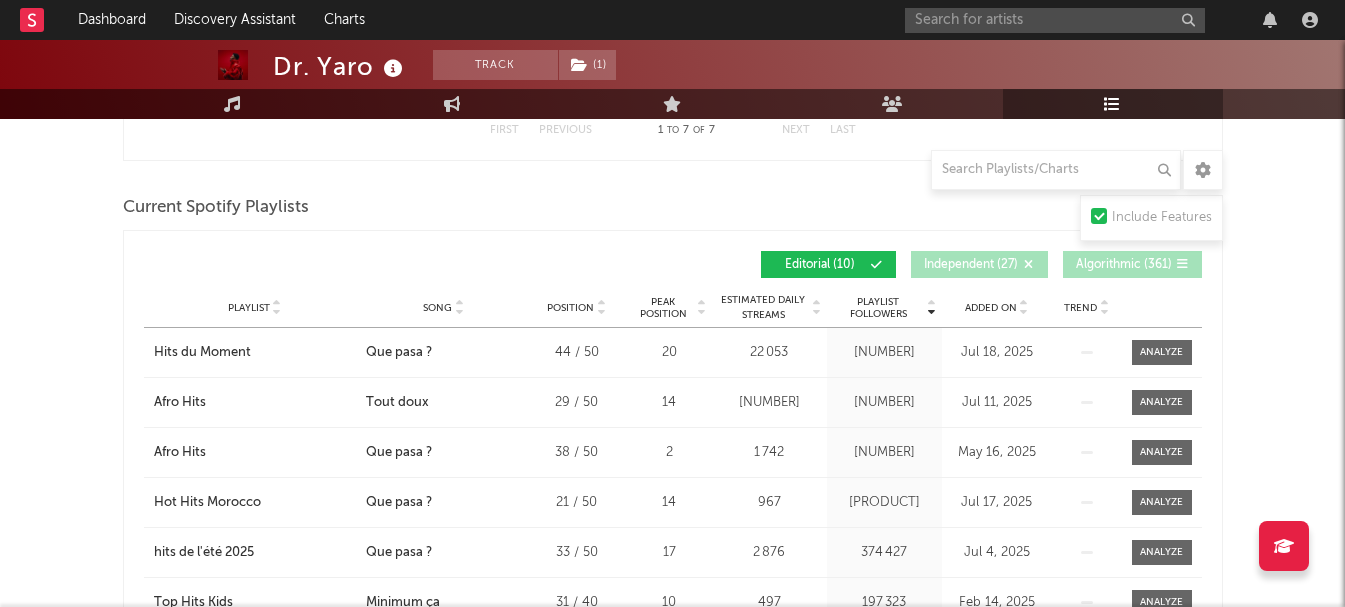 click on "Added On" at bounding box center [991, 308] 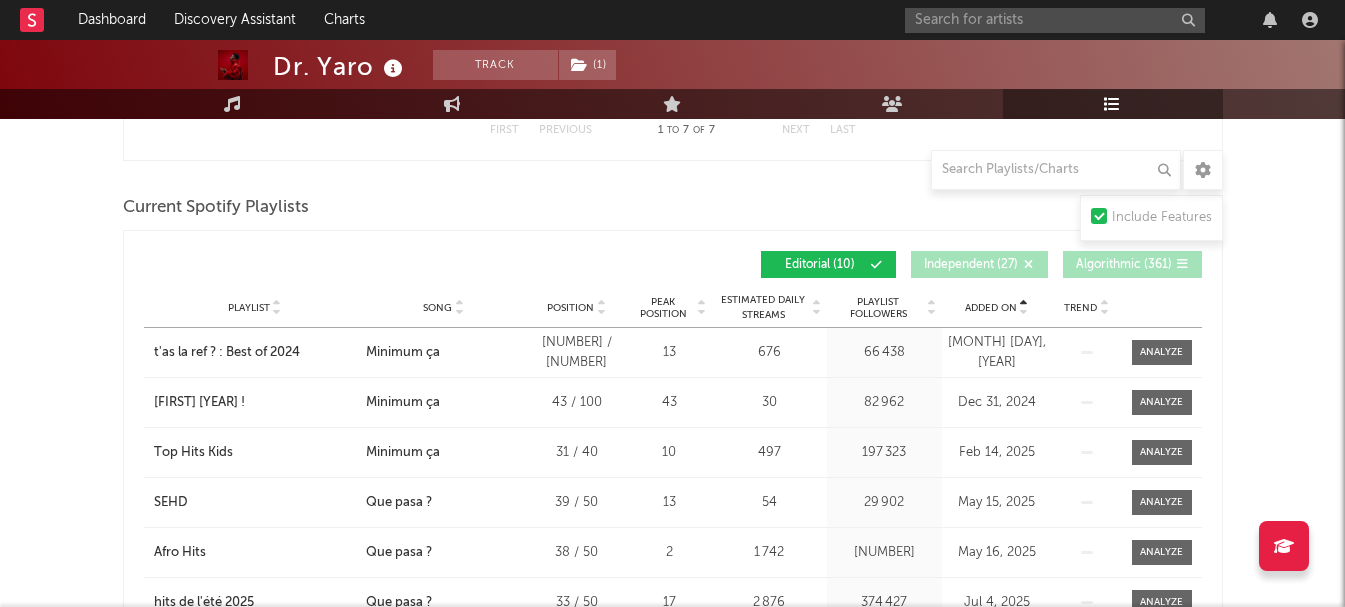 click on "Added On" at bounding box center [991, 308] 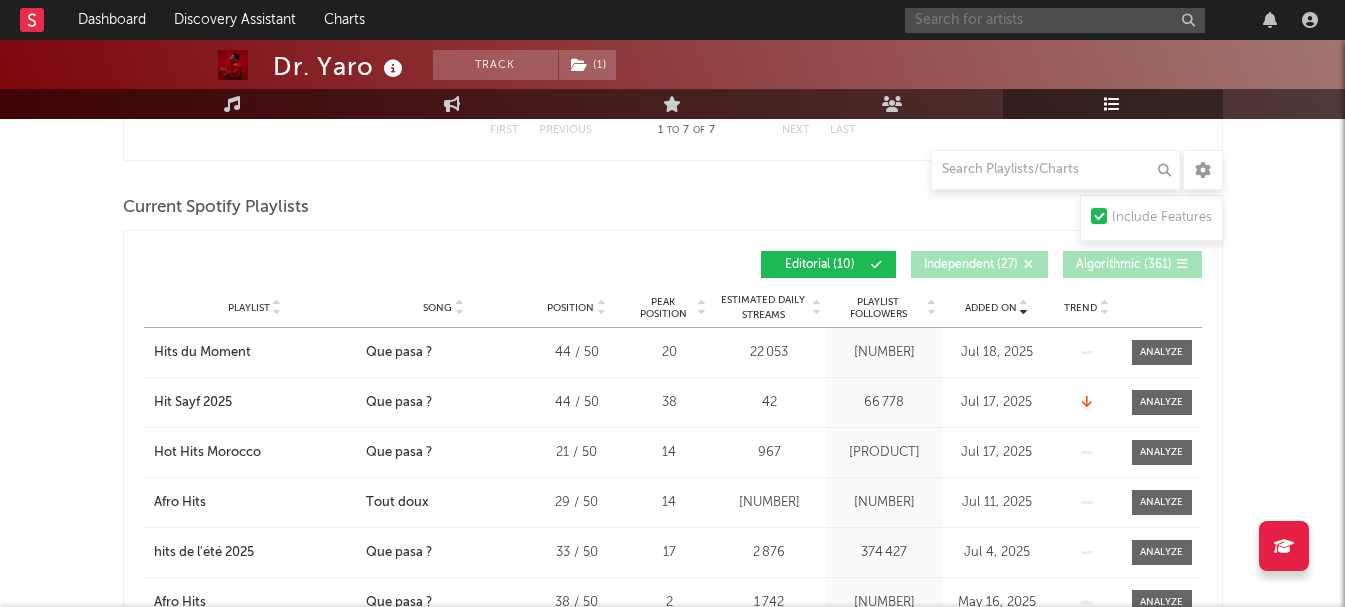 click at bounding box center [1055, 20] 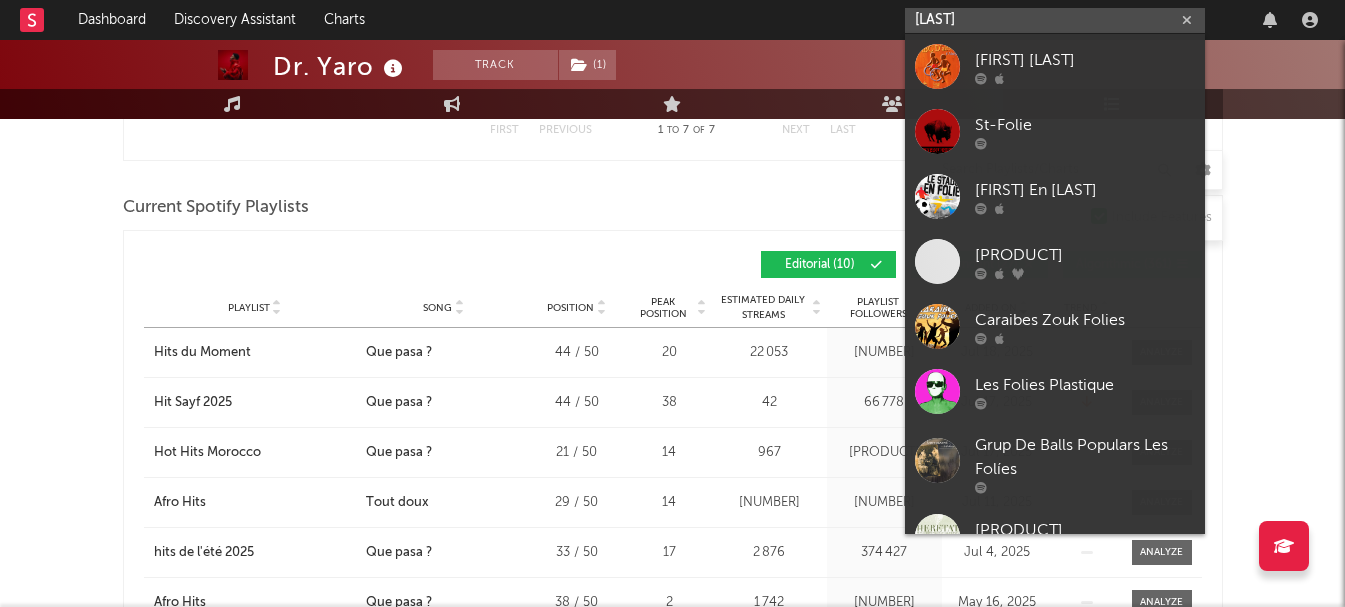 click on "[LAST]" at bounding box center (1055, 20) 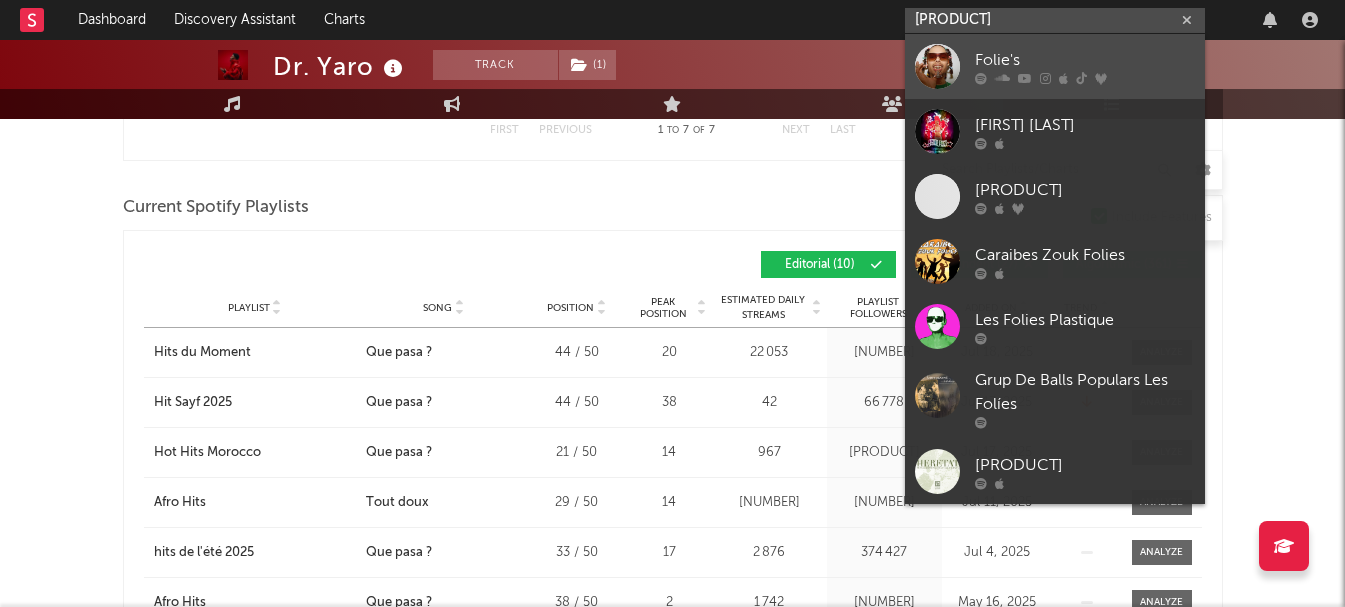 type on "[PRODUCT]" 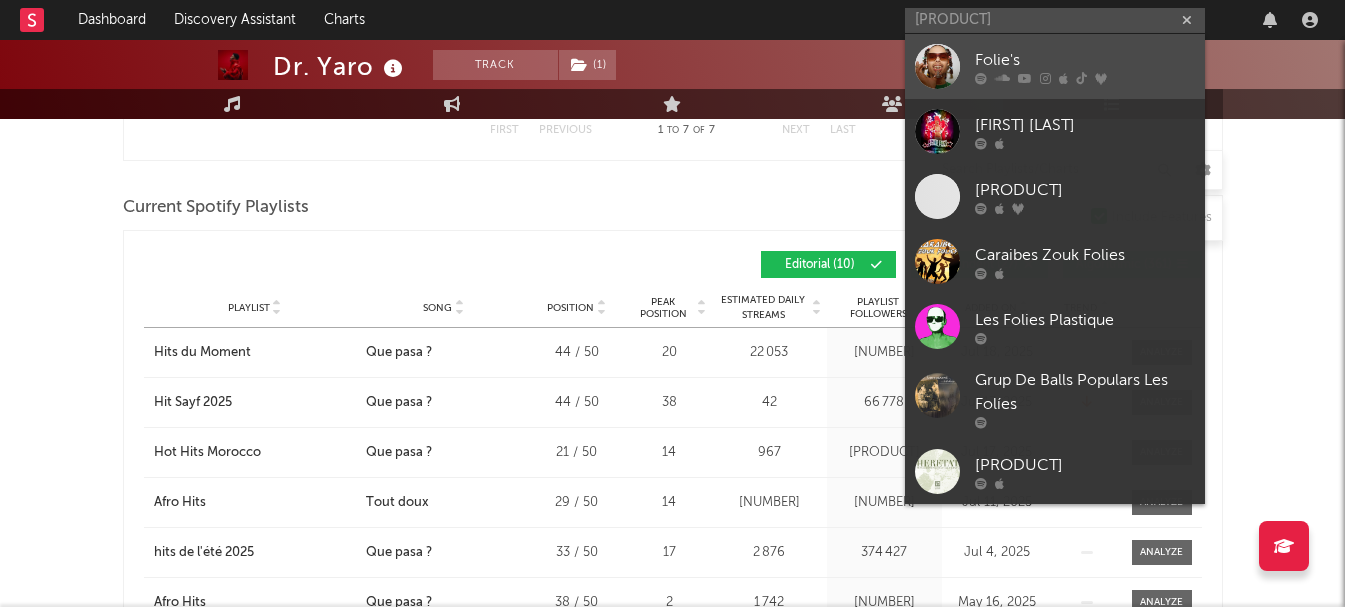click on "Folie's" at bounding box center (1085, 60) 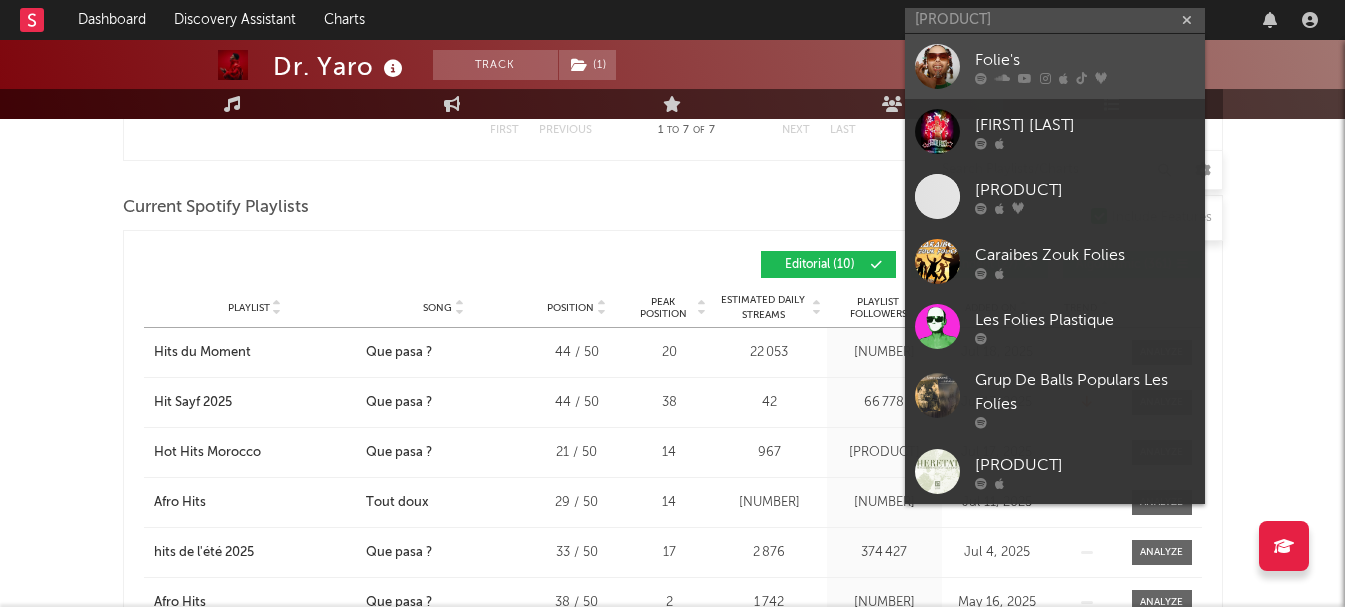 type 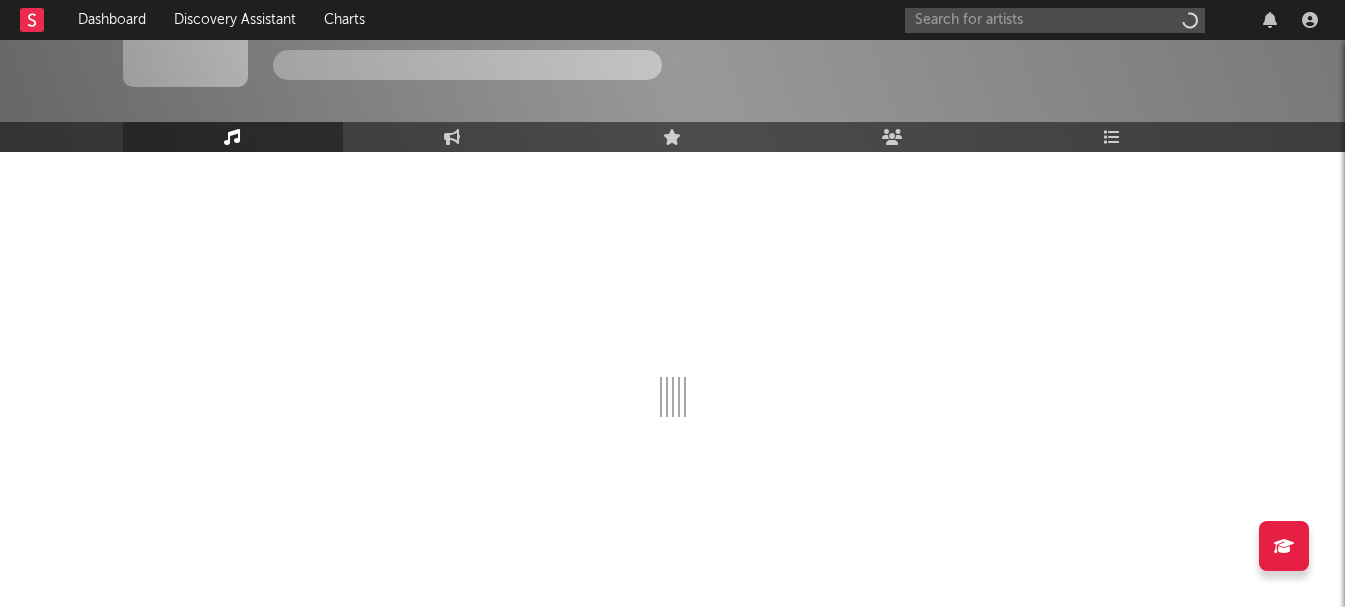 scroll, scrollTop: 88, scrollLeft: 0, axis: vertical 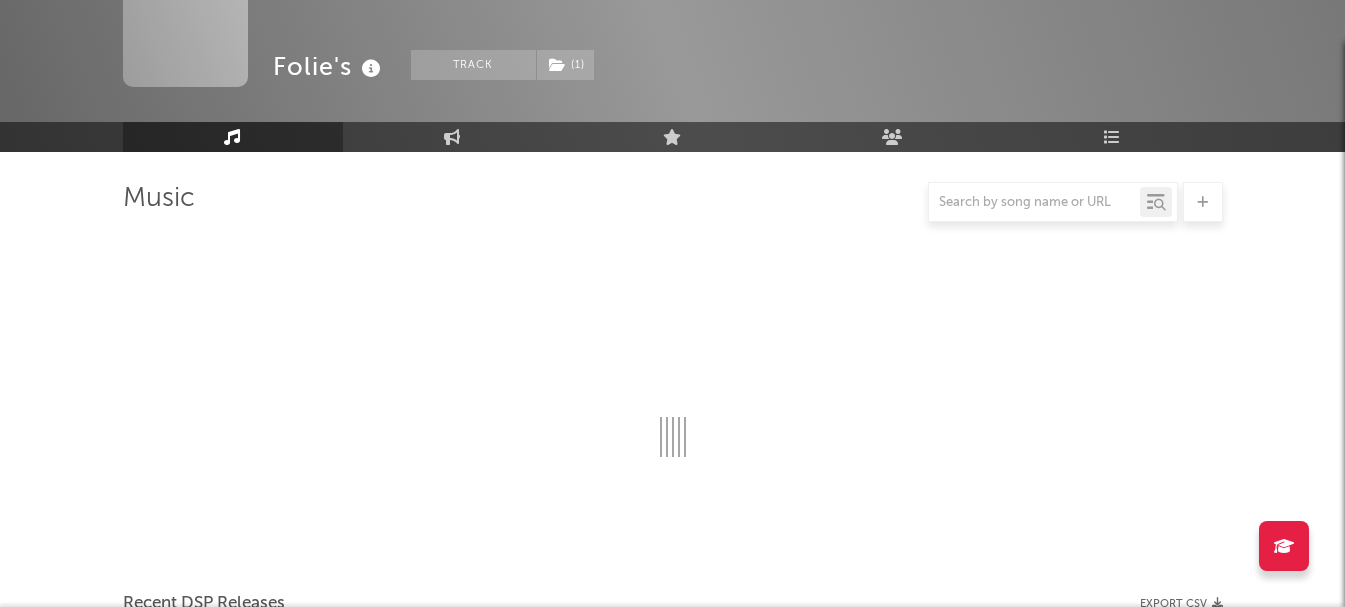 select on "6m" 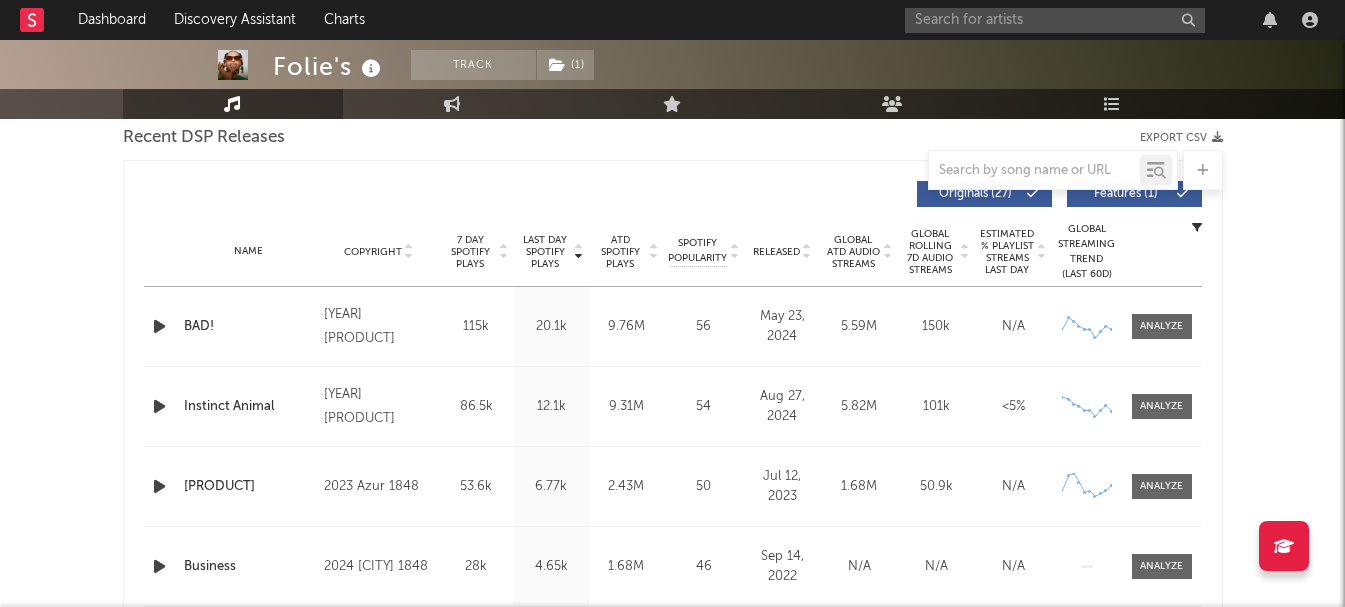 scroll, scrollTop: 900, scrollLeft: 0, axis: vertical 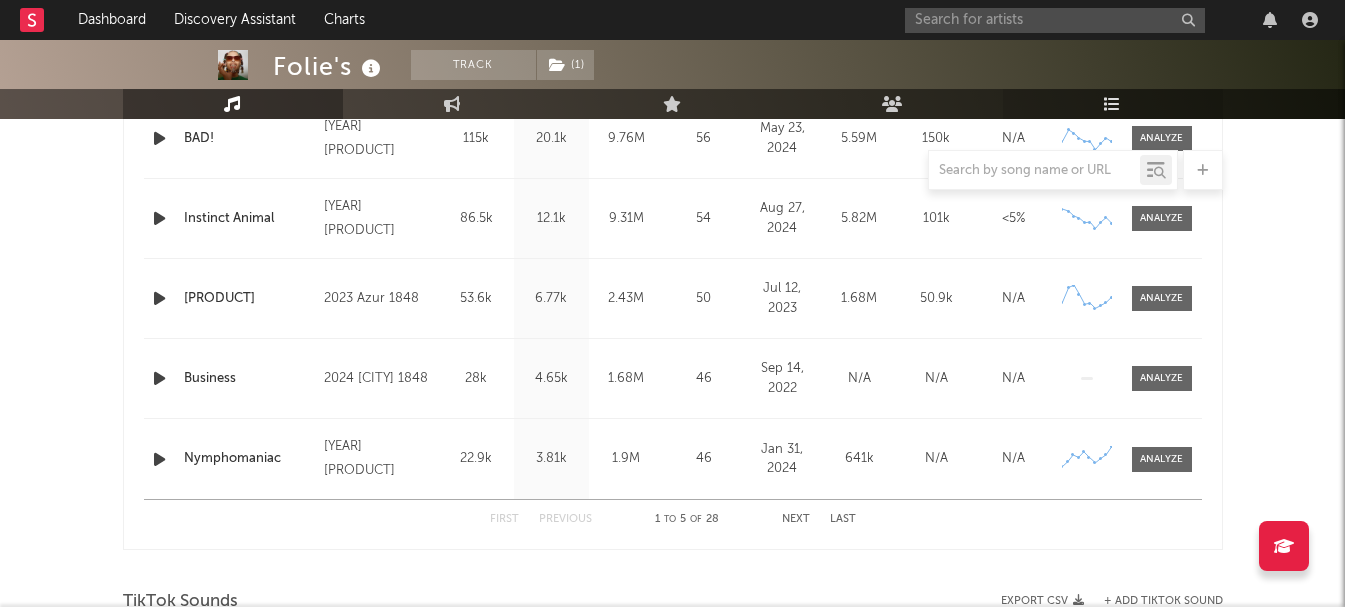 click on "Playlists/Charts" at bounding box center (1113, 104) 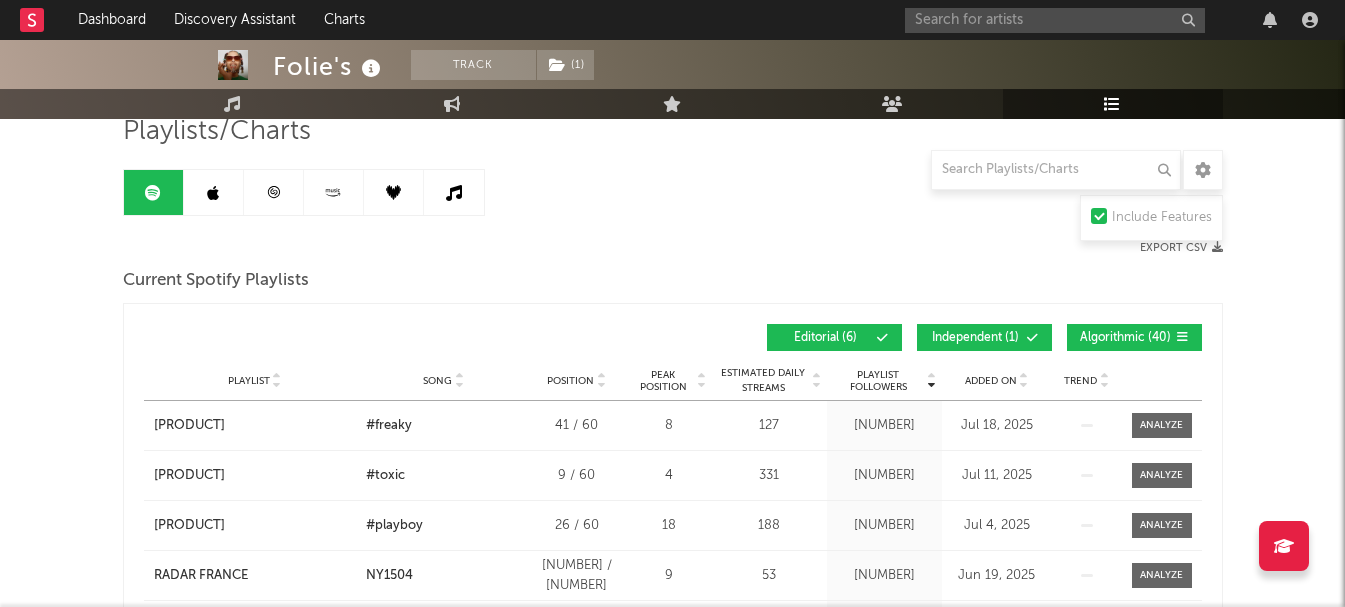 scroll, scrollTop: 200, scrollLeft: 0, axis: vertical 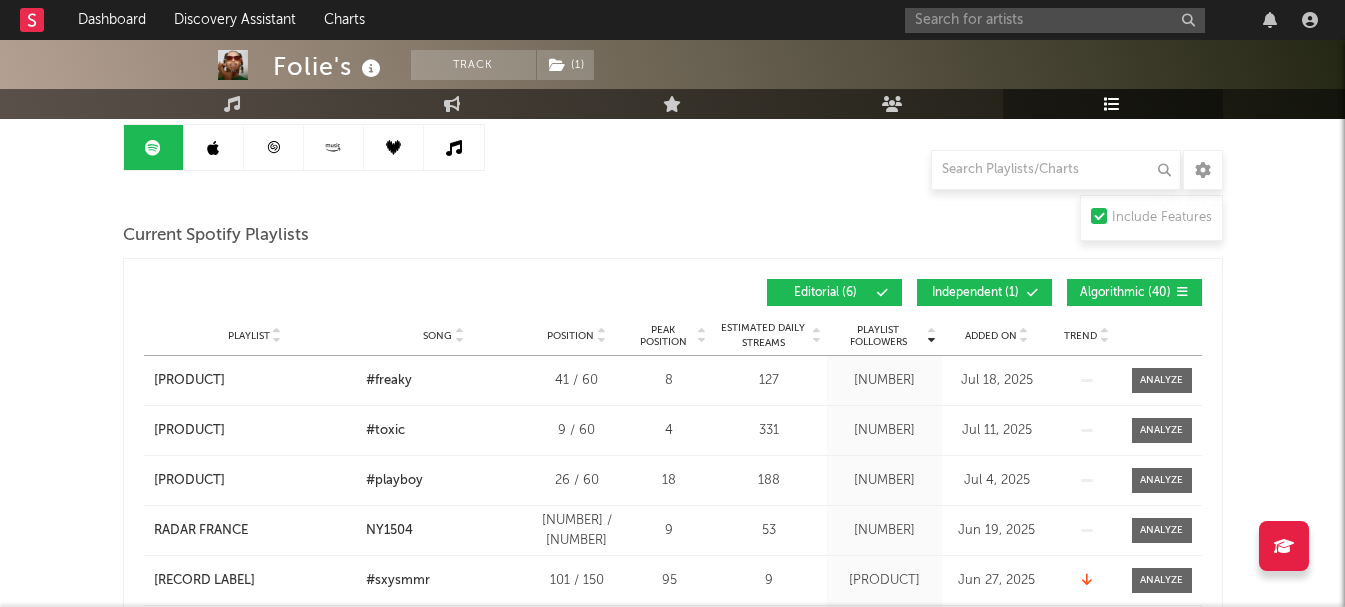 click on "Independent   ( 1 )" at bounding box center (976, 293) 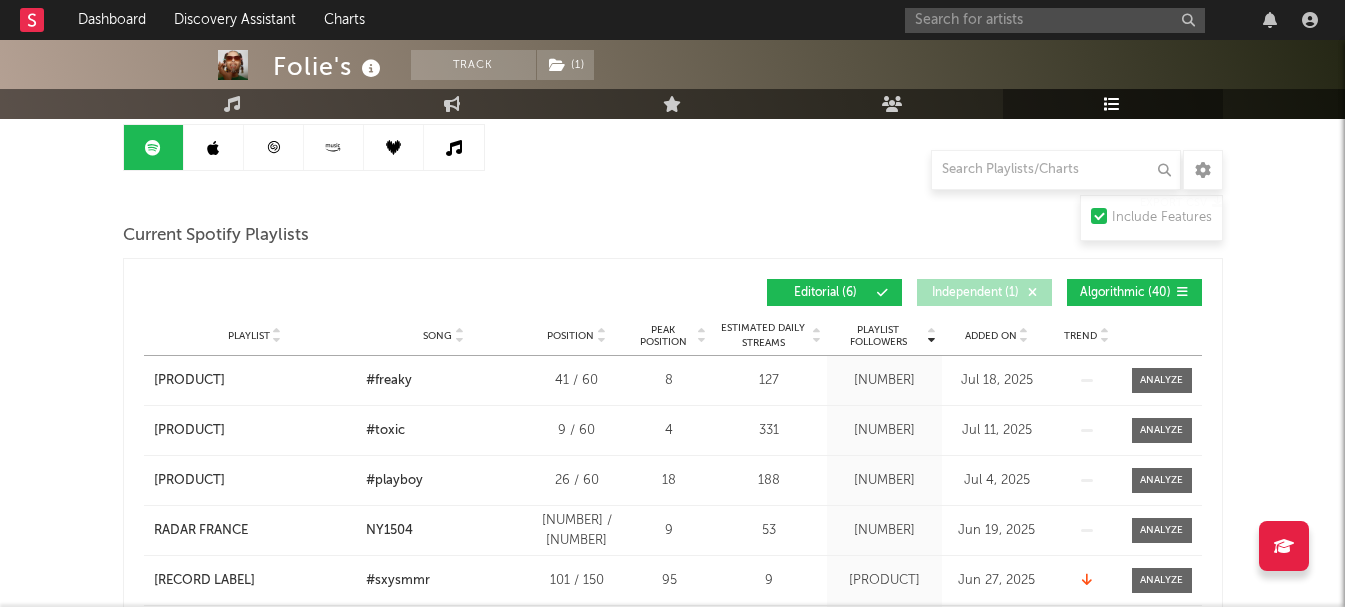 click on "Algorithmic   ( 40 )" at bounding box center [1134, 292] 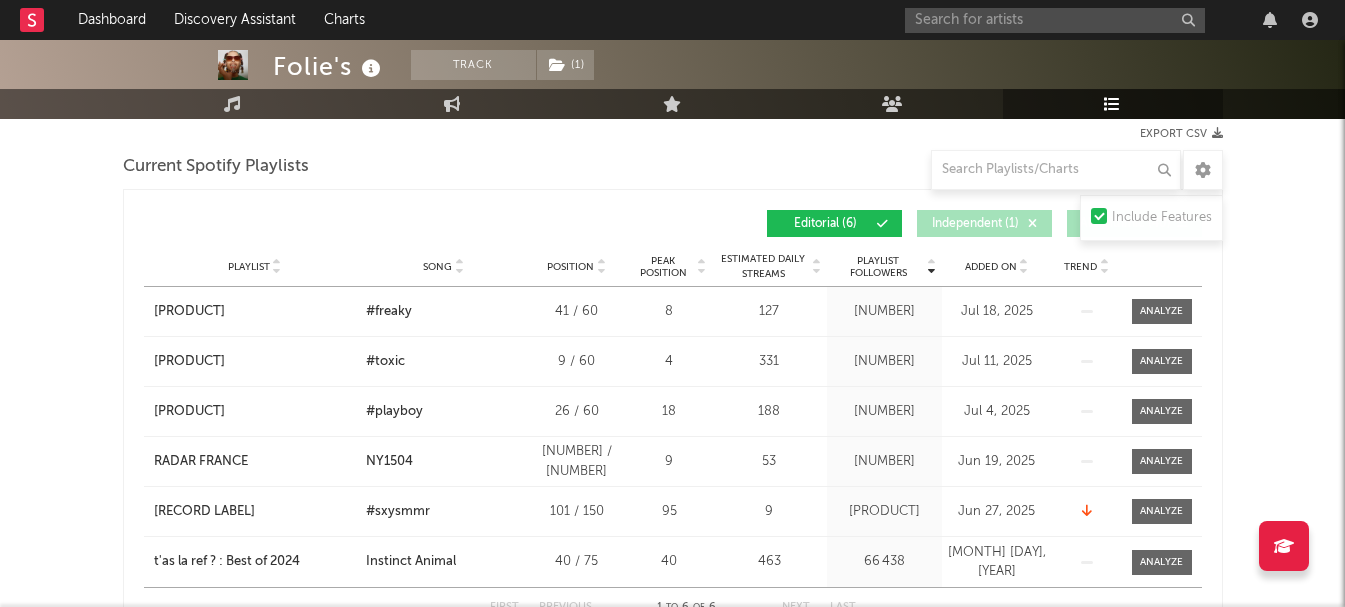 scroll, scrollTop: 300, scrollLeft: 0, axis: vertical 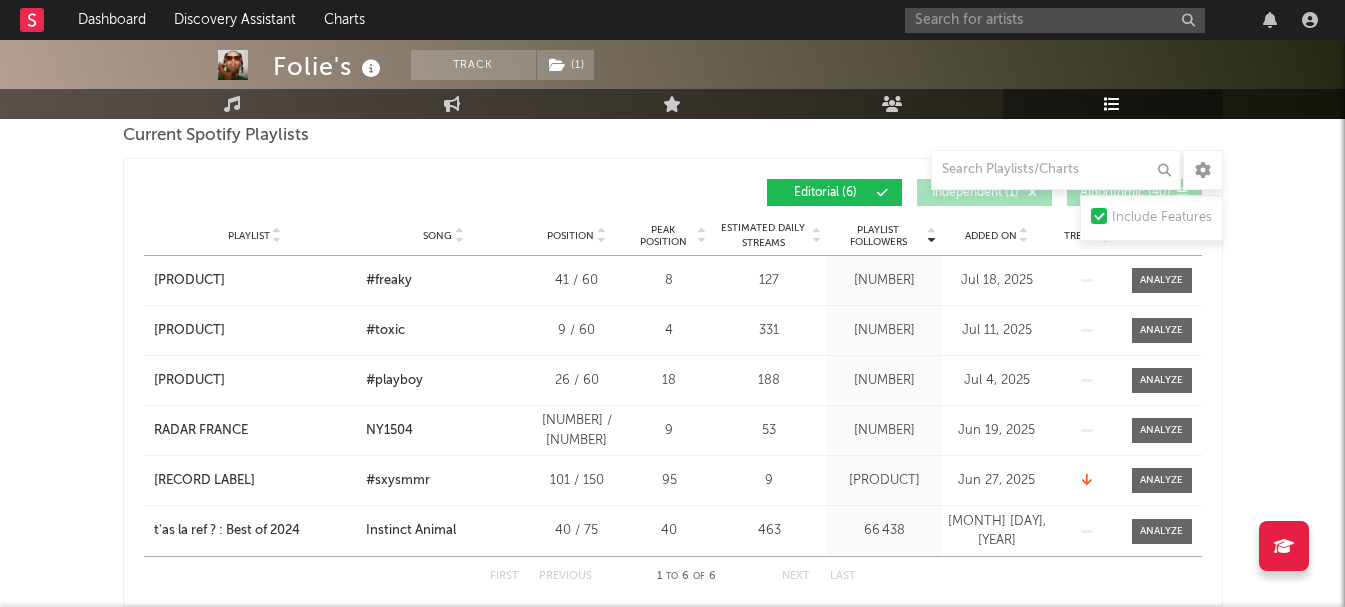 click on "Added On" at bounding box center (991, 236) 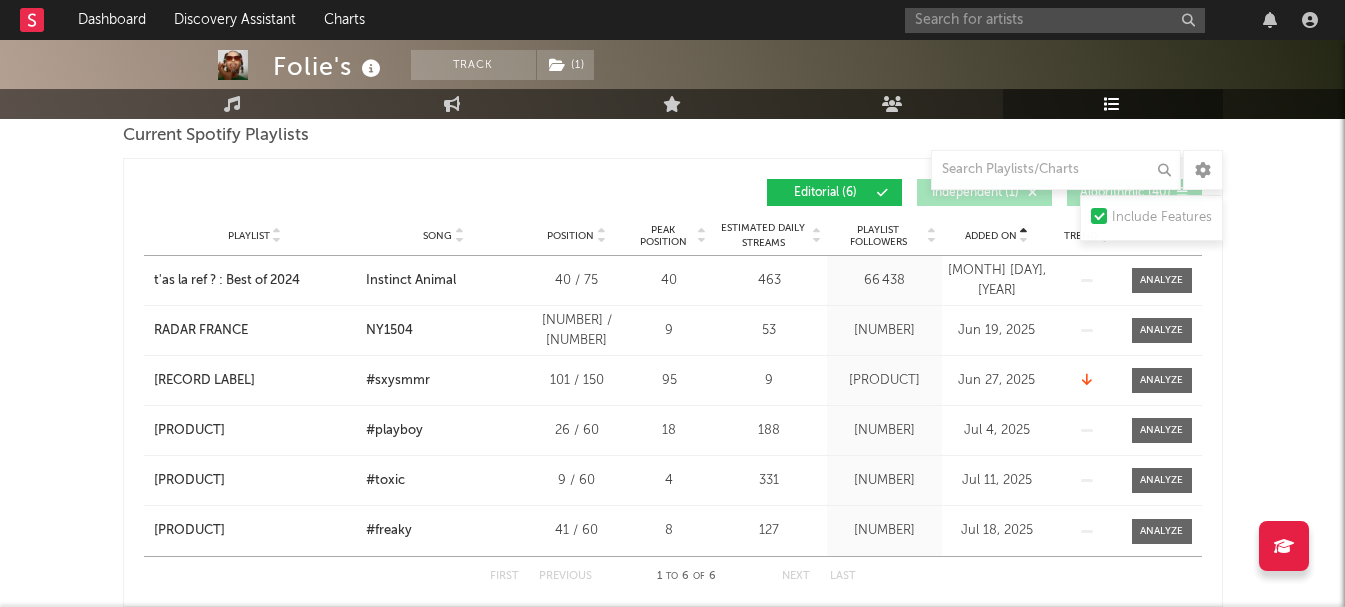 click on "Added On" at bounding box center (991, 236) 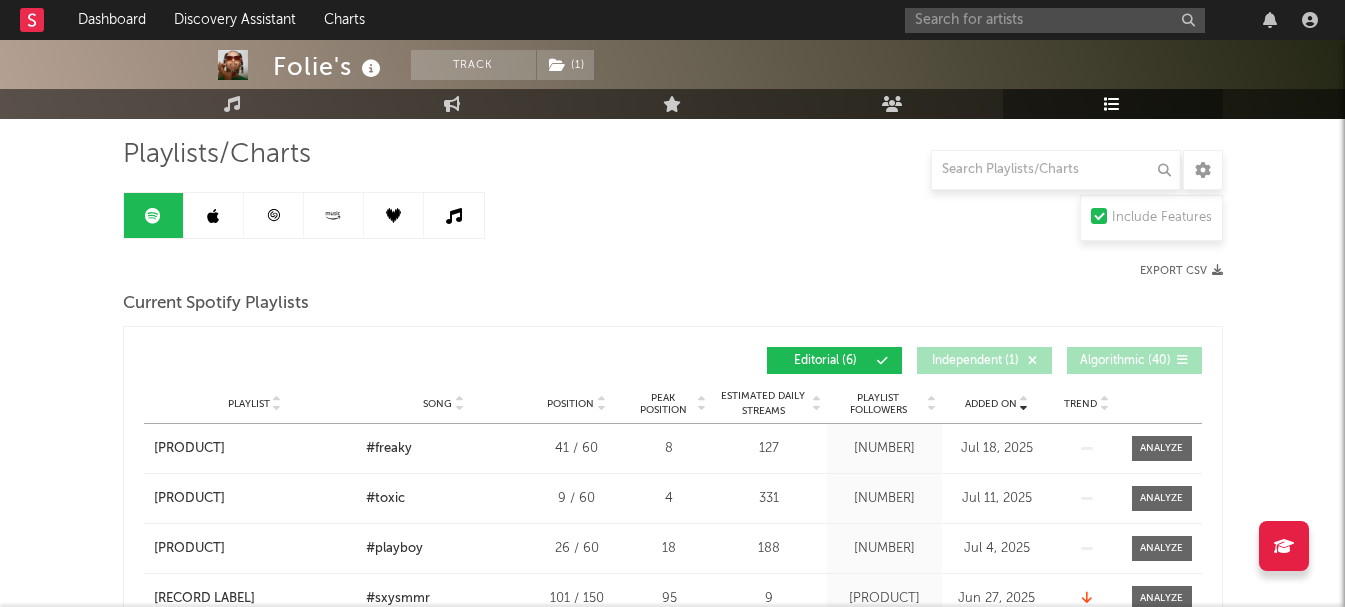 scroll, scrollTop: 100, scrollLeft: 0, axis: vertical 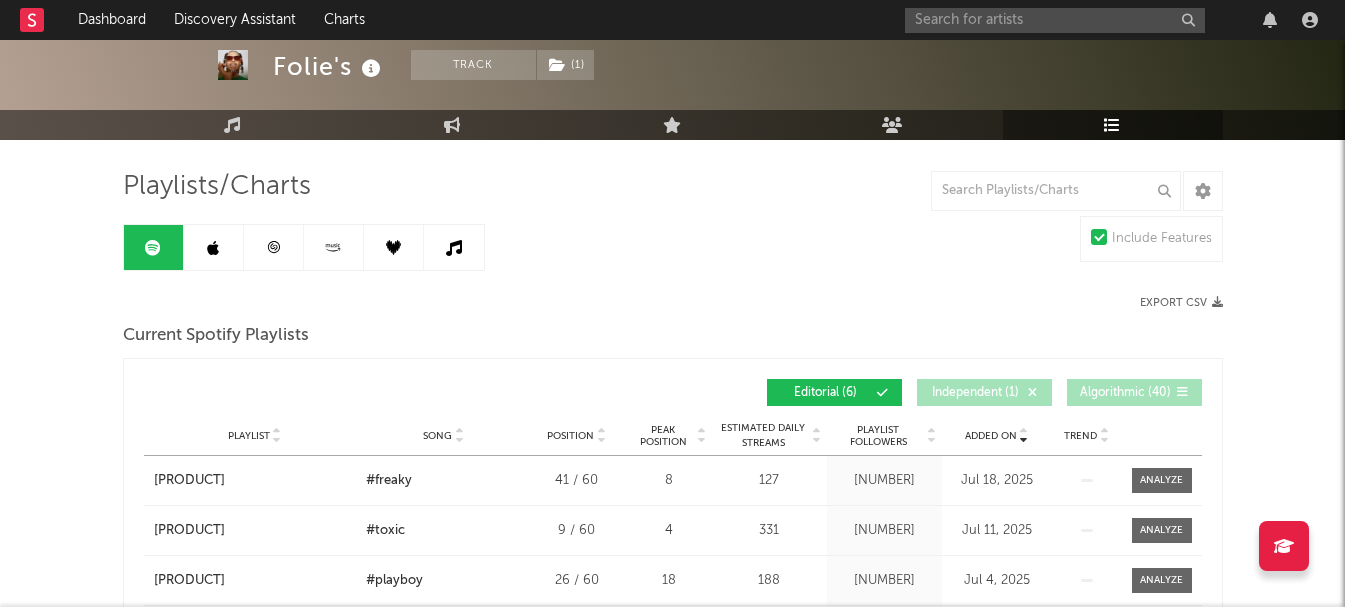 click at bounding box center [214, 247] 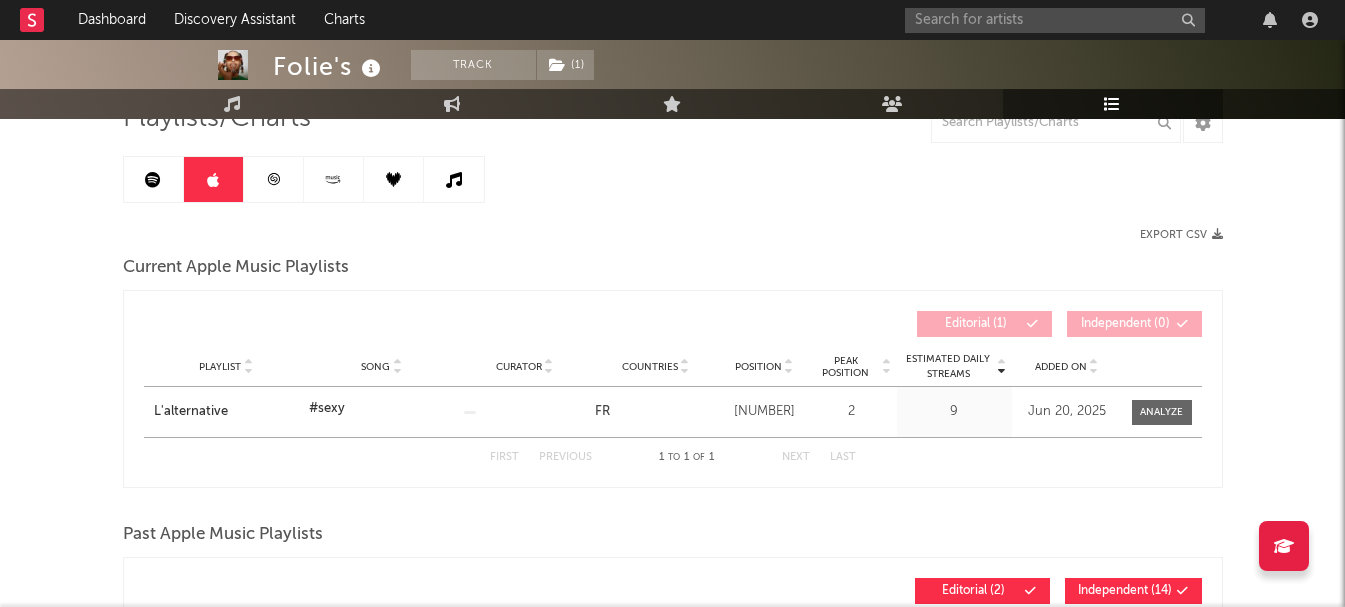 scroll, scrollTop: 200, scrollLeft: 0, axis: vertical 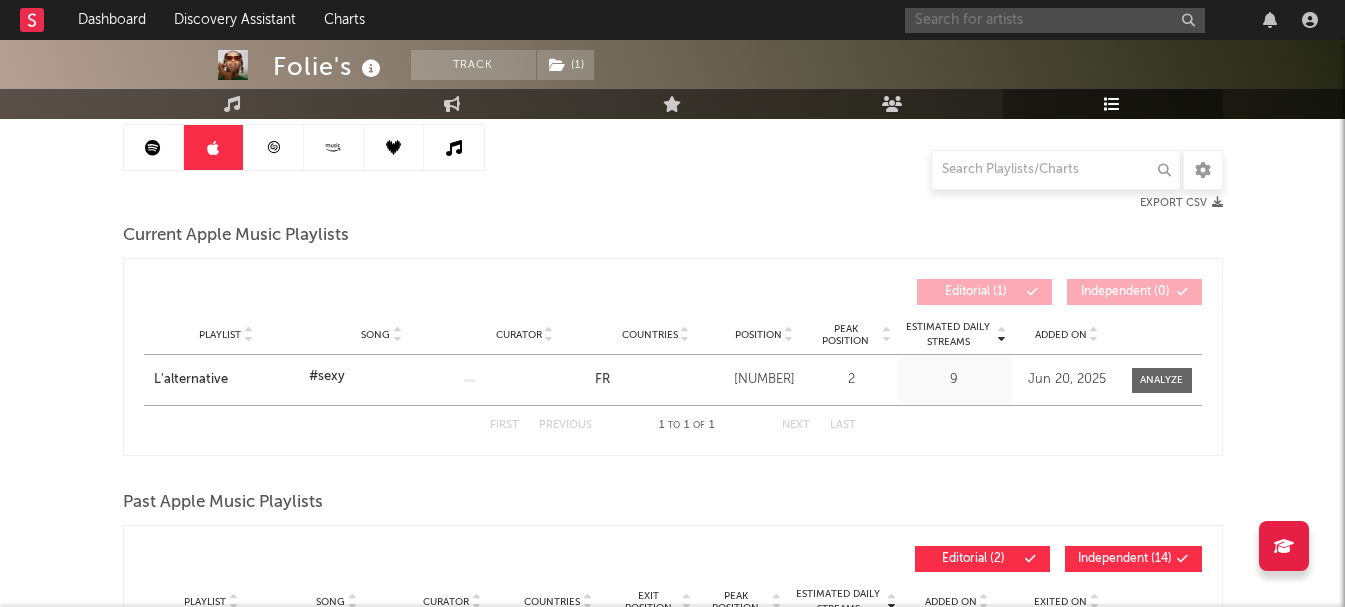 click at bounding box center [1055, 20] 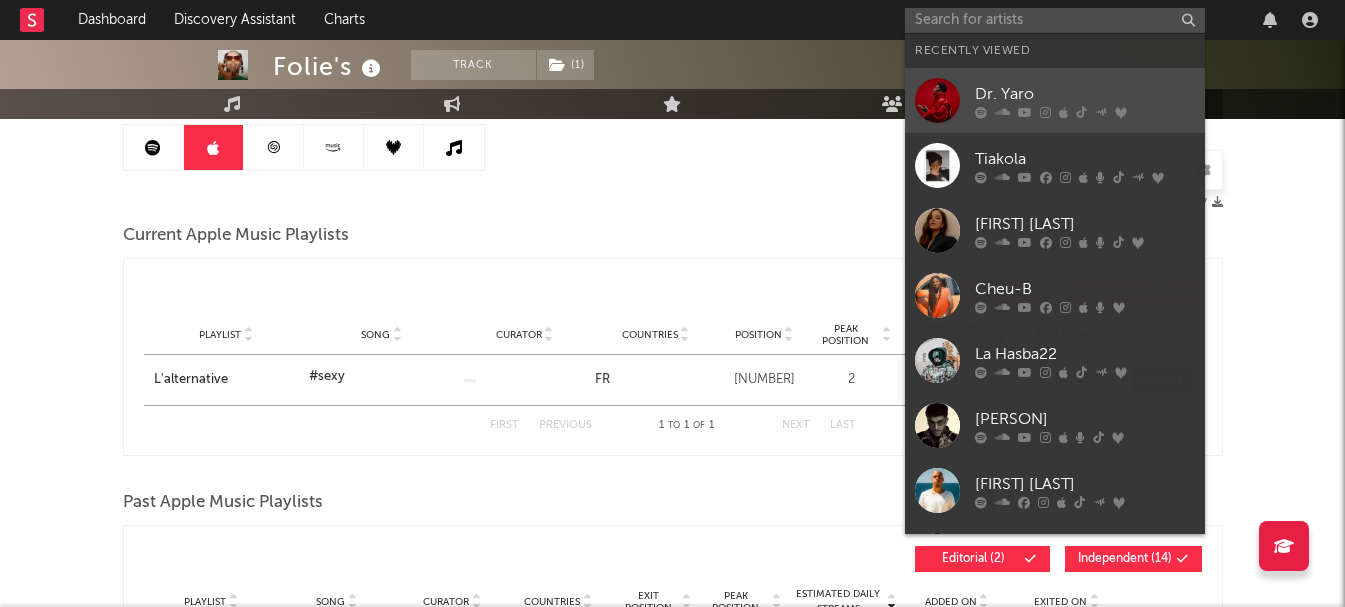 click on "Dr. Yaro" at bounding box center [1085, 94] 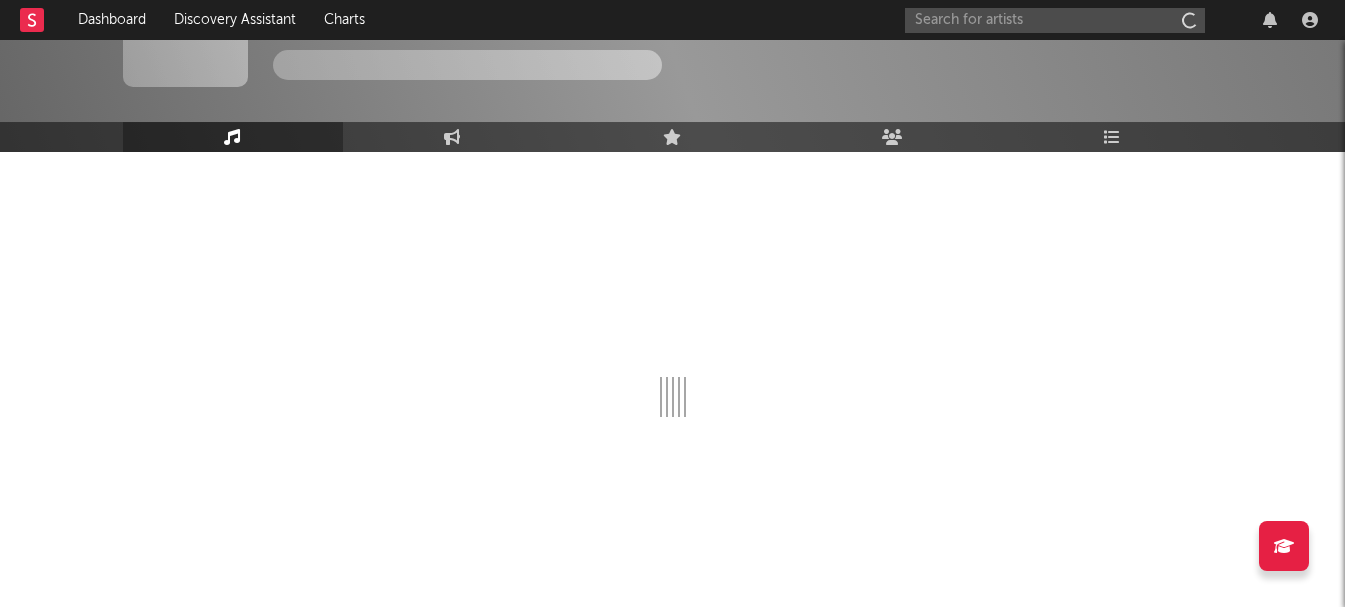 scroll, scrollTop: 88, scrollLeft: 0, axis: vertical 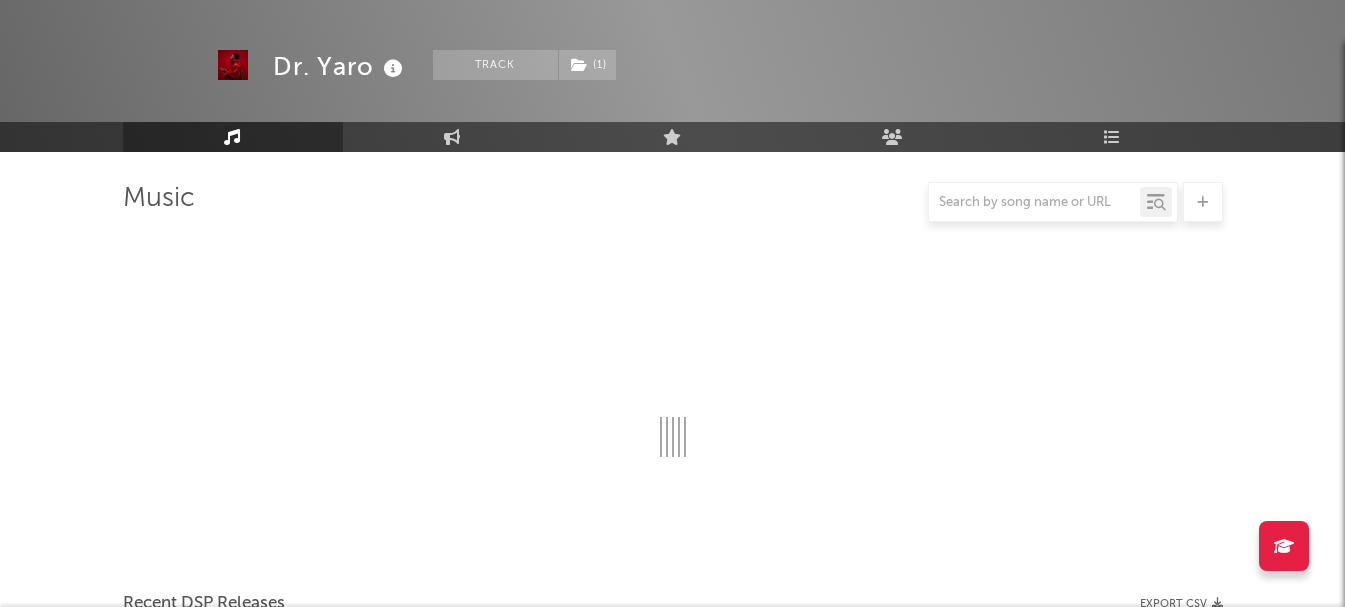 select on "6m" 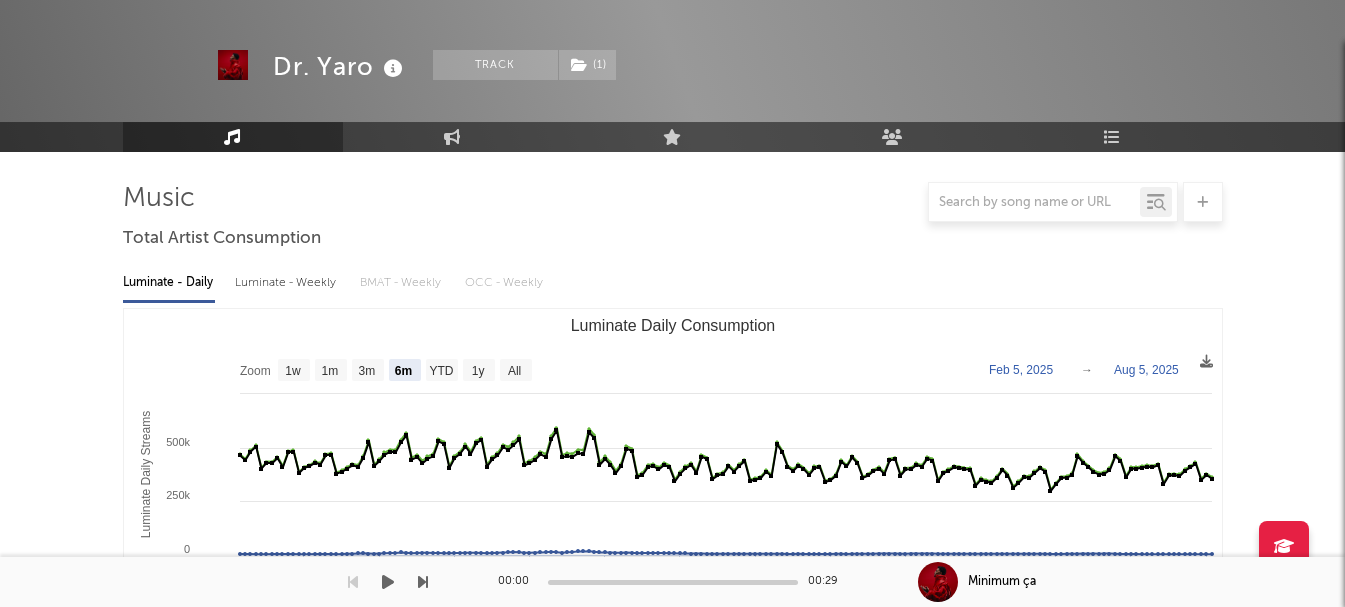 scroll, scrollTop: 200, scrollLeft: 0, axis: vertical 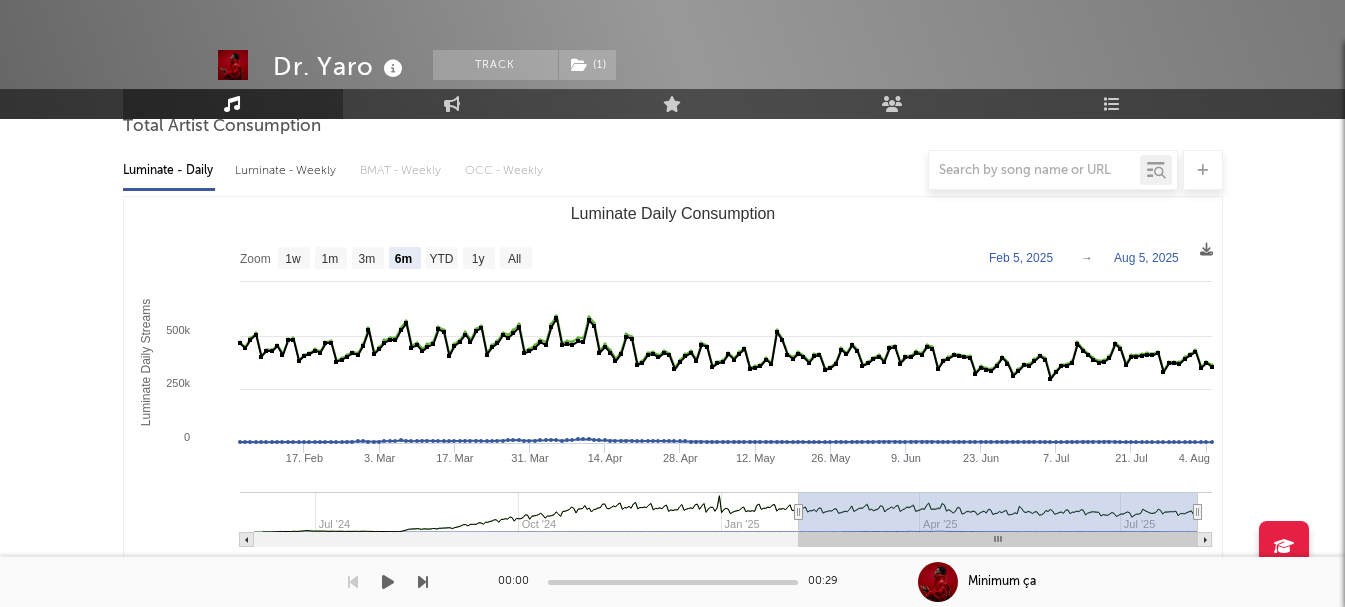 select on "6m" 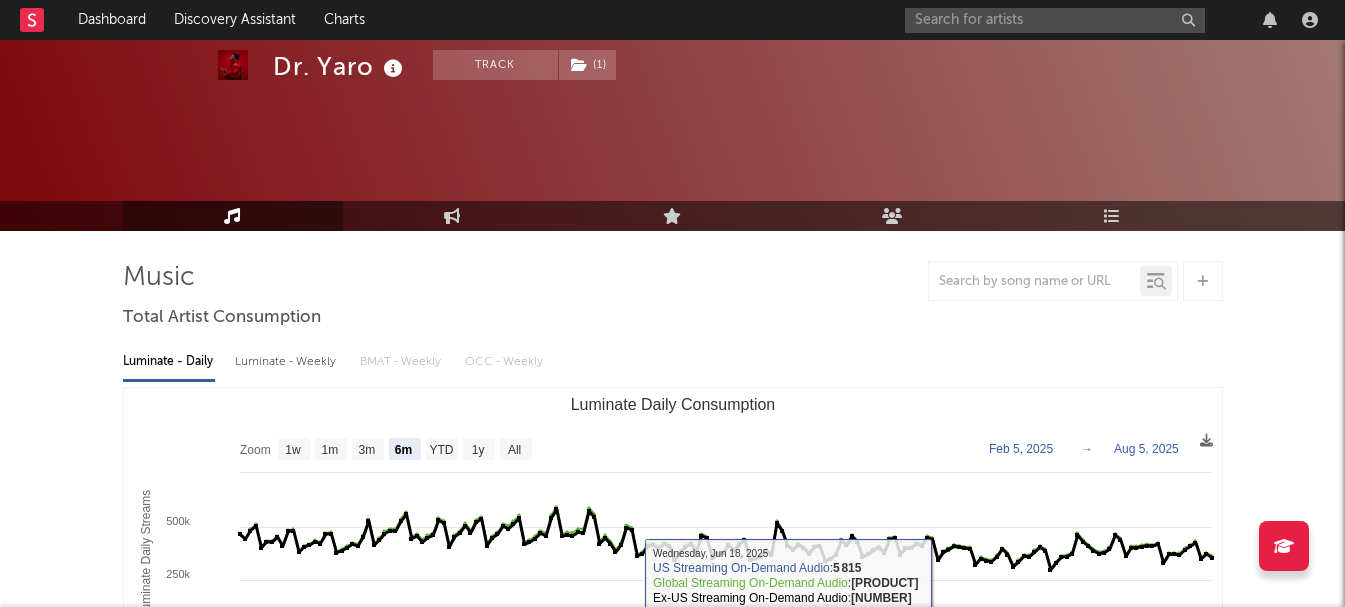 scroll, scrollTop: 0, scrollLeft: 0, axis: both 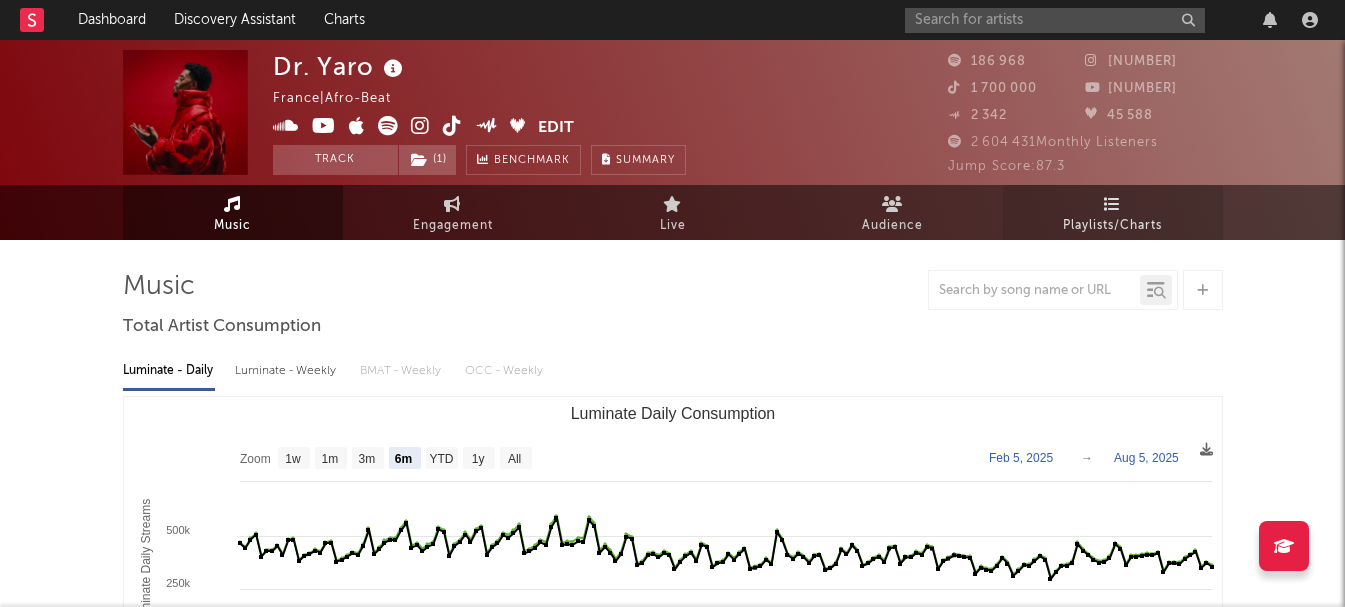 click on "Playlists/Charts" at bounding box center (1112, 226) 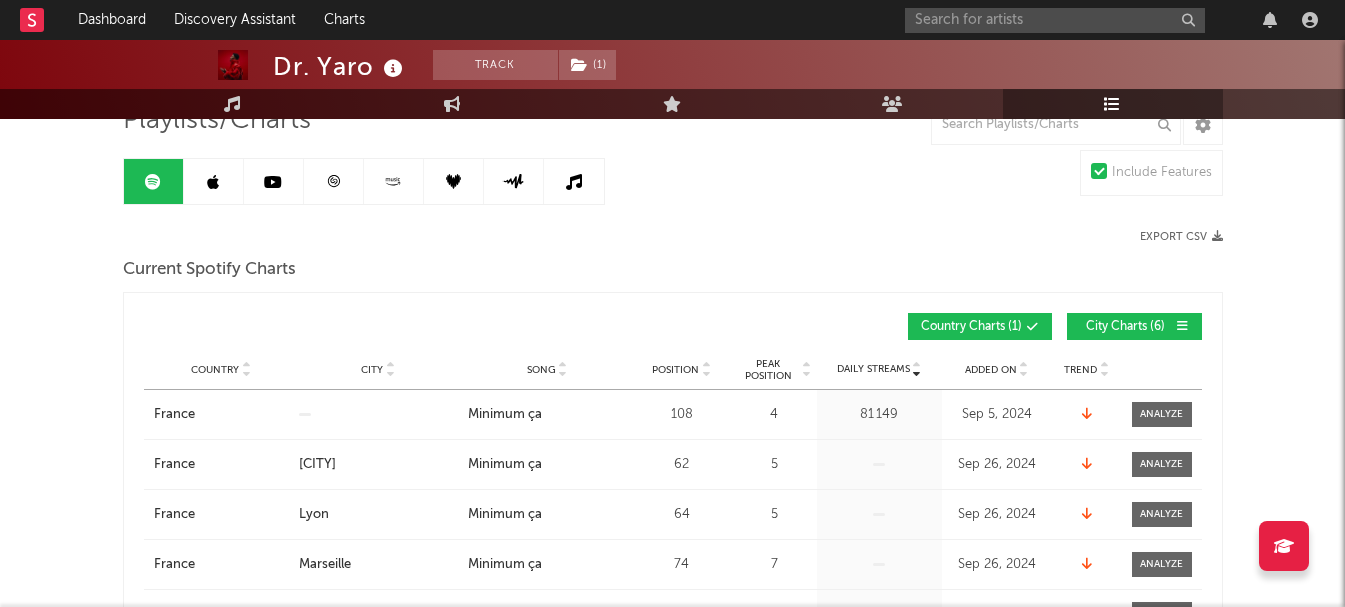 scroll, scrollTop: 200, scrollLeft: 0, axis: vertical 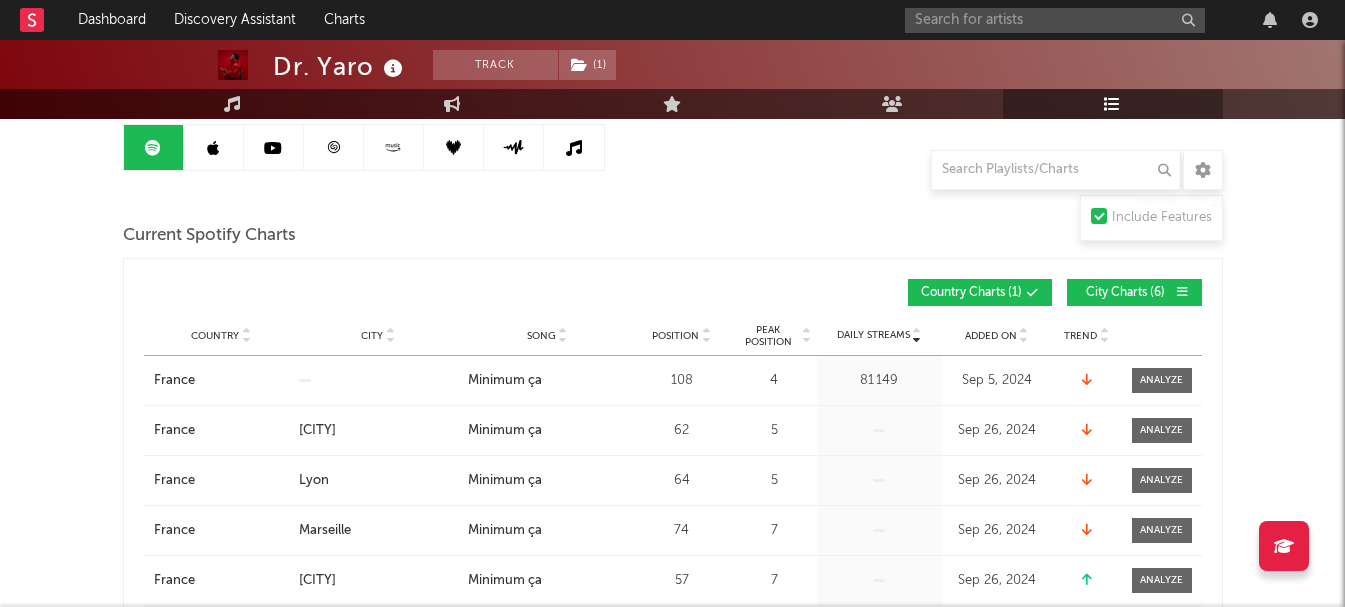 click on "Country City Song Position Peak Position Estimated Daily Streams Playlist Followers Daily Streams Added On Exited On Trend" at bounding box center (673, 336) 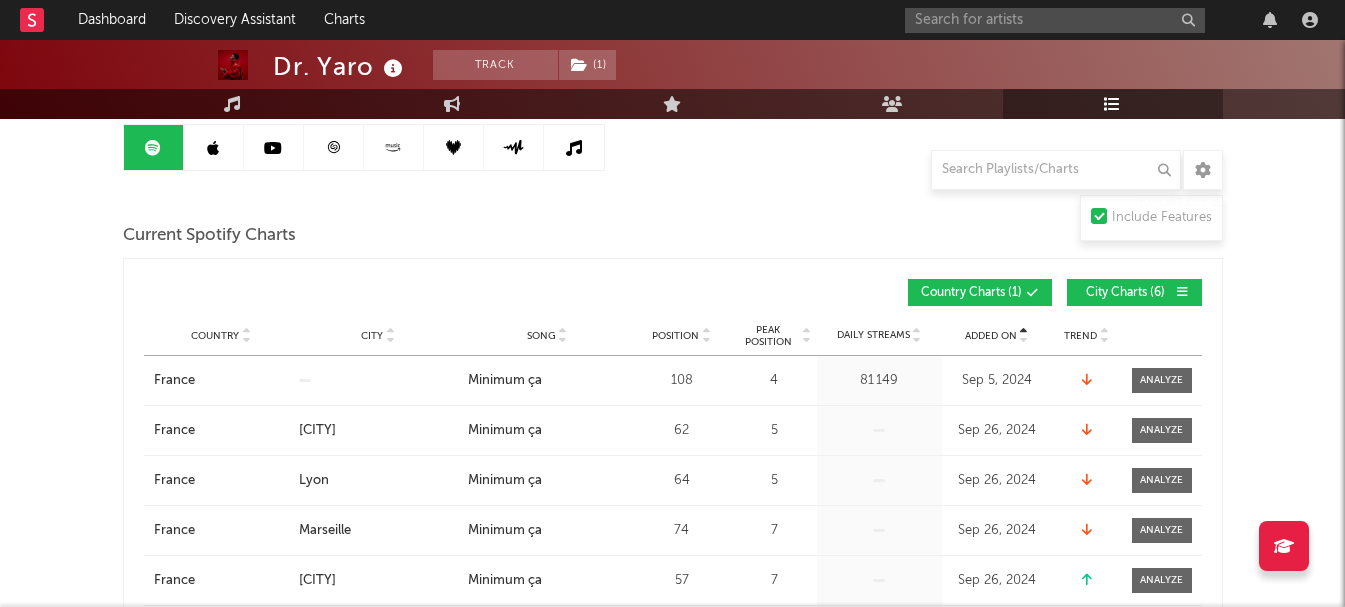 click on "Added On" at bounding box center [991, 336] 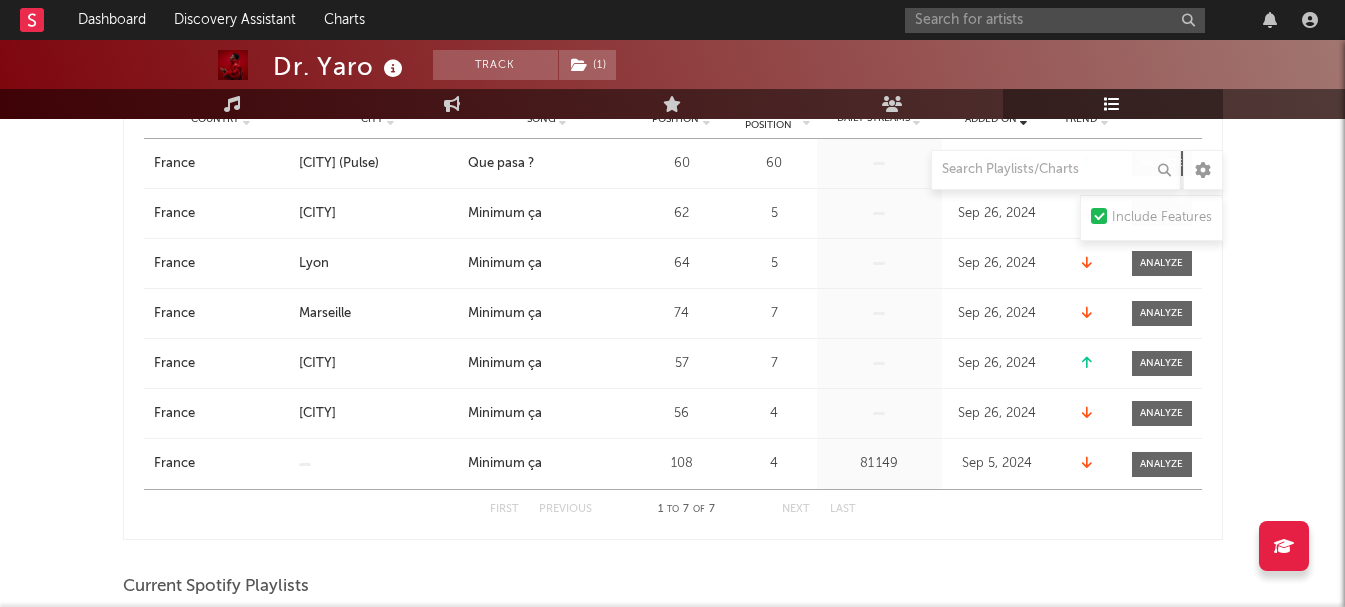 scroll, scrollTop: 700, scrollLeft: 0, axis: vertical 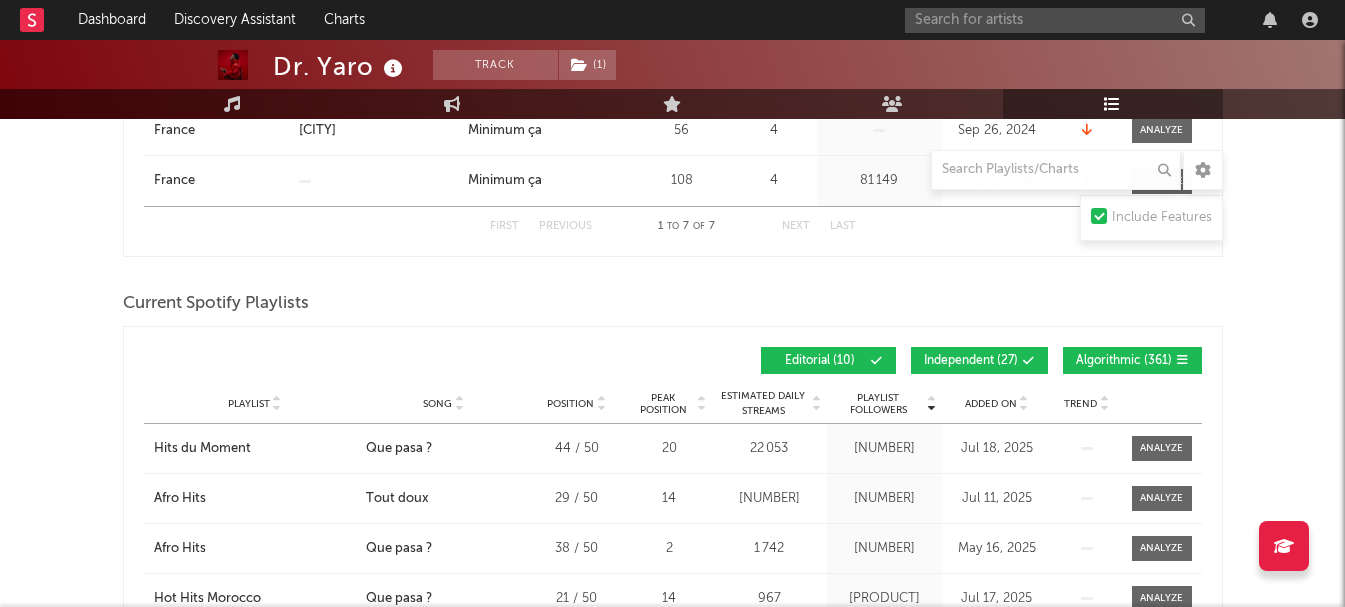 click on "Algorithmic ( [NUMBER] )" at bounding box center (1124, 361) 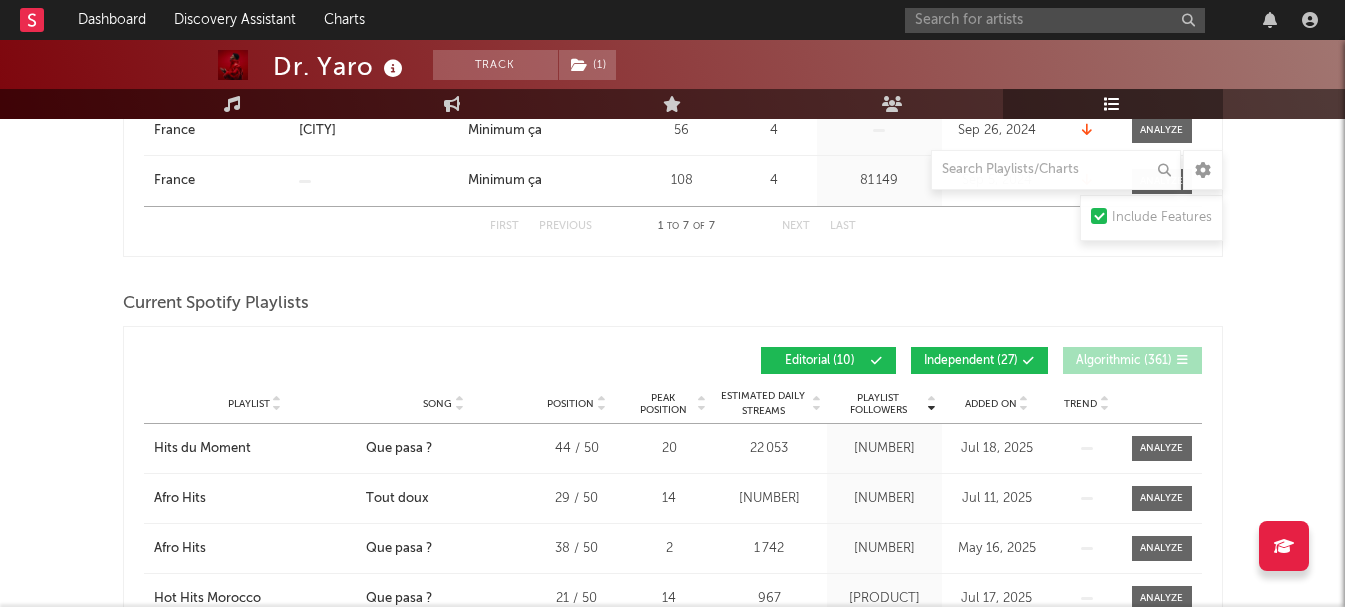 click on "Independent   ( 27 )" at bounding box center [971, 361] 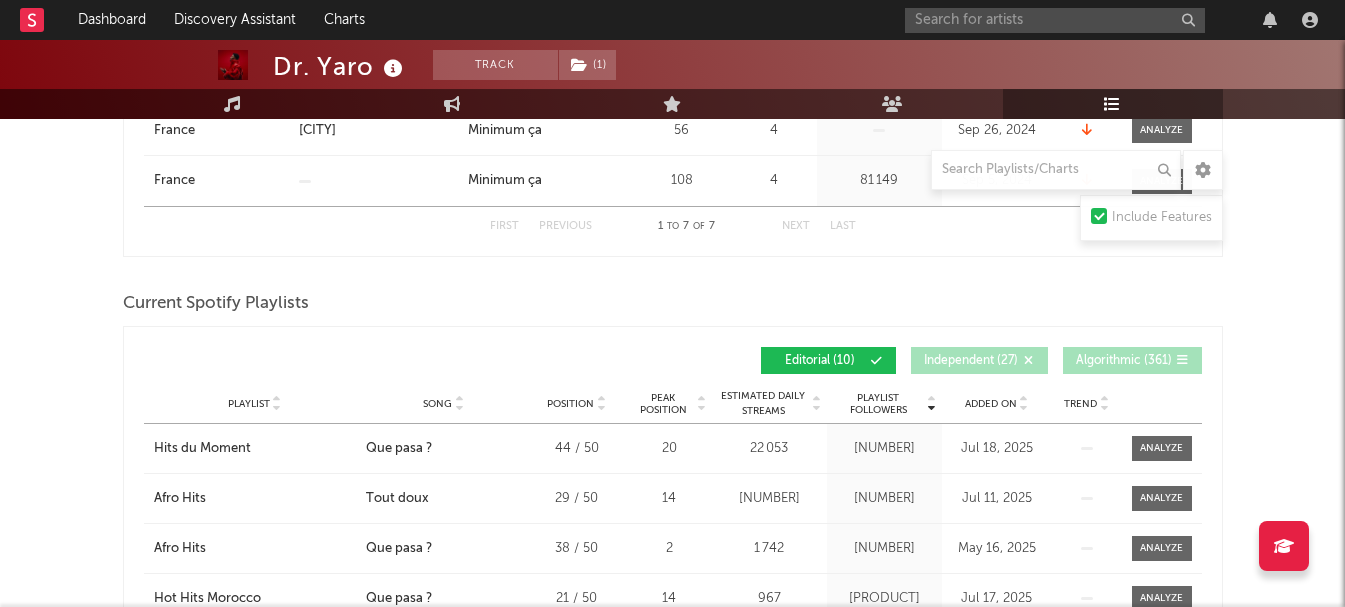 click on "Added On" at bounding box center [991, 404] 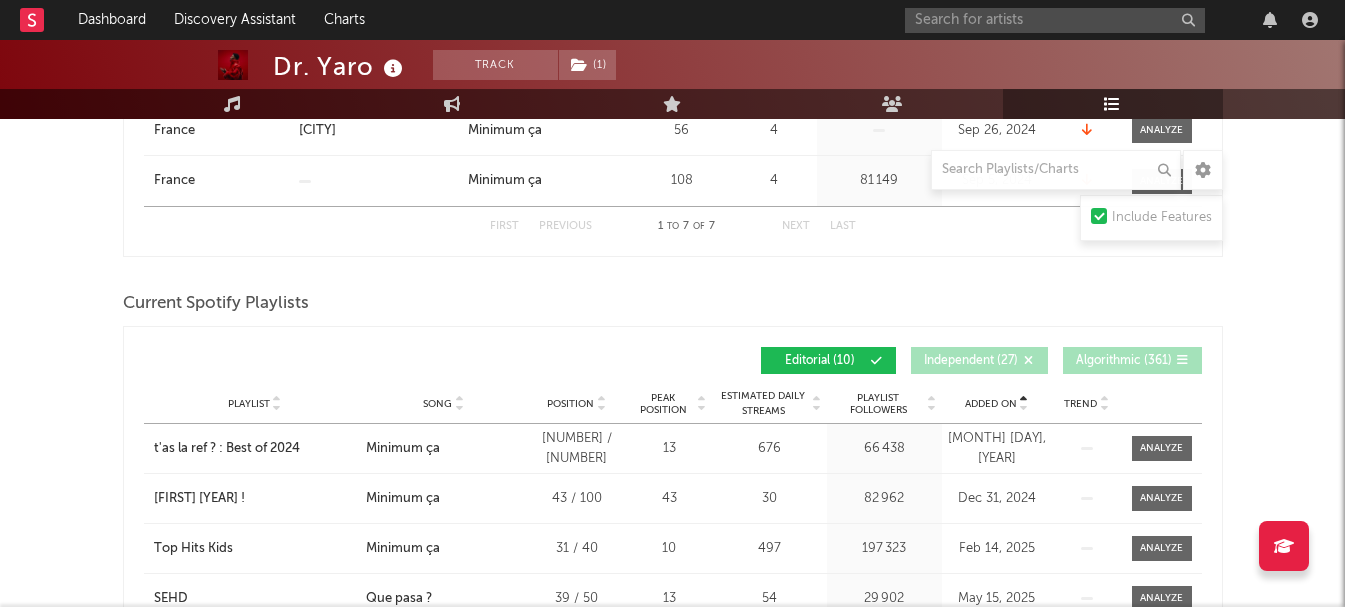 click on "Added On" at bounding box center (991, 404) 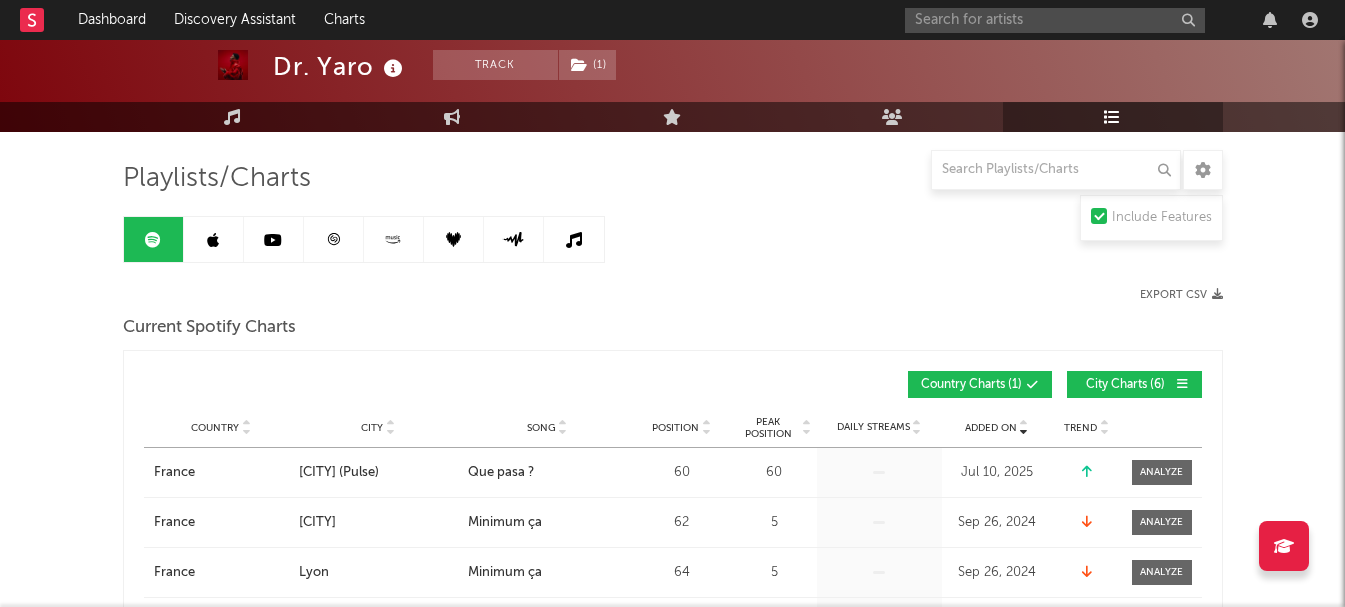 scroll, scrollTop: 0, scrollLeft: 0, axis: both 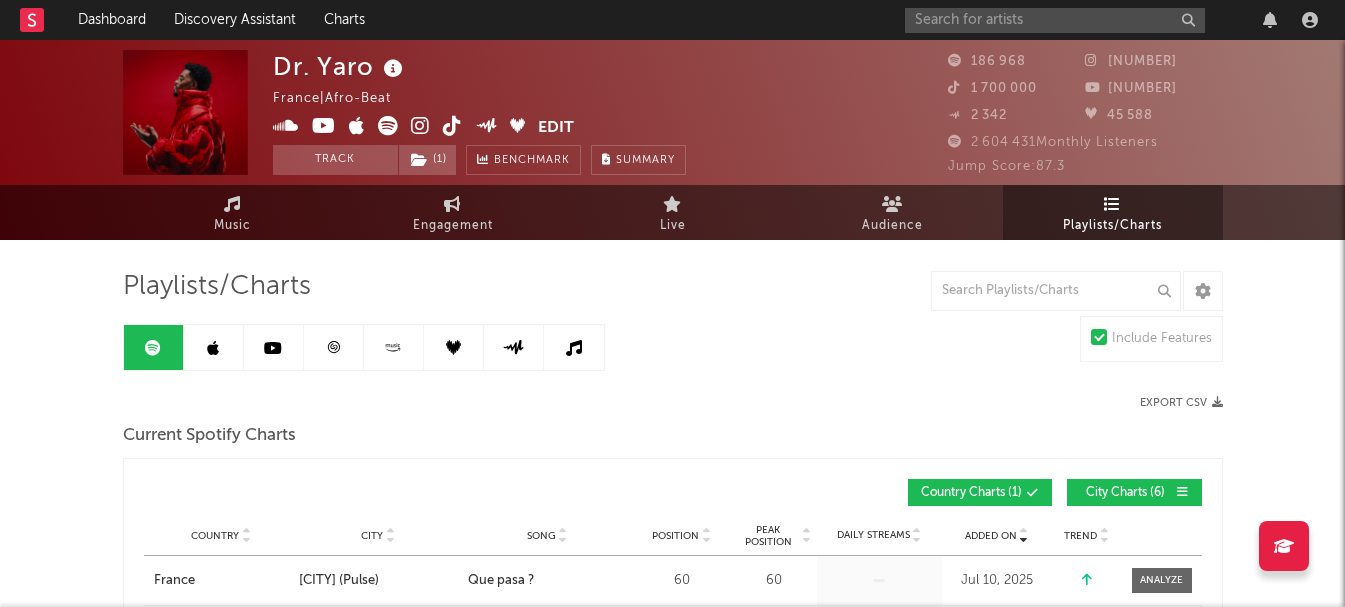 click at bounding box center (214, 347) 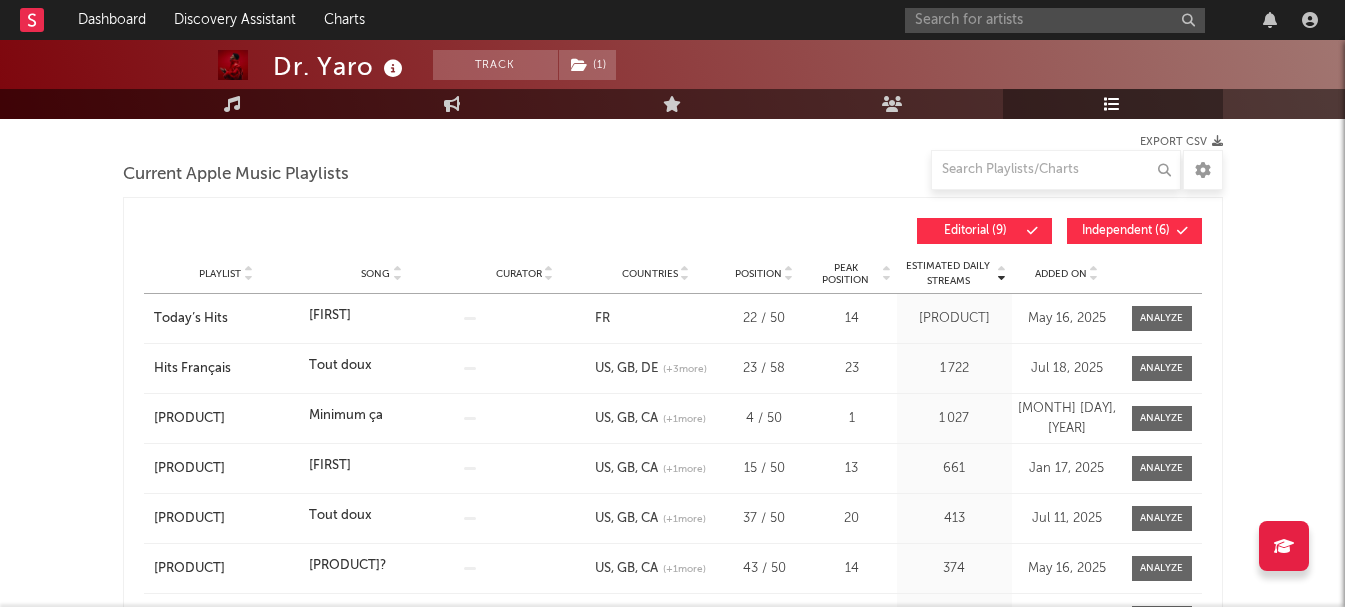 scroll, scrollTop: 200, scrollLeft: 0, axis: vertical 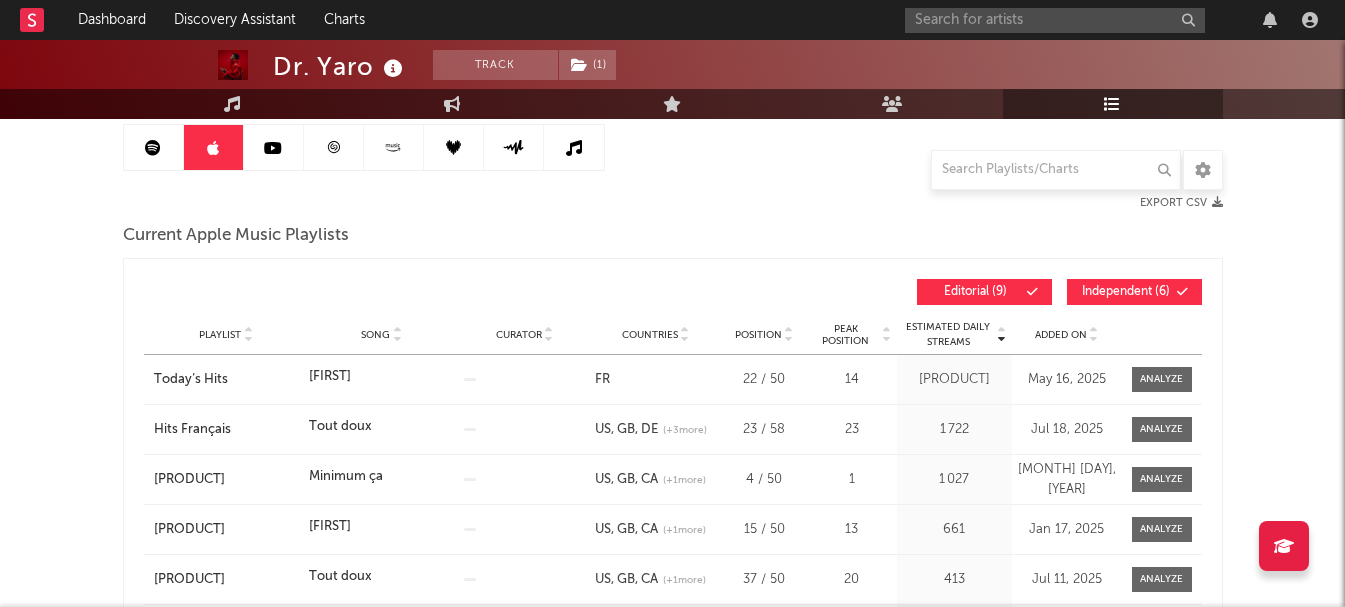 click on "Independent   ( 6 )" at bounding box center [1134, 292] 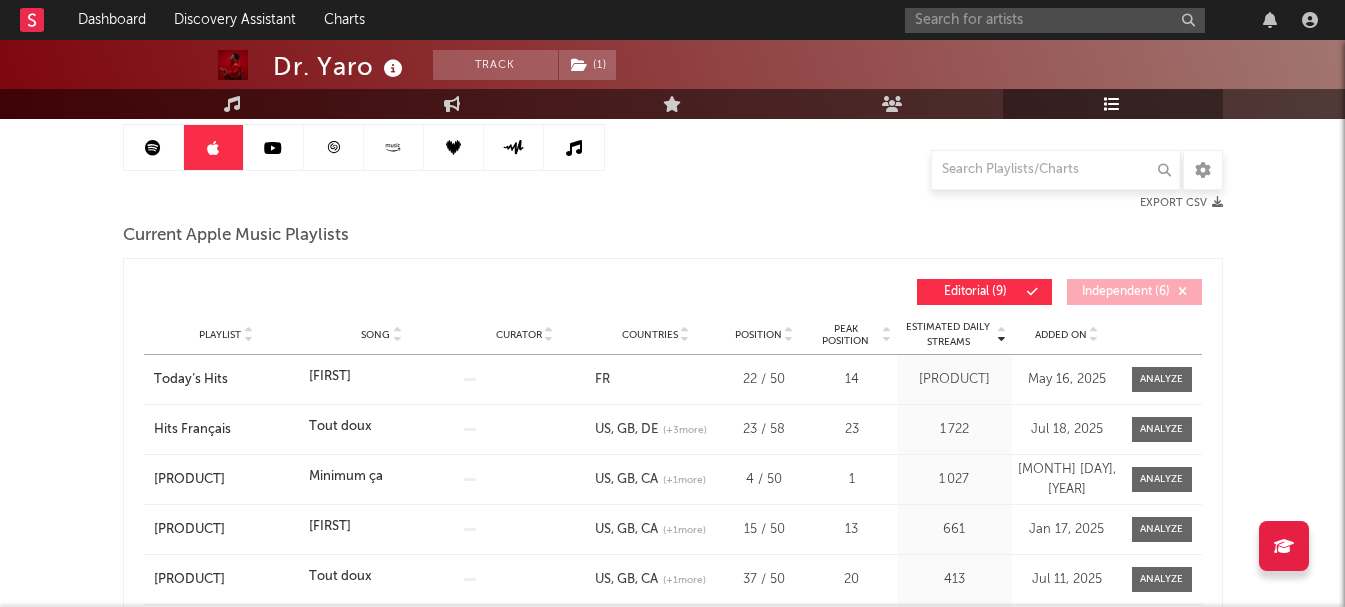 click on "Added On" at bounding box center [1061, 335] 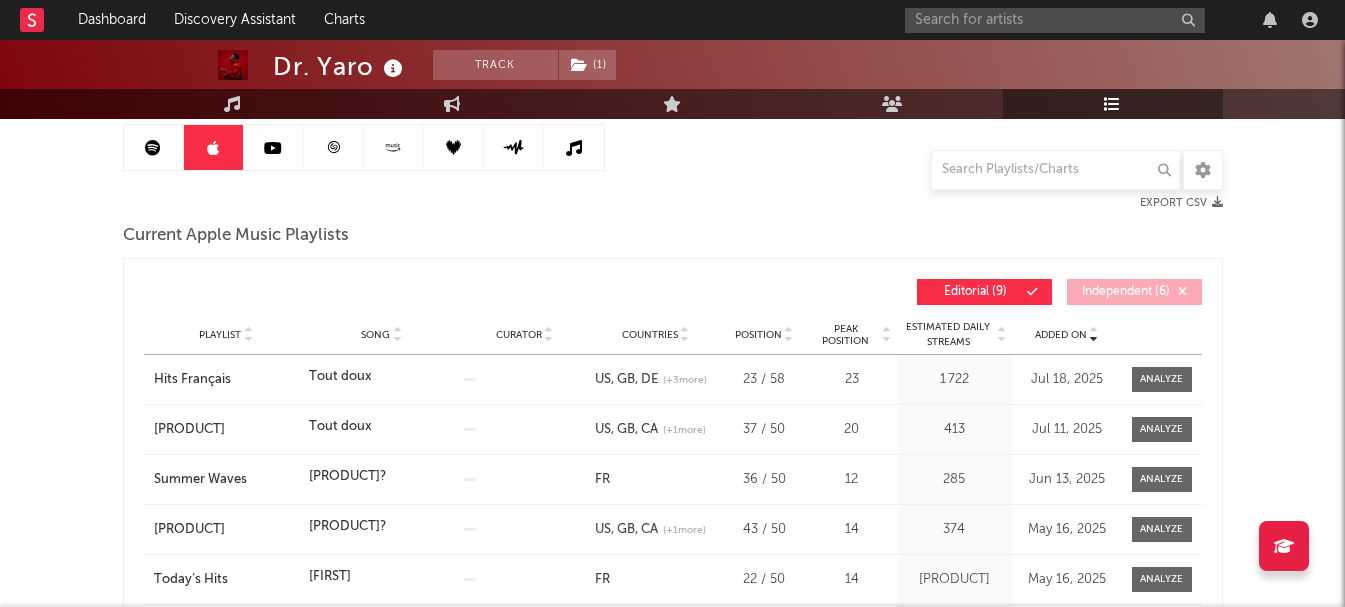 click on "Added On" at bounding box center [1061, 335] 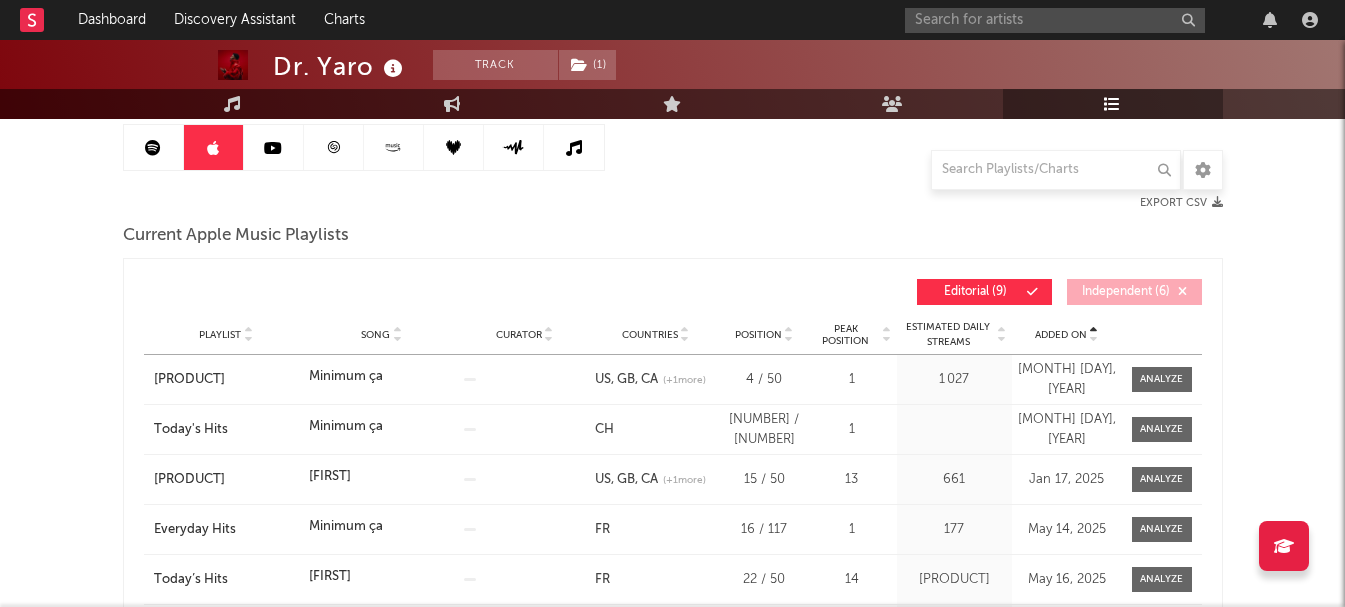 click on "Added On" at bounding box center [1061, 335] 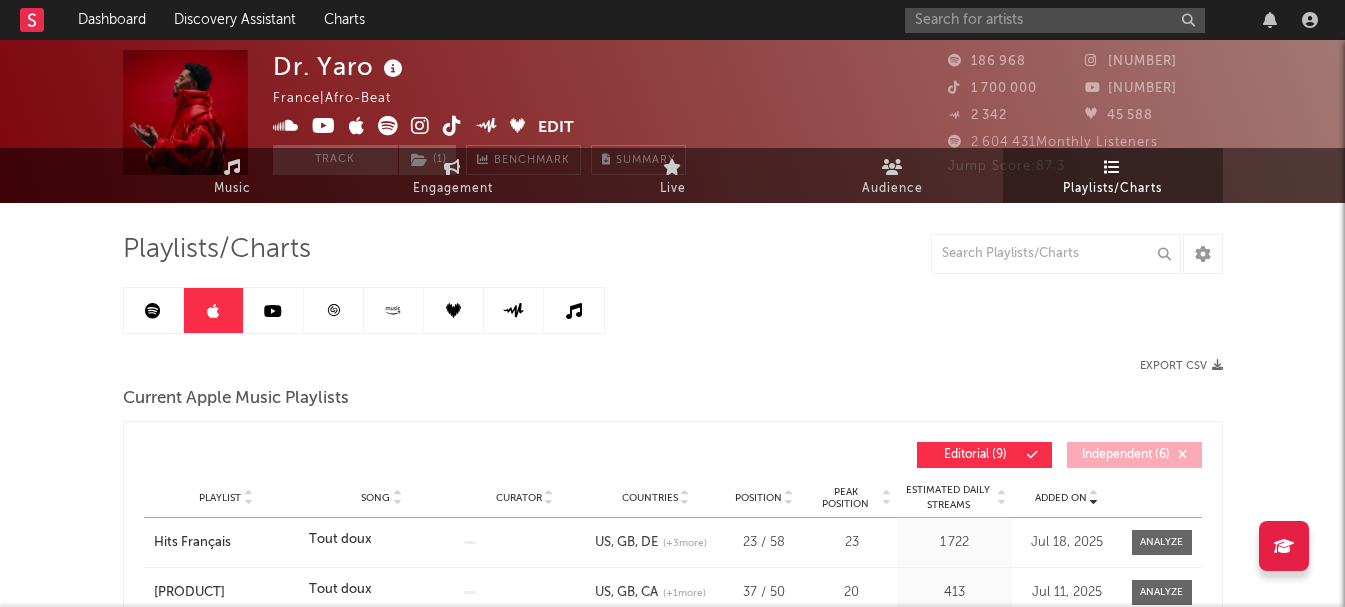scroll, scrollTop: 0, scrollLeft: 0, axis: both 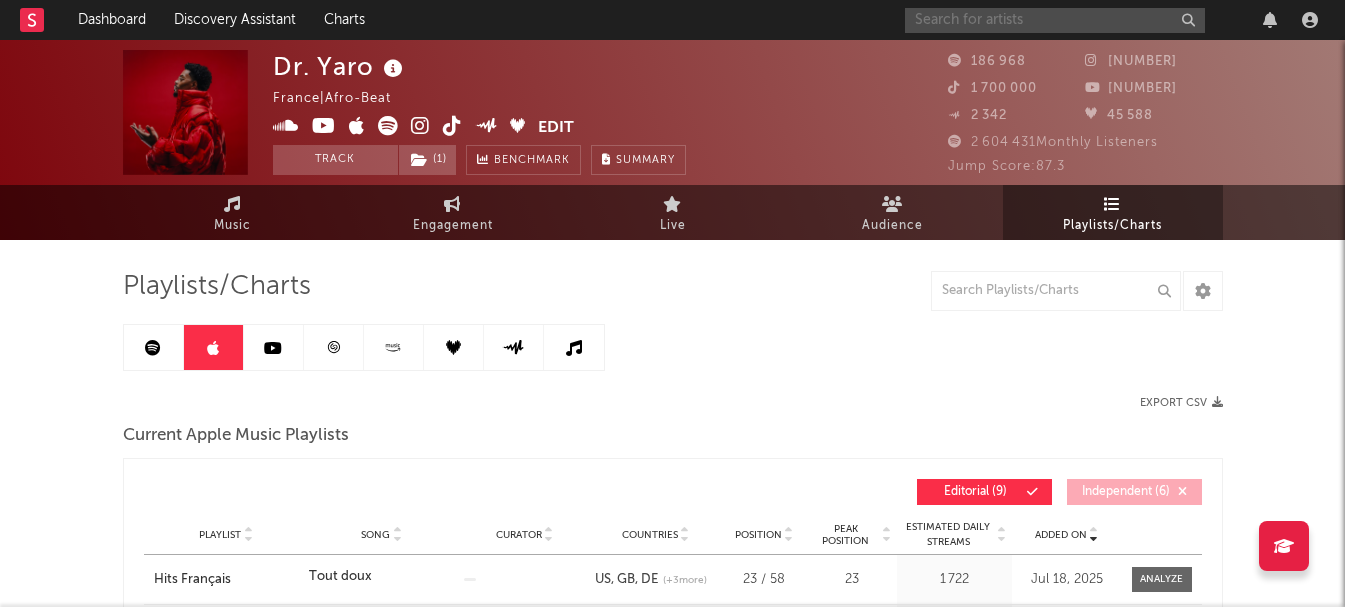 click at bounding box center [1055, 20] 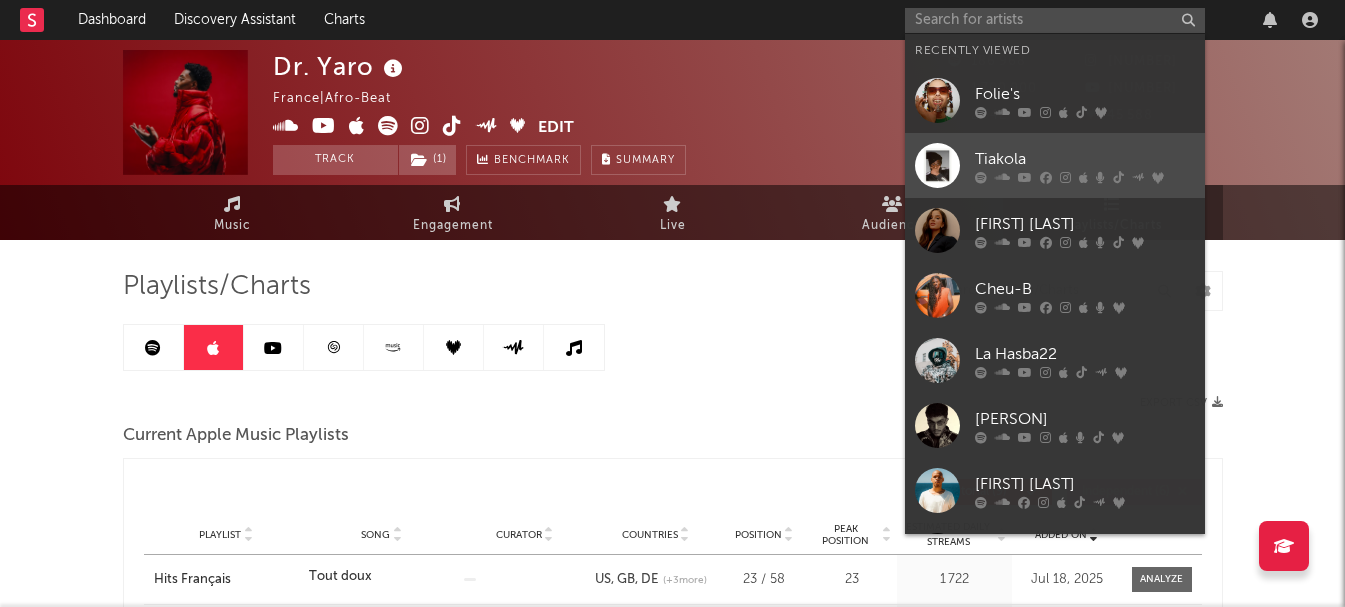 click on "Tiakola" at bounding box center (1085, 159) 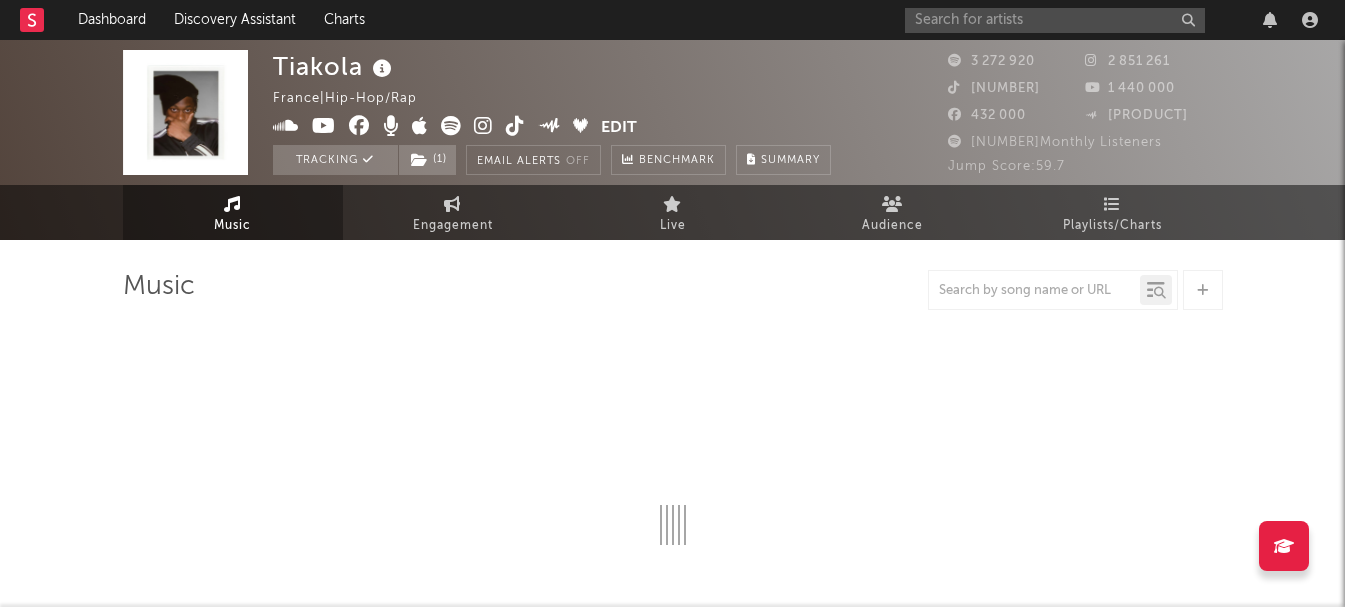 select on "6m" 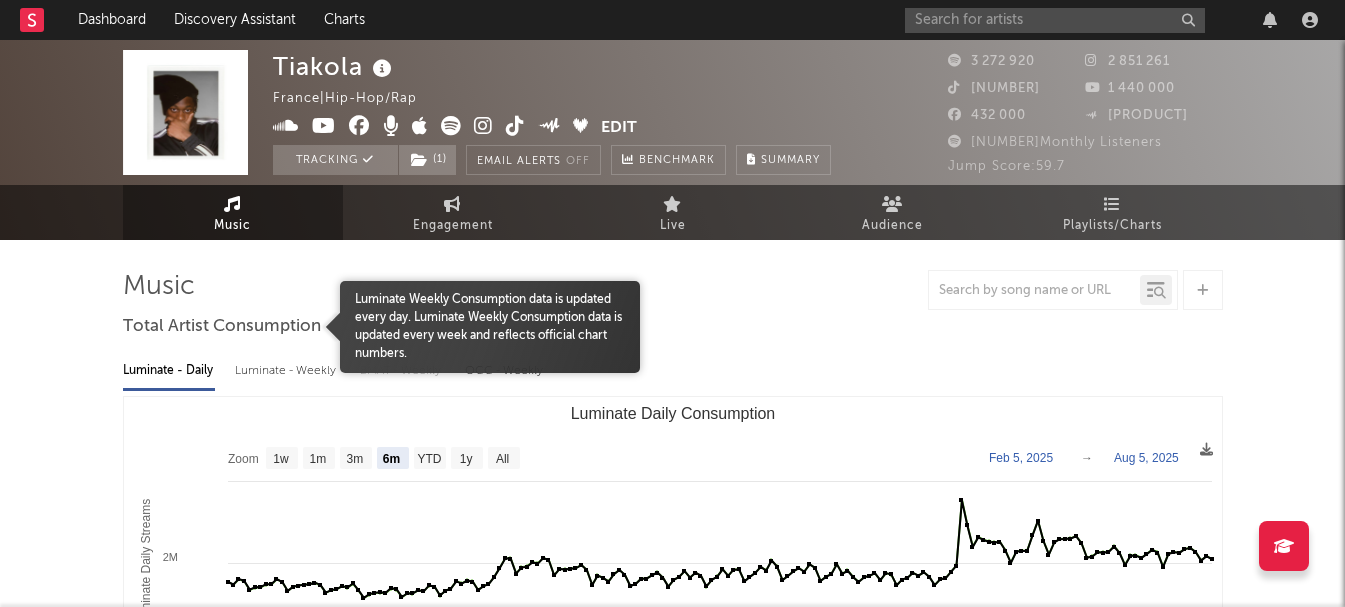 select on "6m" 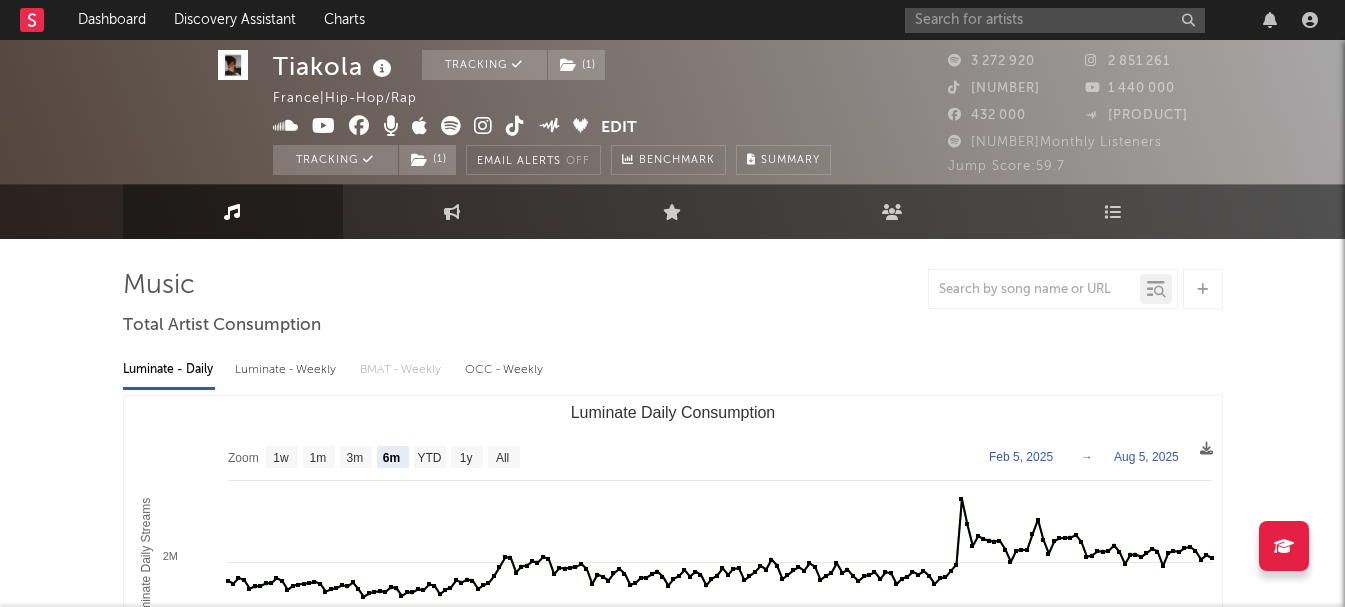 scroll, scrollTop: 100, scrollLeft: 0, axis: vertical 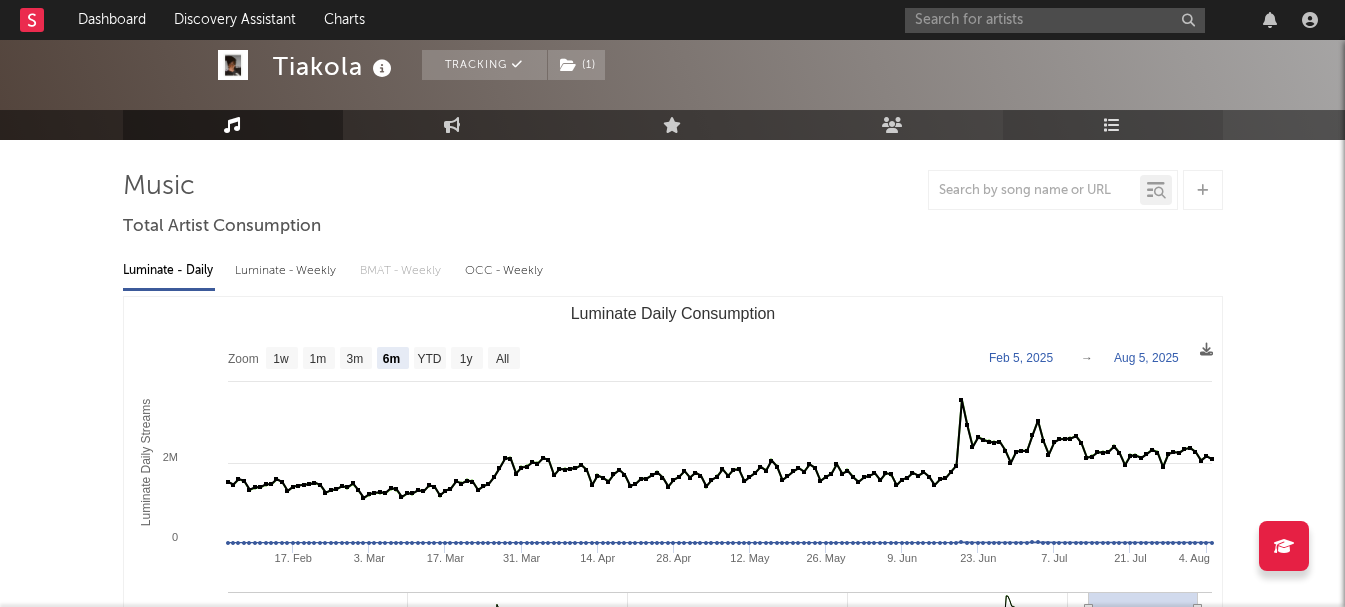 click on "Playlists/Charts" at bounding box center (1113, 125) 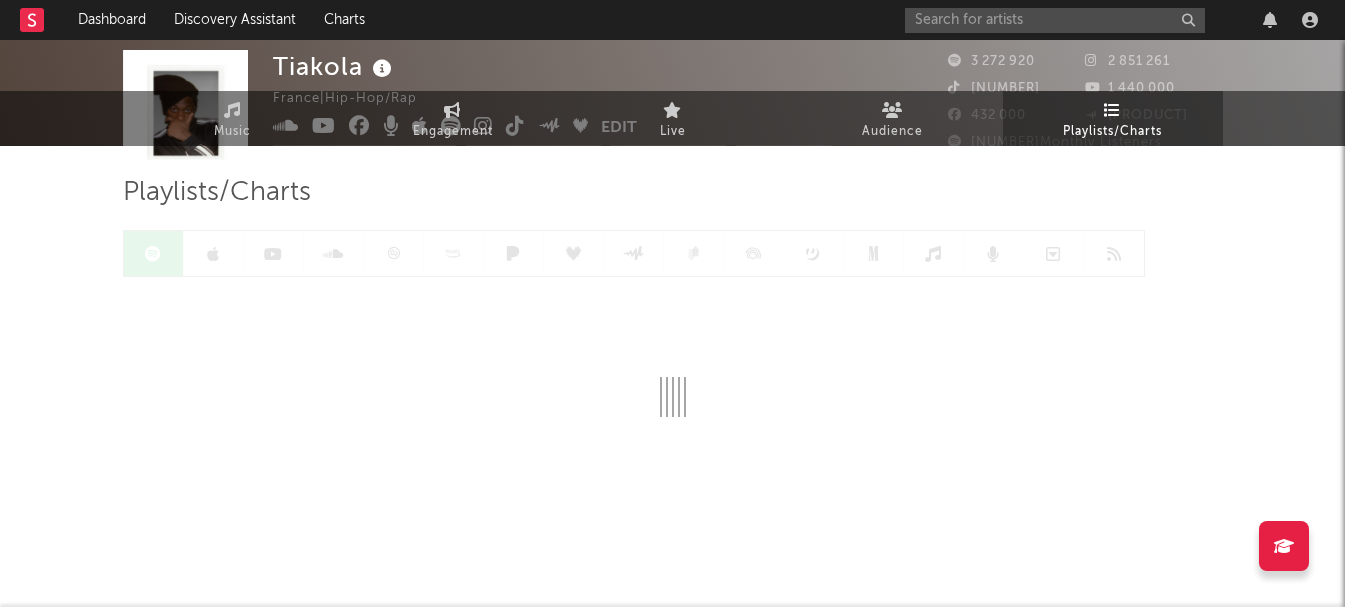 scroll, scrollTop: 0, scrollLeft: 0, axis: both 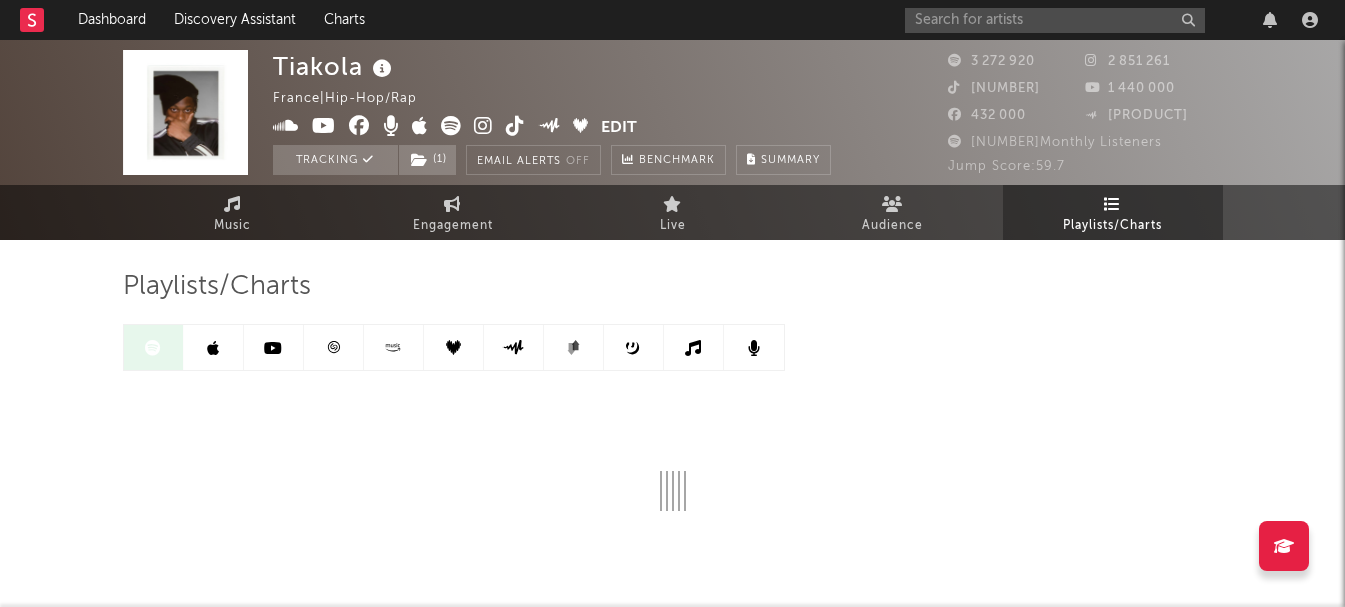 click at bounding box center (213, 348) 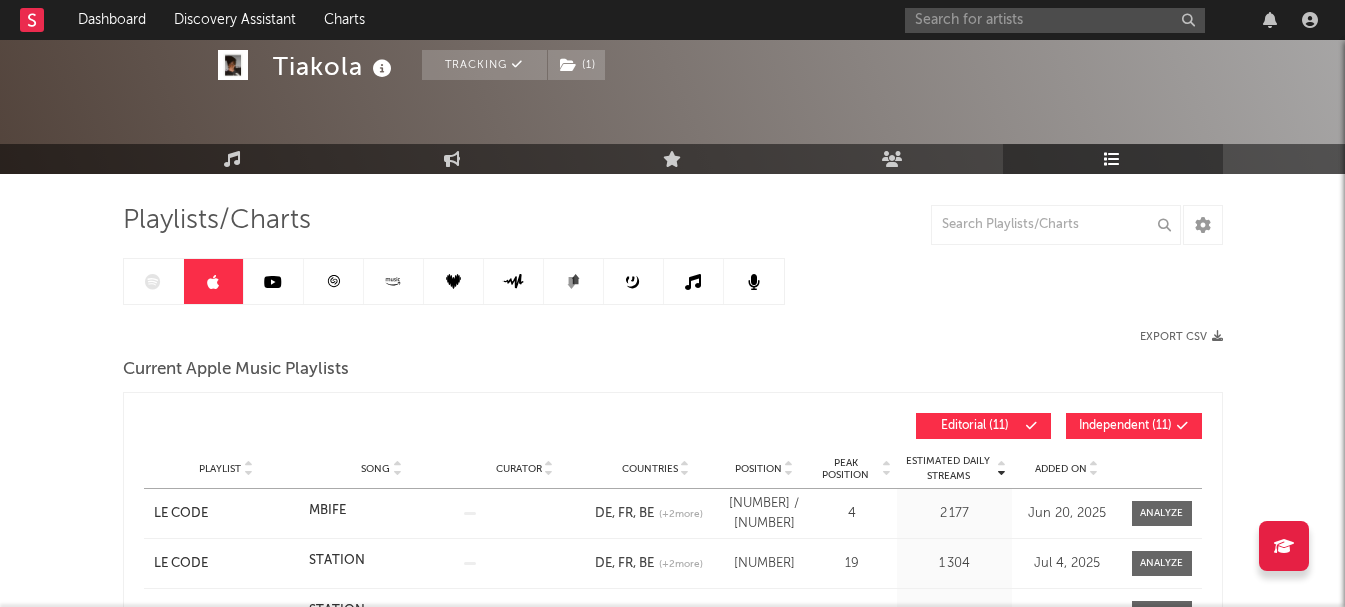 scroll, scrollTop: 100, scrollLeft: 0, axis: vertical 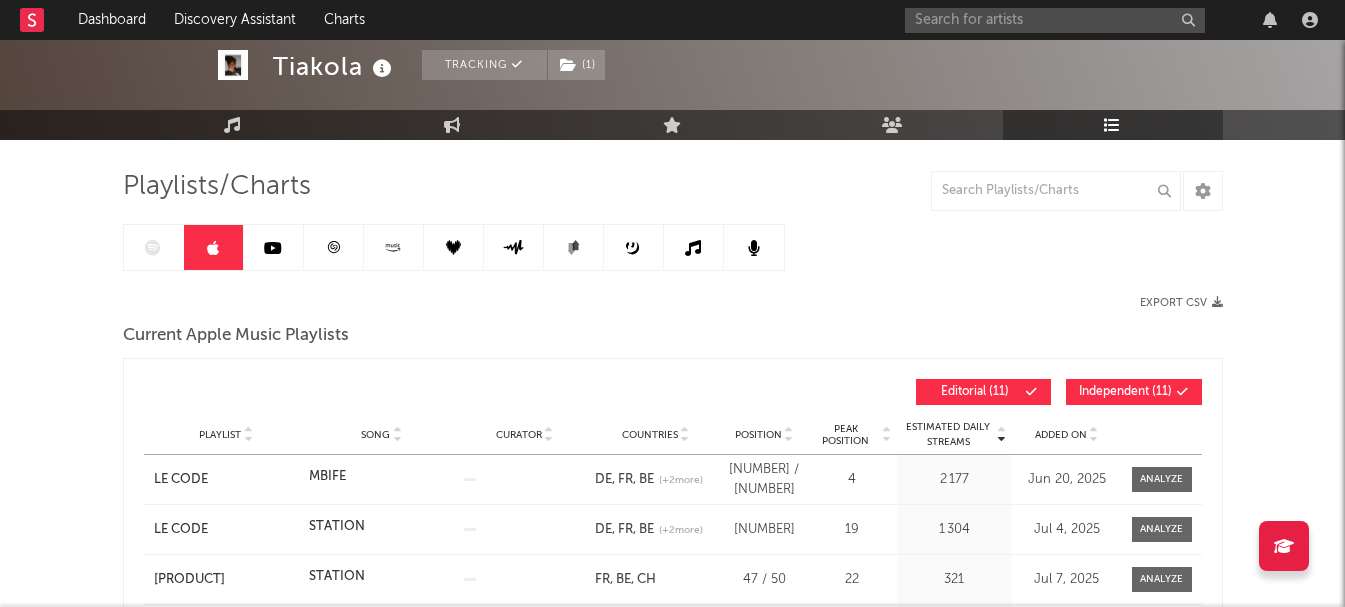 click on "Independent ( [NUMBER] )" at bounding box center [1125, 392] 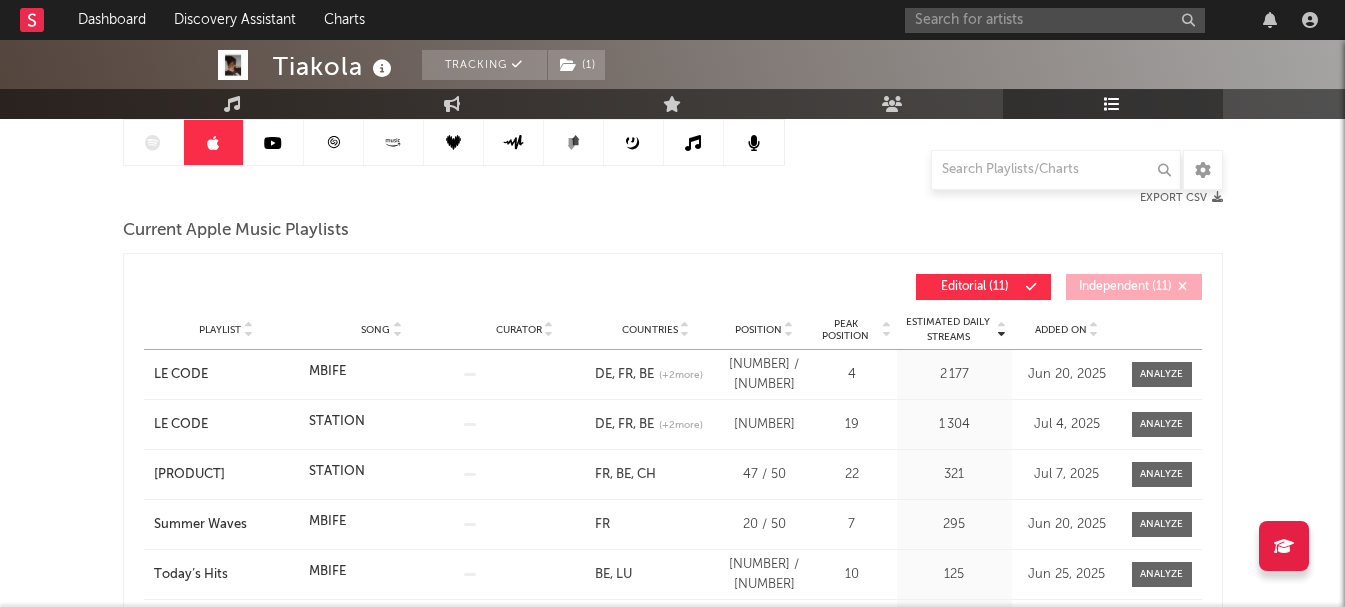 scroll, scrollTop: 300, scrollLeft: 0, axis: vertical 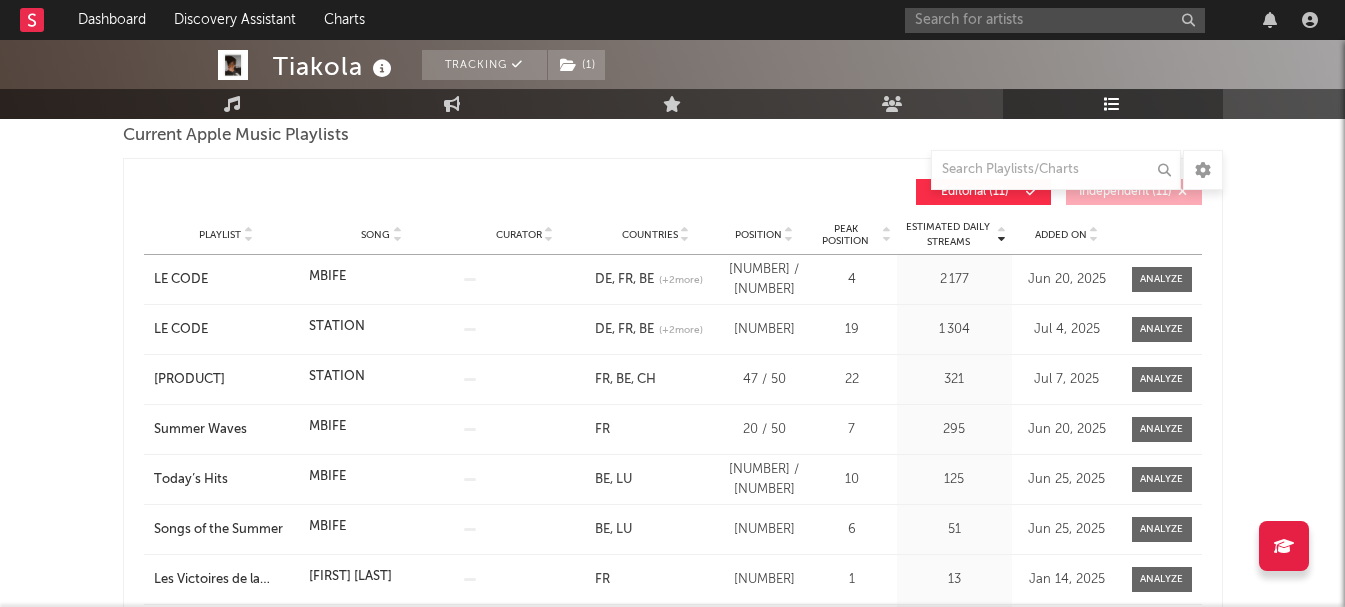 click on "Added On" at bounding box center [1061, 235] 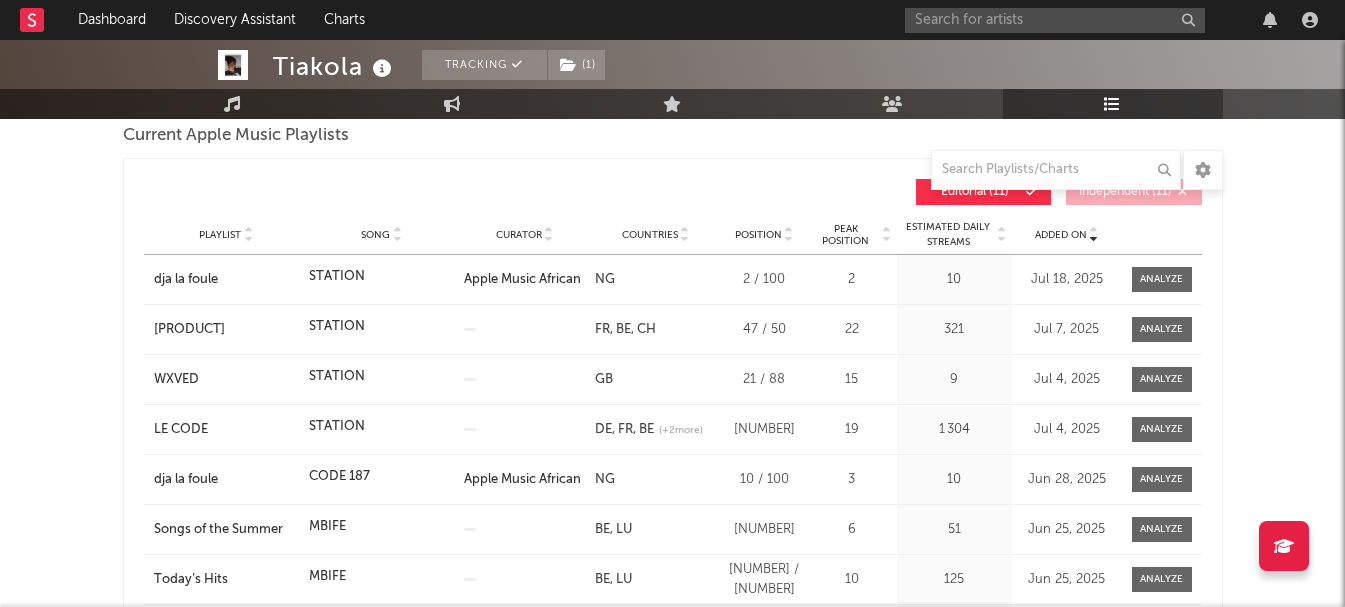 click on "Added On" at bounding box center [1061, 235] 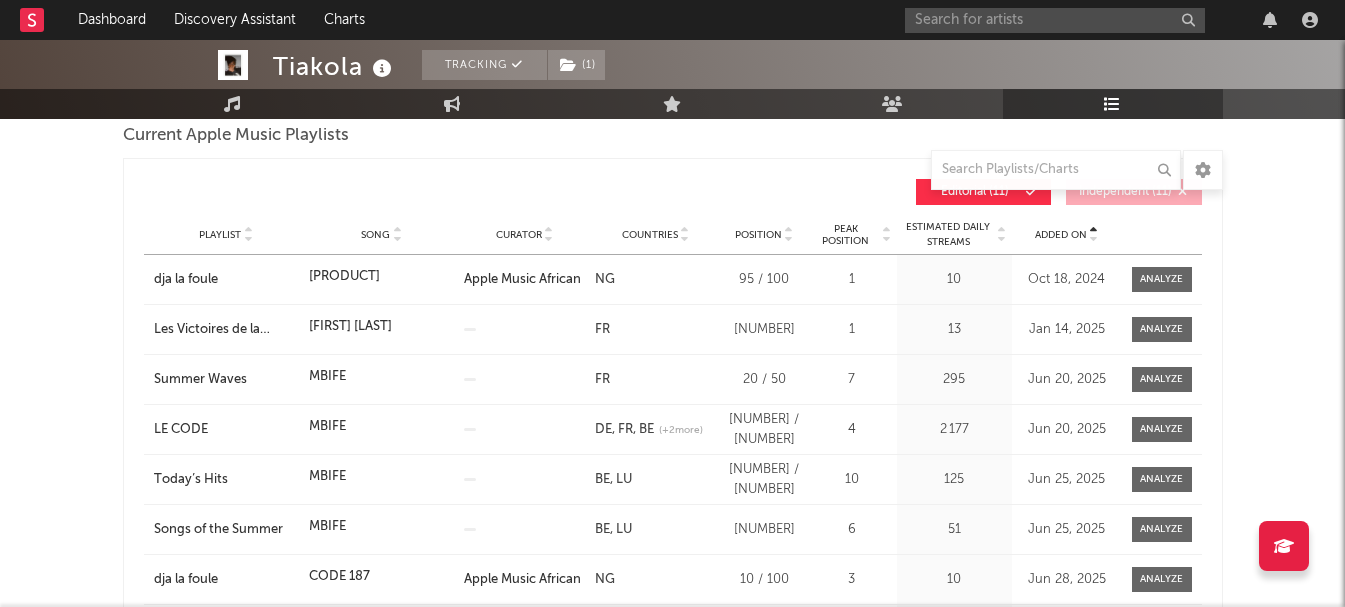 click on "Added On" at bounding box center [1061, 235] 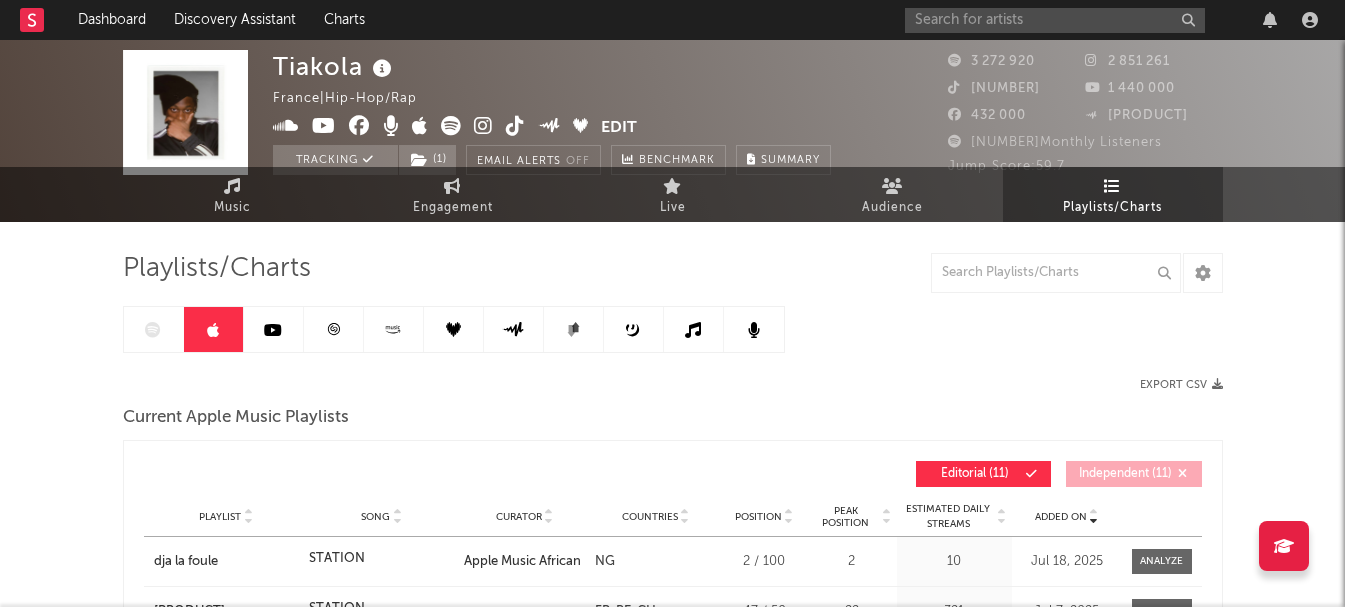 scroll, scrollTop: 0, scrollLeft: 0, axis: both 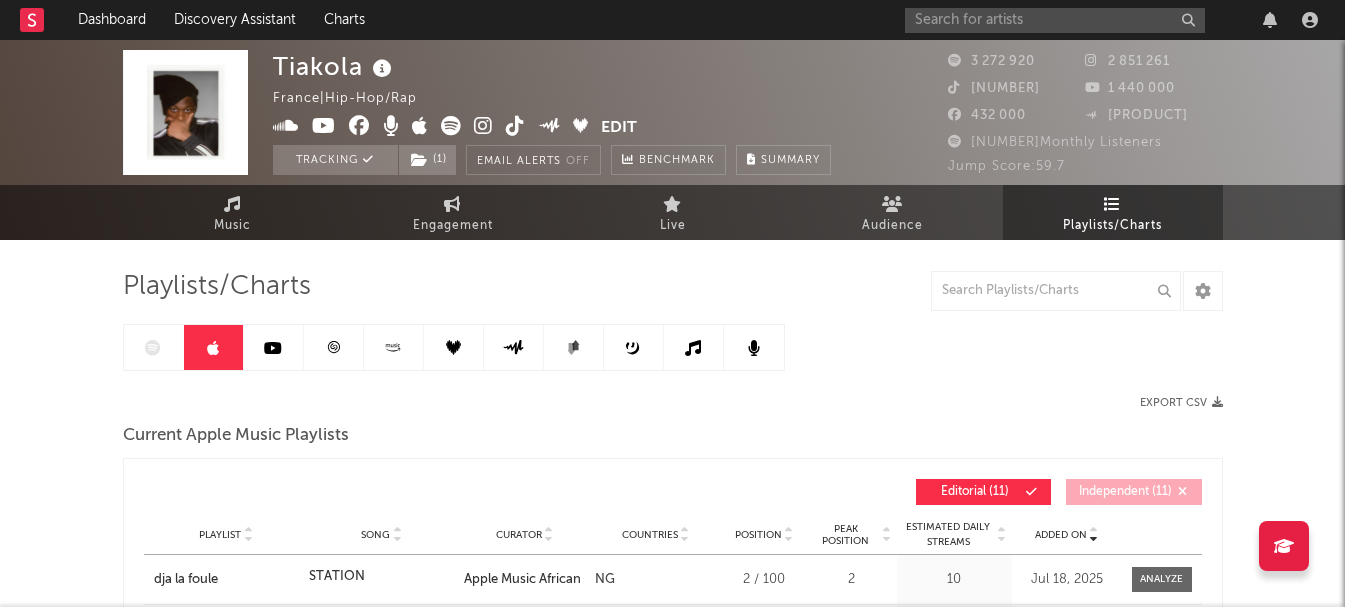 click at bounding box center (334, 347) 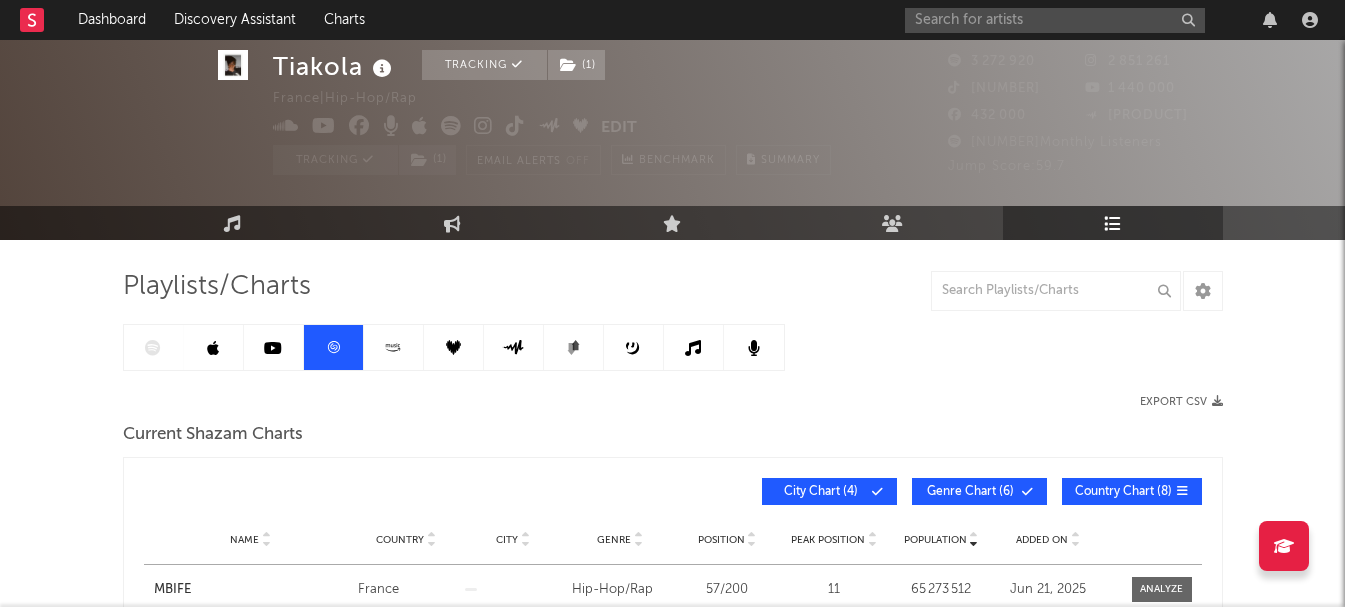 scroll, scrollTop: 200, scrollLeft: 0, axis: vertical 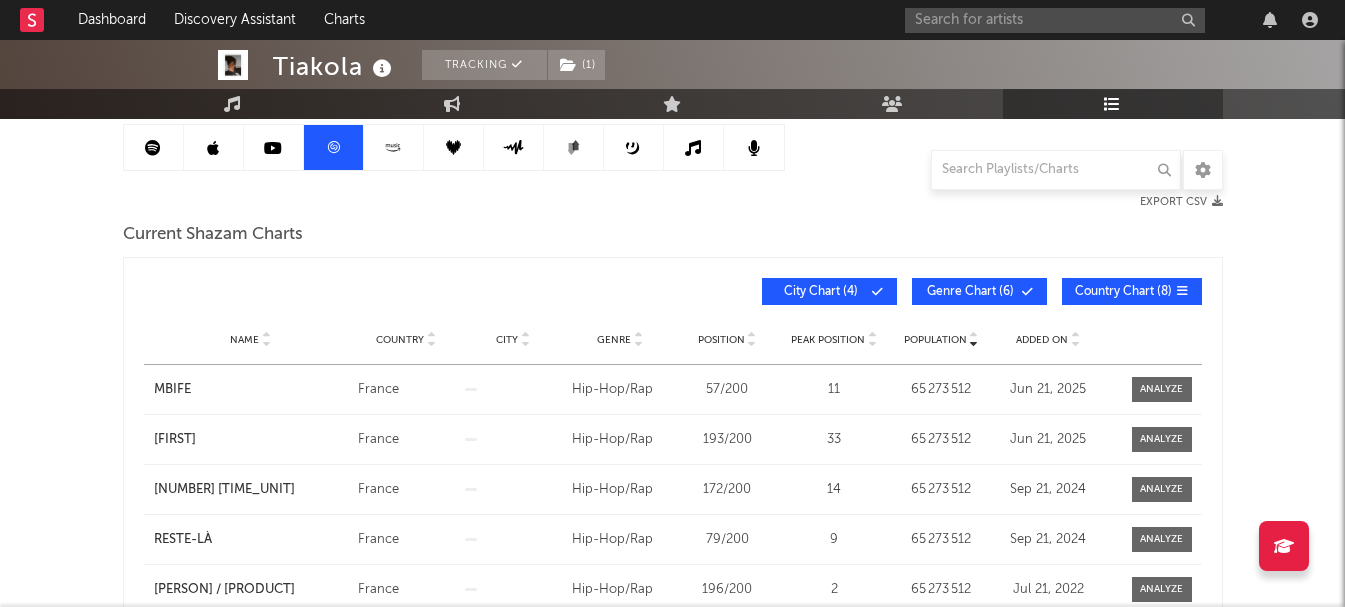 click on "Added On" at bounding box center (1048, 339) 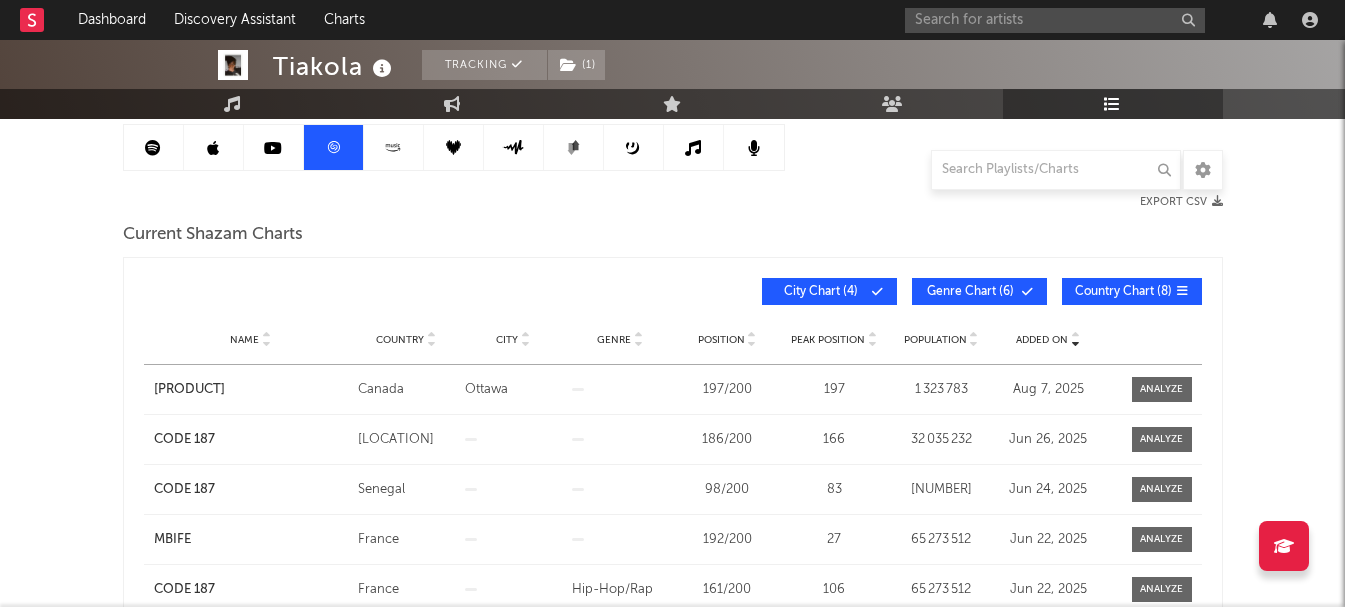 click on "City Chart   ( 4 )" at bounding box center [821, 292] 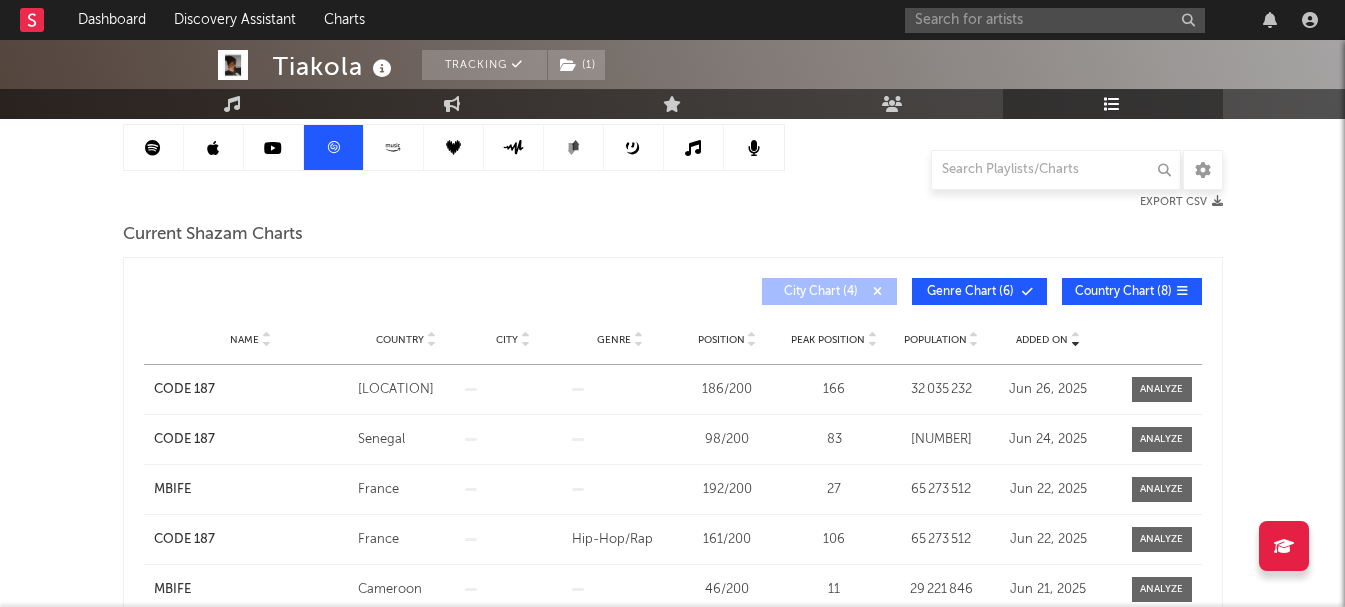 click on "City Chart   ( 4 )" at bounding box center (821, 292) 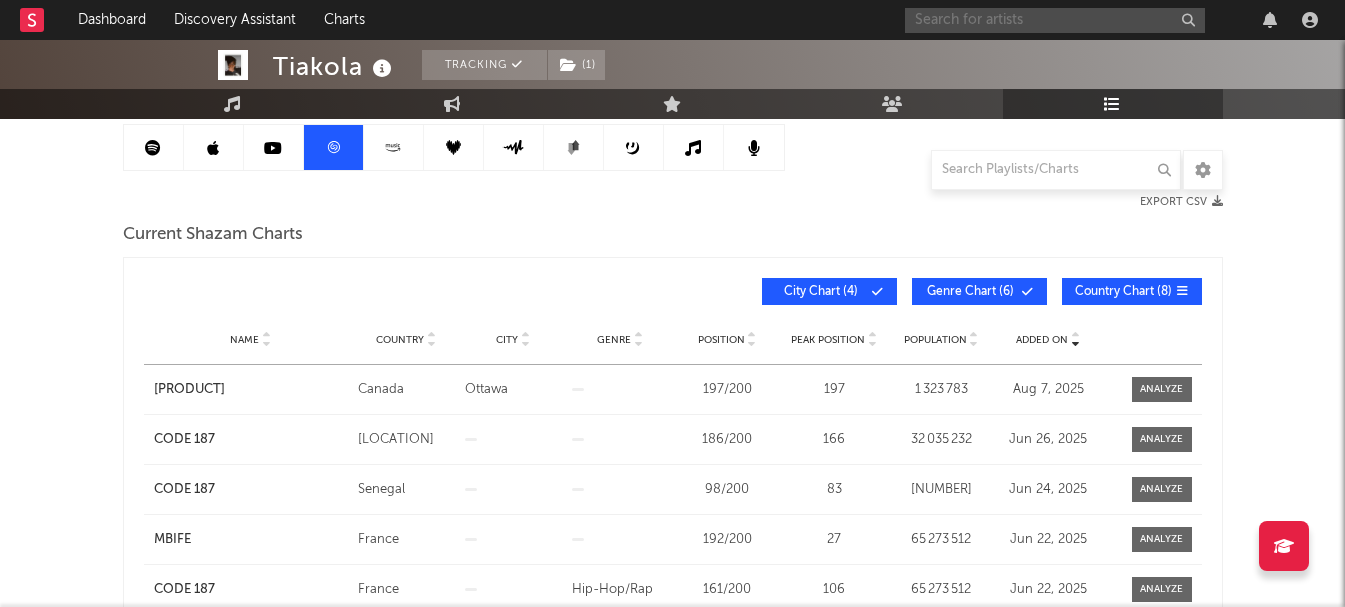 click at bounding box center (1055, 20) 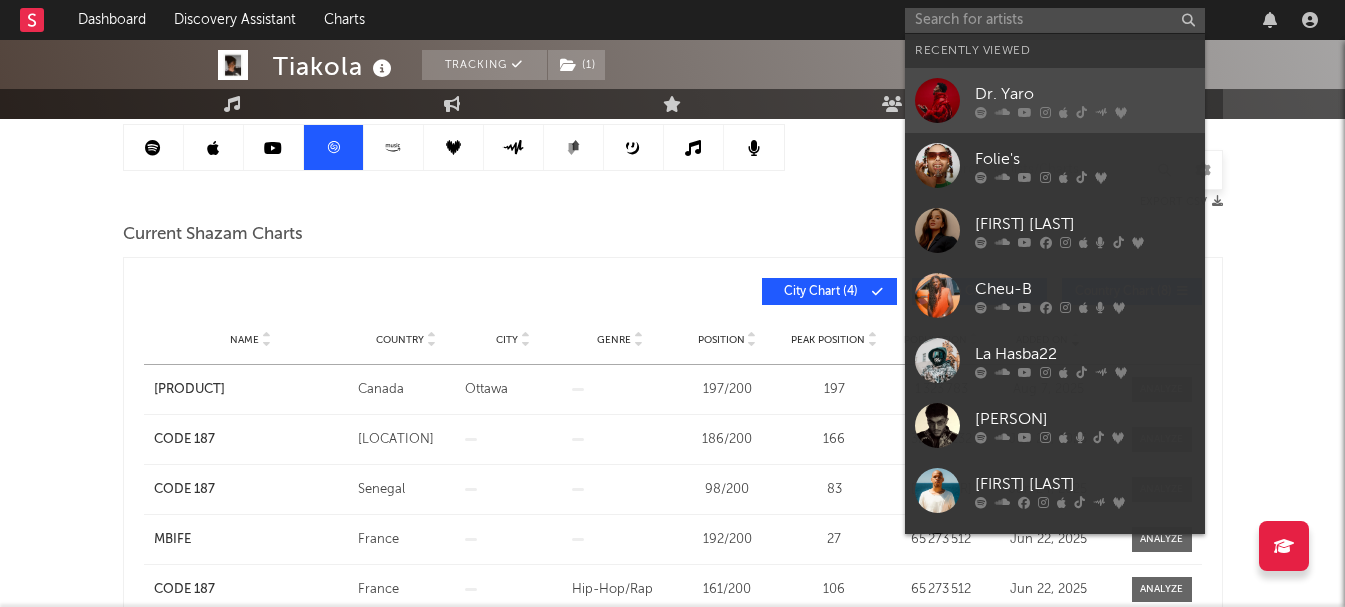 click at bounding box center (937, 100) 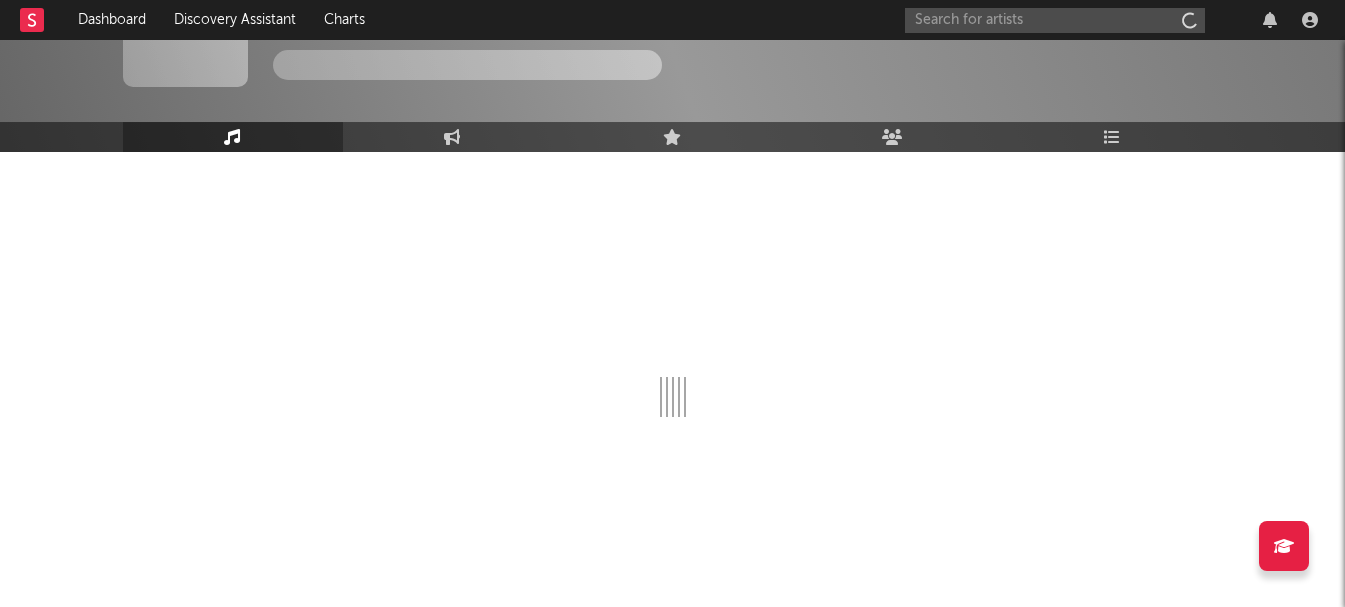 scroll, scrollTop: 88, scrollLeft: 0, axis: vertical 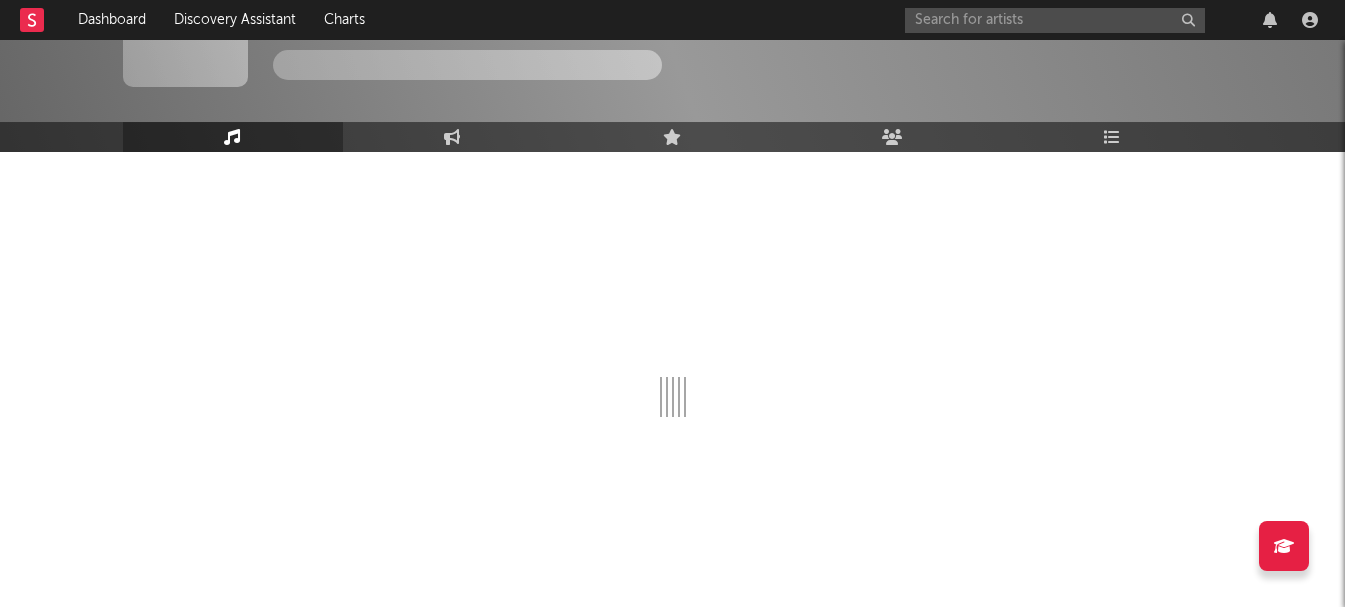 select on "6m" 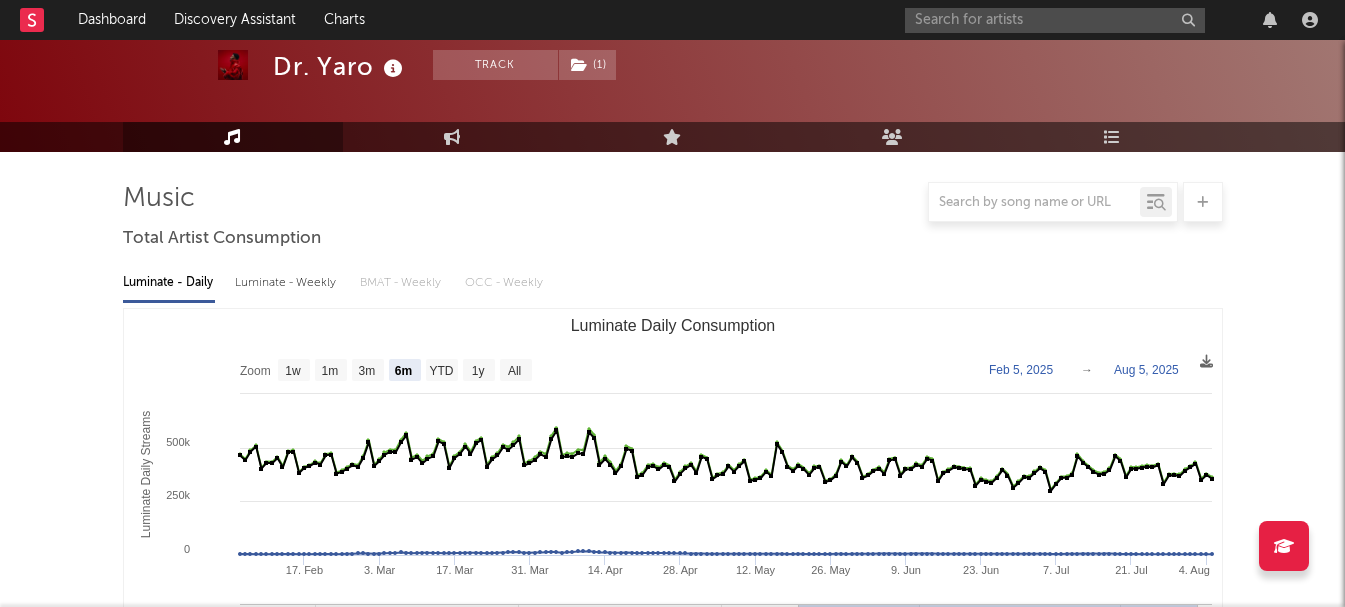 scroll, scrollTop: 200, scrollLeft: 0, axis: vertical 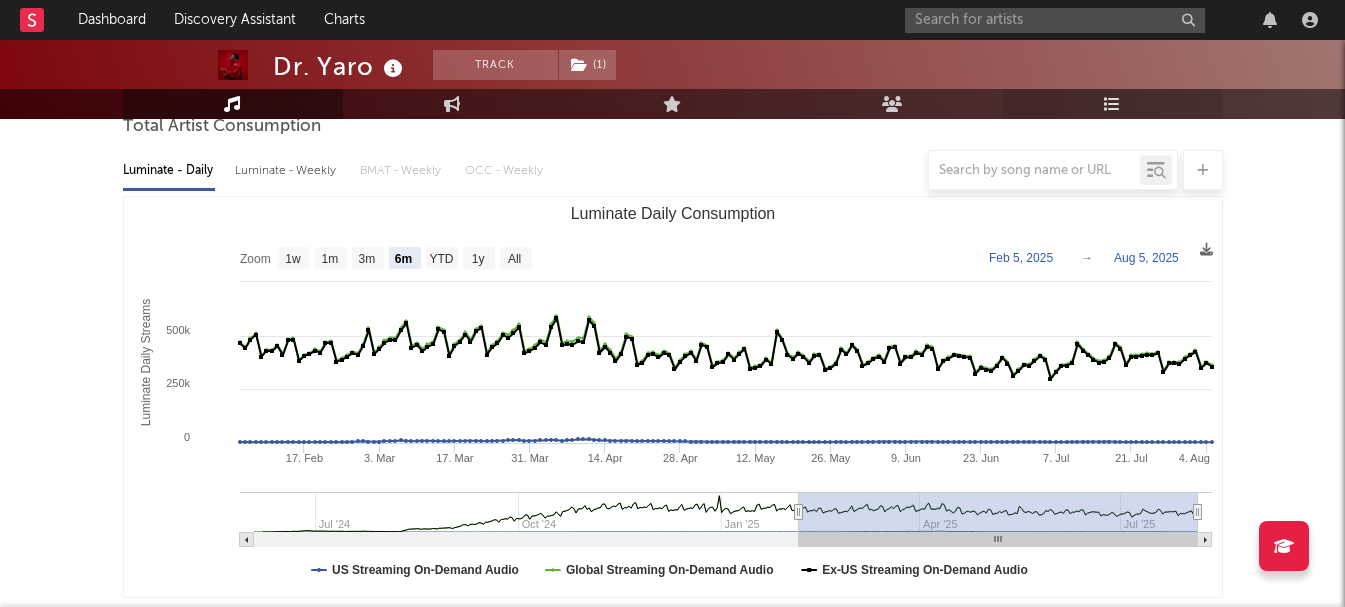 click on "Playlists/Charts" at bounding box center (1113, 104) 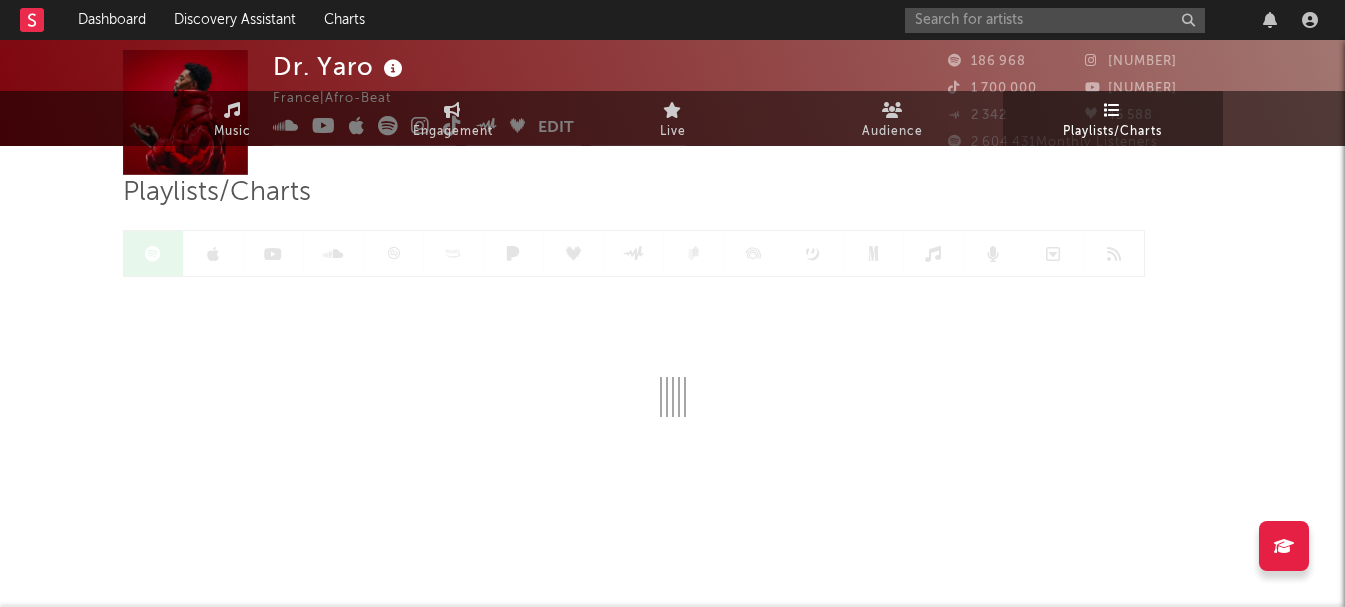 scroll, scrollTop: 0, scrollLeft: 0, axis: both 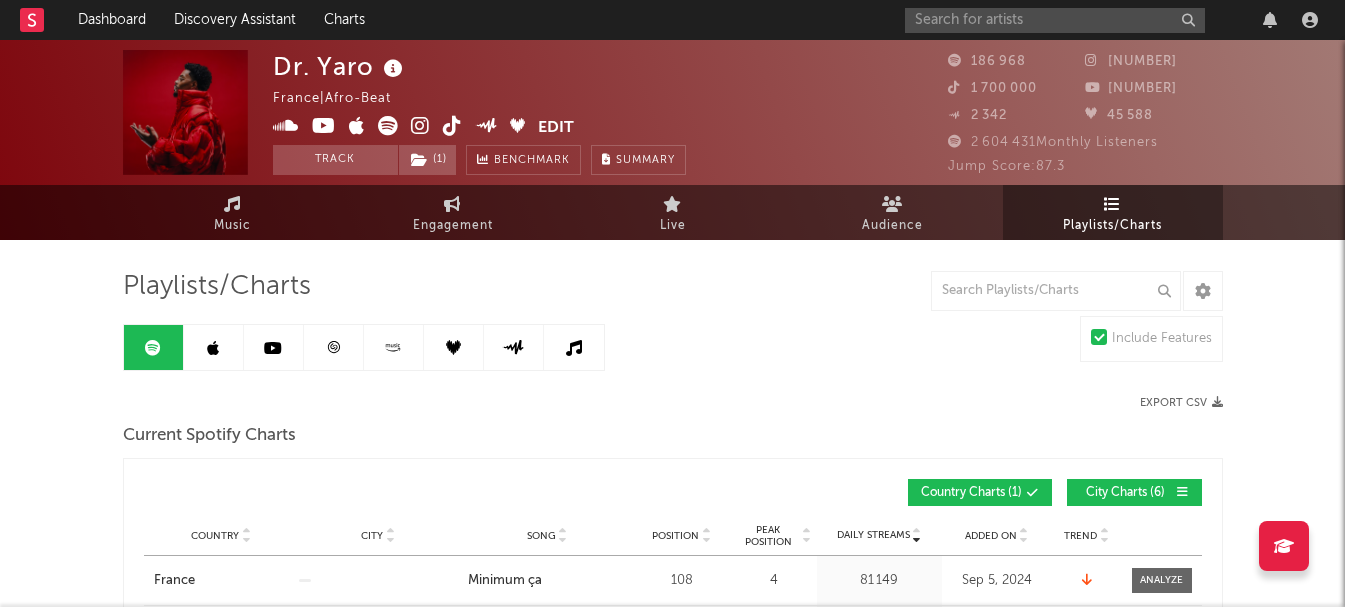 click at bounding box center (214, 347) 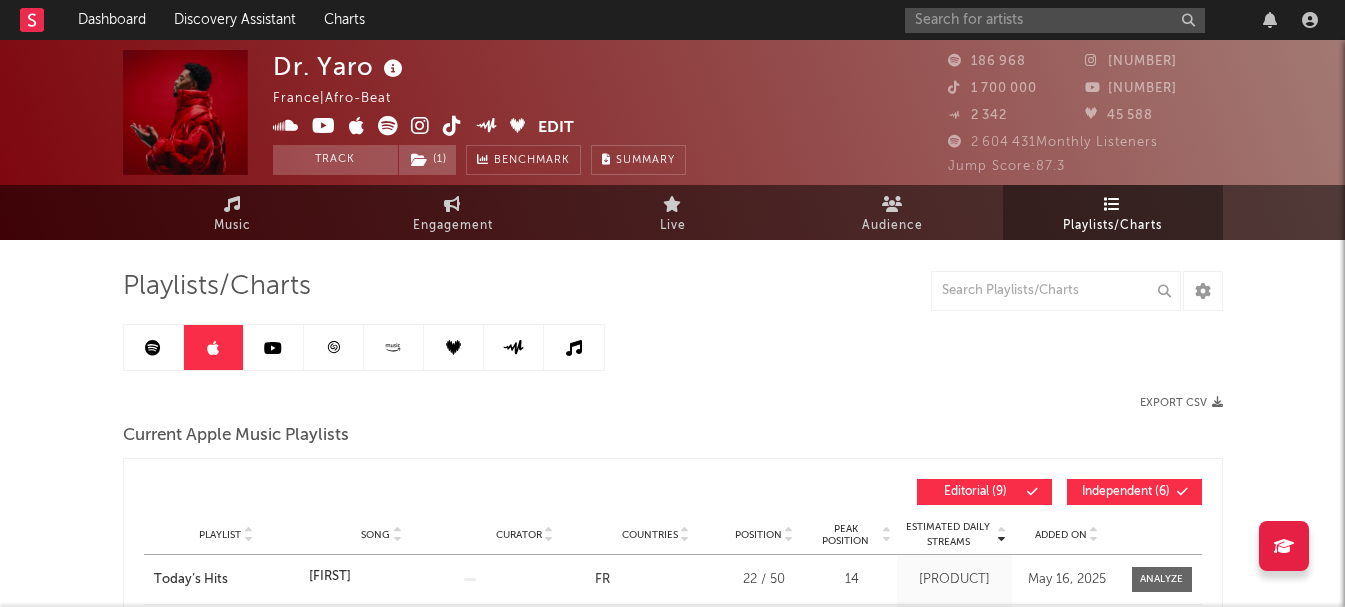 click at bounding box center [273, 348] 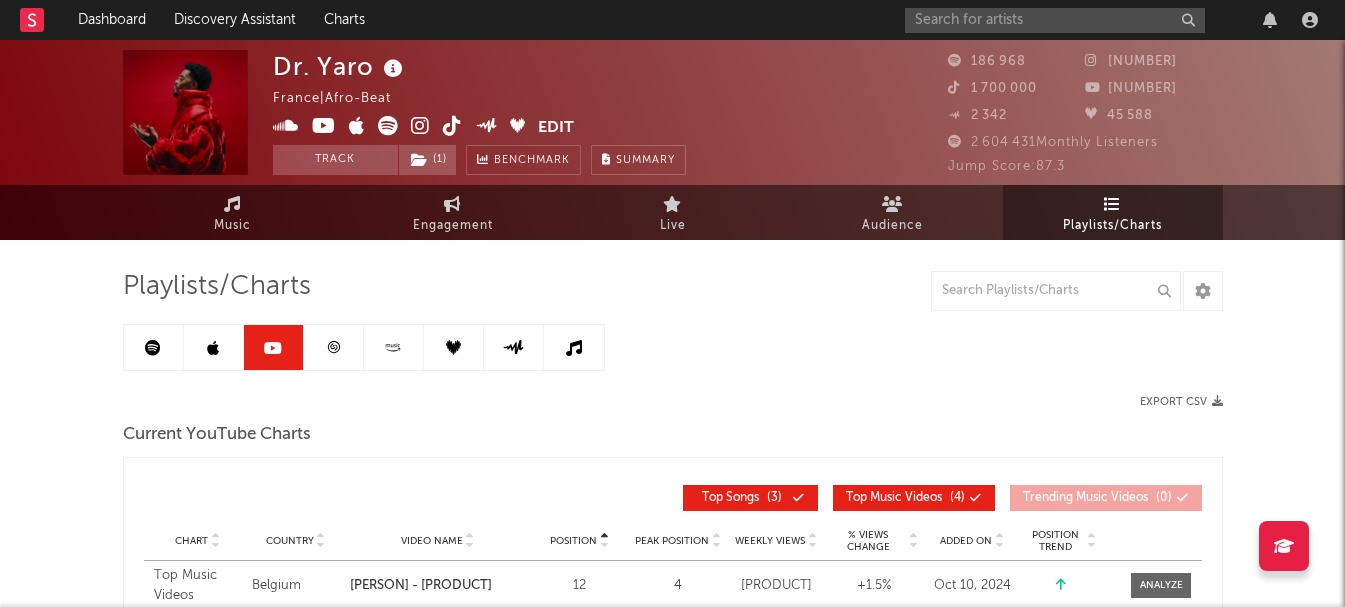 click at bounding box center (214, 347) 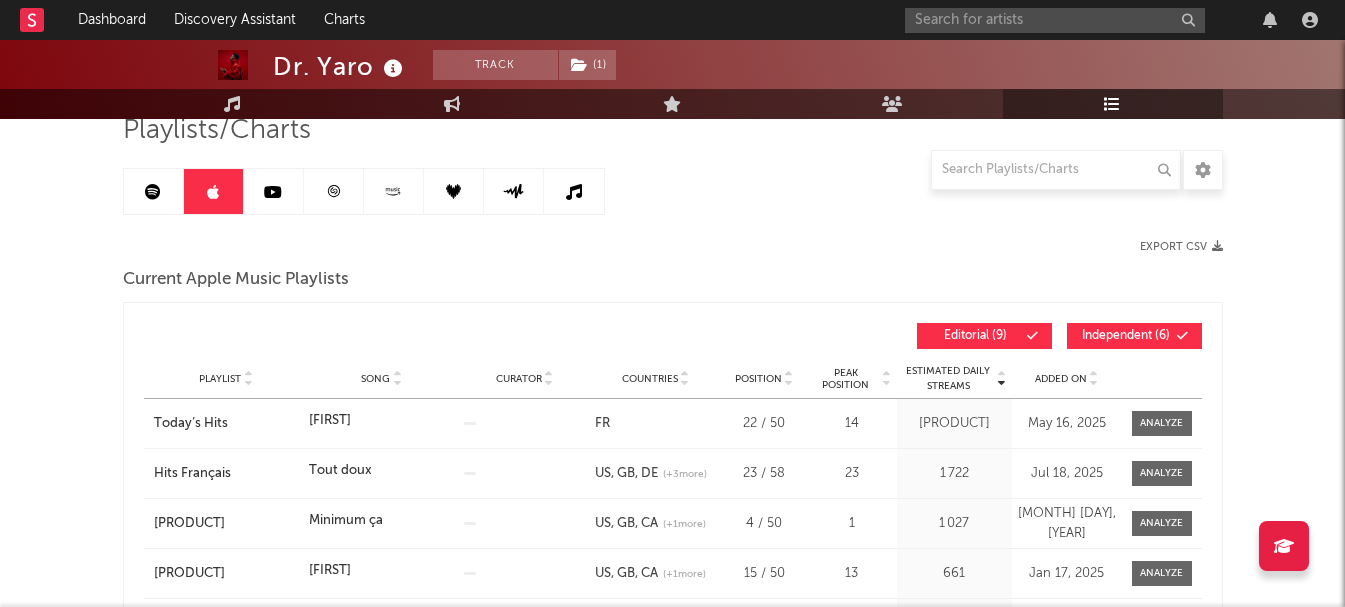 scroll, scrollTop: 200, scrollLeft: 0, axis: vertical 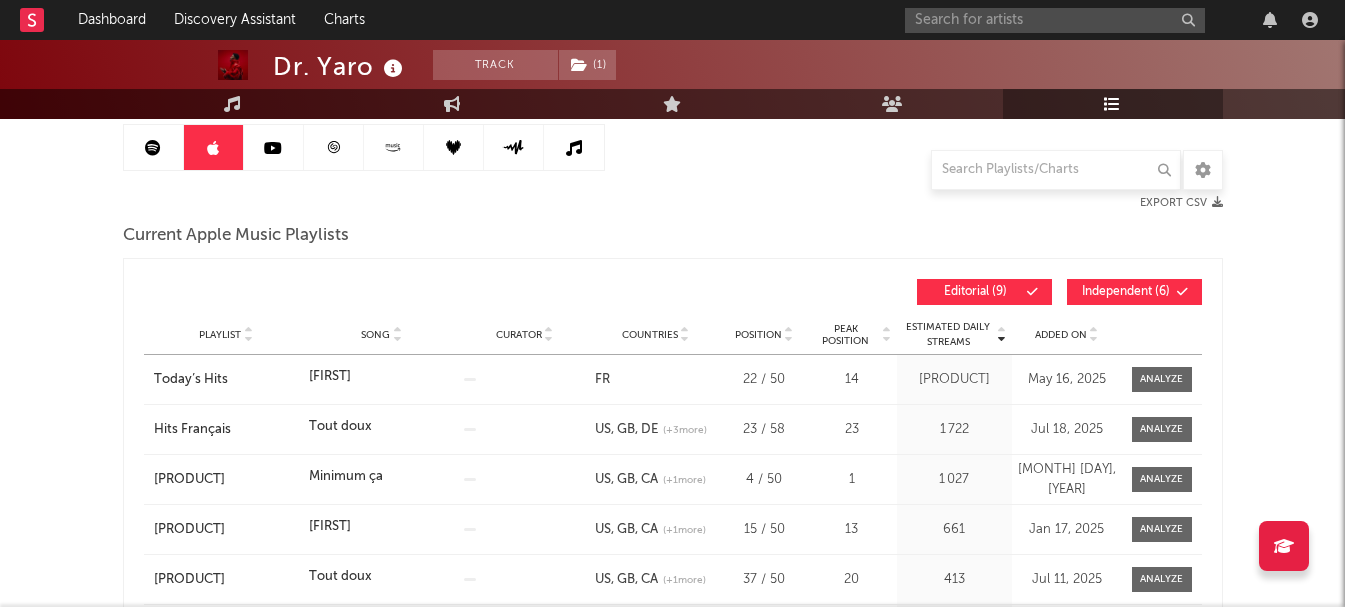 click on "Independent   ( 6 )" at bounding box center (1134, 292) 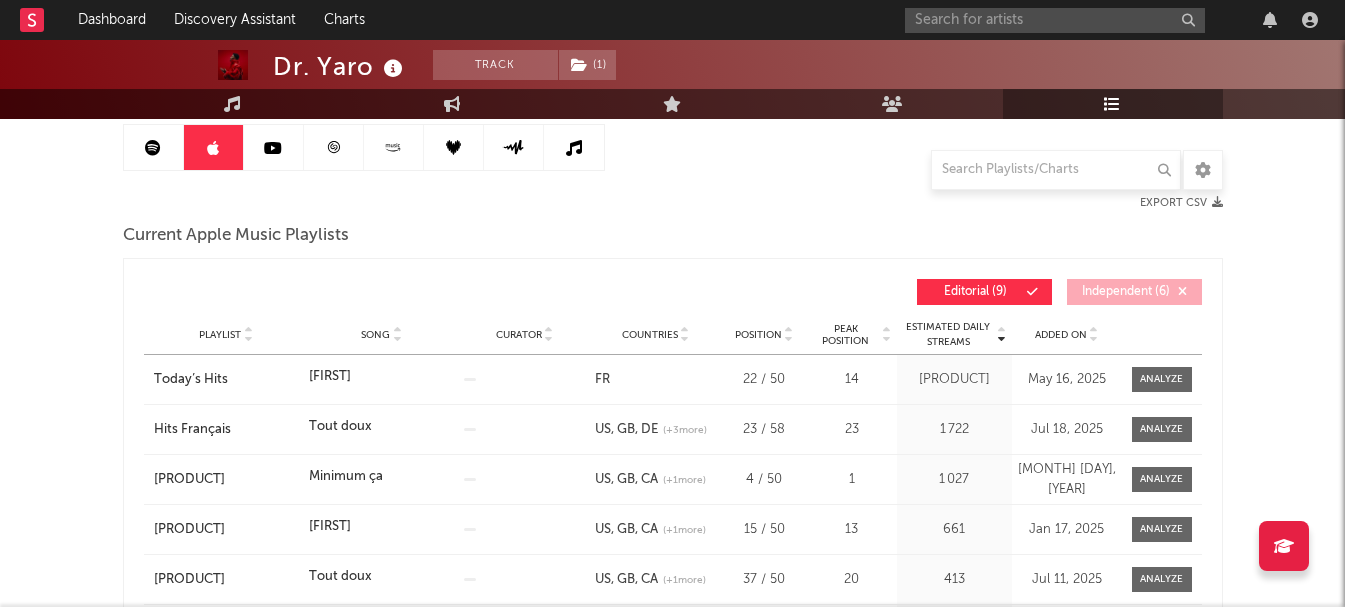 click on "Added On" at bounding box center [1061, 335] 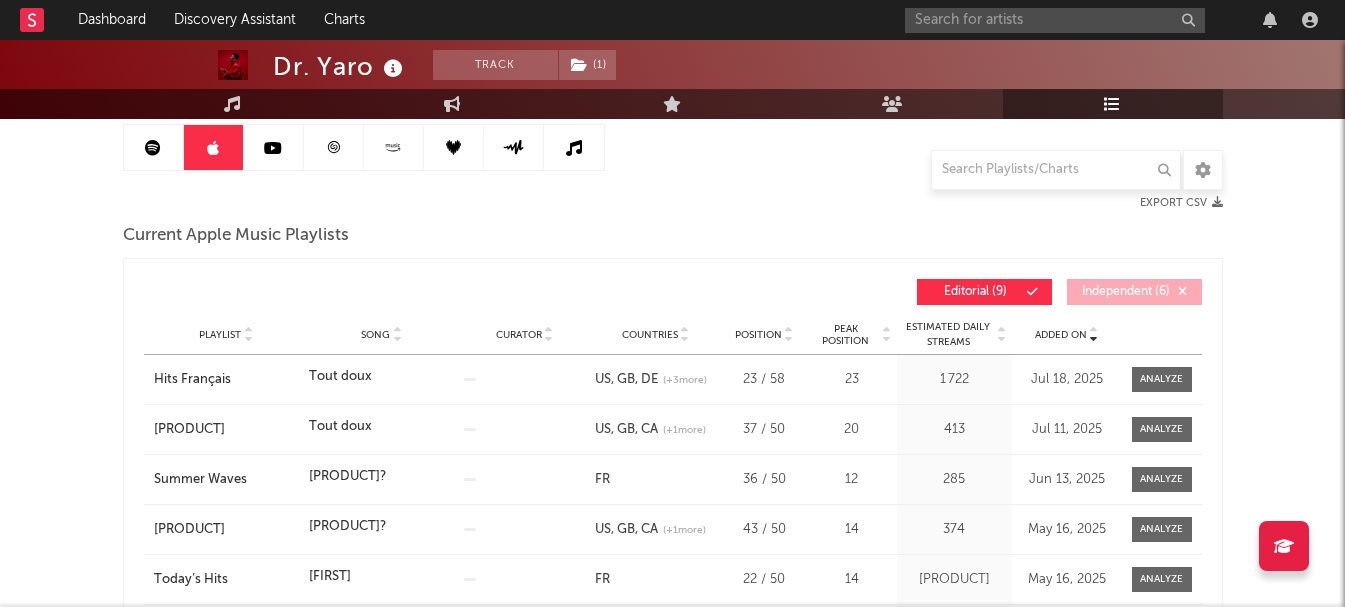 click on "Added On" at bounding box center (1061, 335) 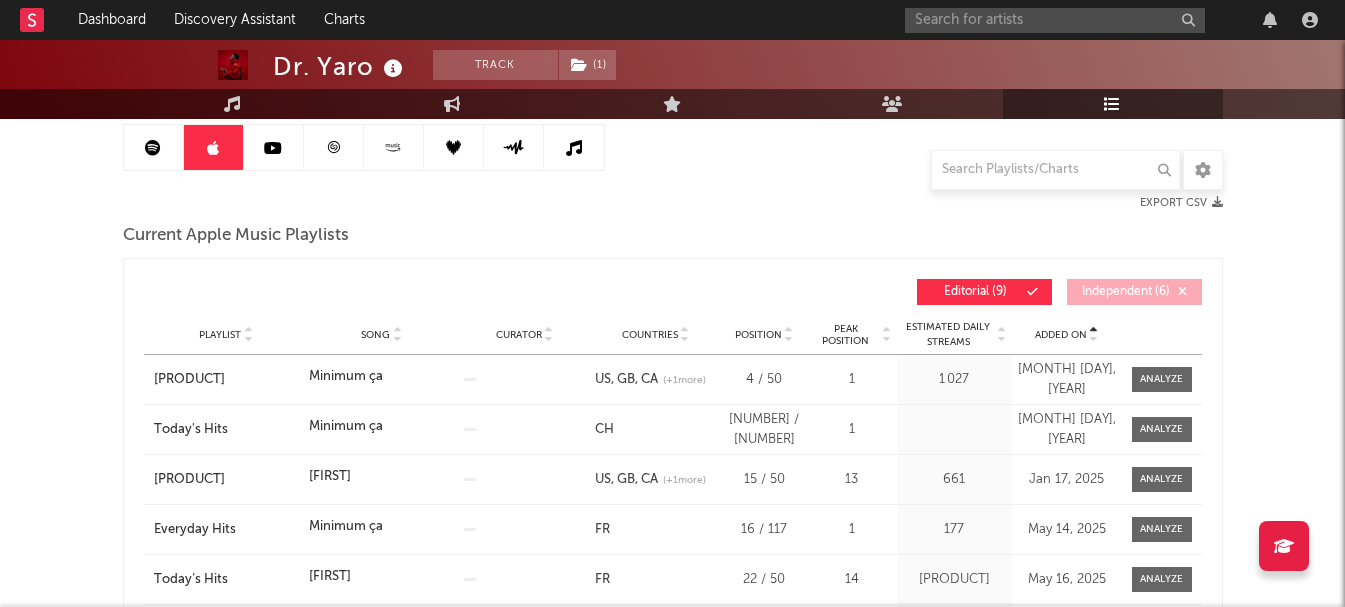 click on "Added On" at bounding box center (1061, 335) 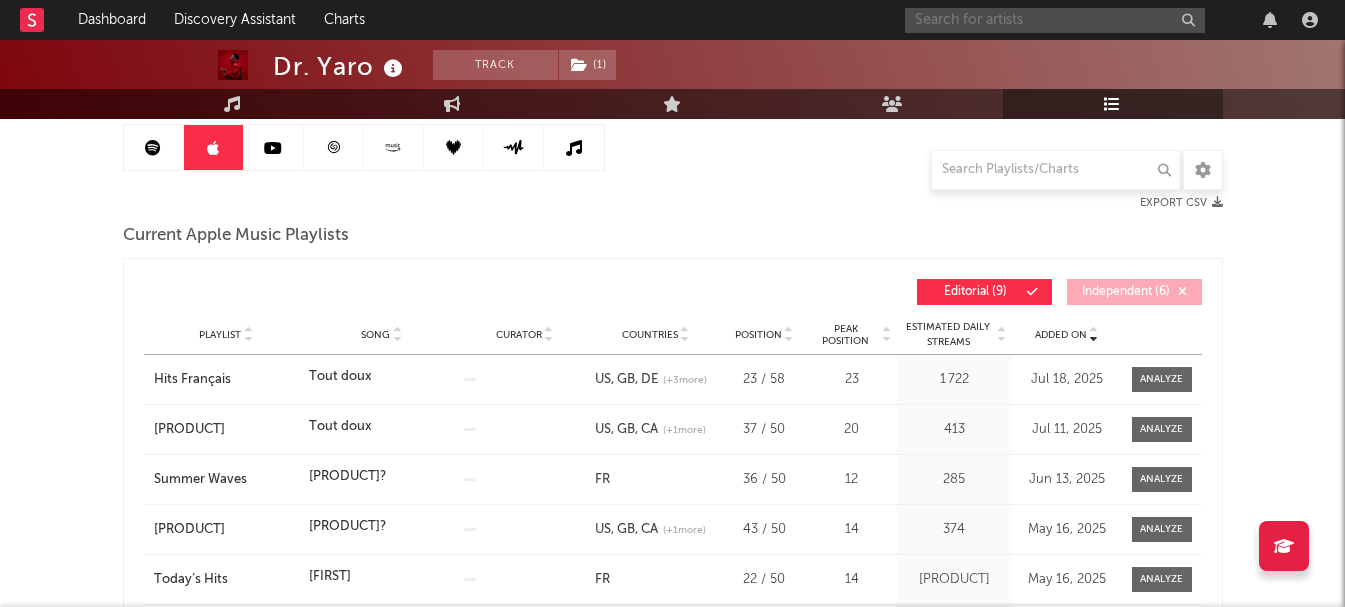 click at bounding box center (1055, 20) 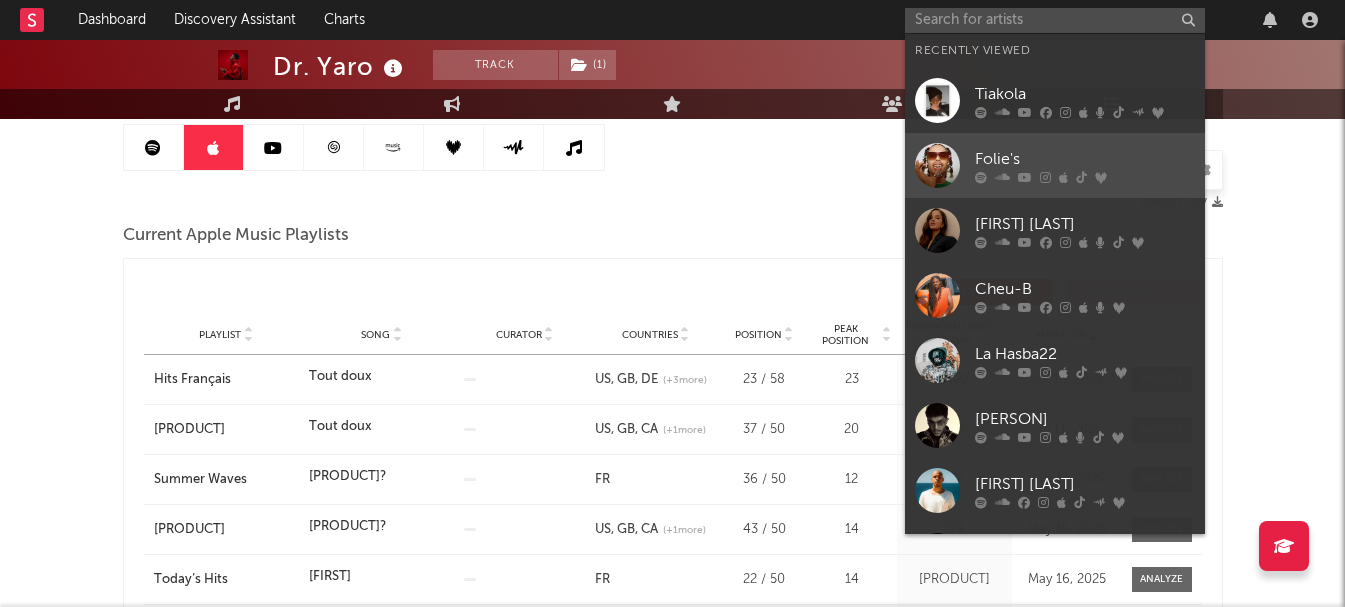 click at bounding box center (937, 165) 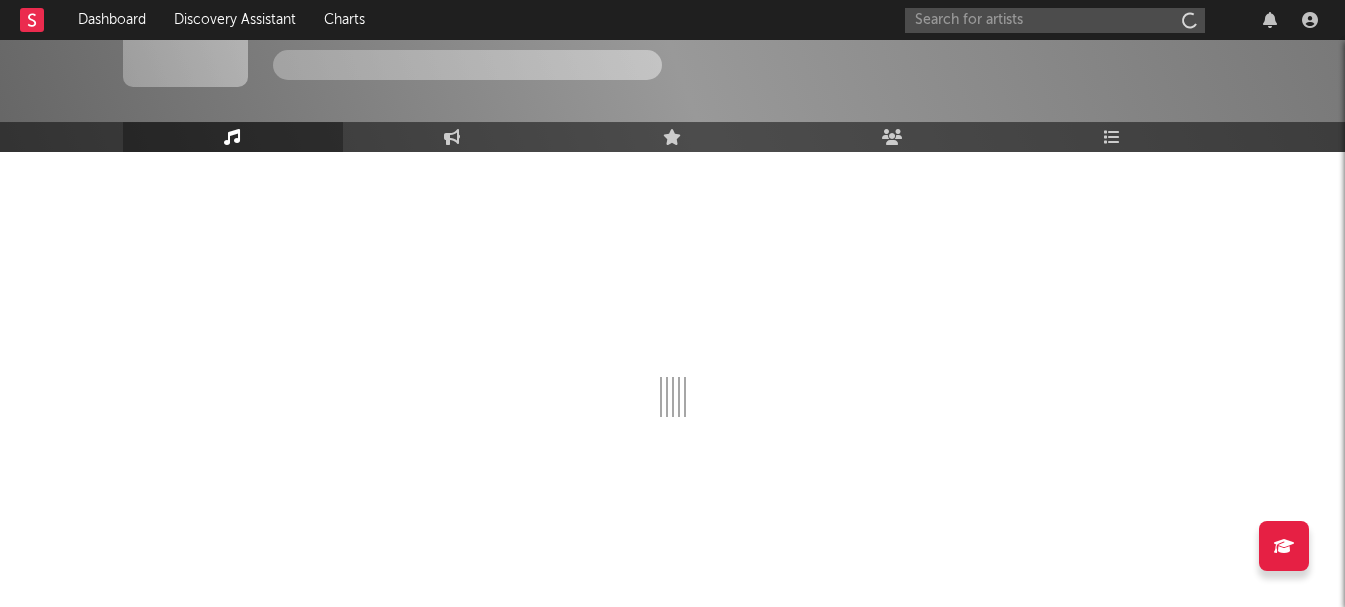 scroll, scrollTop: 88, scrollLeft: 0, axis: vertical 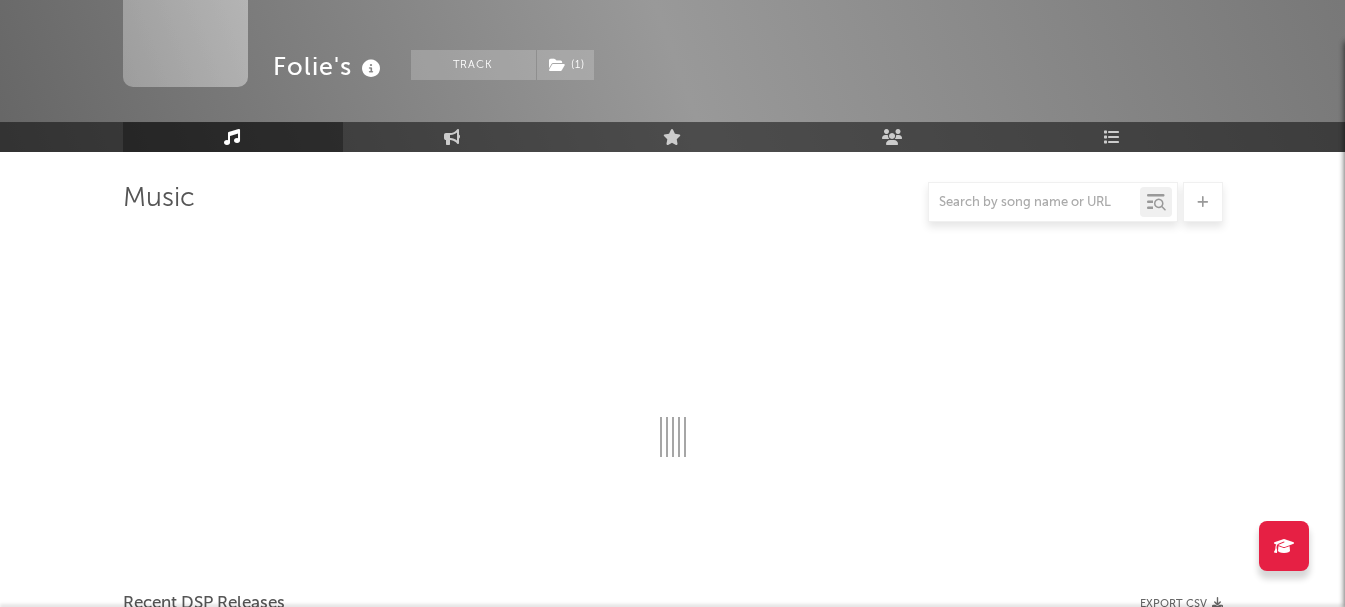 select on "6m" 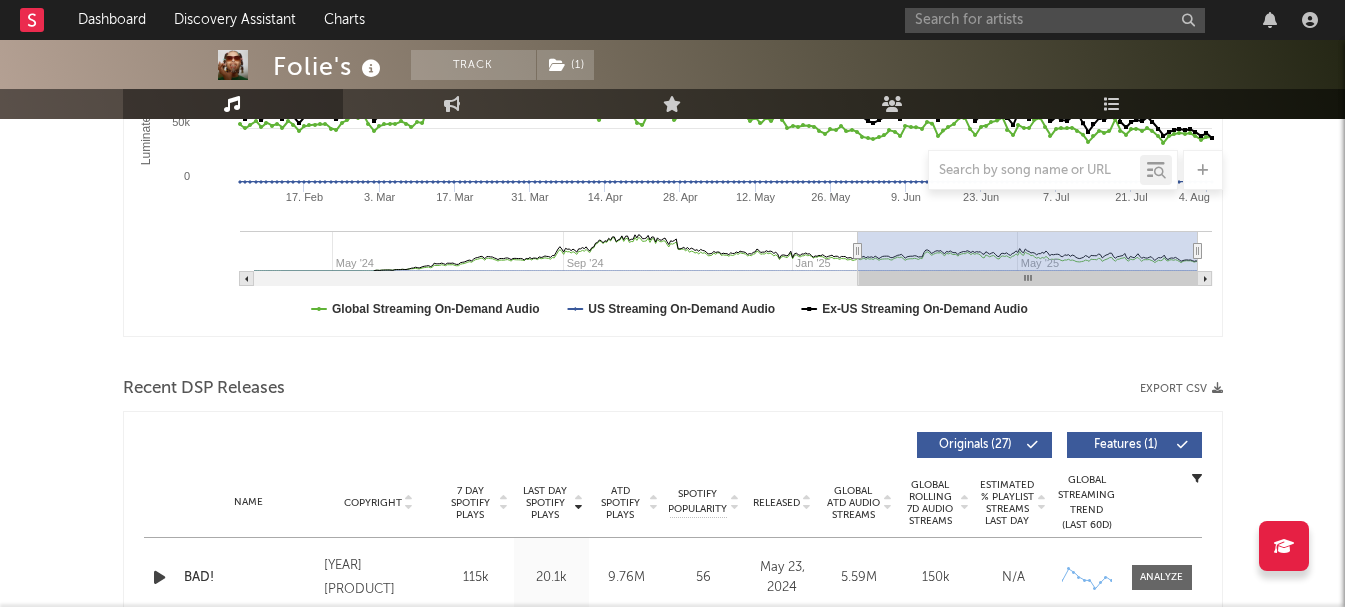 scroll, scrollTop: 400, scrollLeft: 0, axis: vertical 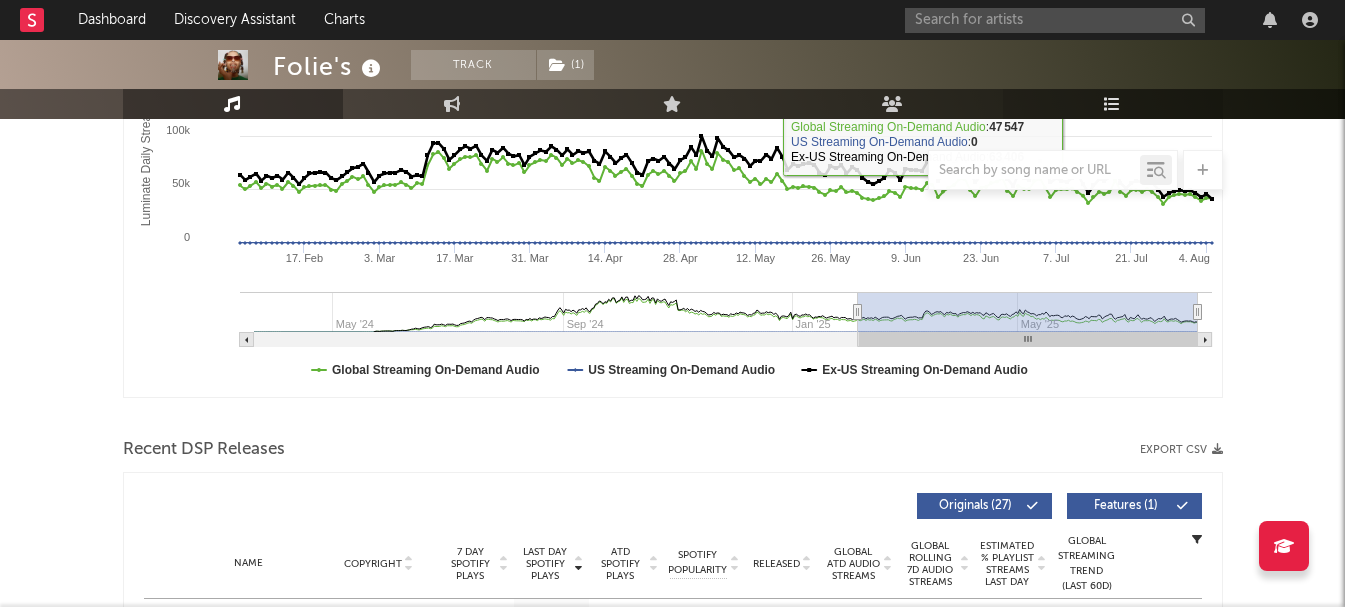 click on "Playlists/Charts" at bounding box center [1113, 104] 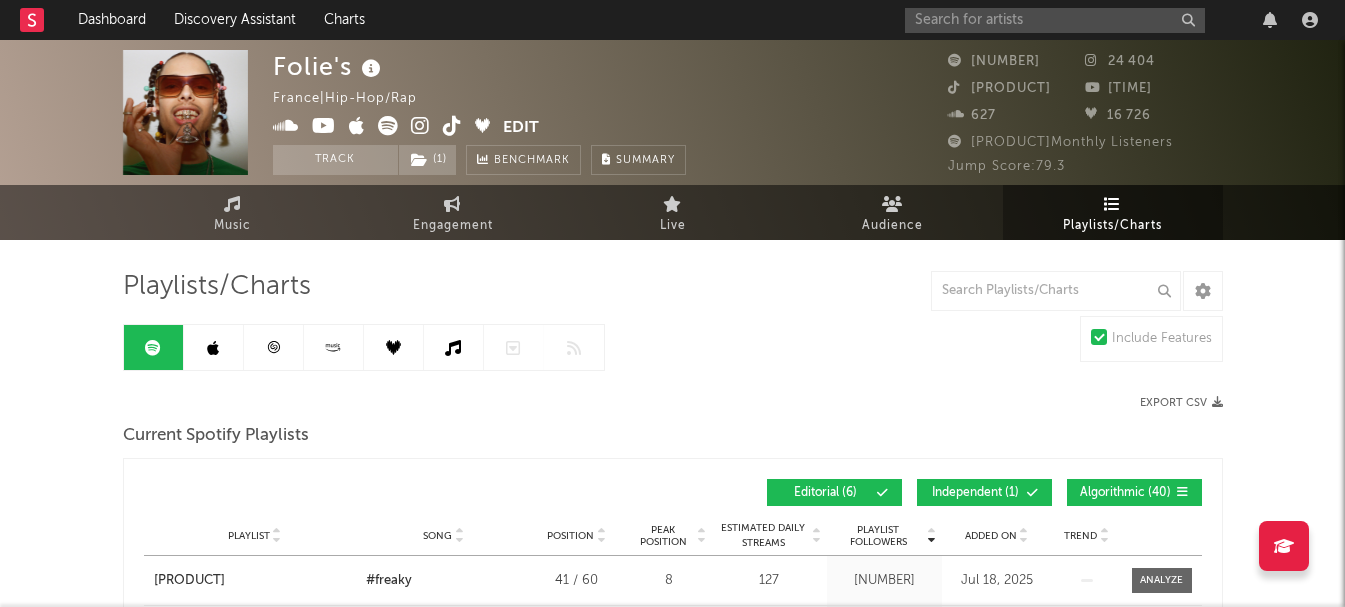 click at bounding box center (214, 347) 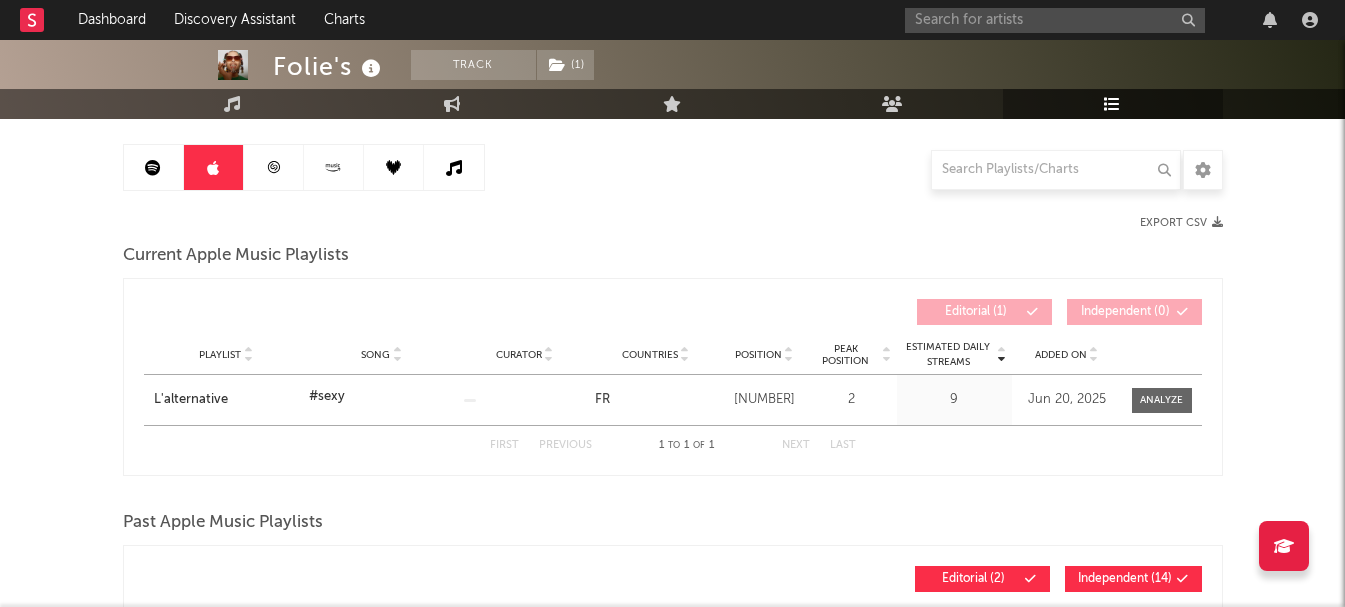 scroll, scrollTop: 200, scrollLeft: 0, axis: vertical 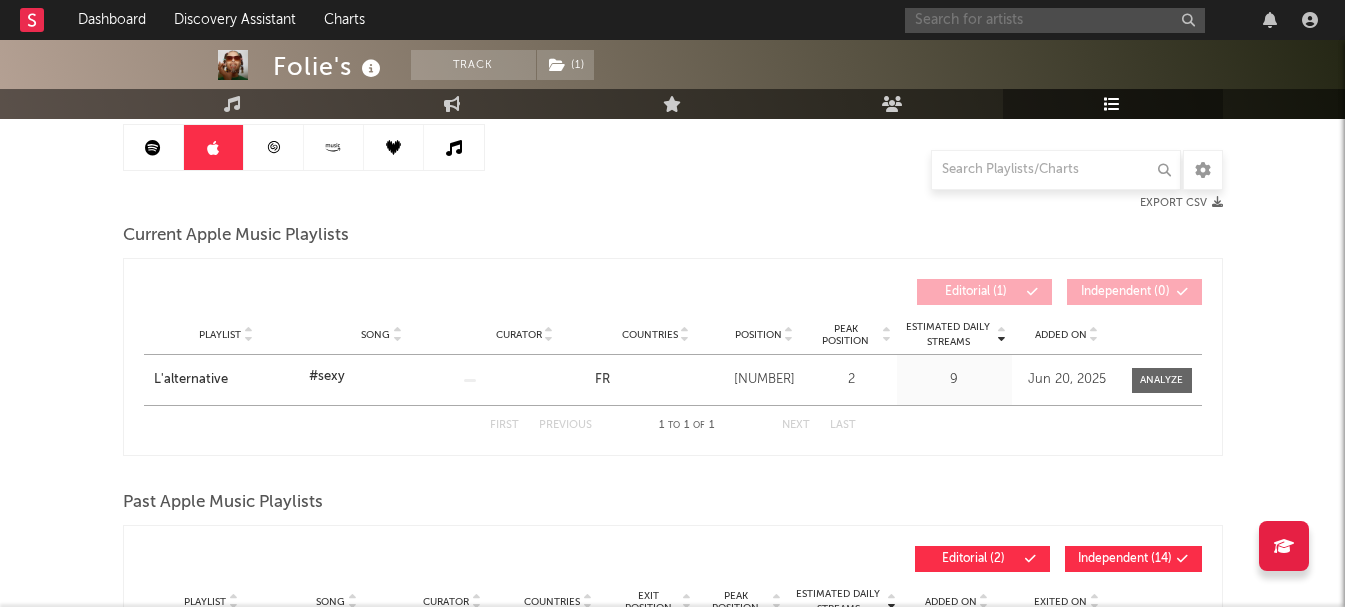 click at bounding box center (1055, 20) 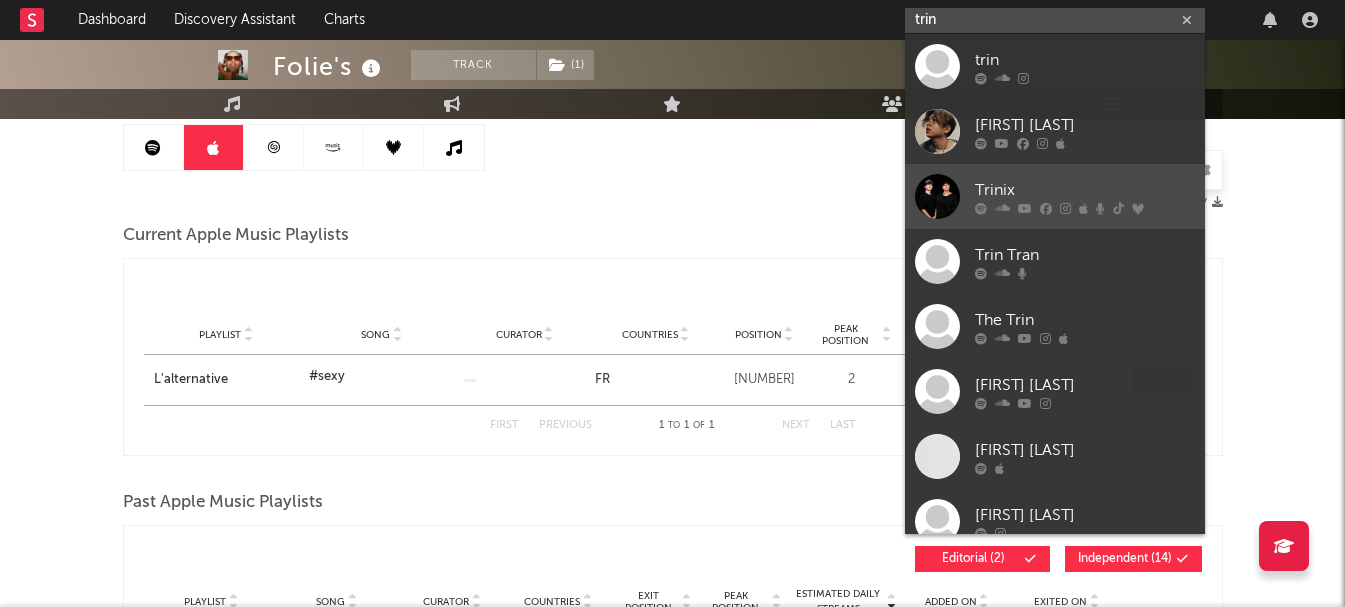 type on "trin" 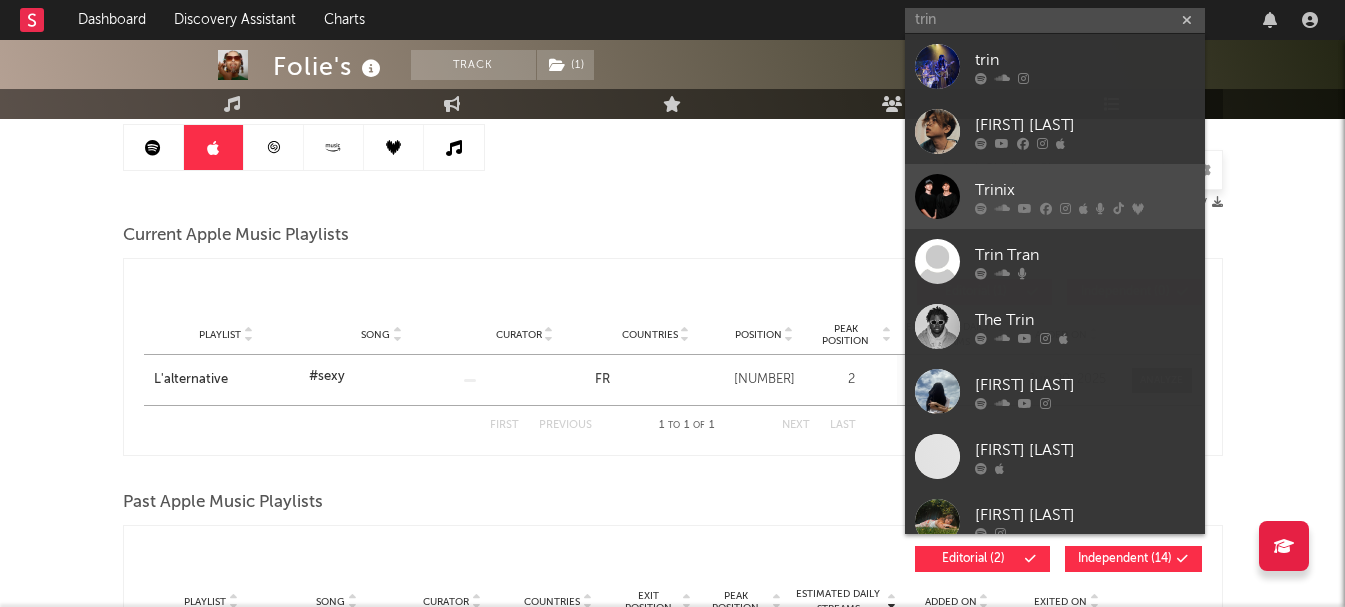 click on "Trinix" at bounding box center (1085, 190) 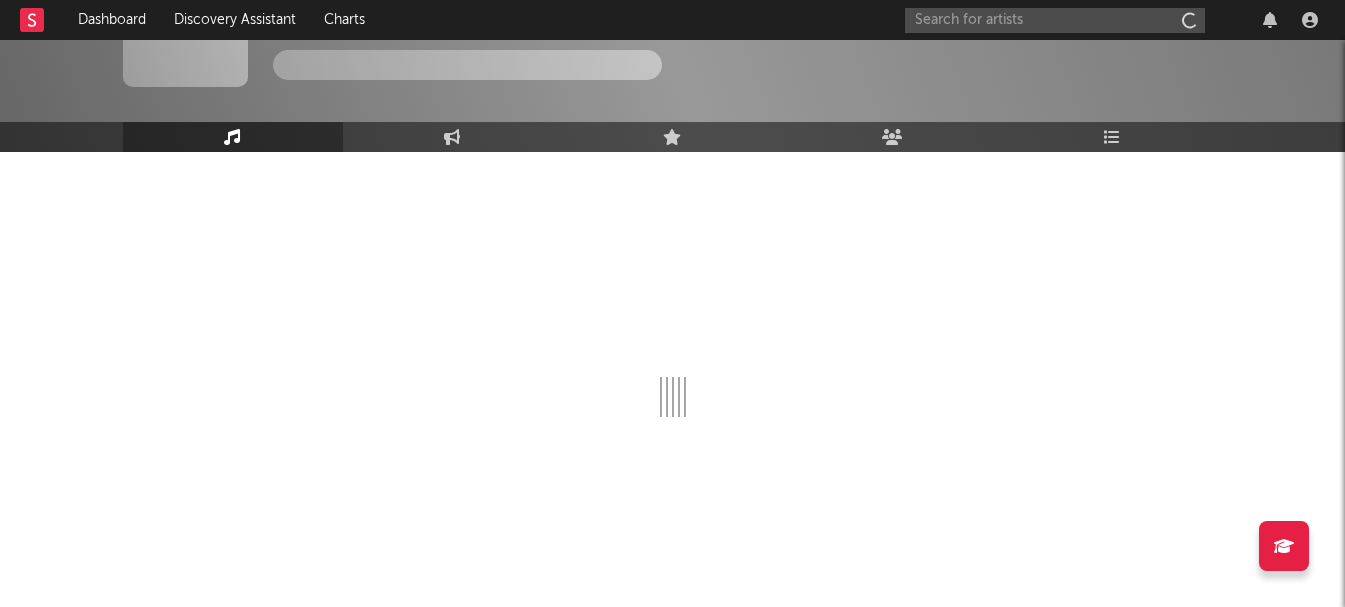 scroll, scrollTop: 88, scrollLeft: 0, axis: vertical 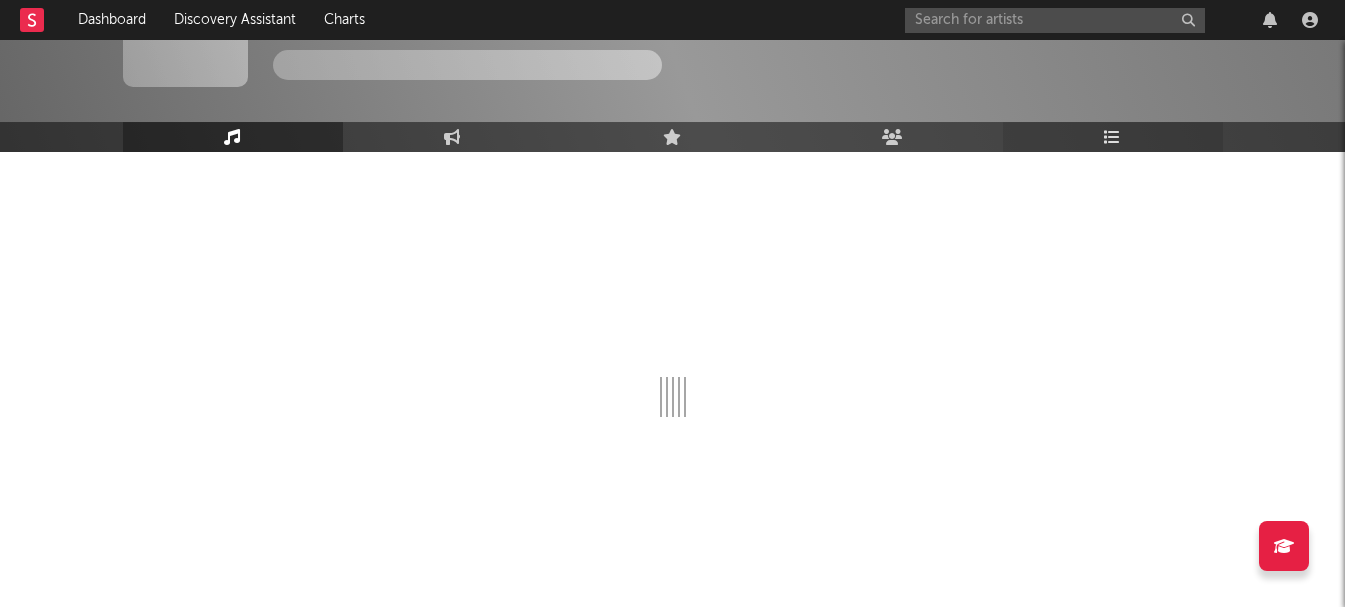 click on "Playlists/Charts" at bounding box center [1113, 137] 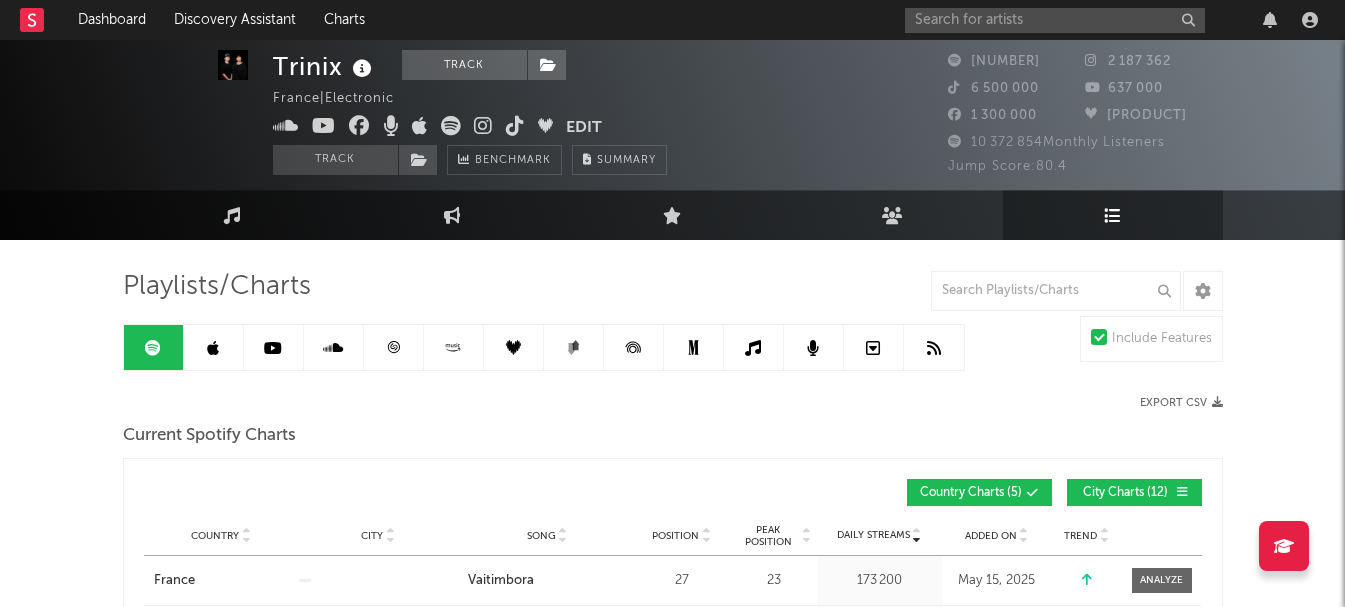 scroll, scrollTop: 100, scrollLeft: 0, axis: vertical 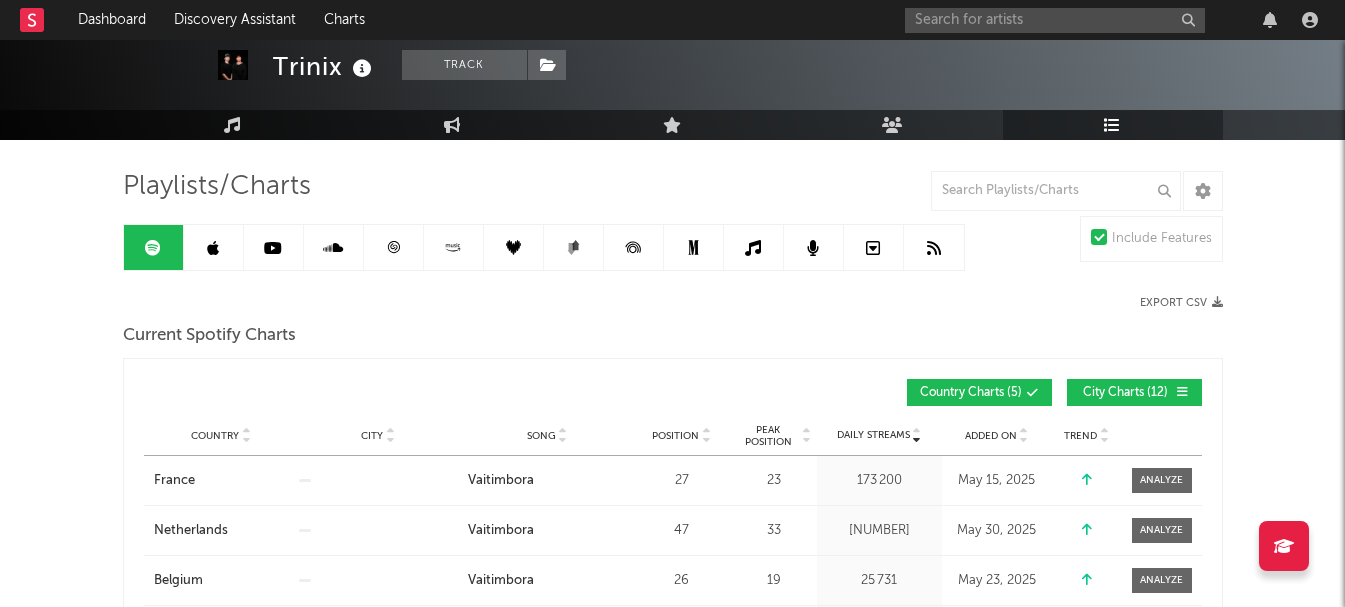 click on "Added On" at bounding box center (991, 436) 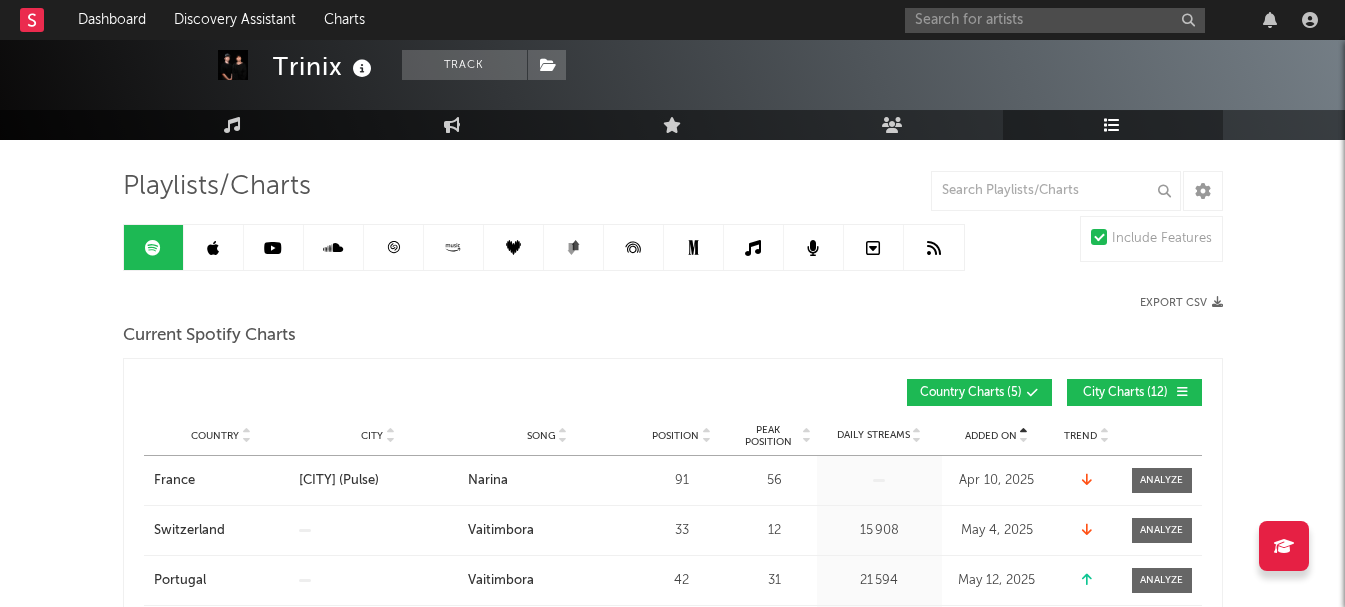 click on "Added On" at bounding box center [991, 436] 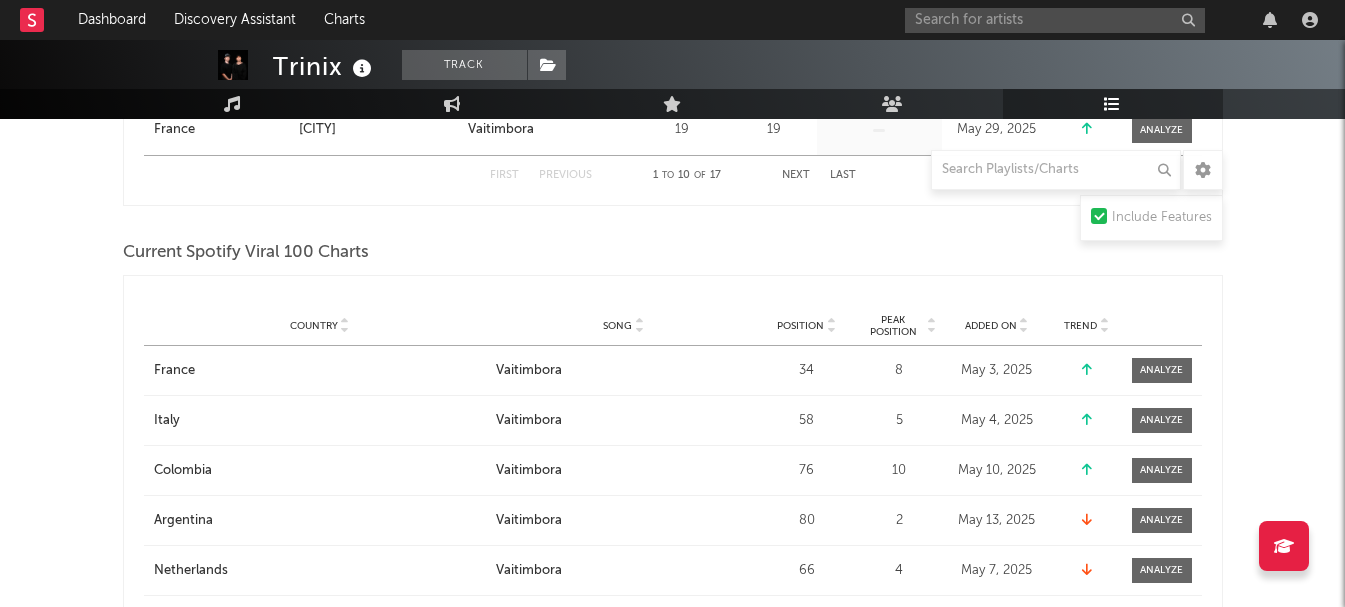 scroll, scrollTop: 900, scrollLeft: 0, axis: vertical 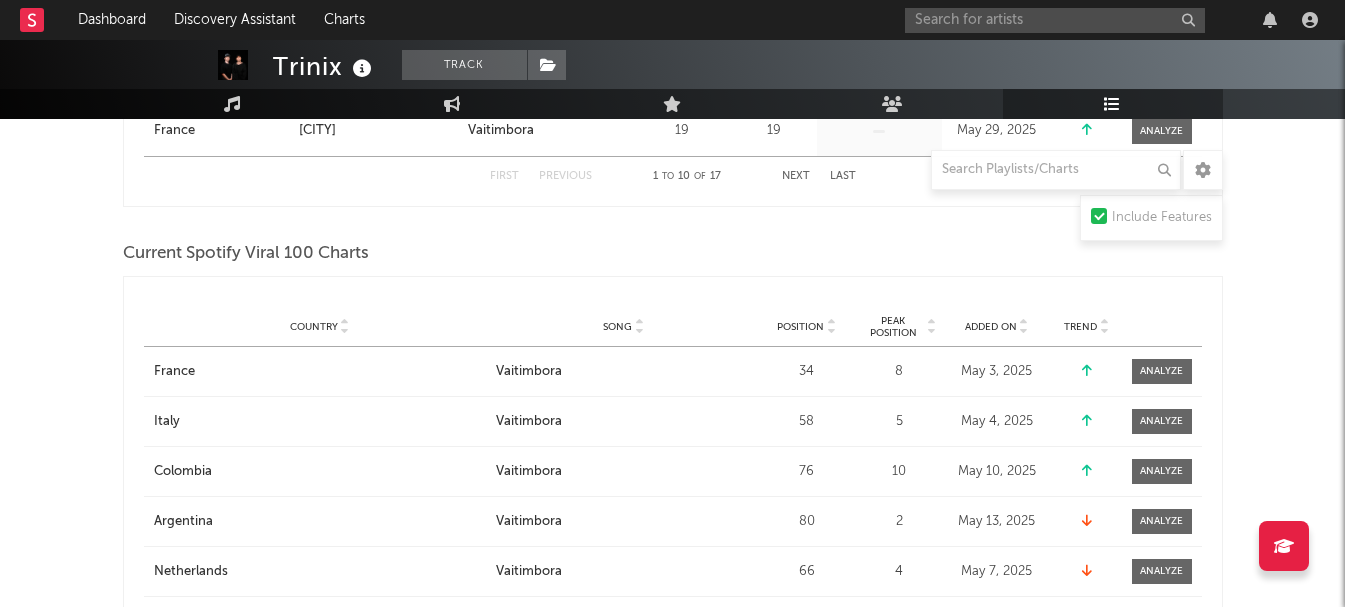 click on "Added On" at bounding box center (991, 327) 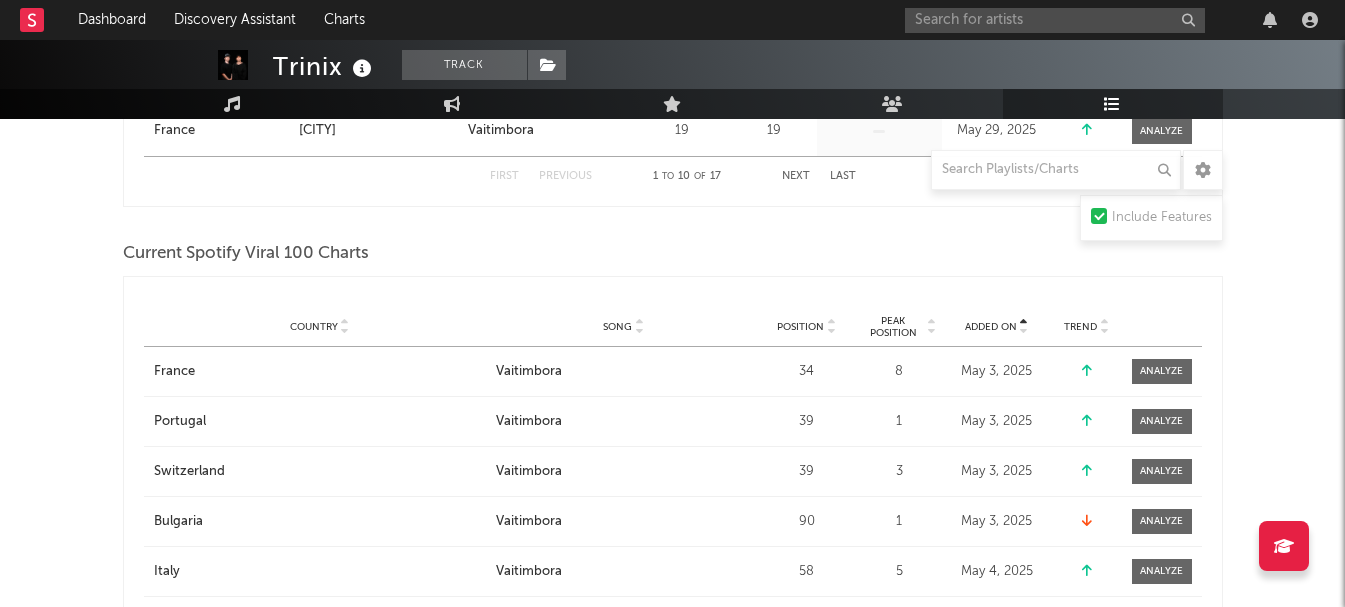 click on "Added On" at bounding box center (991, 327) 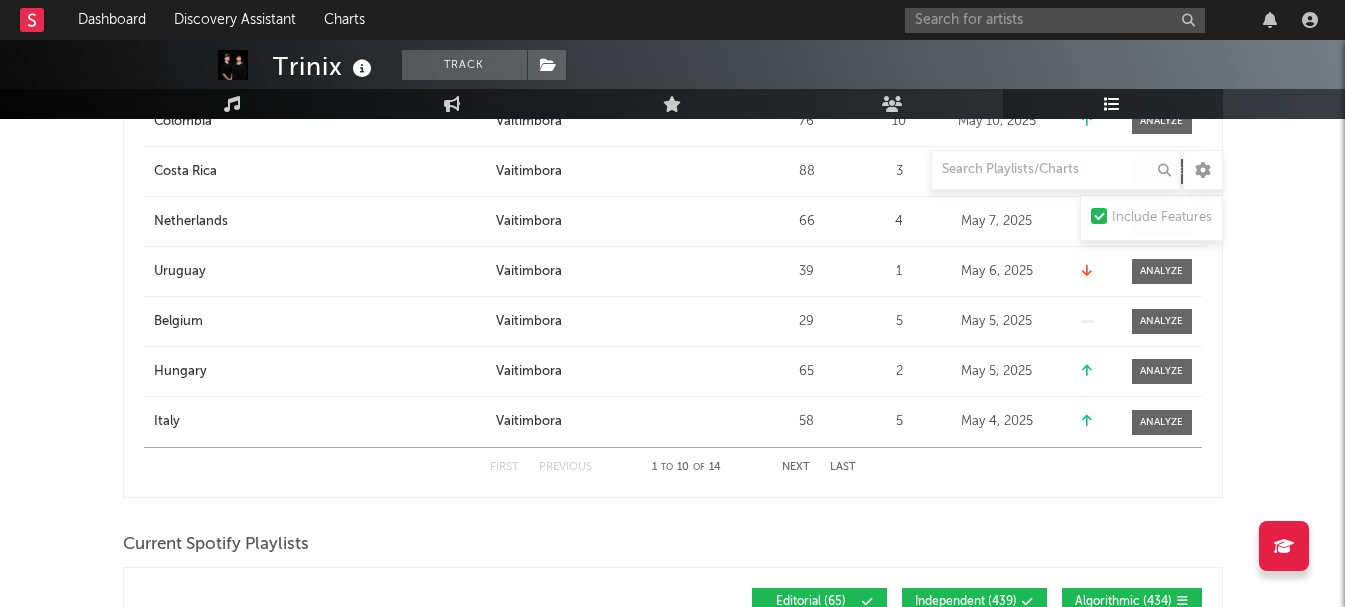 scroll, scrollTop: 1500, scrollLeft: 0, axis: vertical 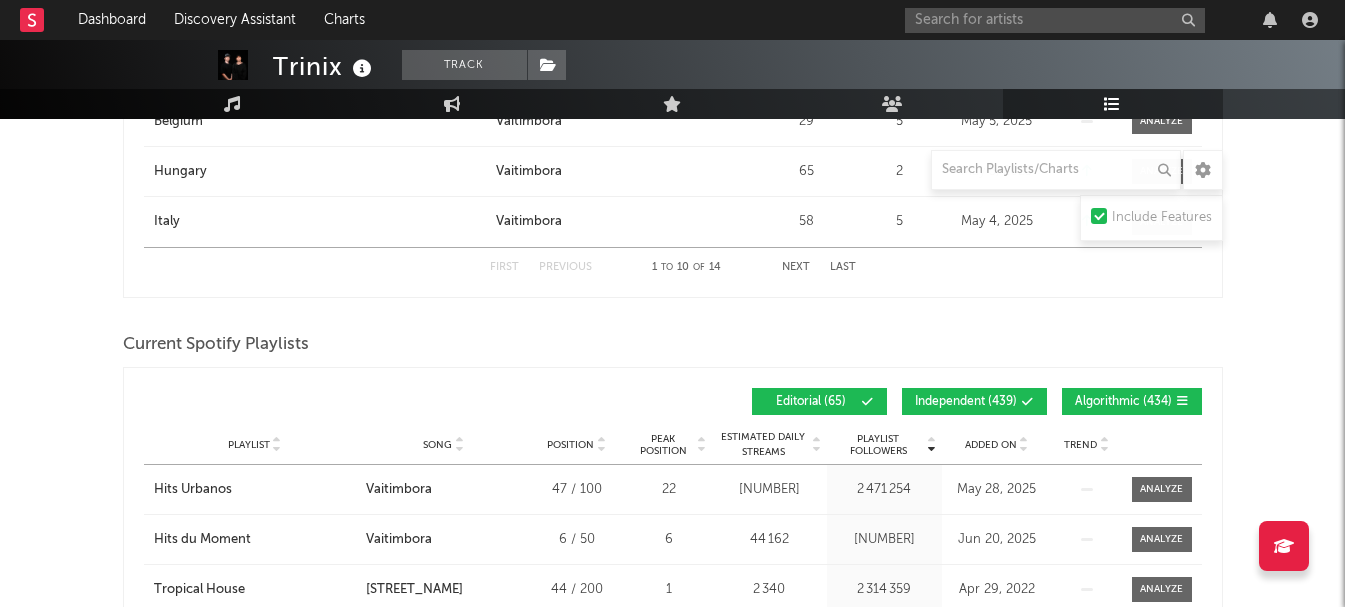 click on "Independent   ( 439 )" at bounding box center (966, 402) 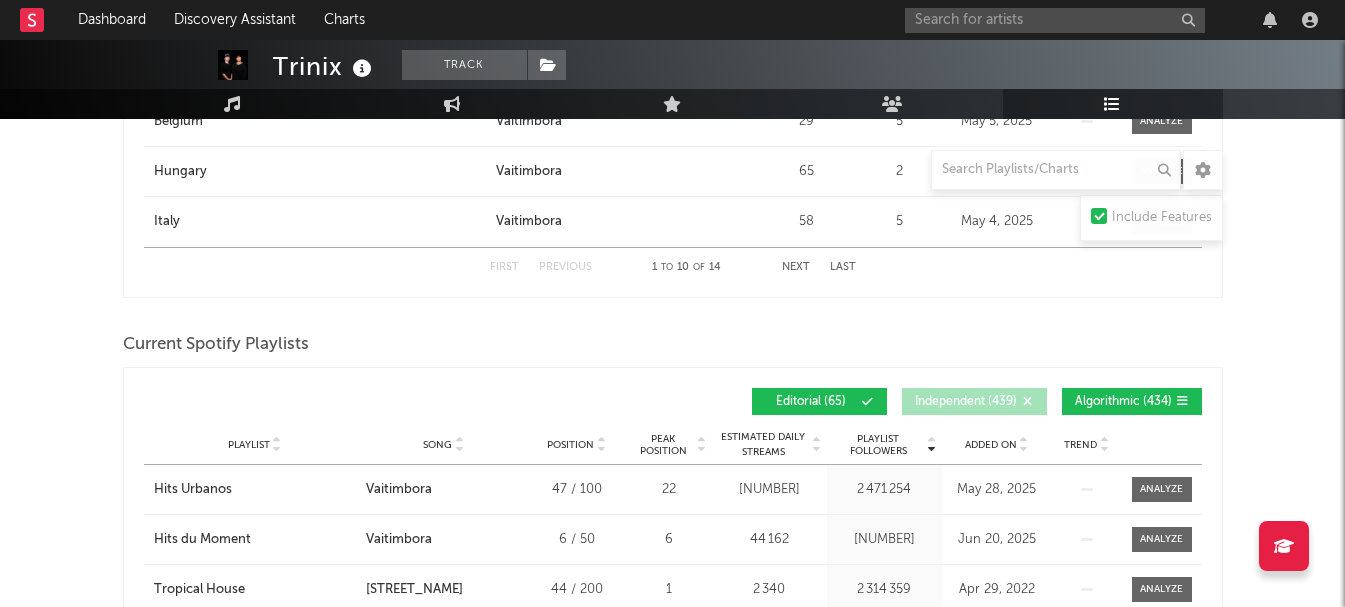 click on "[FIRST]   ( [NUMBER] )" at bounding box center (1123, 402) 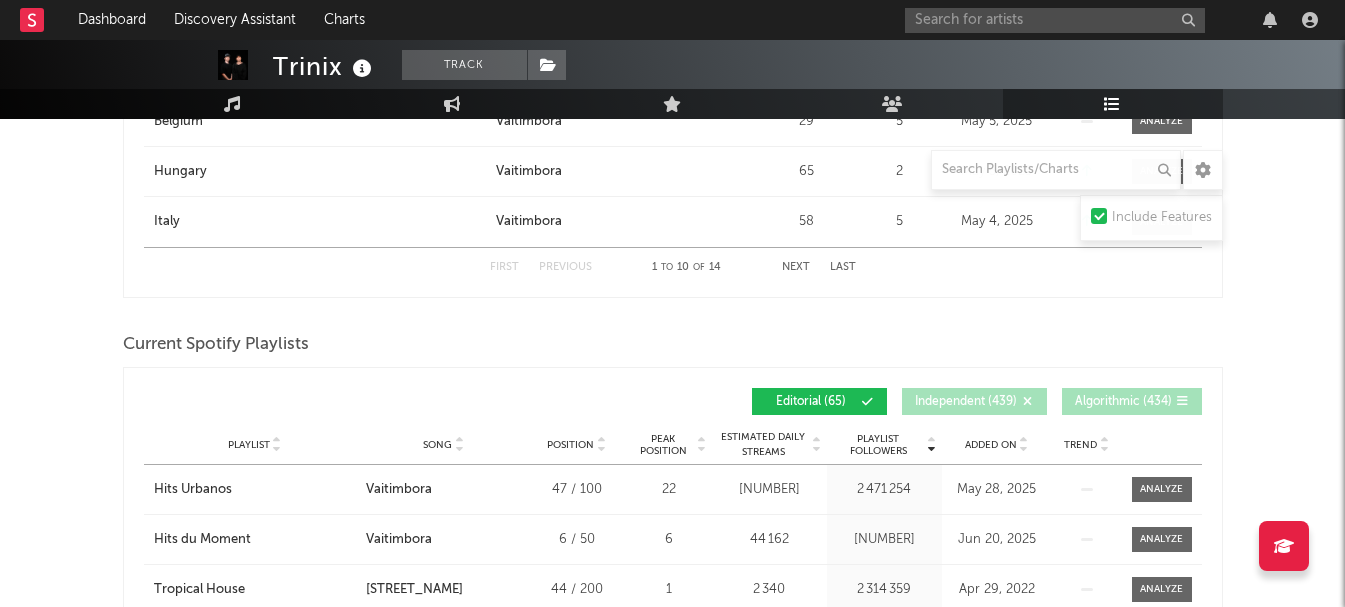 click on "Added On" at bounding box center (991, 445) 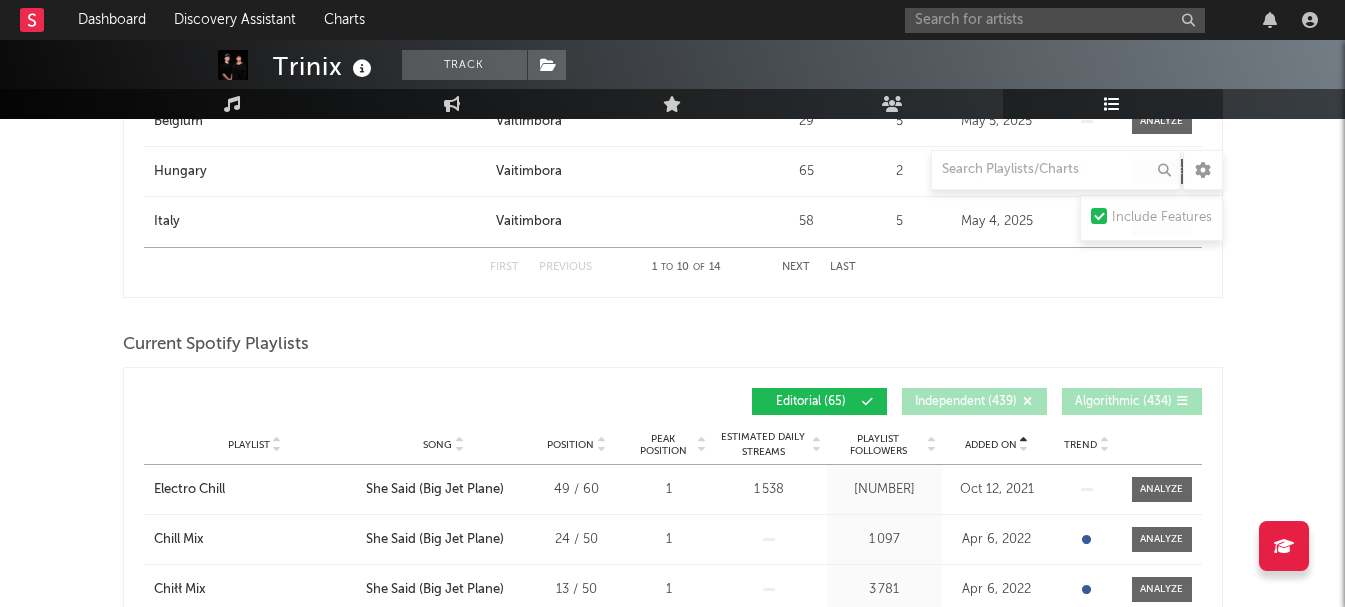 click on "Added On" at bounding box center [991, 445] 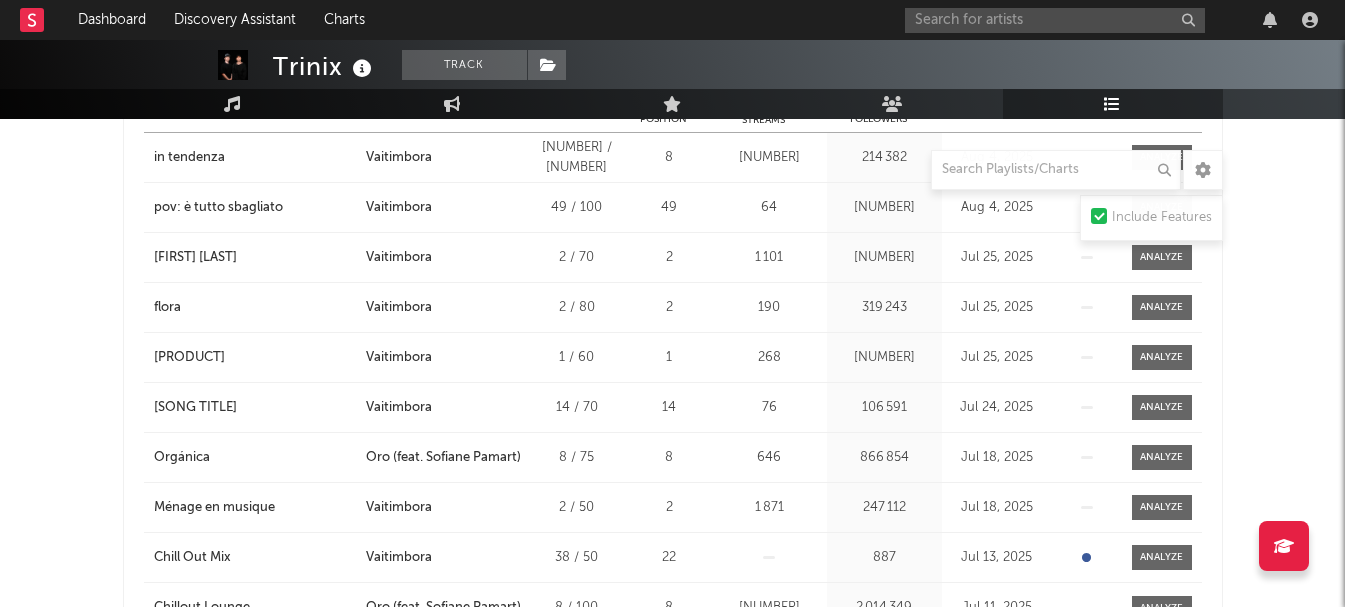 scroll, scrollTop: 1800, scrollLeft: 0, axis: vertical 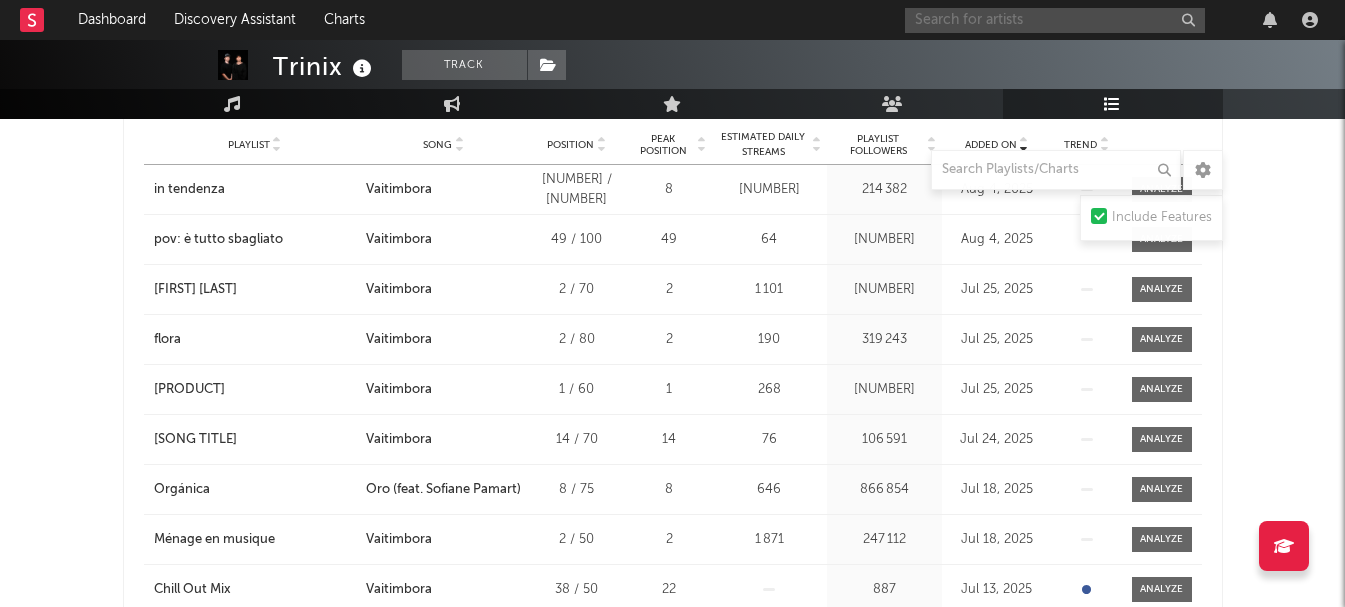 click at bounding box center (1055, 20) 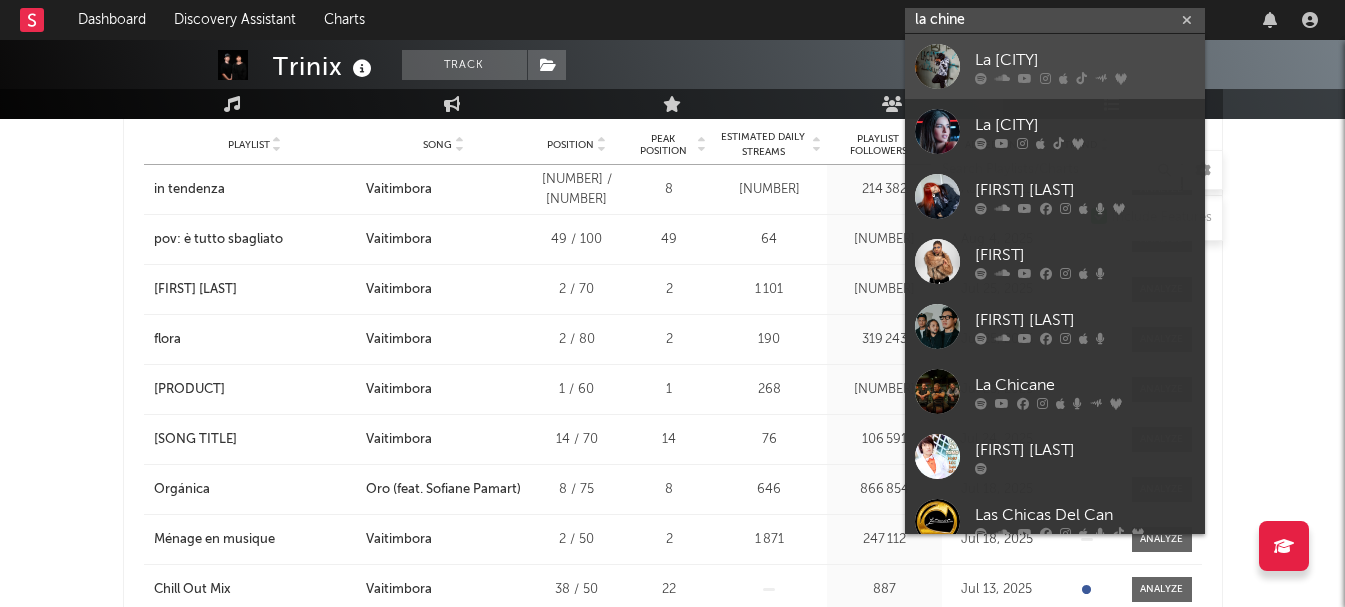 type on "la chine" 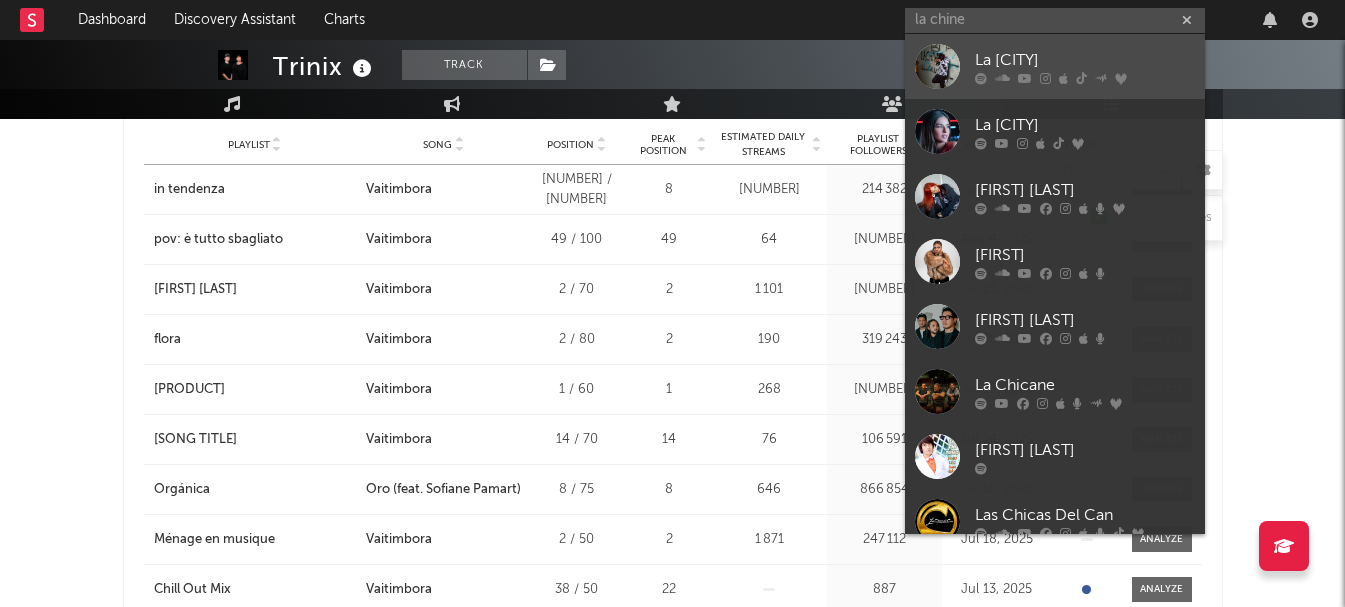 click on "La [CITY]" at bounding box center (1055, 66) 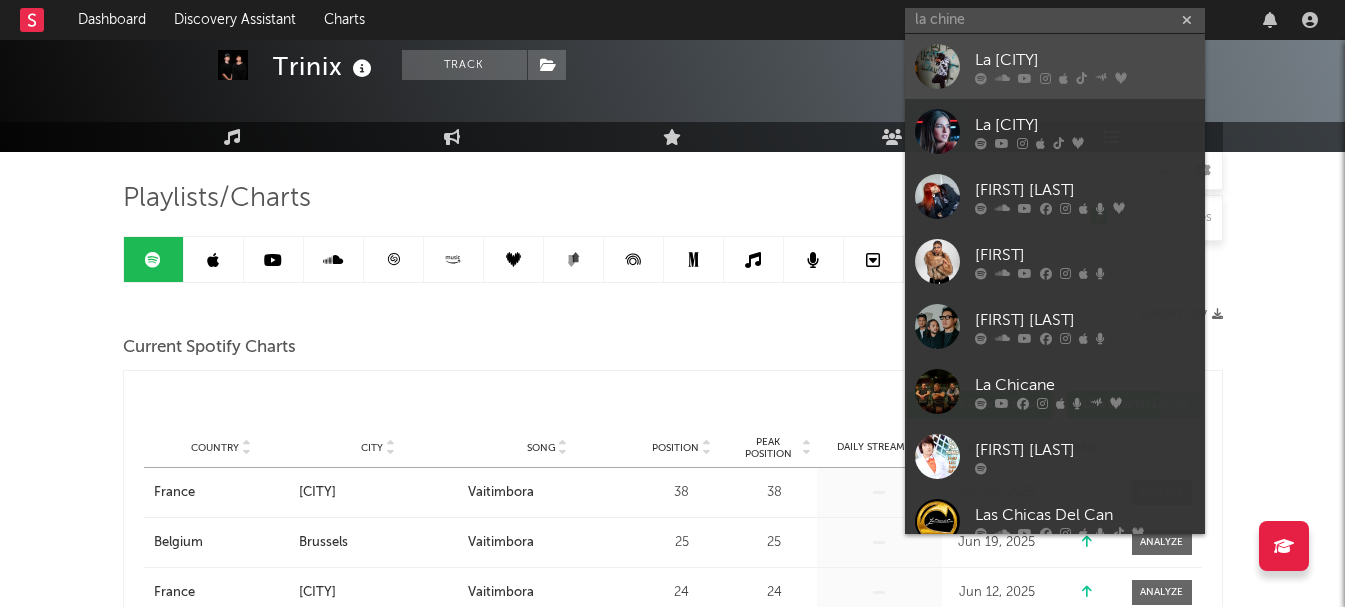 type 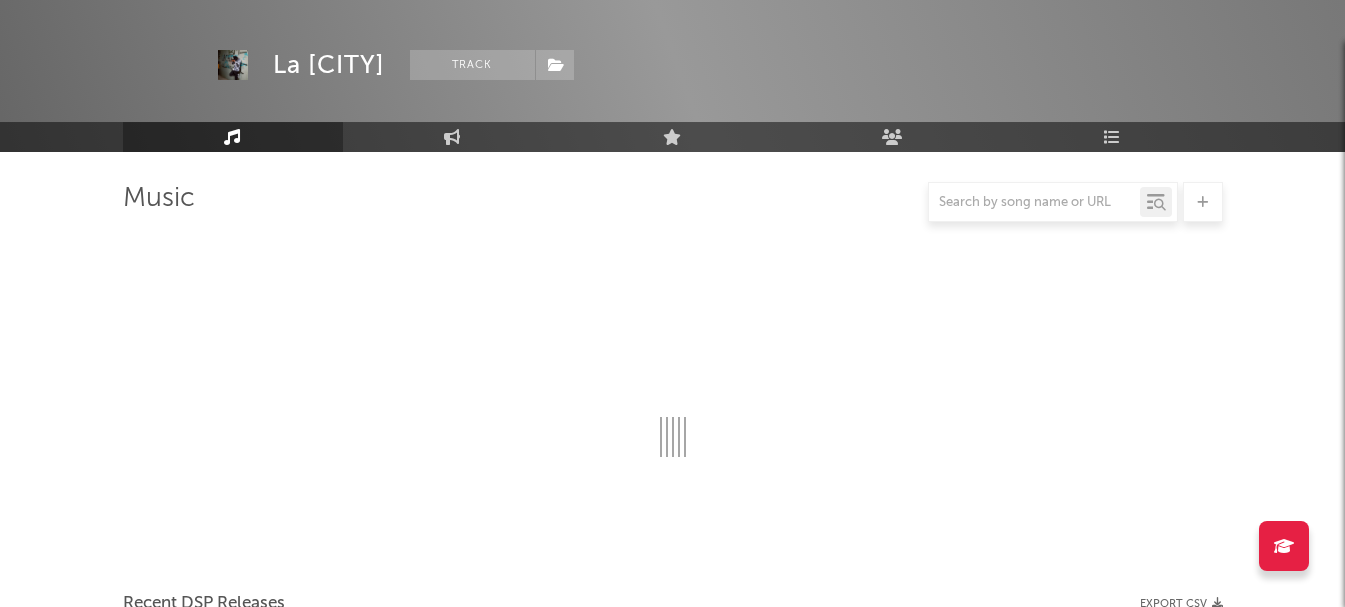 scroll, scrollTop: 1800, scrollLeft: 0, axis: vertical 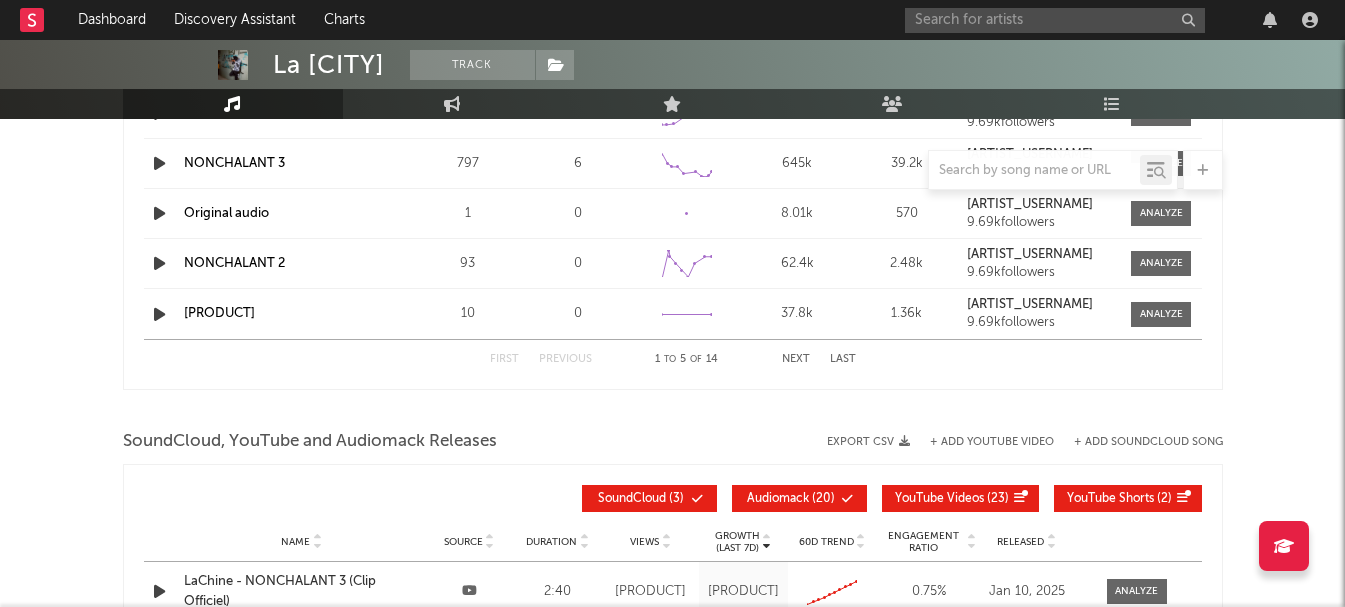 select on "6m" 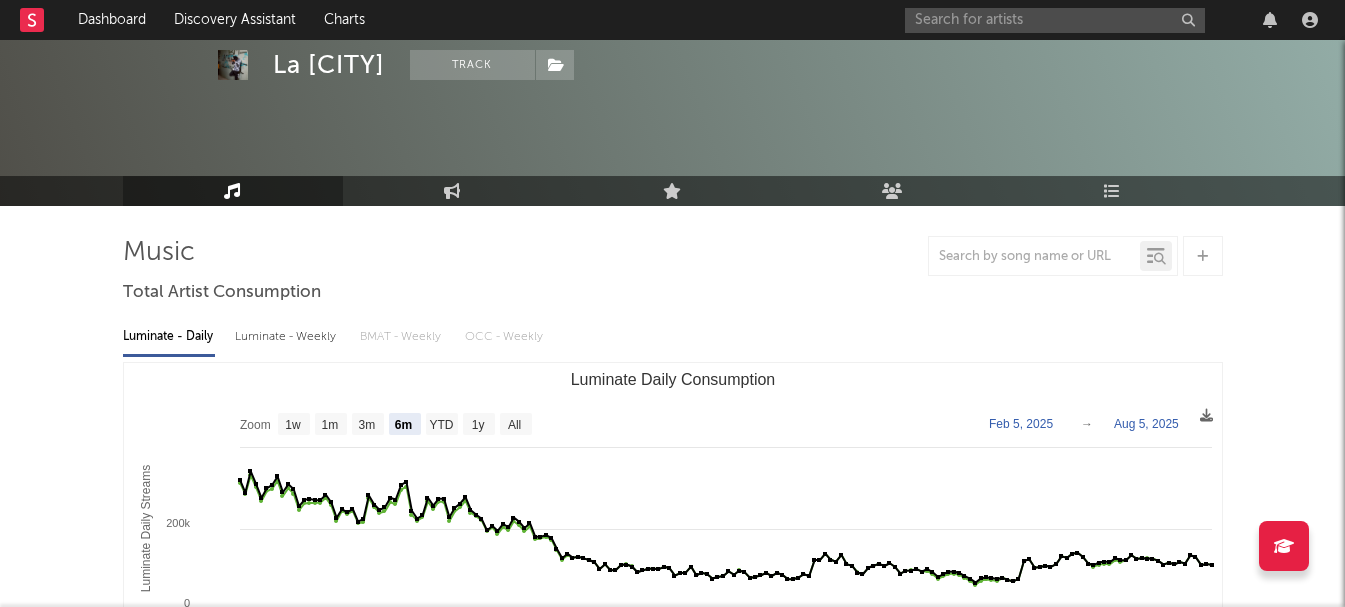 scroll, scrollTop: 0, scrollLeft: 0, axis: both 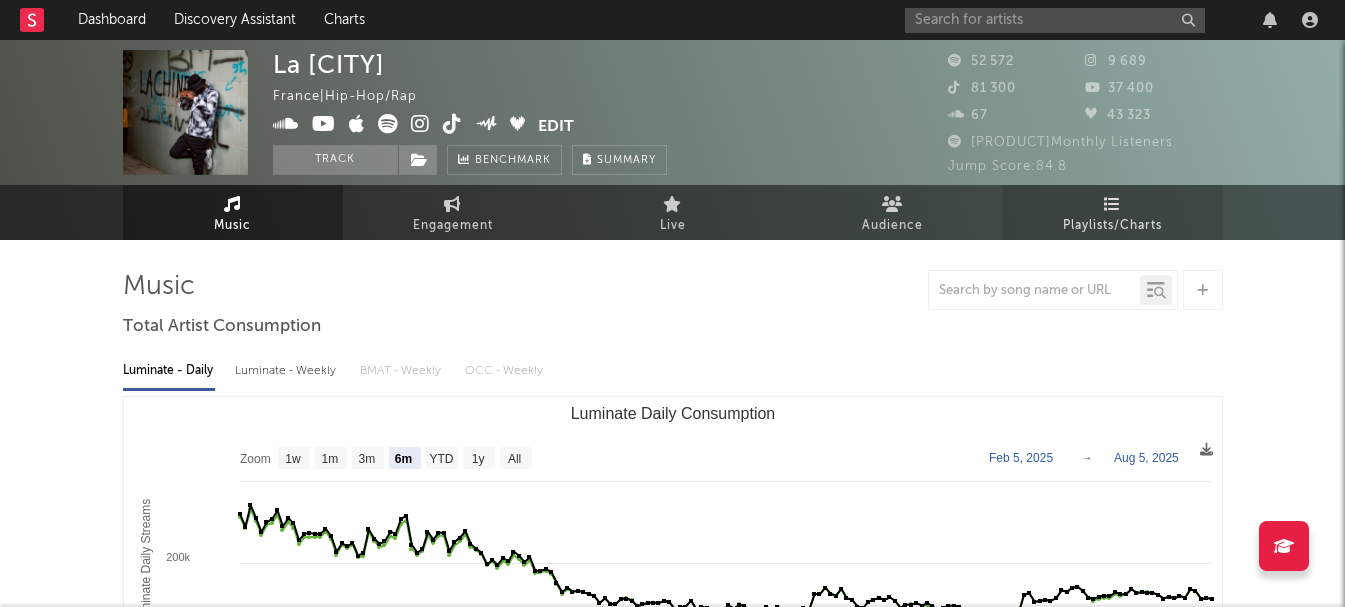 click on "Playlists/Charts" at bounding box center (1112, 226) 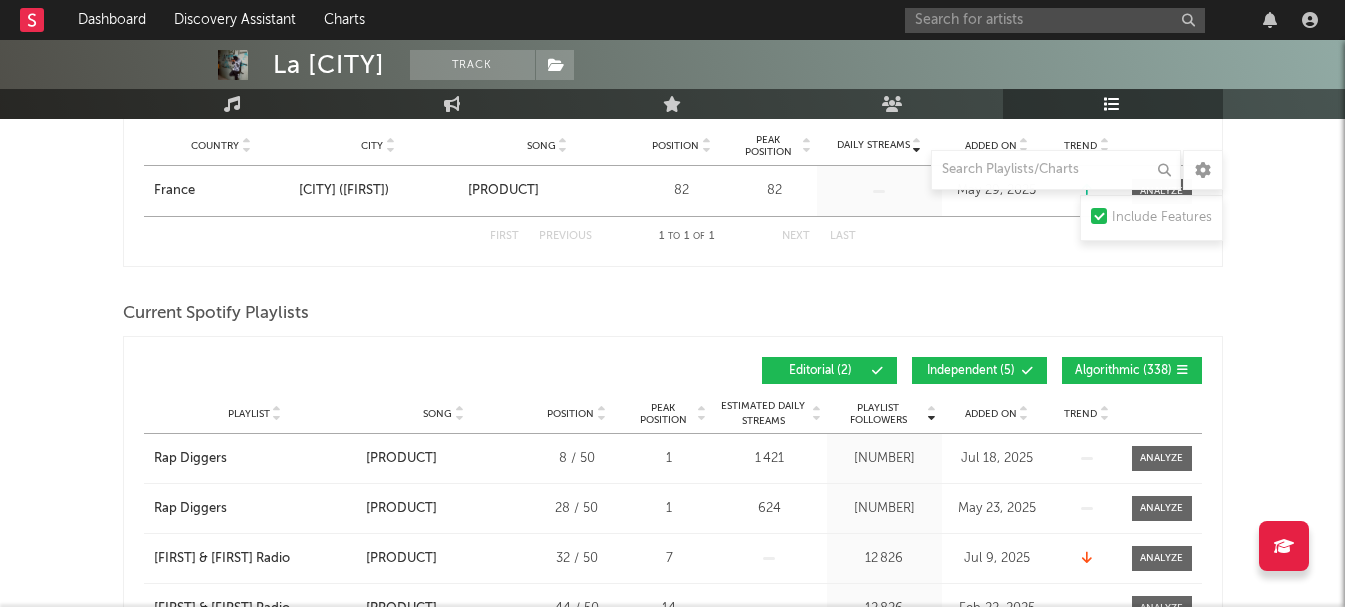 scroll, scrollTop: 394, scrollLeft: 0, axis: vertical 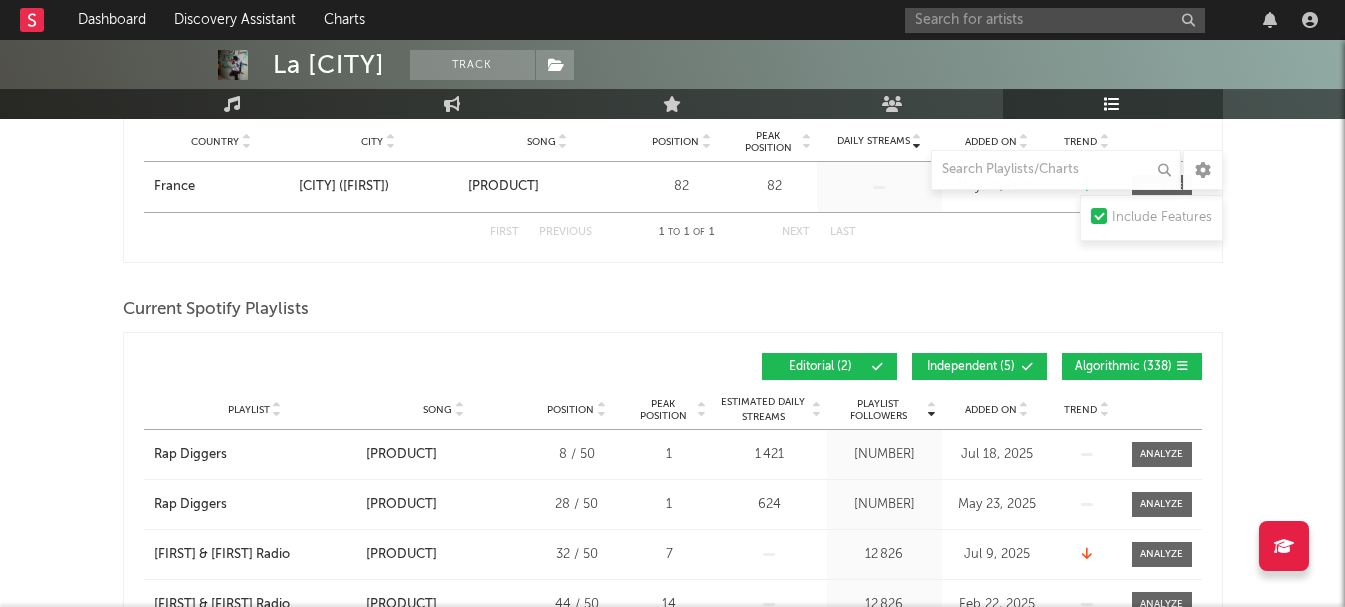 click on "Independent   ( 5 )" at bounding box center (971, 367) 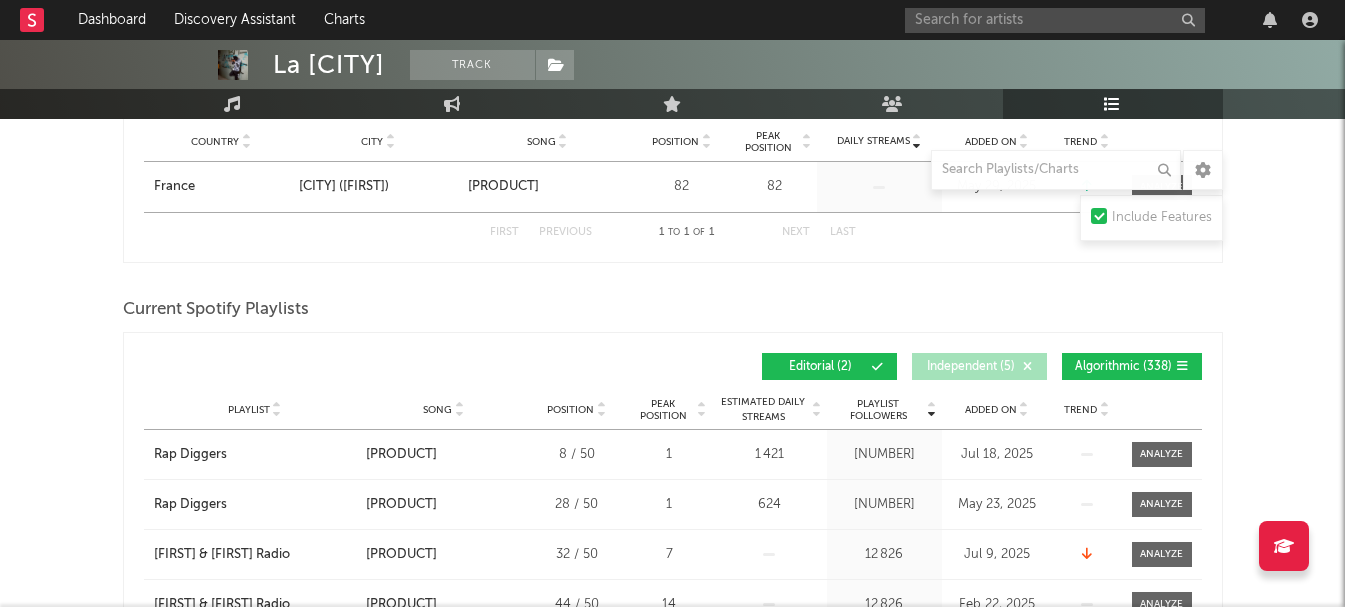click on "Algorithmic   ( 338 )" at bounding box center (1123, 367) 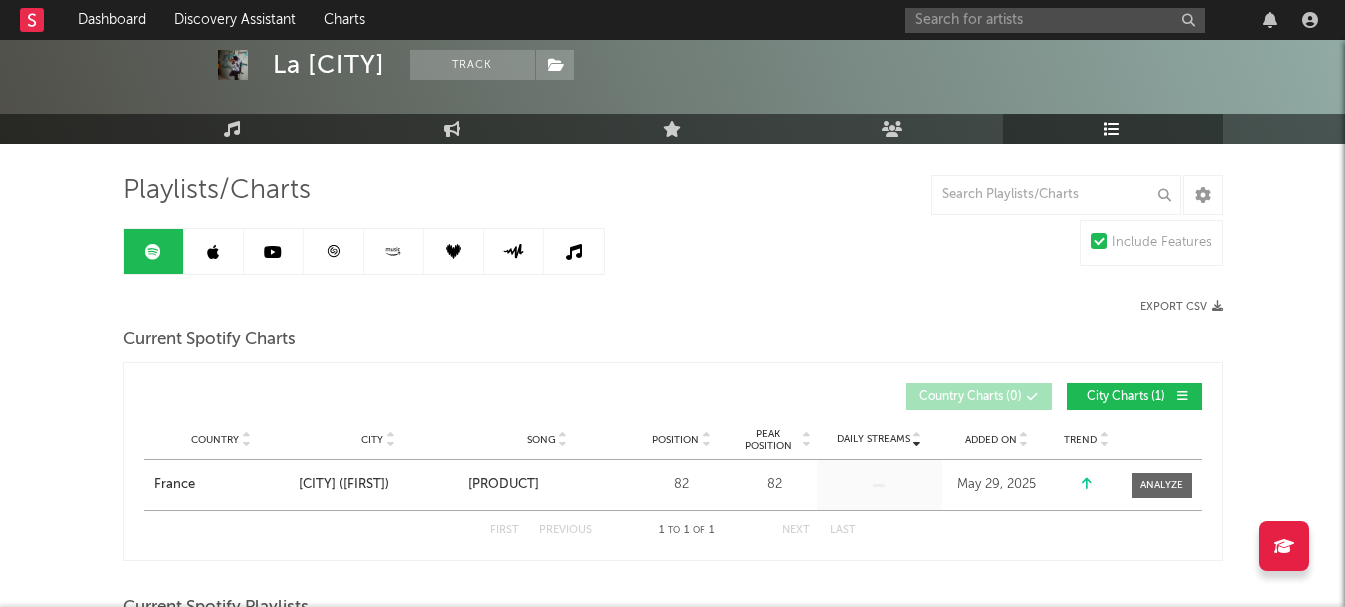 scroll, scrollTop: 94, scrollLeft: 0, axis: vertical 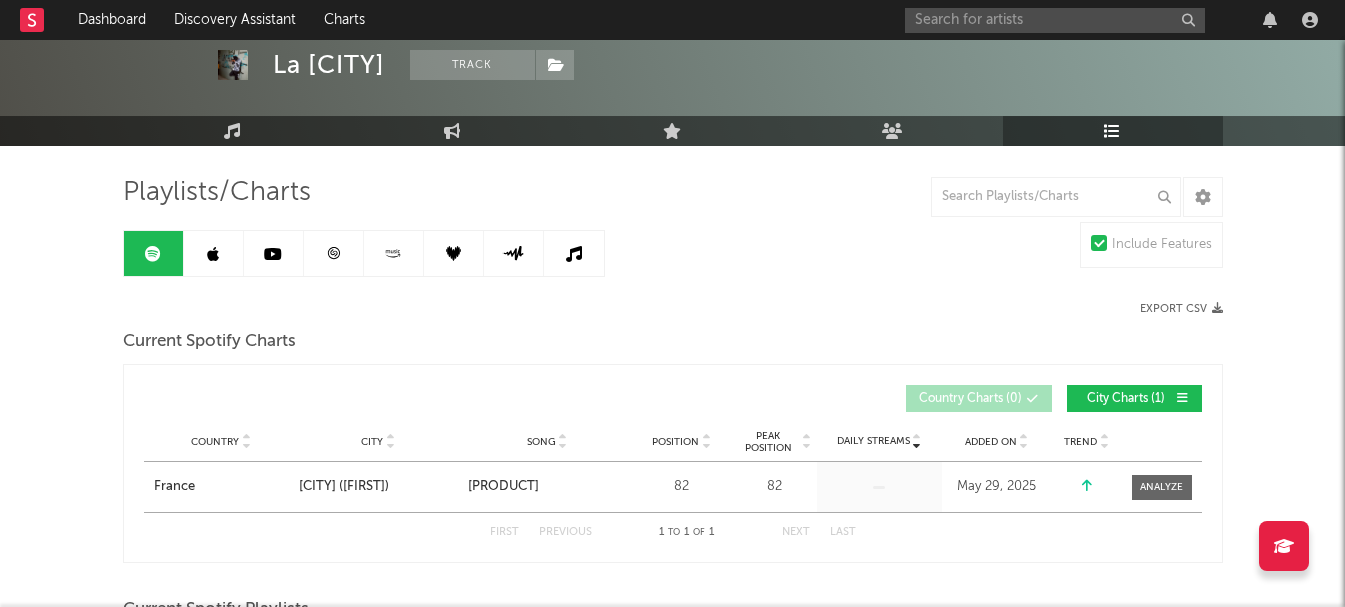 click at bounding box center [214, 253] 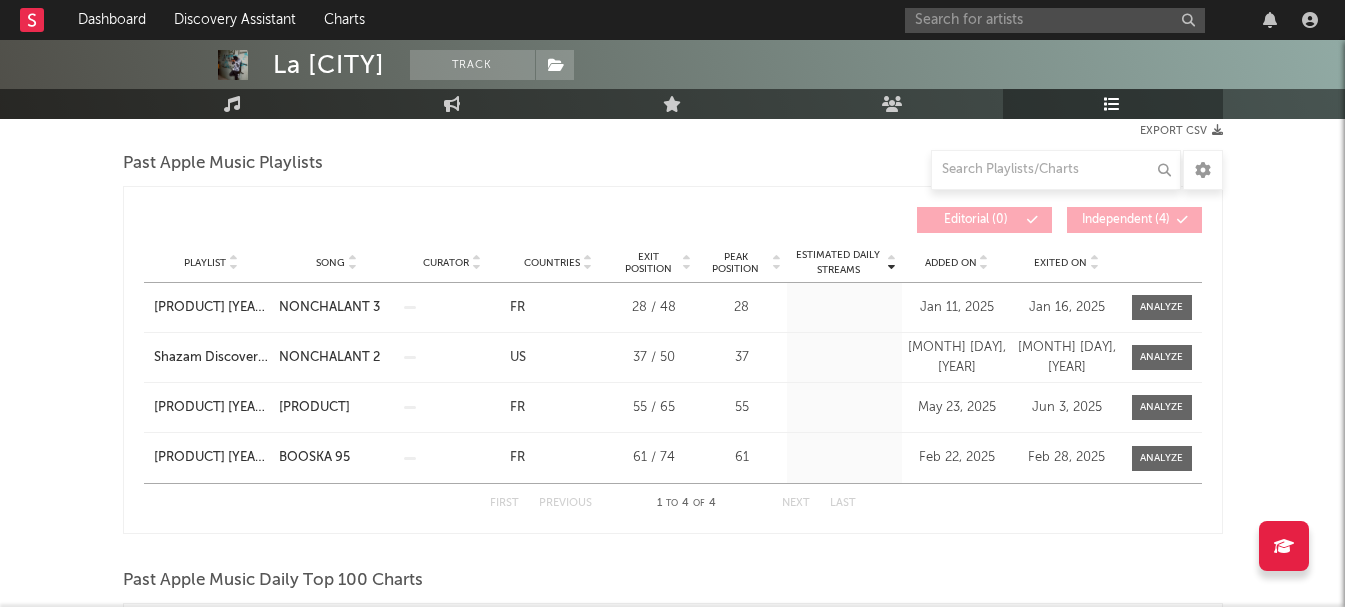 scroll, scrollTop: 294, scrollLeft: 0, axis: vertical 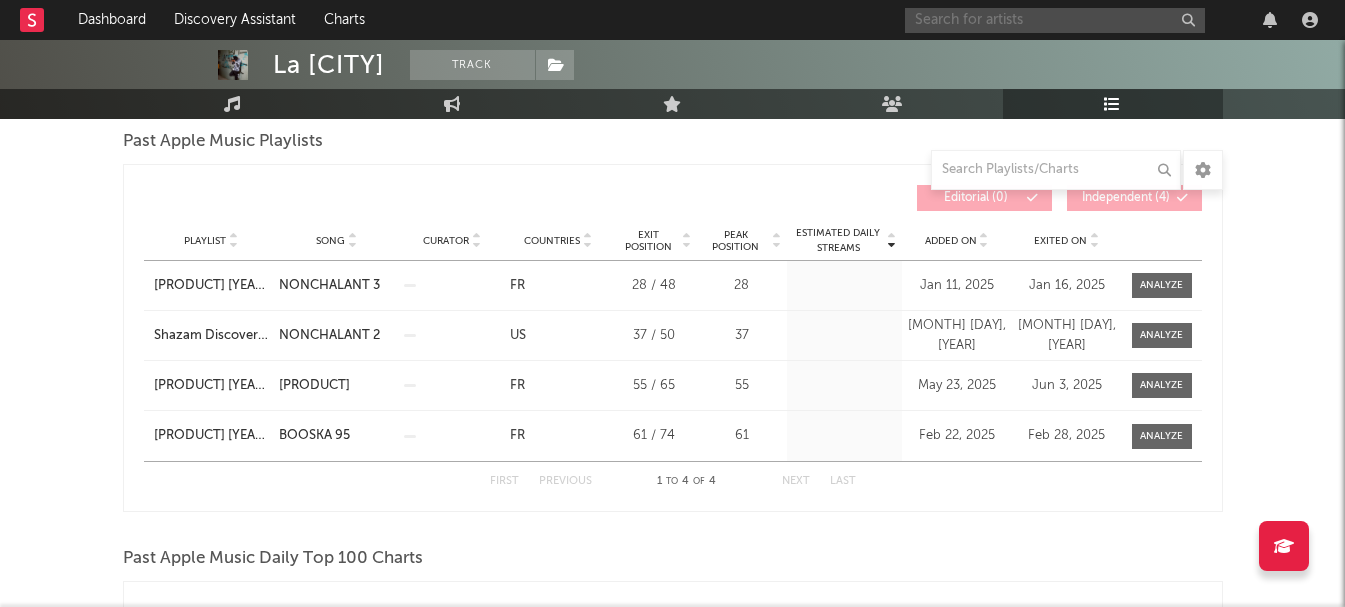 click at bounding box center (1055, 20) 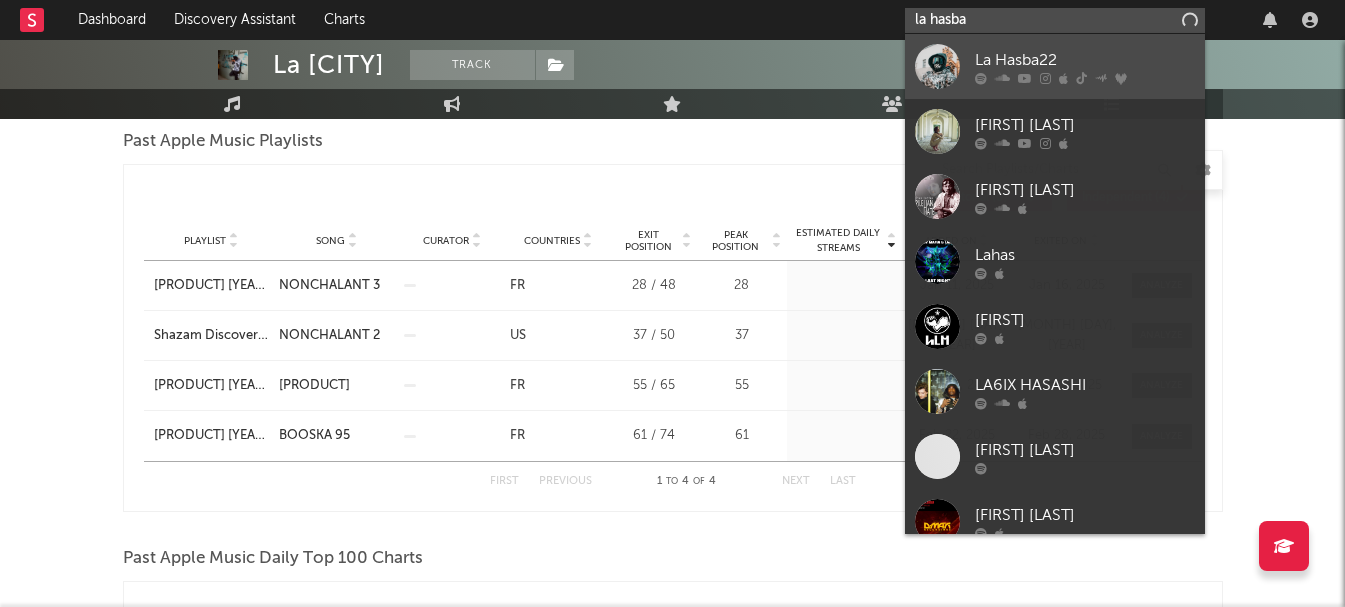 type on "la hasba" 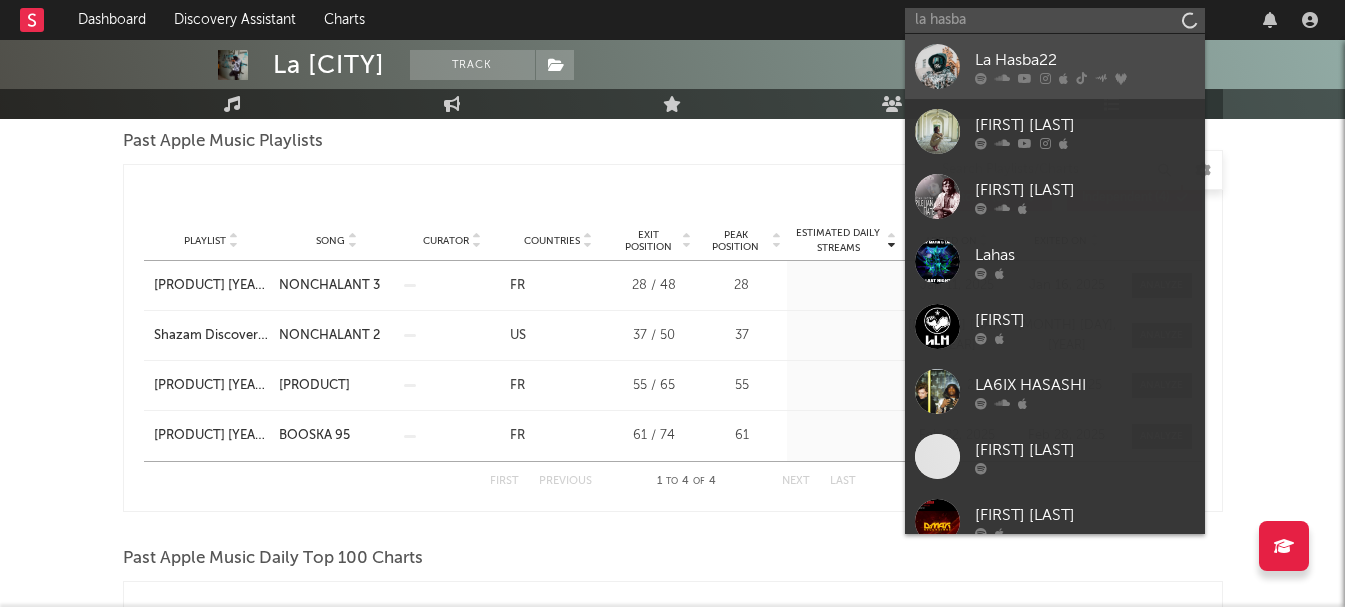 click on "La Hasba22" at bounding box center [1055, 66] 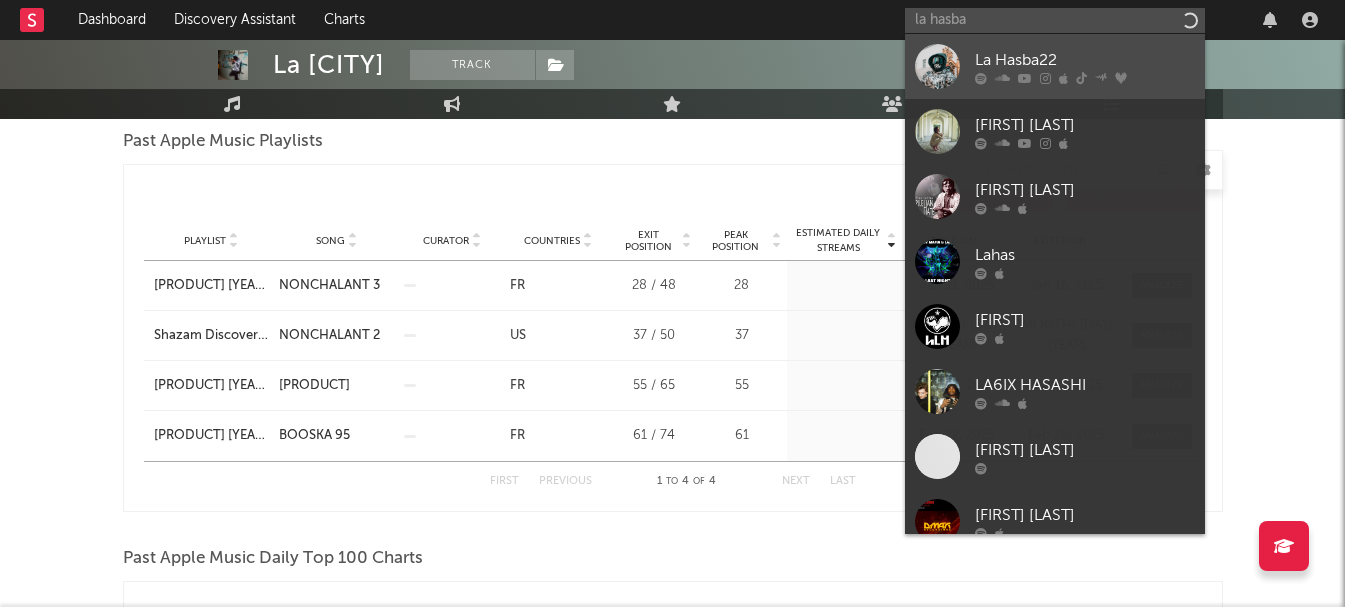 type 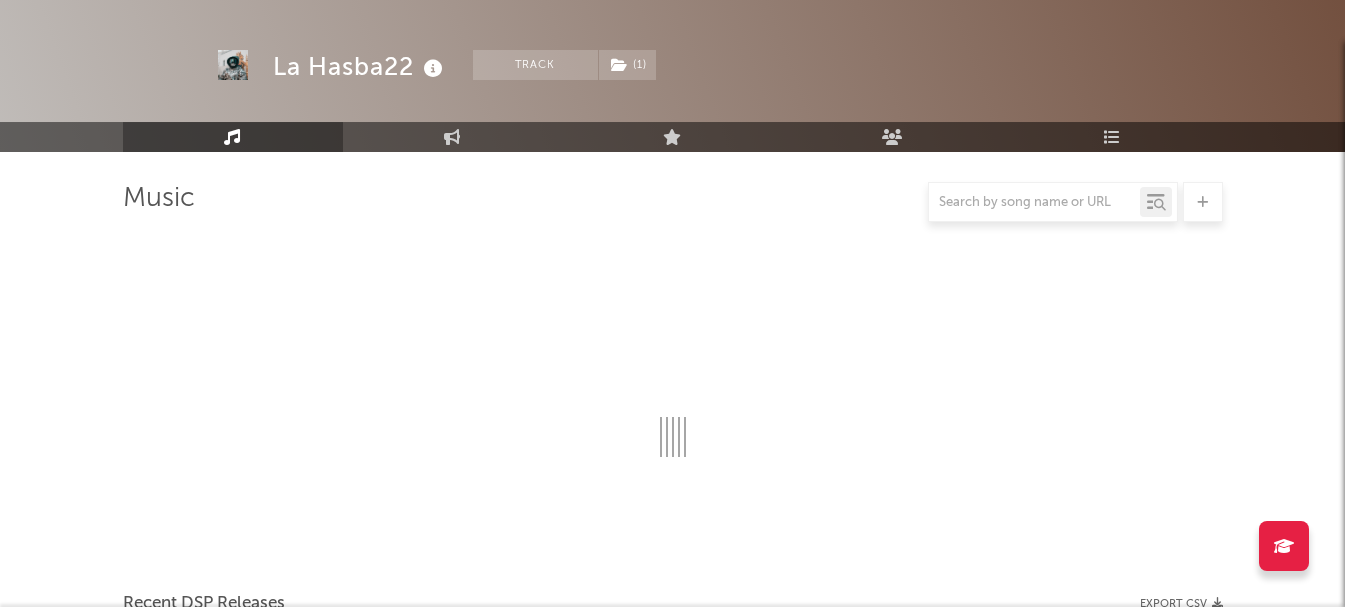 scroll, scrollTop: 294, scrollLeft: 0, axis: vertical 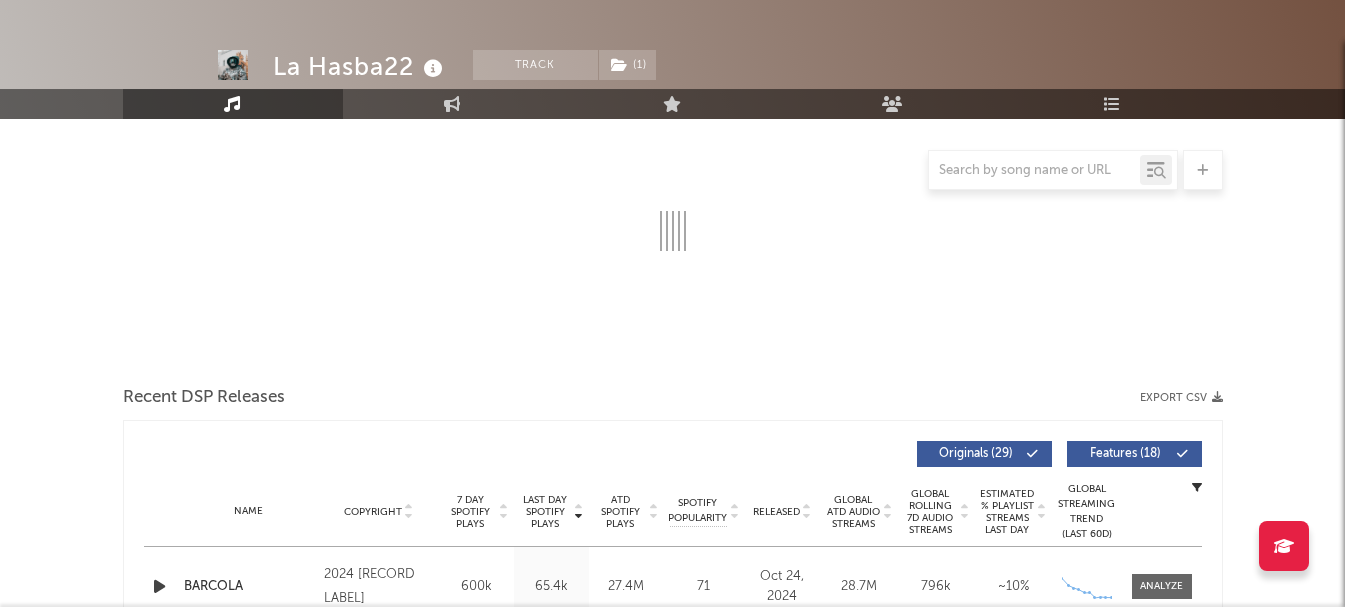 select on "6m" 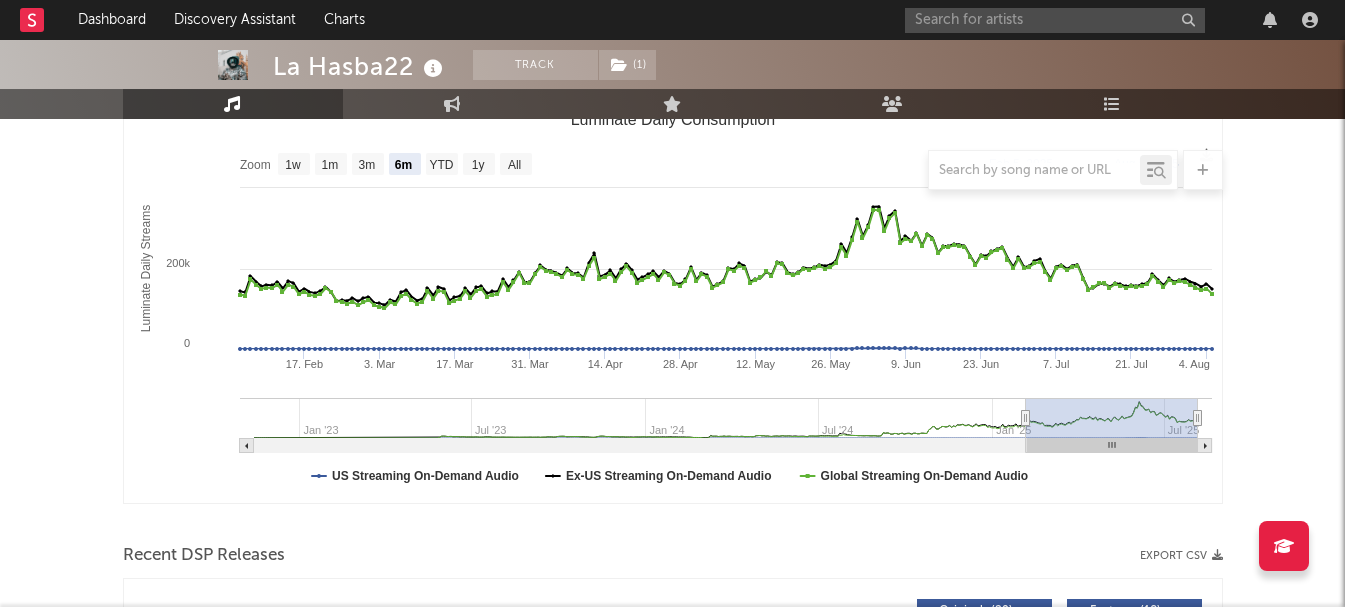 select on "6m" 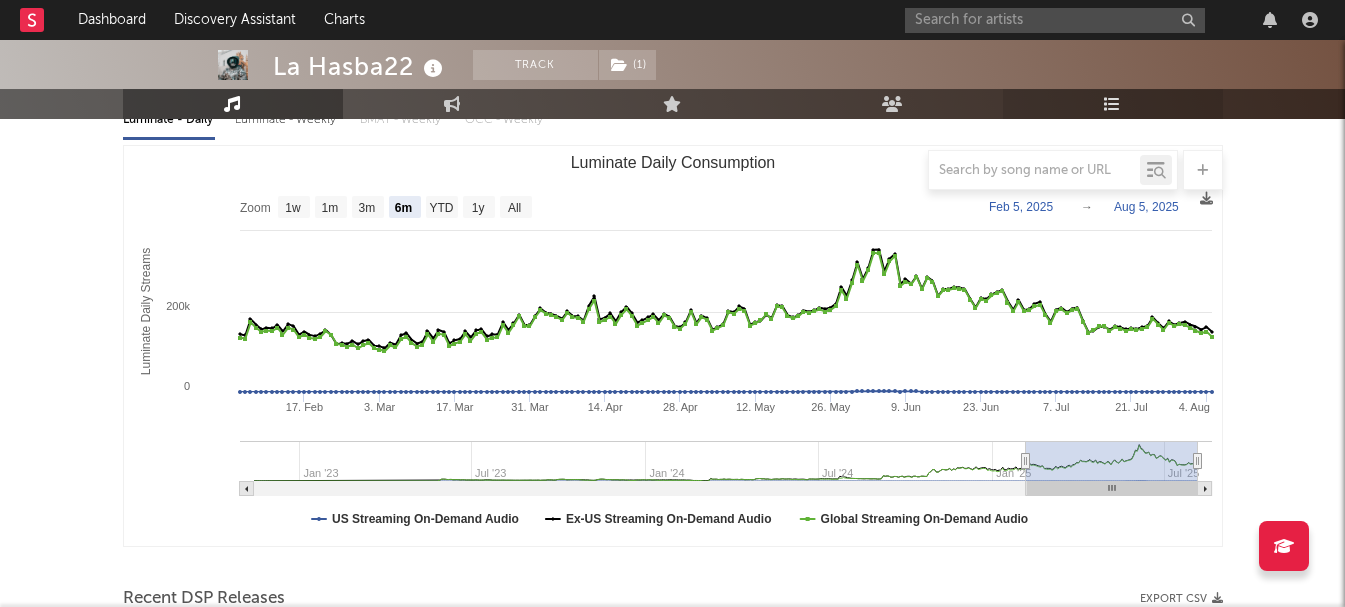 click at bounding box center [1112, 104] 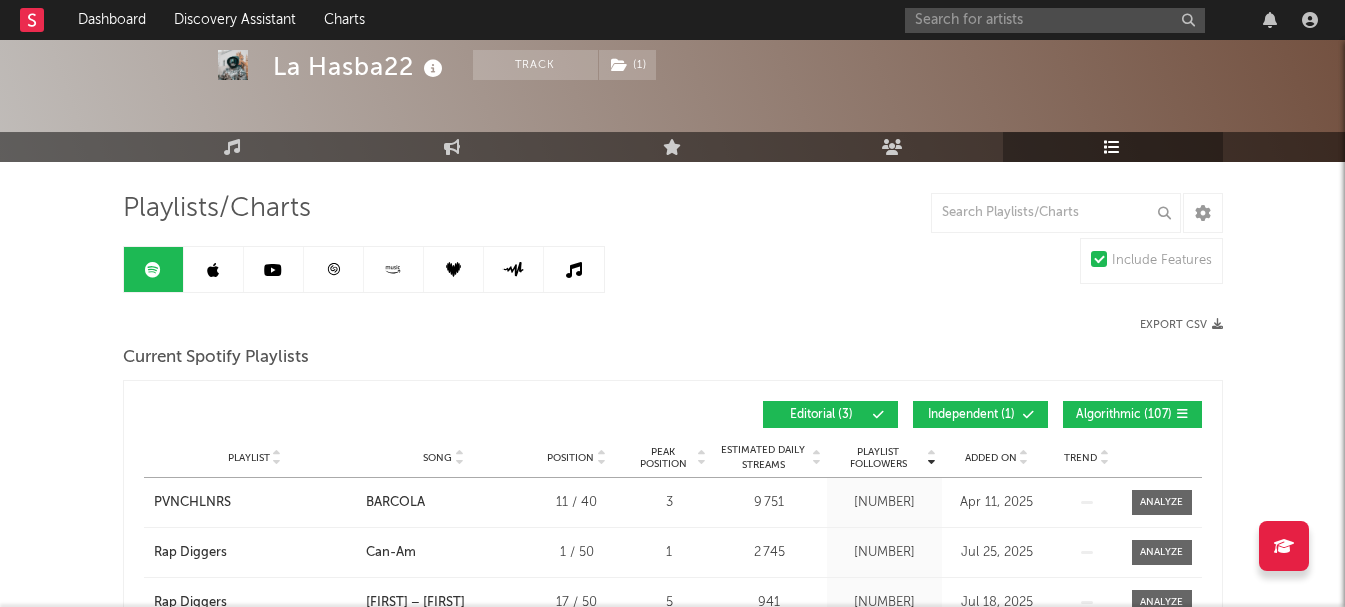 scroll, scrollTop: 100, scrollLeft: 0, axis: vertical 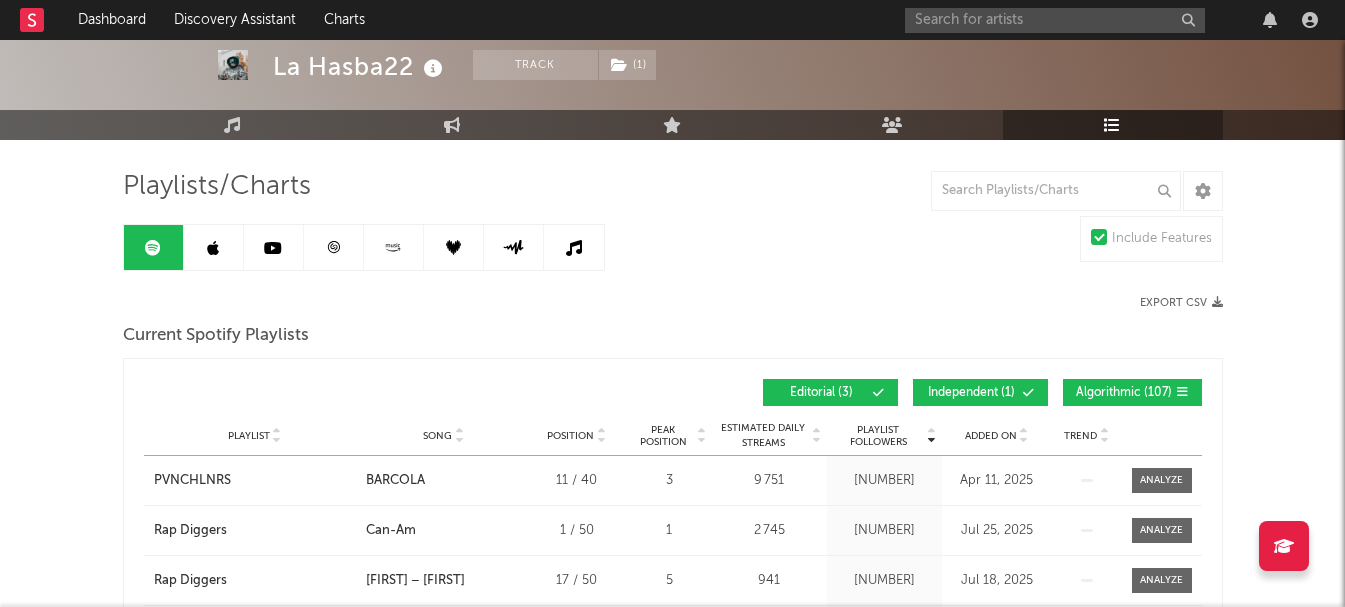 click on "Independent   ( 1 )" at bounding box center (972, 393) 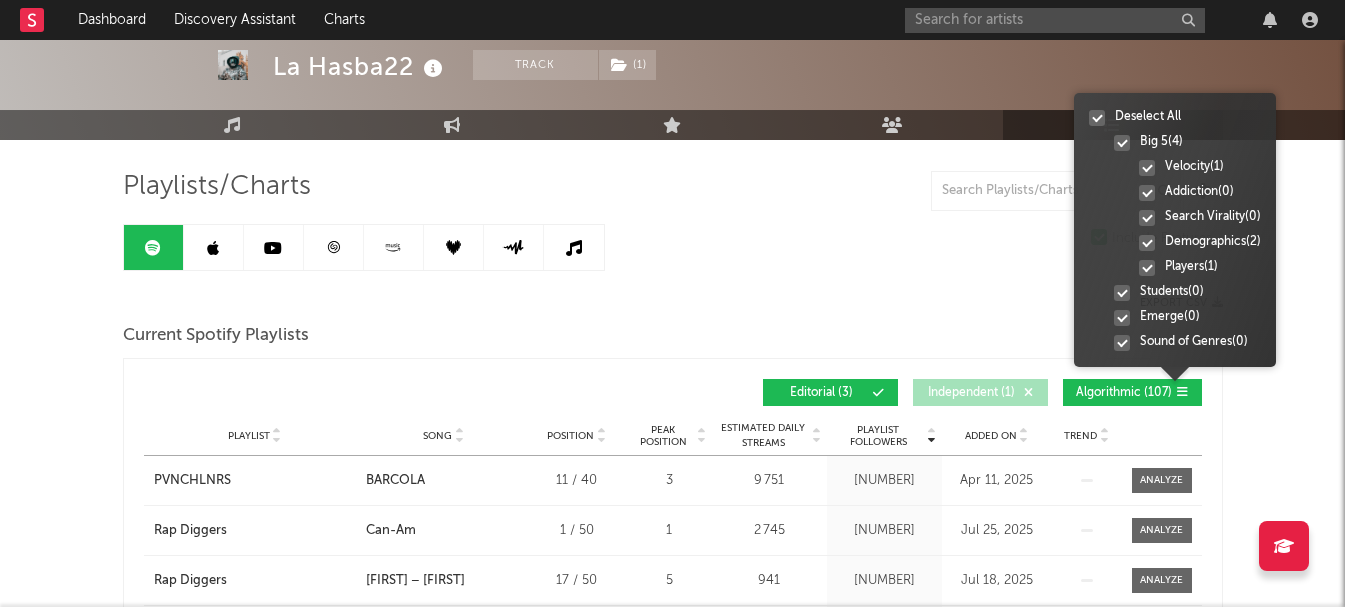 click at bounding box center (1175, 382) 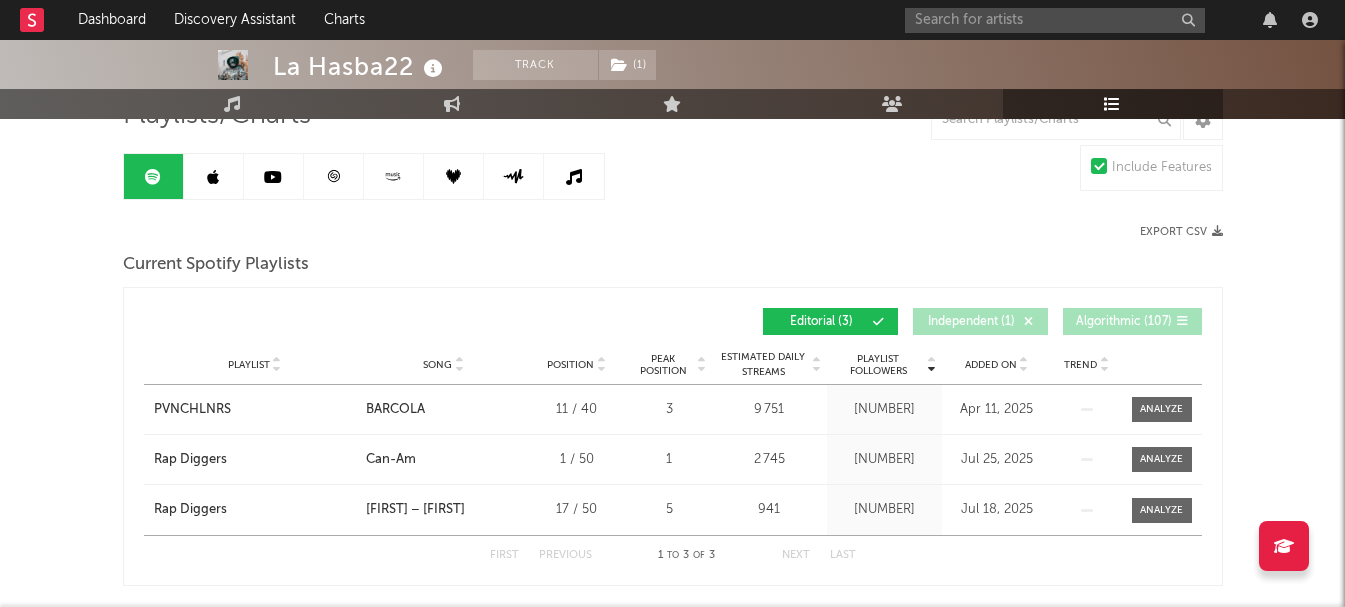 scroll, scrollTop: 100, scrollLeft: 0, axis: vertical 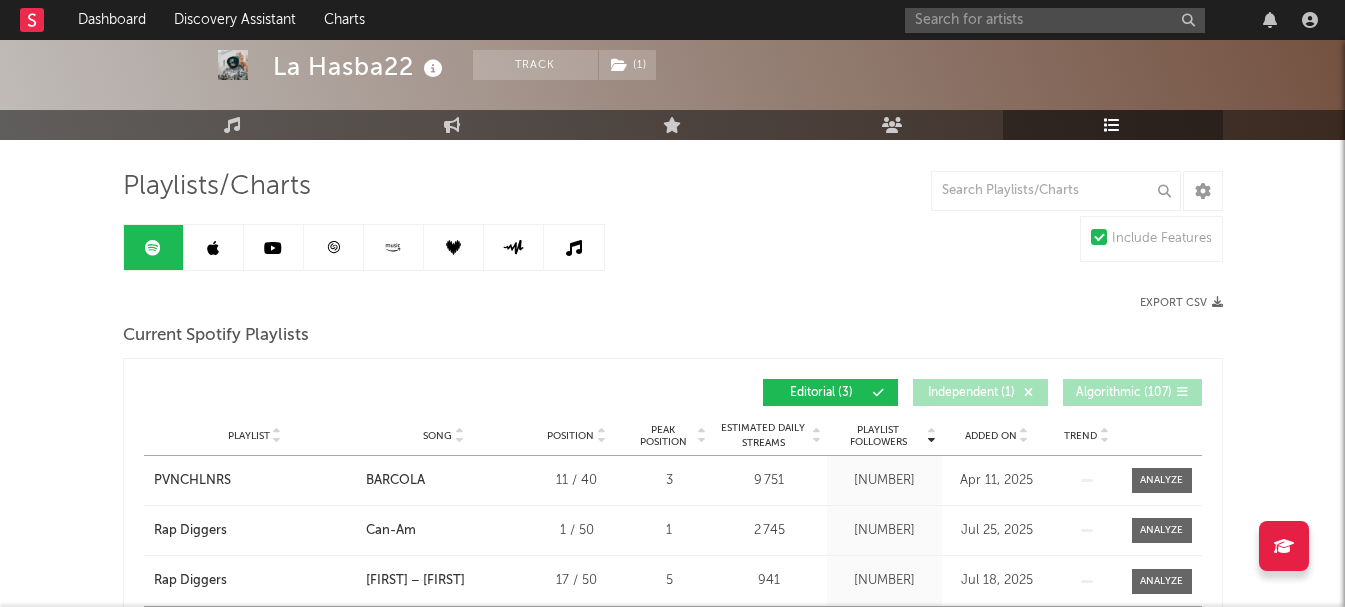 click at bounding box center [213, 248] 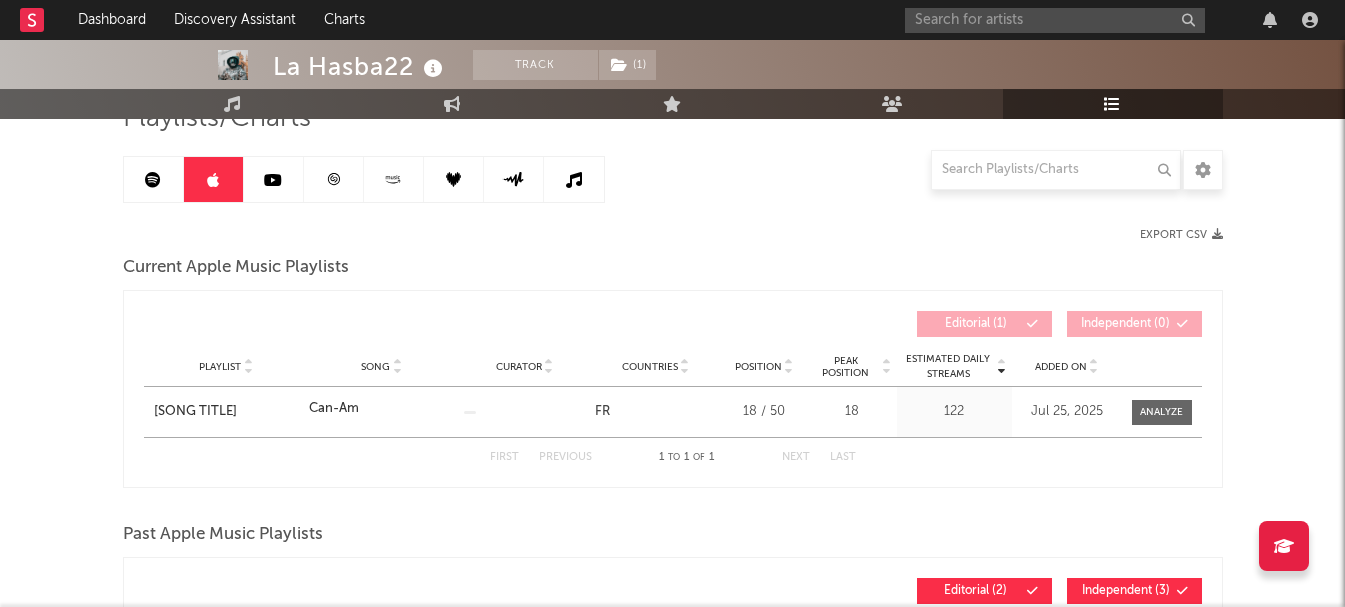 scroll, scrollTop: 200, scrollLeft: 0, axis: vertical 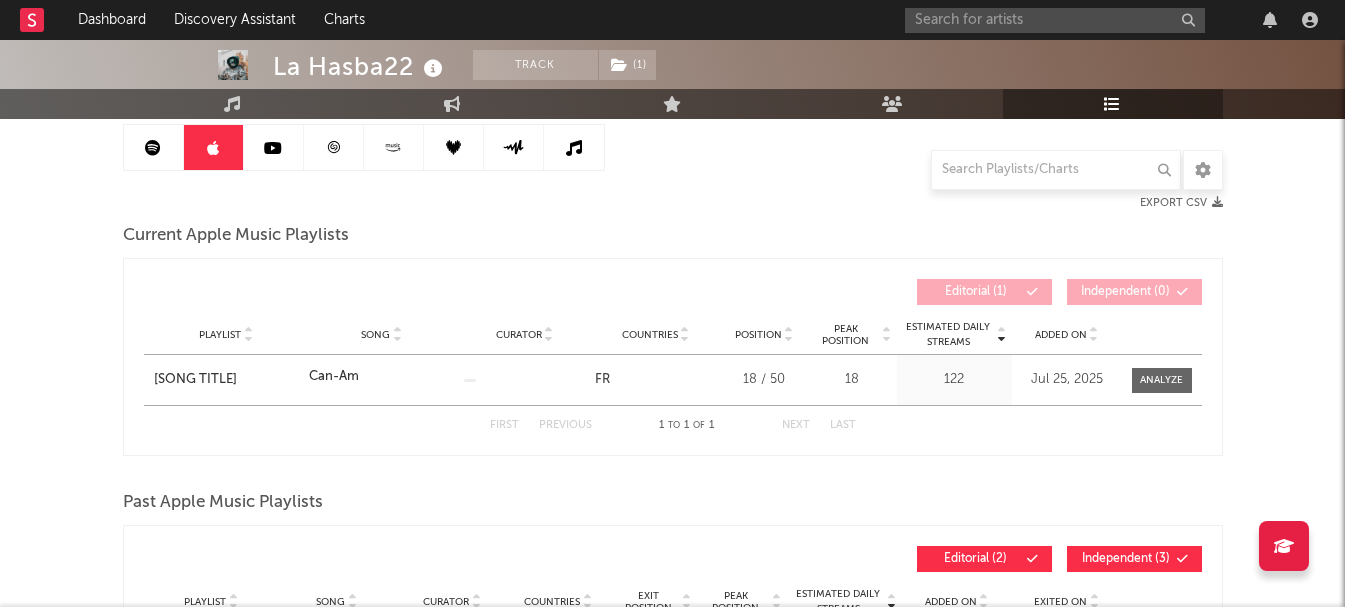 click 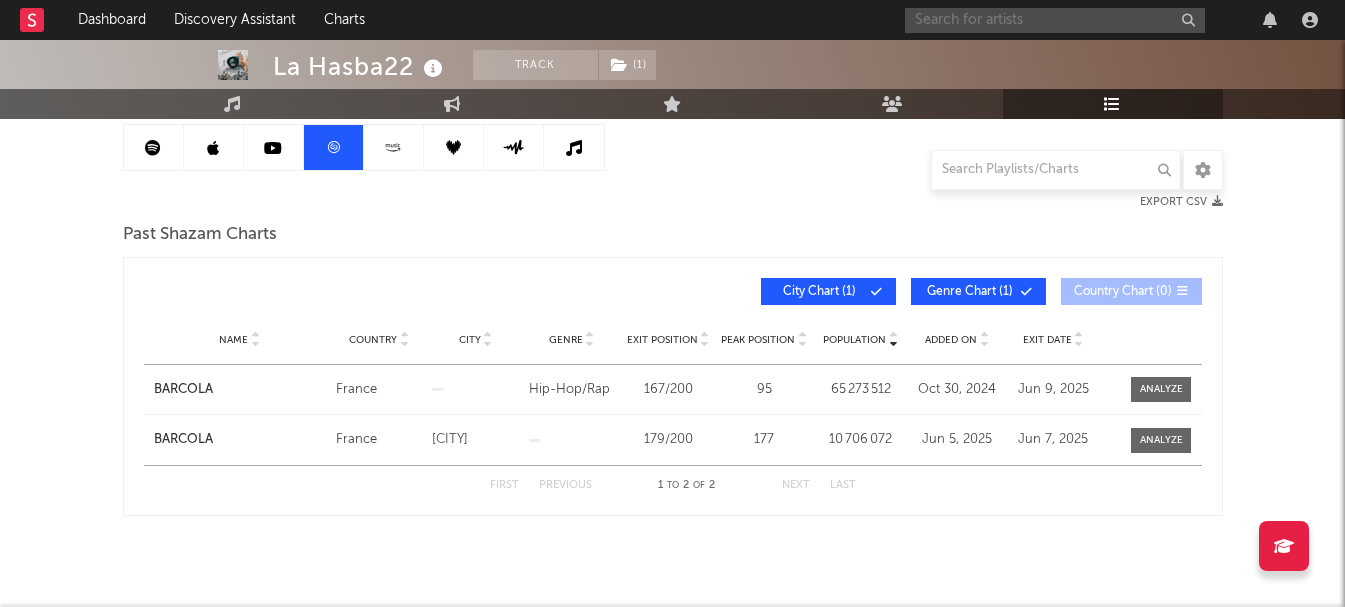click at bounding box center [1055, 20] 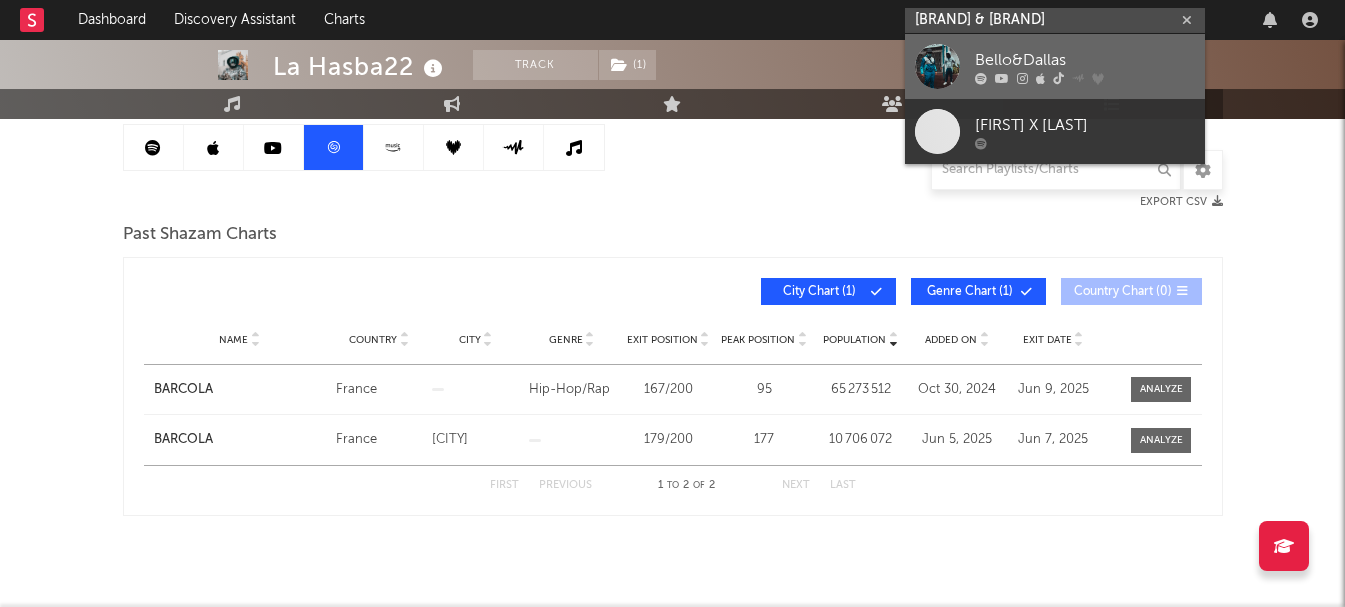type on "[BRAND] & [BRAND]" 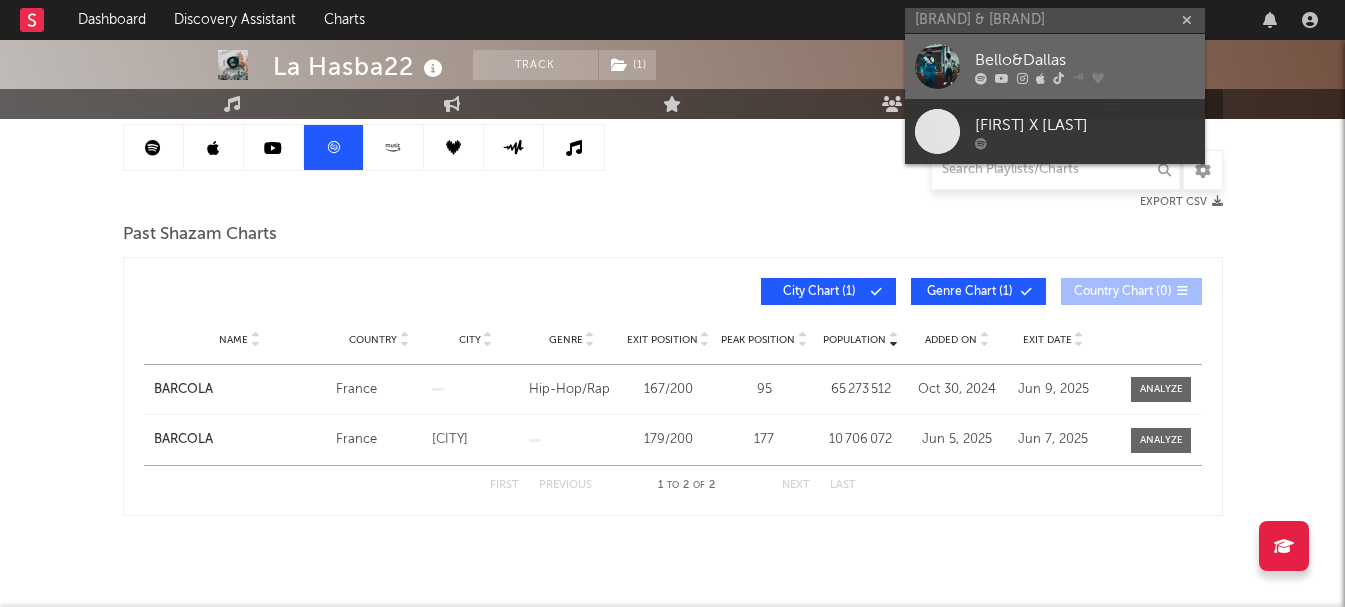 type 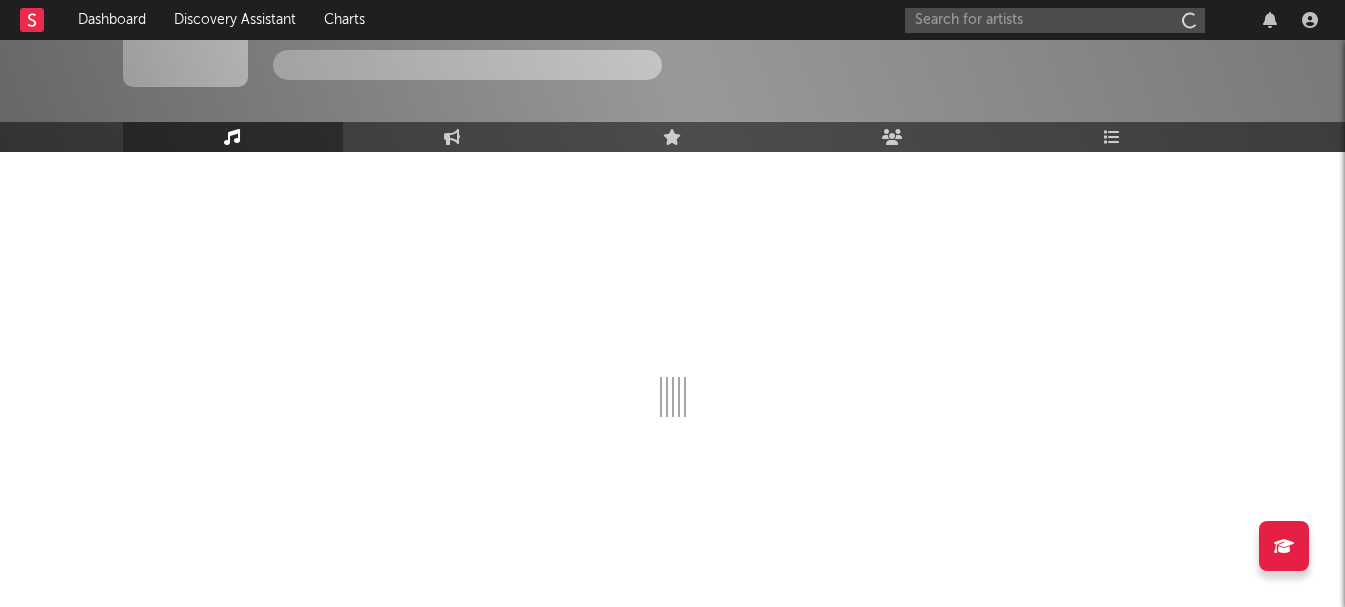 scroll, scrollTop: 88, scrollLeft: 0, axis: vertical 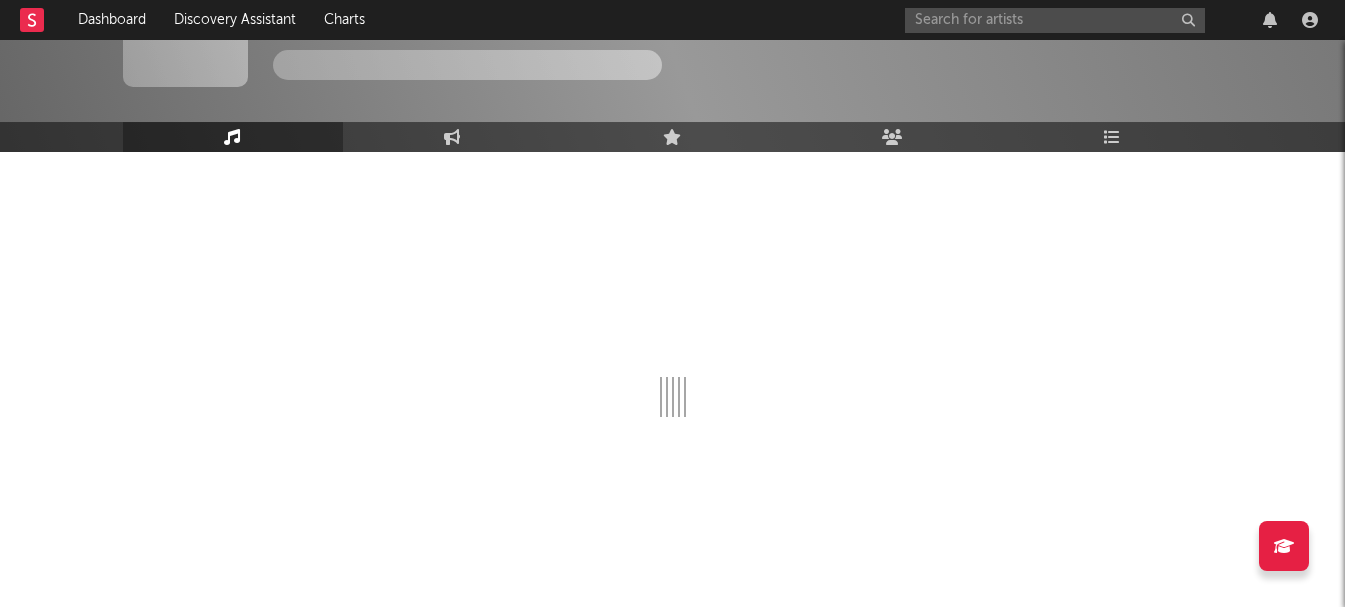 select on "6m" 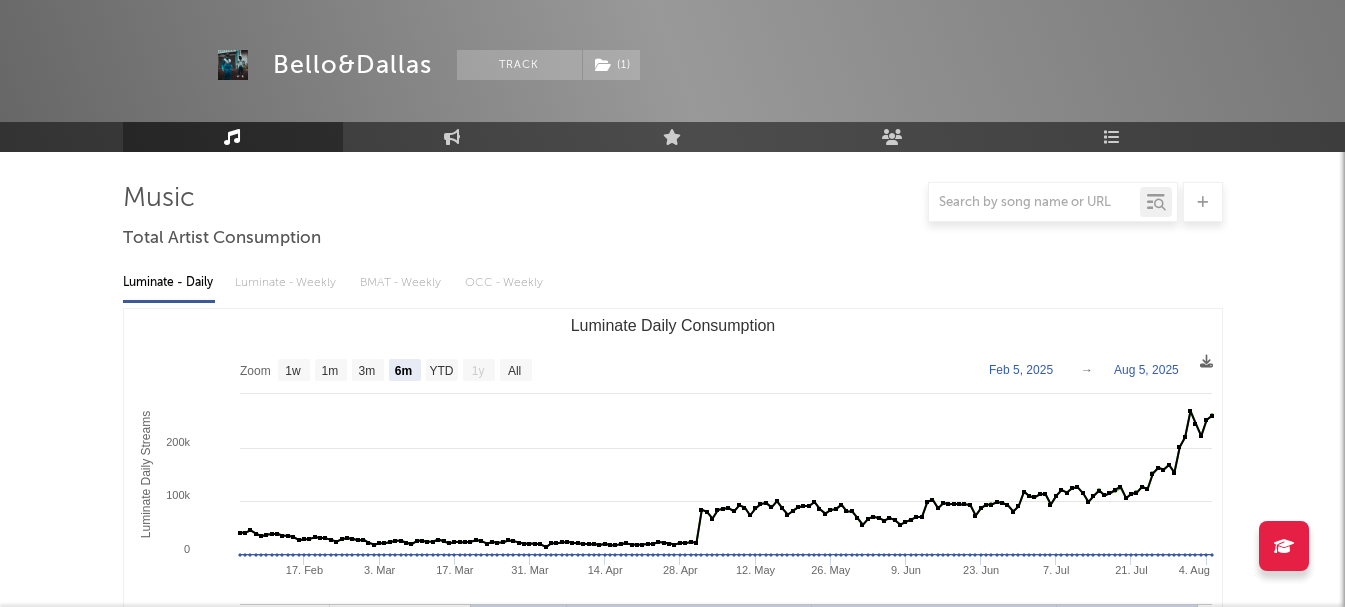 scroll, scrollTop: 200, scrollLeft: 0, axis: vertical 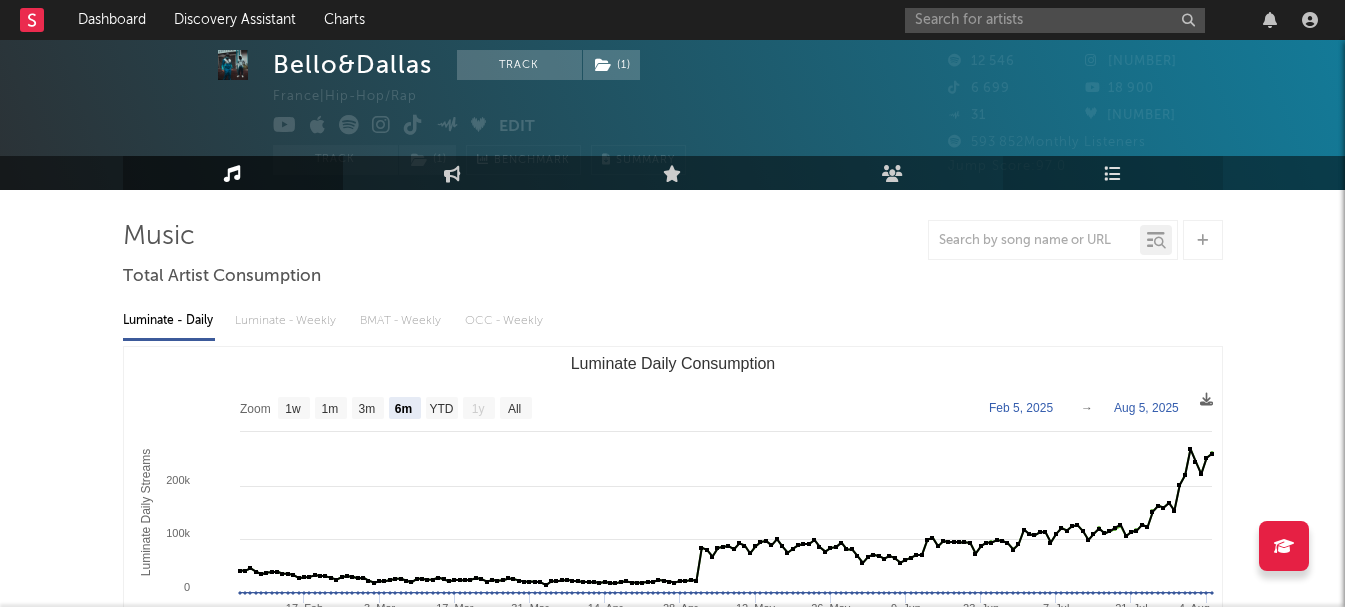 click on "Playlists/Charts" at bounding box center (1113, 173) 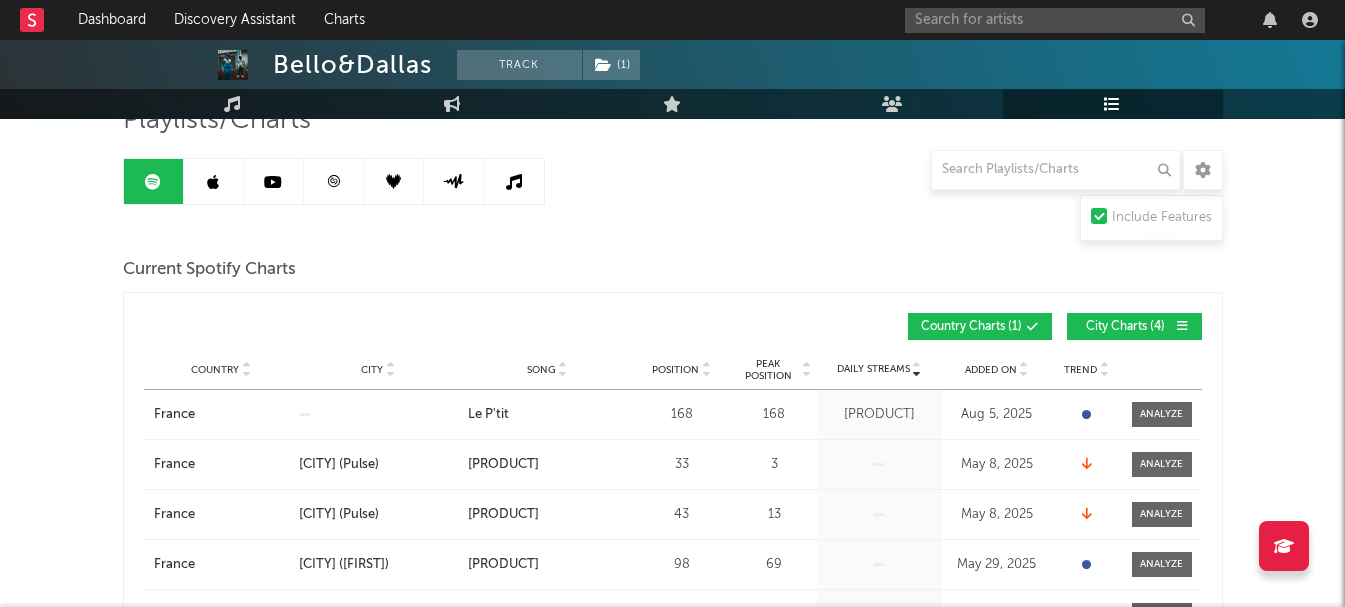 scroll, scrollTop: 183, scrollLeft: 0, axis: vertical 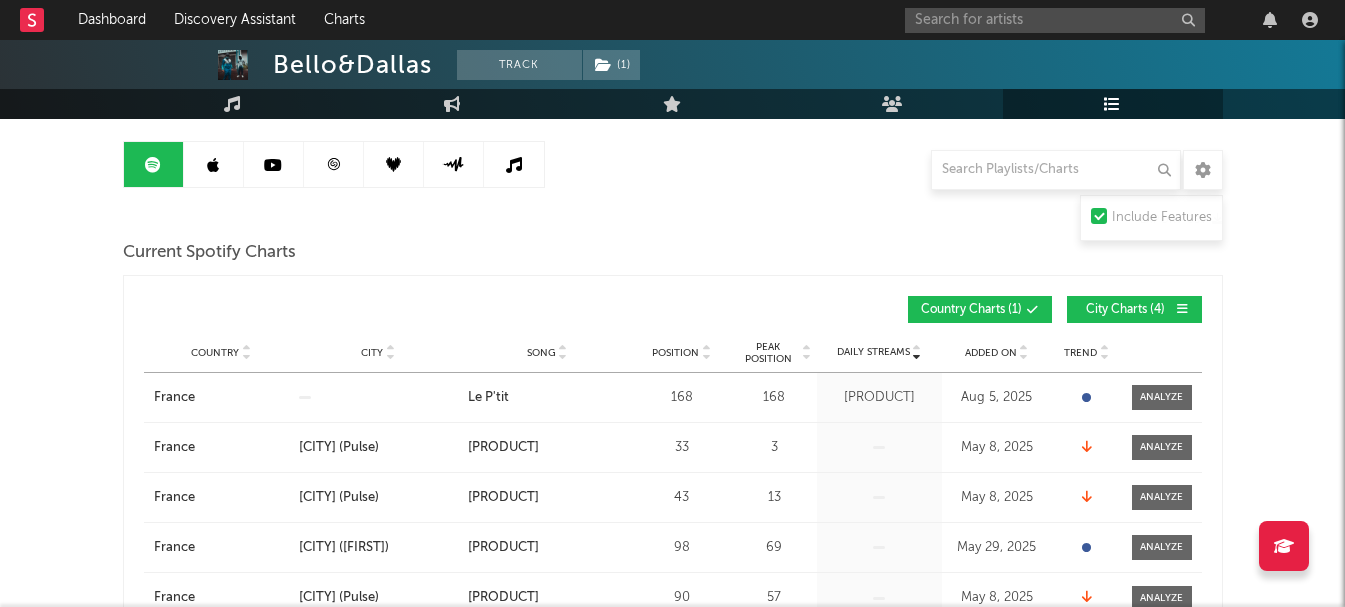 click on "Added On" at bounding box center [997, 352] 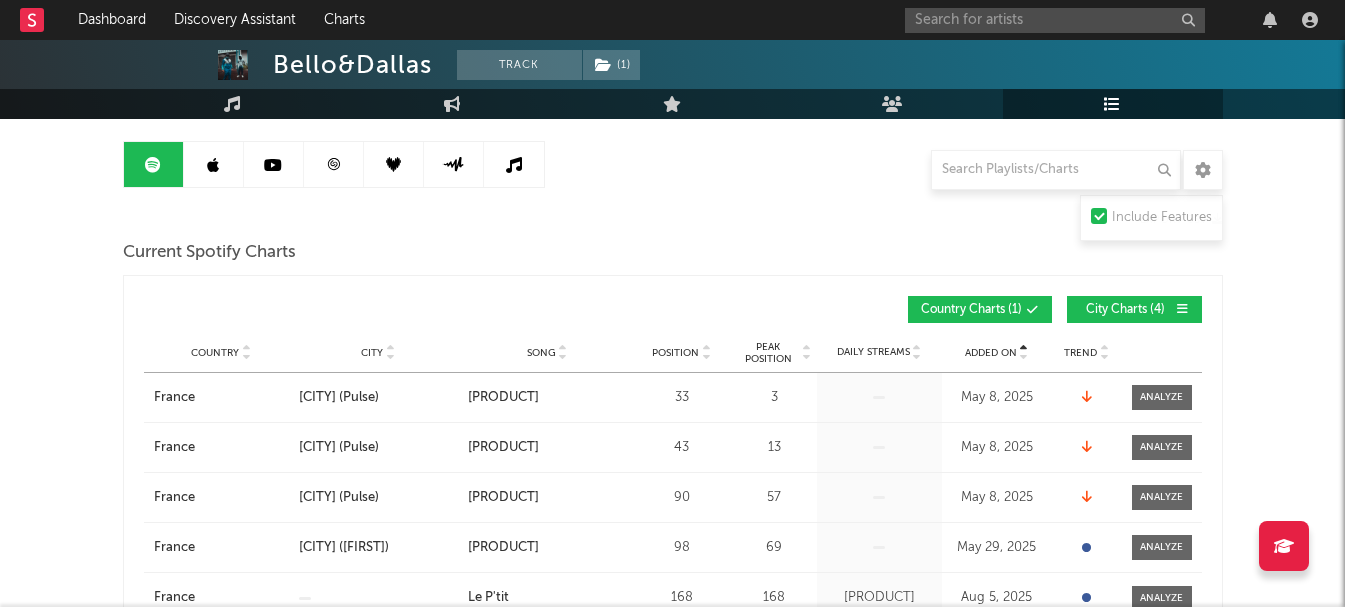 click on "Added On" at bounding box center (997, 352) 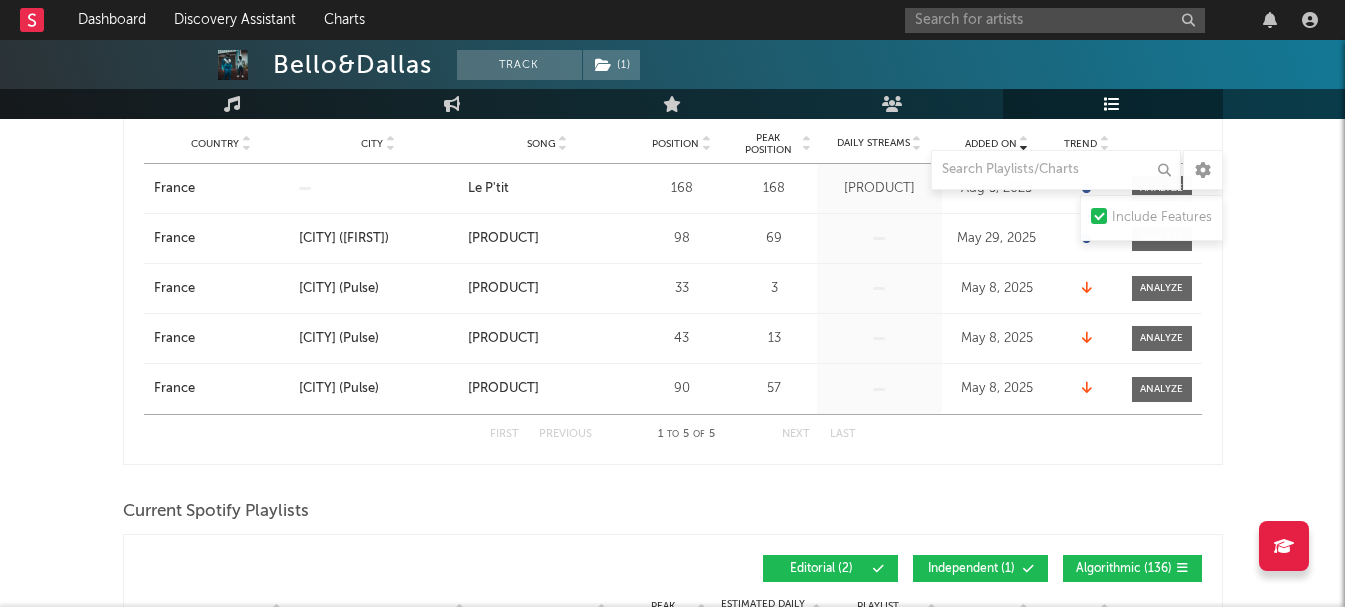 scroll, scrollTop: 683, scrollLeft: 0, axis: vertical 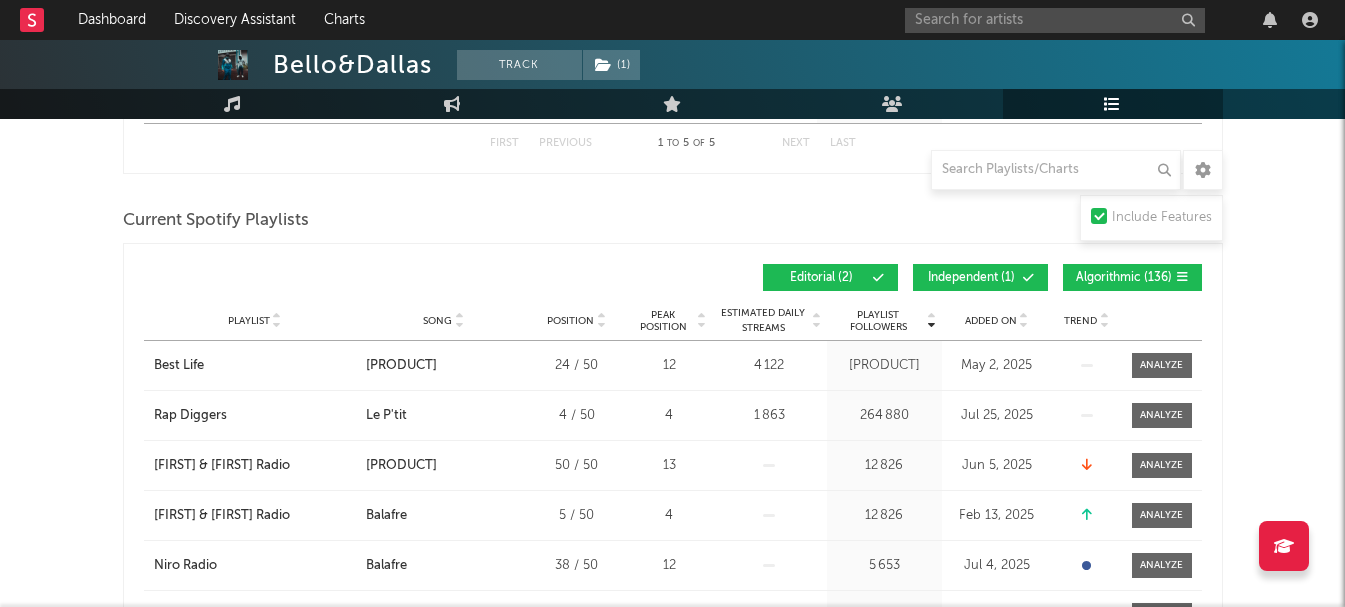 click on "Algorithmic ( 136 )" at bounding box center (1132, 277) 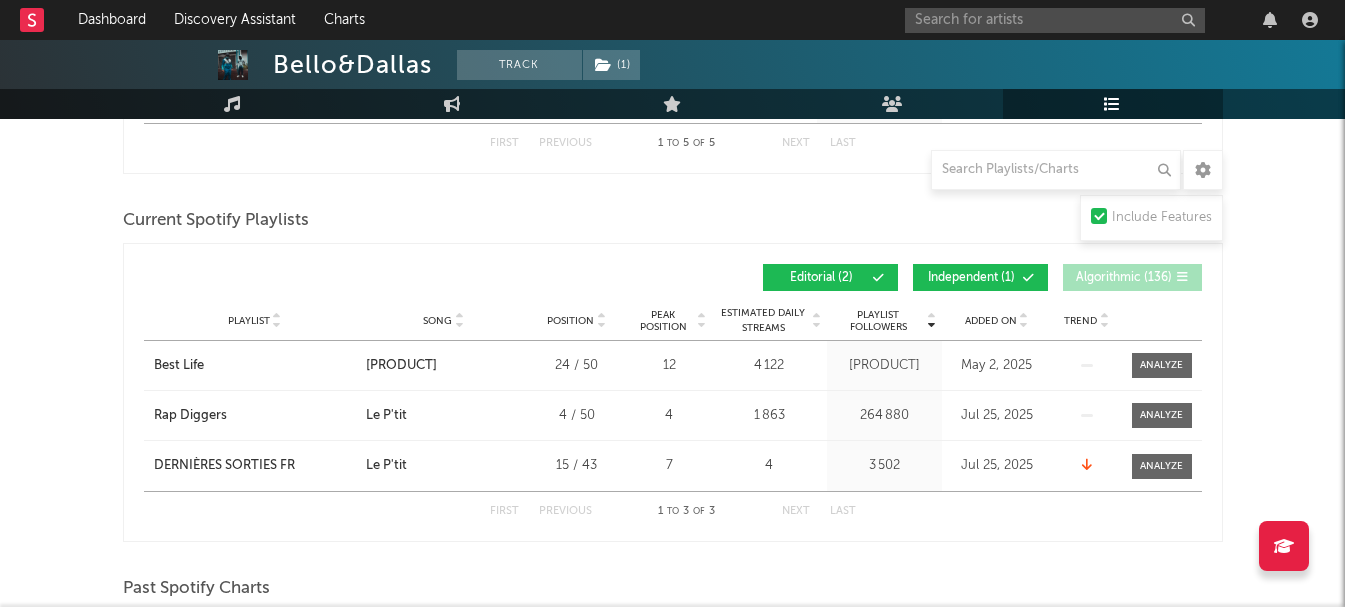 click on "Independent   ( 1 )" at bounding box center [980, 277] 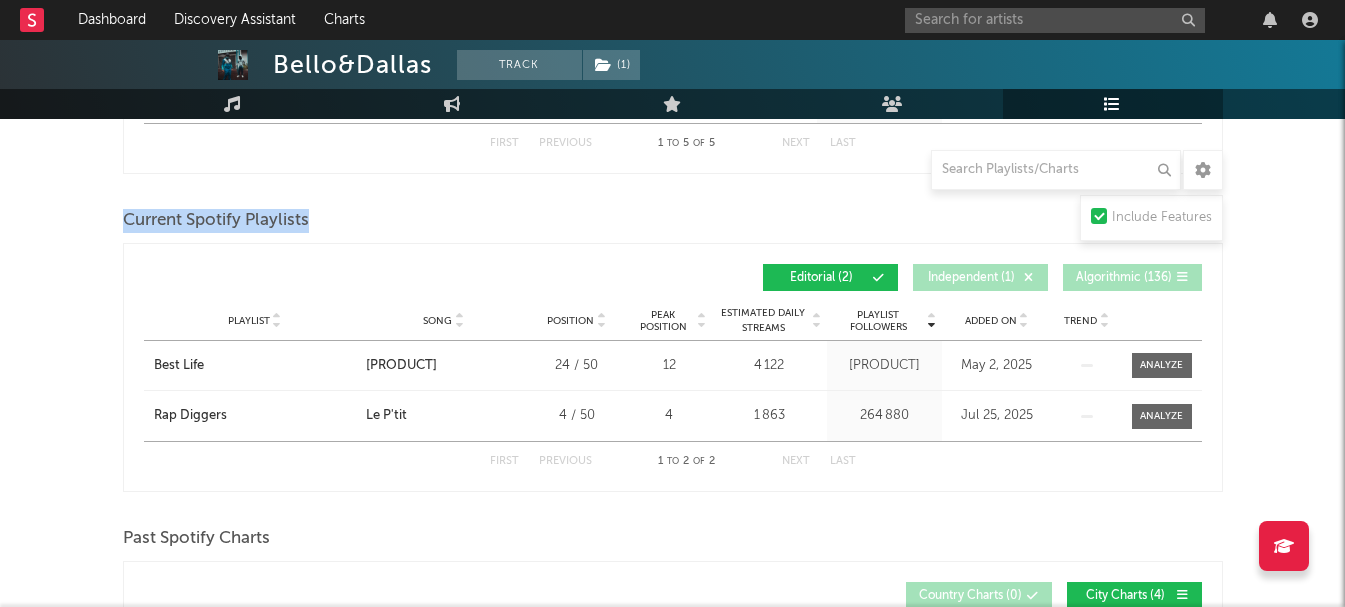drag, startPoint x: 292, startPoint y: 216, endPoint x: 92, endPoint y: 216, distance: 200 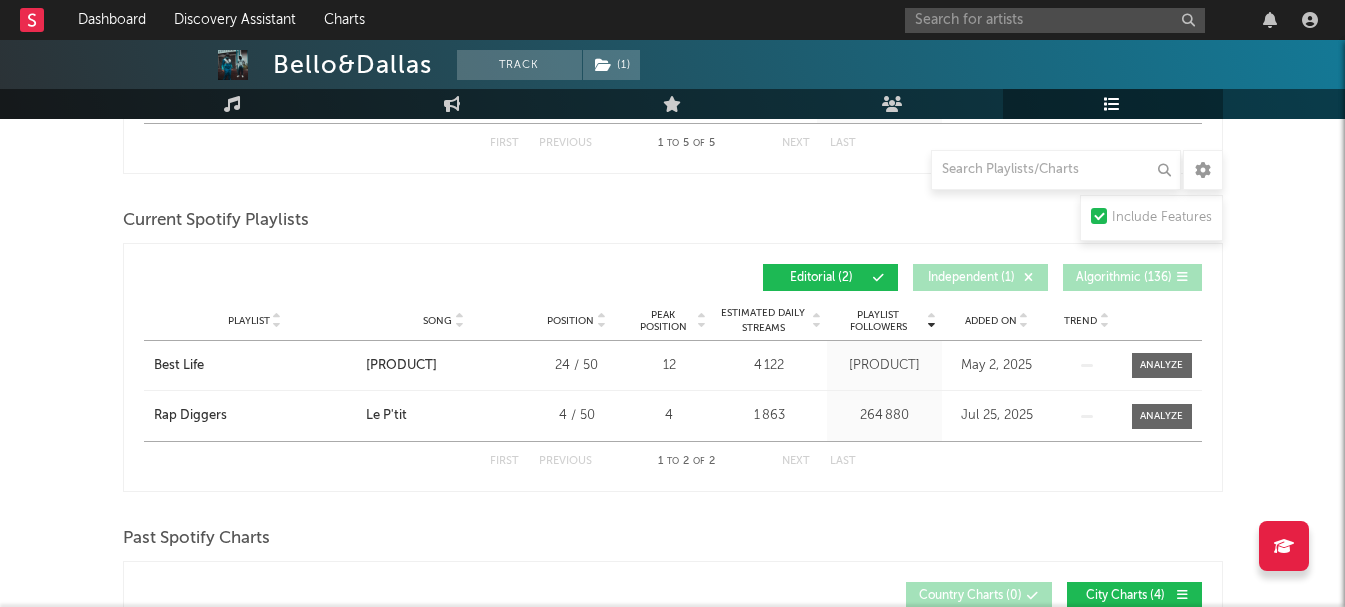 click on "Playlist Followers Playlist Song Position Peak Position Playlist Followers Added On Trend Position Followers Editorial   ( 2 ) Independent   ( 1 ) Algorithmic   ( 136 ) Playlist City Song Position Peak Position Estimated Daily Streams Playlist Followers Daily Streams Added On Exited On Trend Playlist Best Life City Song Bottega Position 24 / 50 Peak Position 12 Estimated Daily Streams 4122 Playlist Followers 1153357 Daily Streams Added On May 2, 2025 Exited On Aug 7, 2025 Trend Playlist Rap Diggers City Song Le P'tit Position 4 / 50 Peak Position 4 Estimated Daily Streams 1863 Playlist Followers 264880 Daily Streams Added On Jul 25, 2025 Exited On Aug 7, 2025 Trend First Previous 1   to   2   of   2 Next Last" at bounding box center (673, 367) 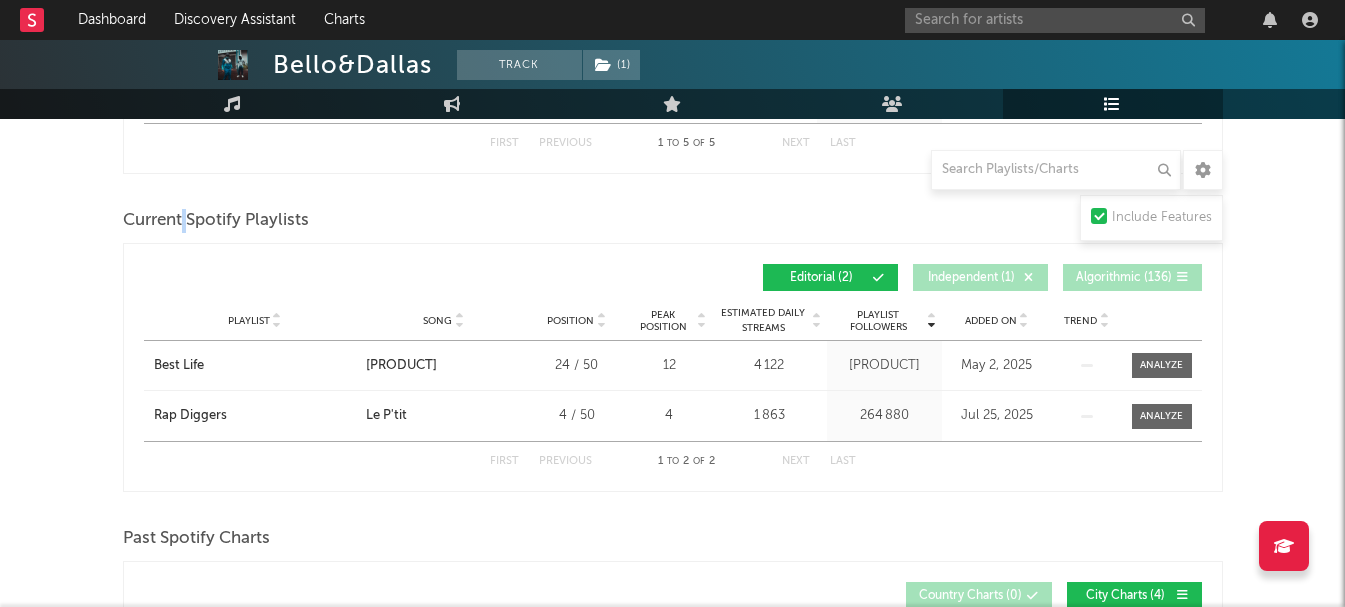 click on "Current Spotify Playlists" at bounding box center (216, 221) 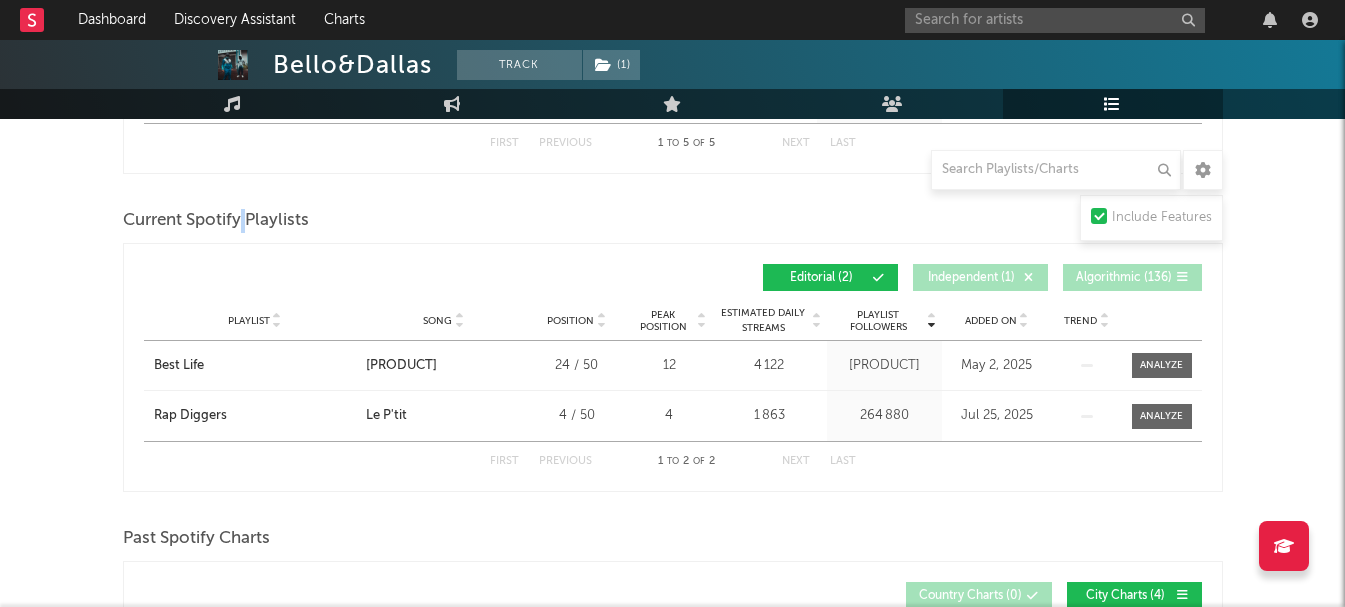 click on "Current Spotify Playlists" at bounding box center (216, 221) 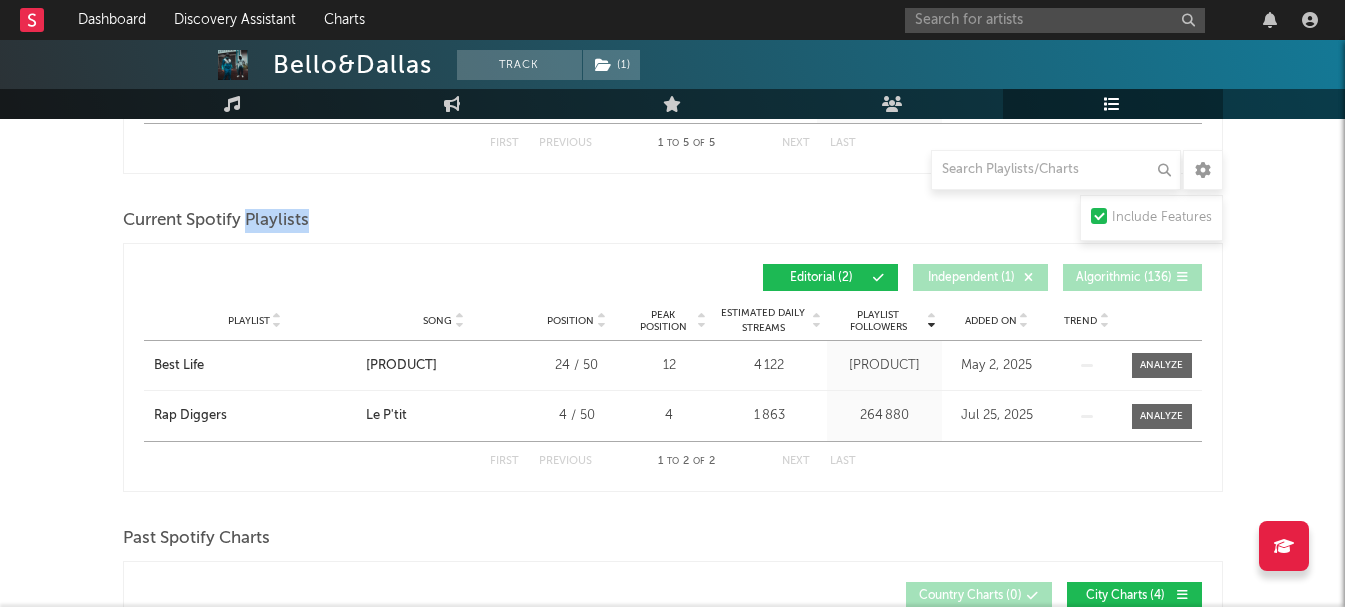 drag, startPoint x: 308, startPoint y: 224, endPoint x: 249, endPoint y: 225, distance: 59.008472 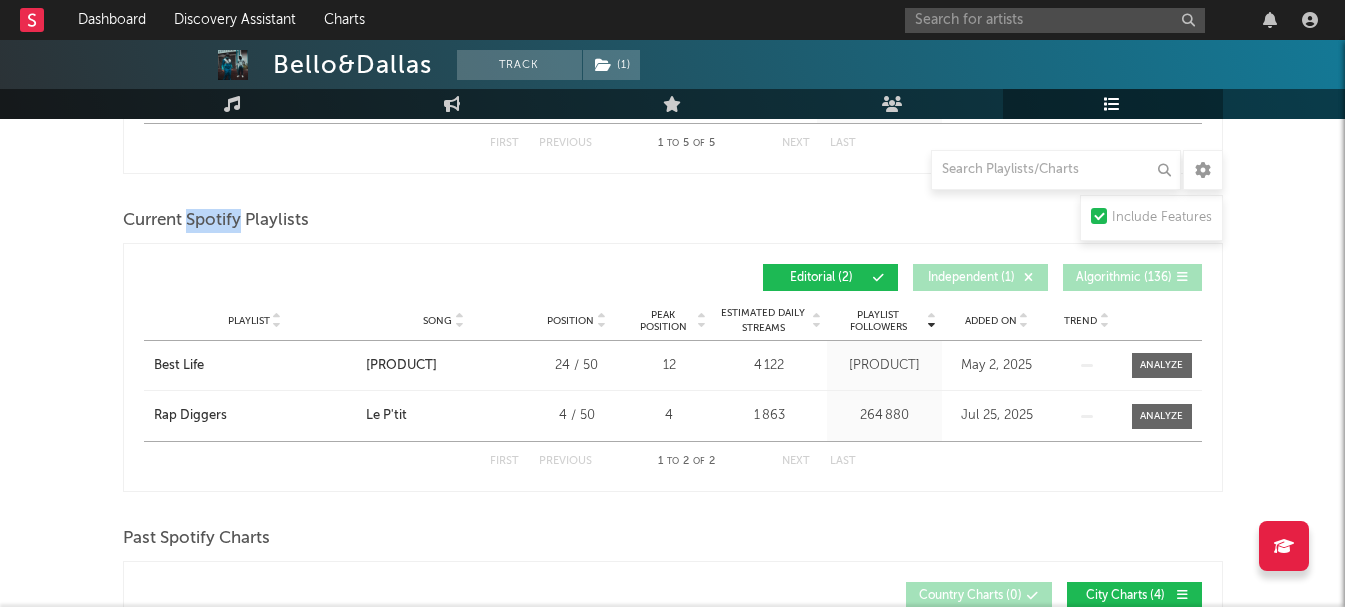 drag, startPoint x: 240, startPoint y: 222, endPoint x: 191, endPoint y: 221, distance: 49.010204 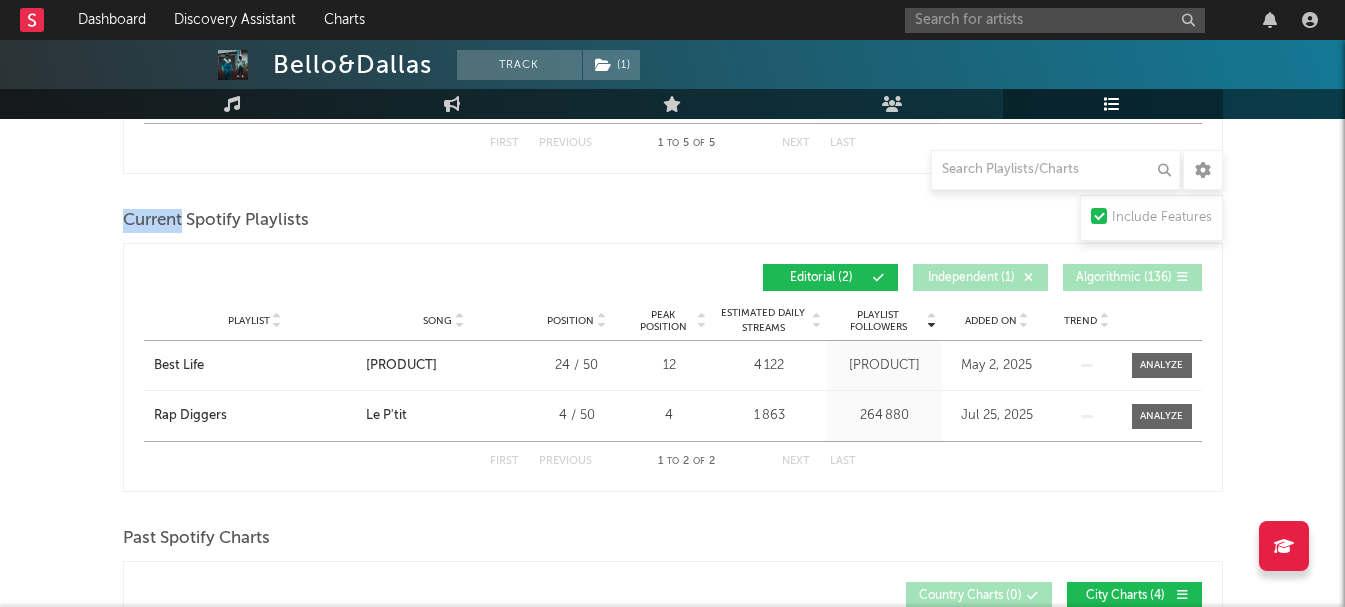 drag, startPoint x: 183, startPoint y: 221, endPoint x: 87, endPoint y: 230, distance: 96.42095 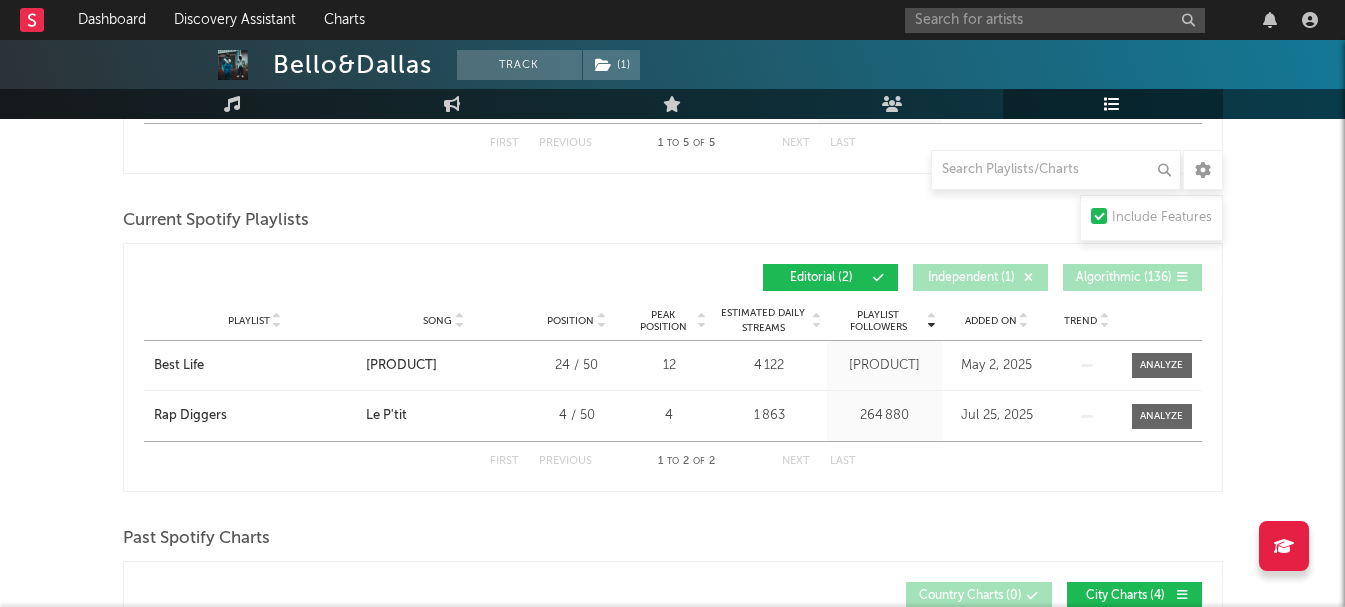 click on "Current Spotify Playlists" at bounding box center (216, 221) 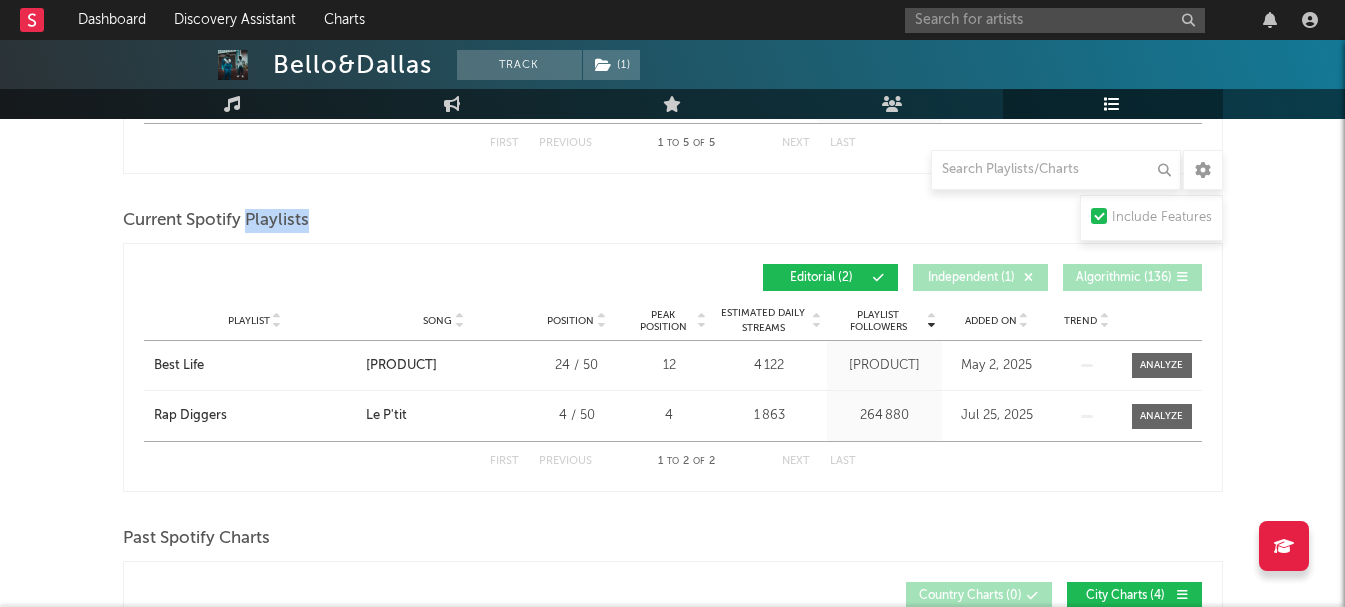 click on "Current Spotify Playlists" at bounding box center [216, 221] 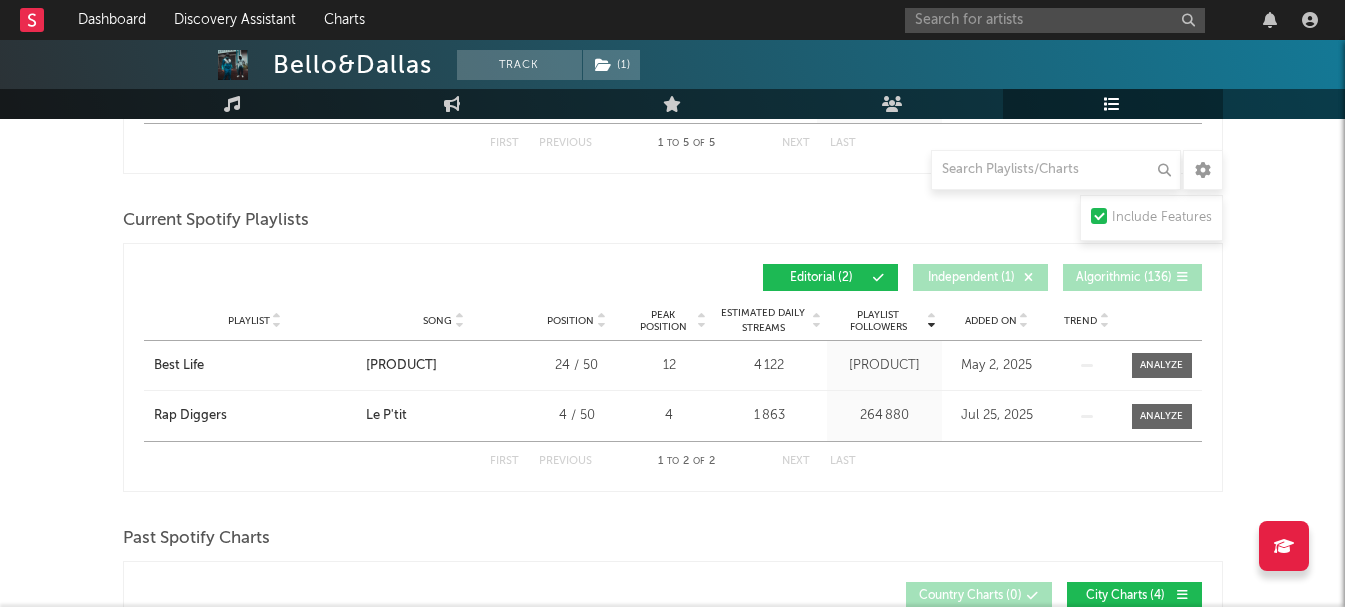 click on "Current Spotify Playlists" at bounding box center (216, 221) 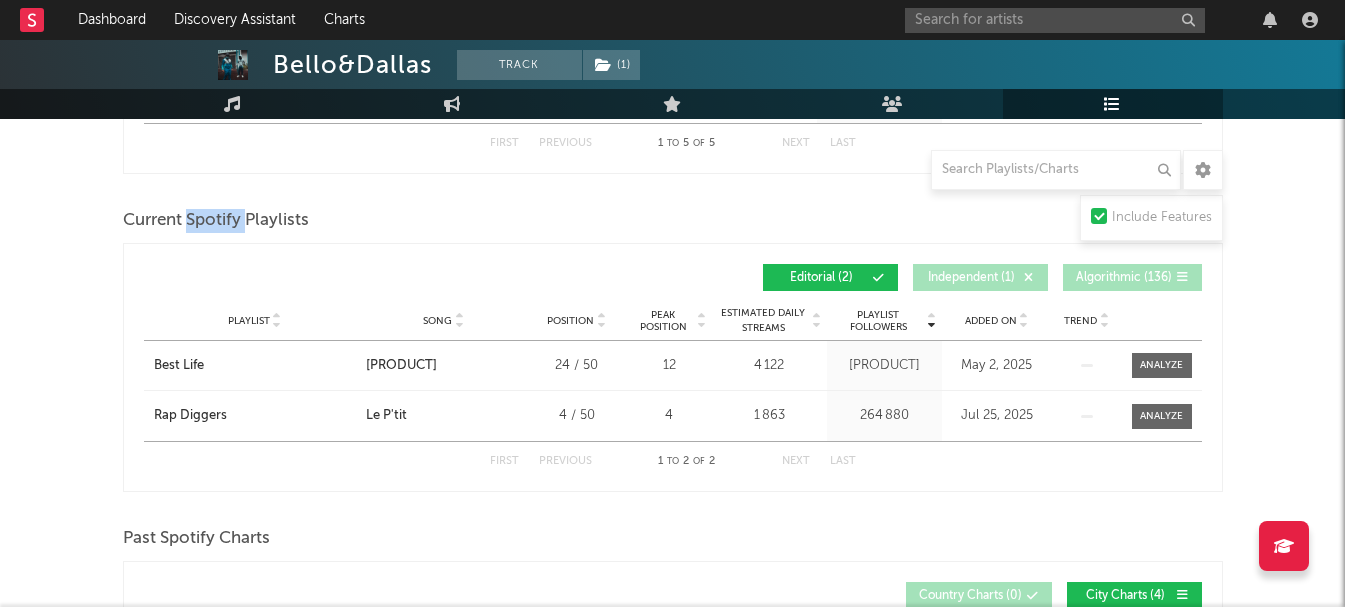click on "Current Spotify Playlists" at bounding box center (216, 221) 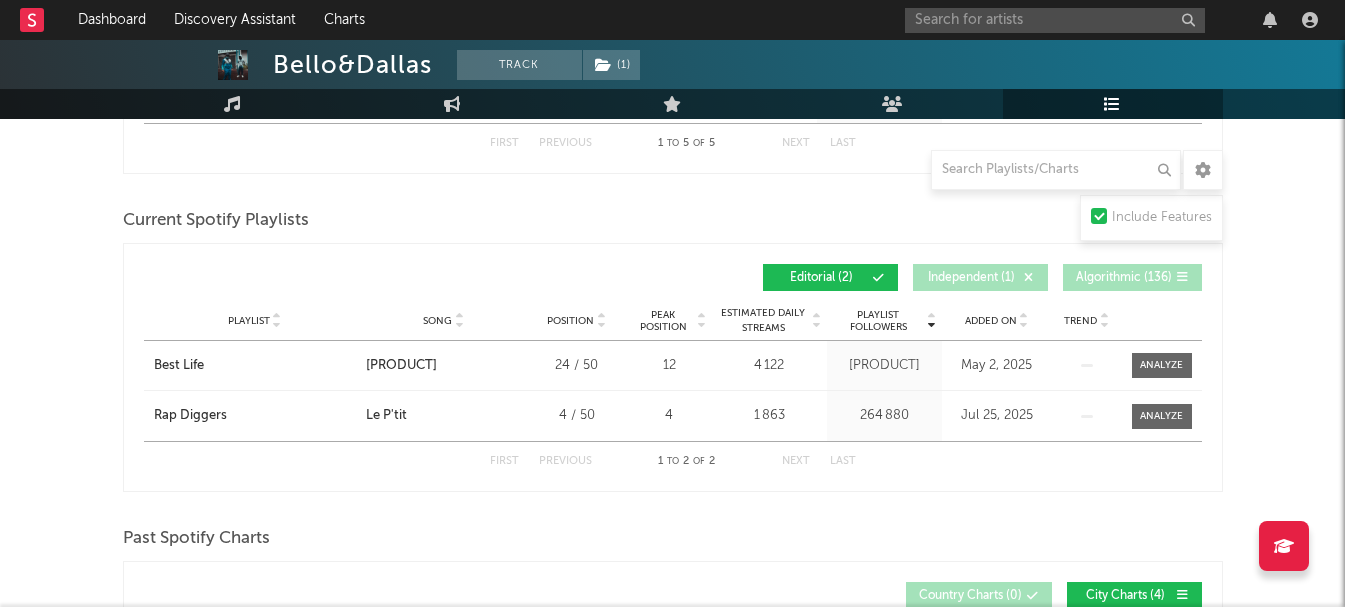 click on "Current Spotify Playlists" at bounding box center (216, 221) 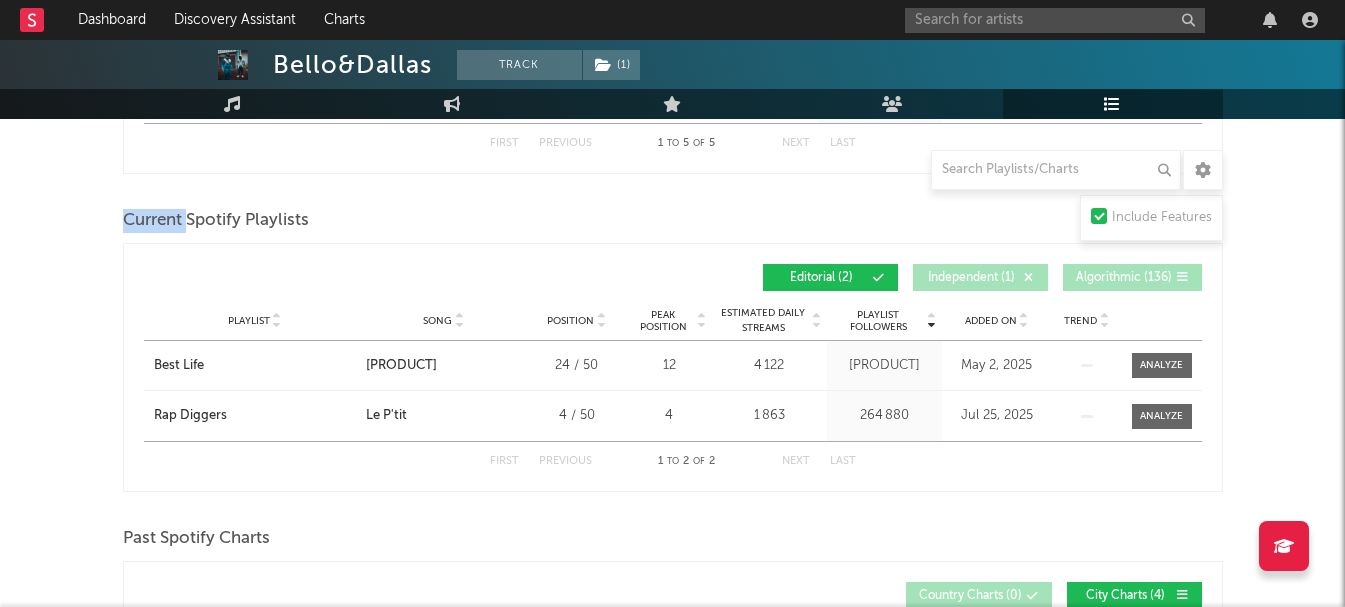 click on "Current Spotify Playlists" at bounding box center (216, 221) 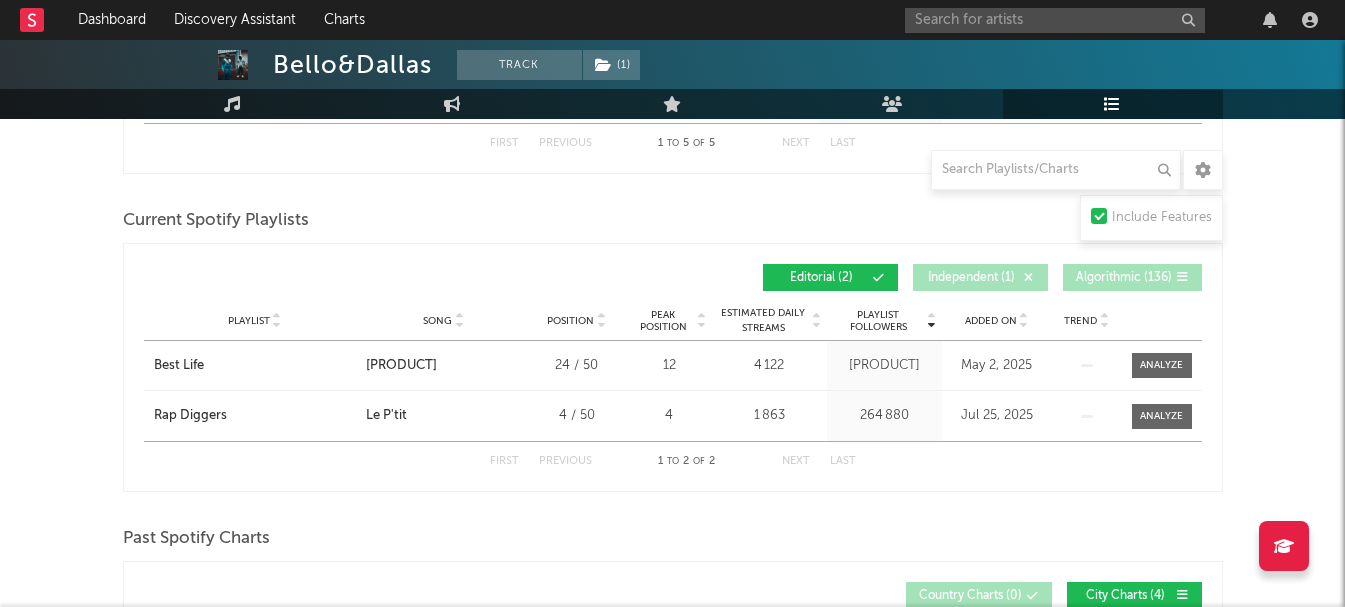 click on "Playlist Followers Playlist Song Position Peak Position Playlist Followers Added On Trend Position Followers Editorial   ( 2 ) Independent   ( 1 ) Algorithmic   ( 136 )" at bounding box center (673, 277) 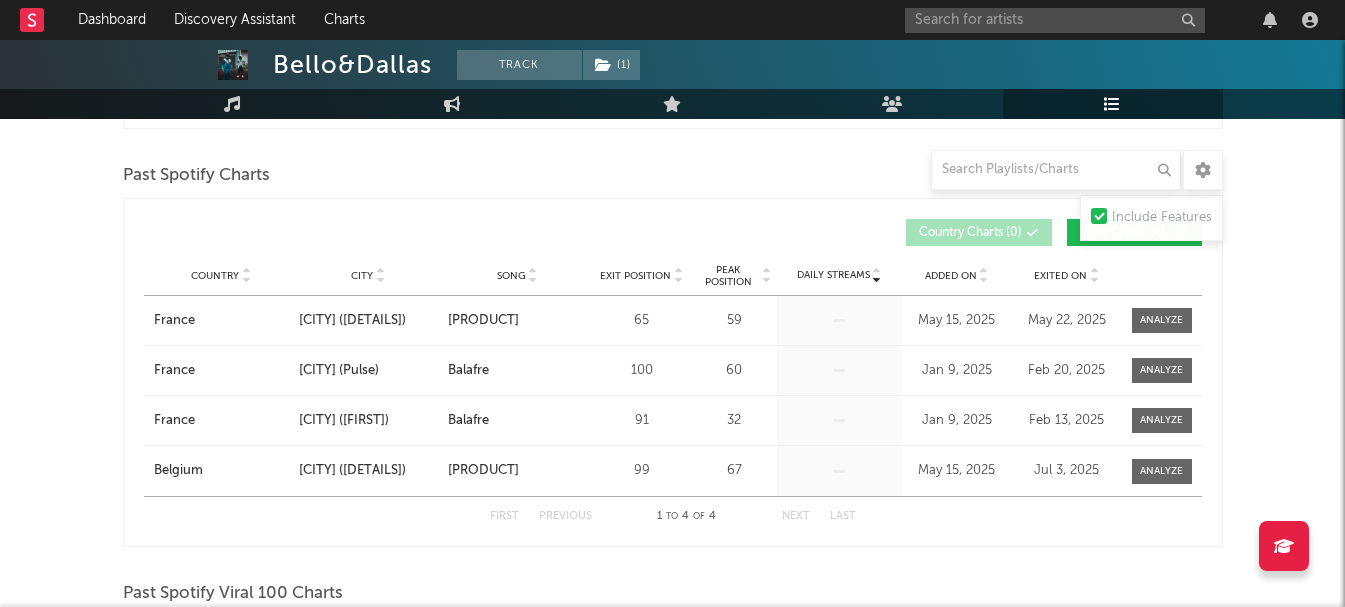 scroll, scrollTop: 1051, scrollLeft: 0, axis: vertical 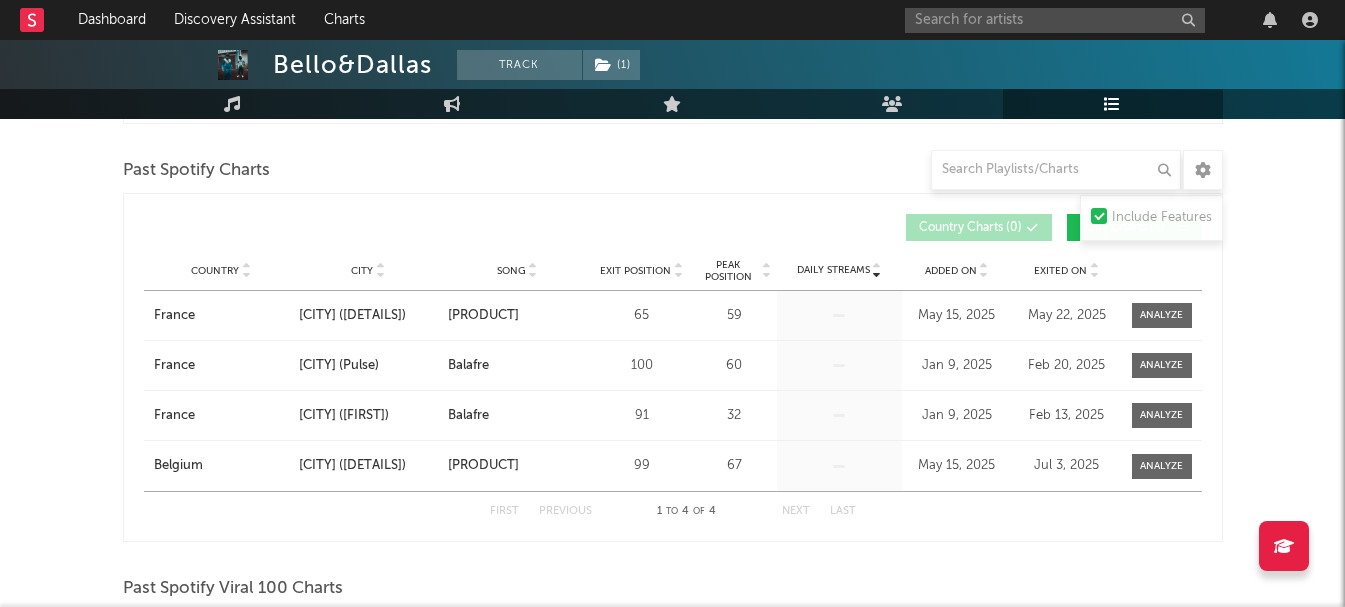 click on "First Previous 1   to   4   of   4 Next Last" at bounding box center [673, 511] 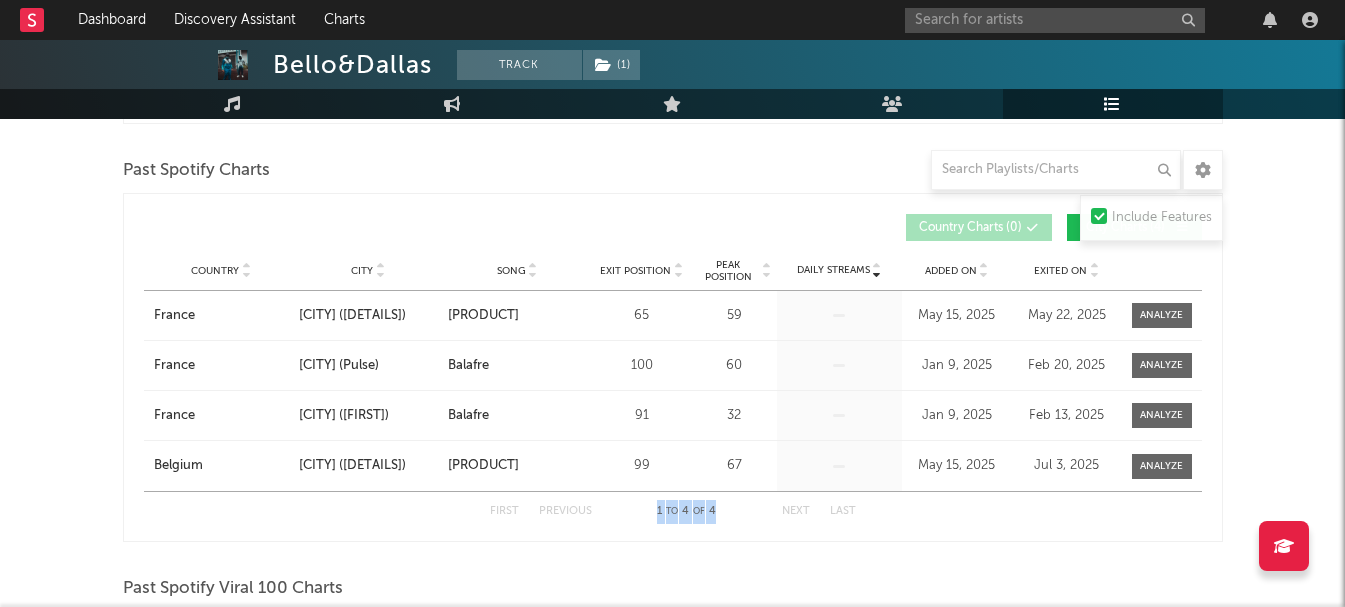 drag, startPoint x: 658, startPoint y: 508, endPoint x: 722, endPoint y: 509, distance: 64.00781 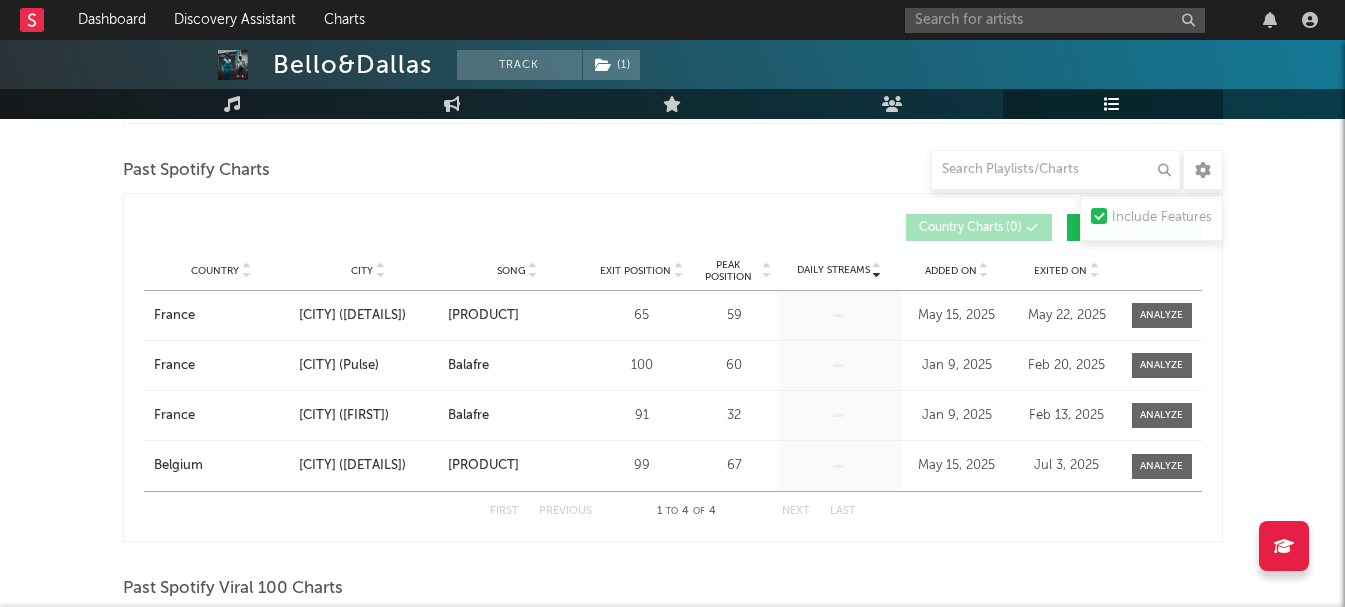 scroll, scrollTop: 1056, scrollLeft: 0, axis: vertical 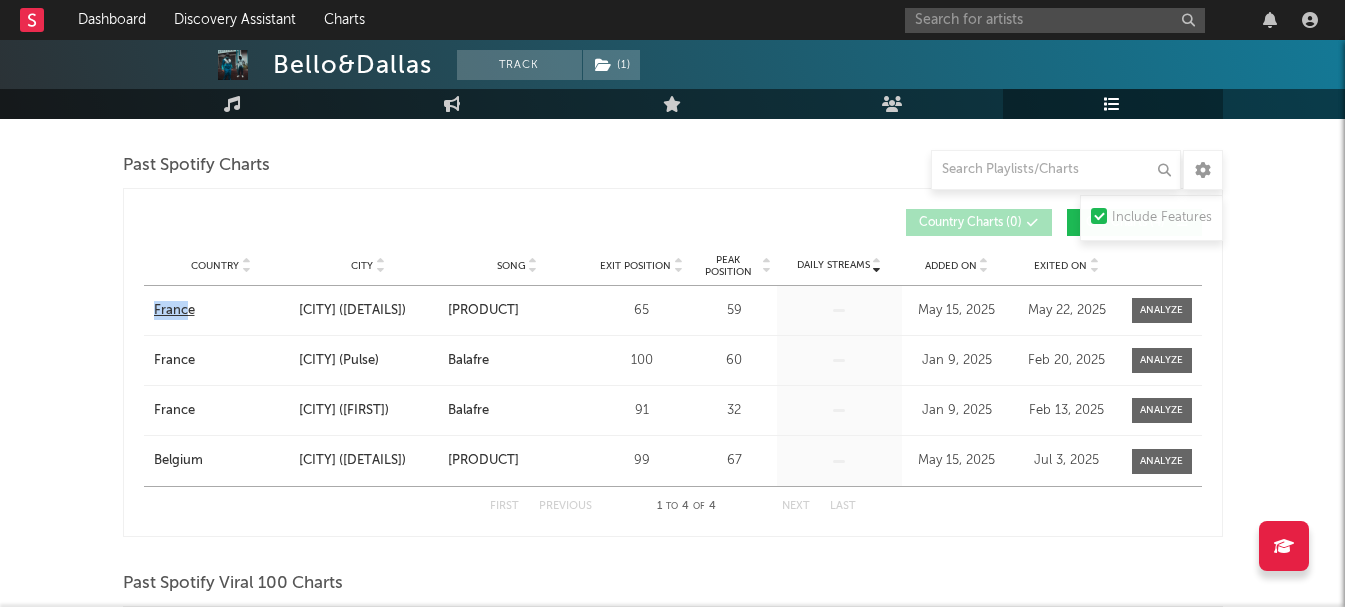 drag, startPoint x: 0, startPoint y: 302, endPoint x: 190, endPoint y: 314, distance: 190.37857 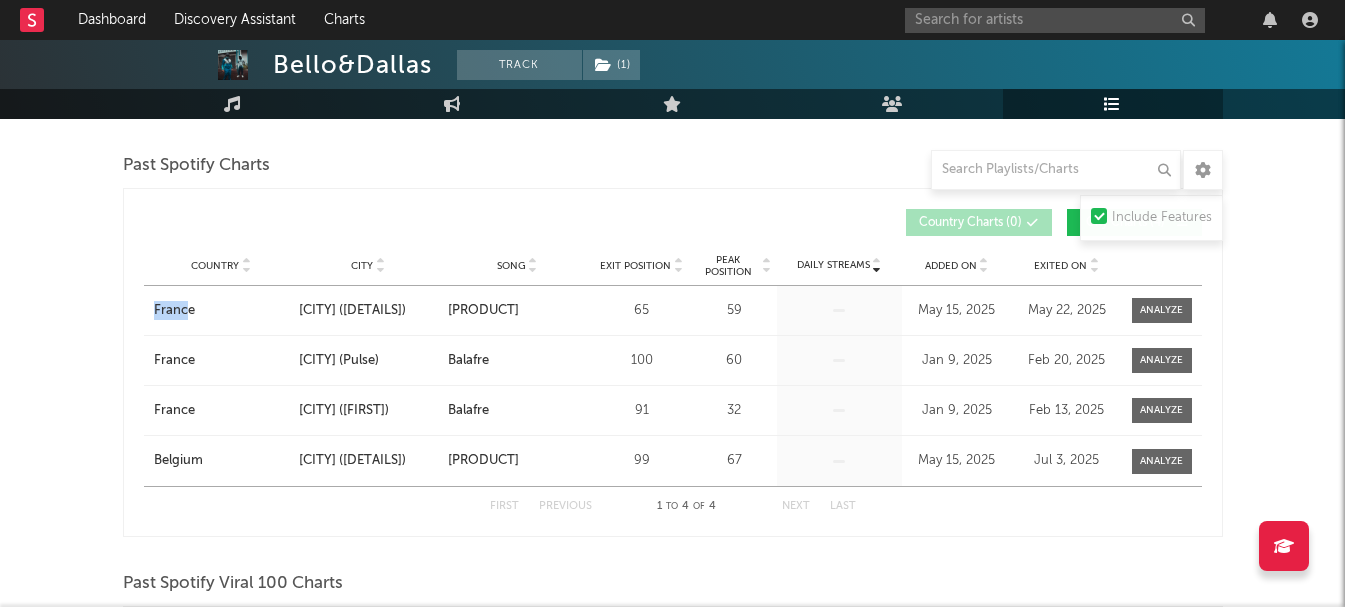 click on "Bello&Dallas Track ( 1 ) France | Hip-Hop/Rap Edit Track ( 1 ) Benchmark Summary 12 546 5 880 6 699 18 900 31 9 452 593 852 Monthly Listeners Jump Score: 97.0 Music Engagement Live Audience Playlists/Charts Playlists/Charts Include Features Export CSV Current Spotify Charts Added On Country City Song Position Peak Position Added On Trend Position Daily Streams Country Charts ( 1 ) City Charts ( 4 ) Country City Song Position Peak Position Estimated Daily Streams Playlist Followers Daily Streams Added On Exited On Trend Country France City Song Le P'tit Position 168 Peak Position 168 Estimated Daily Streams Playlist Followers 0 Daily Streams 63 271 Added On Aug 5, 2025 Exited On Aug 5, 2025 Trend Country France City Lille (Pulse) Song Bottega Position 98 Peak Position 69 Estimated Daily Streams Playlist Followers 0 Daily Streams Added On May 29, 2025 Exited On Jul 17, 2025 Trend Country France City Lyon (Pulse) Song Bottega Position 33 Peak Position 3 Estimated Daily Streams 0 Added On" at bounding box center (672, 350) 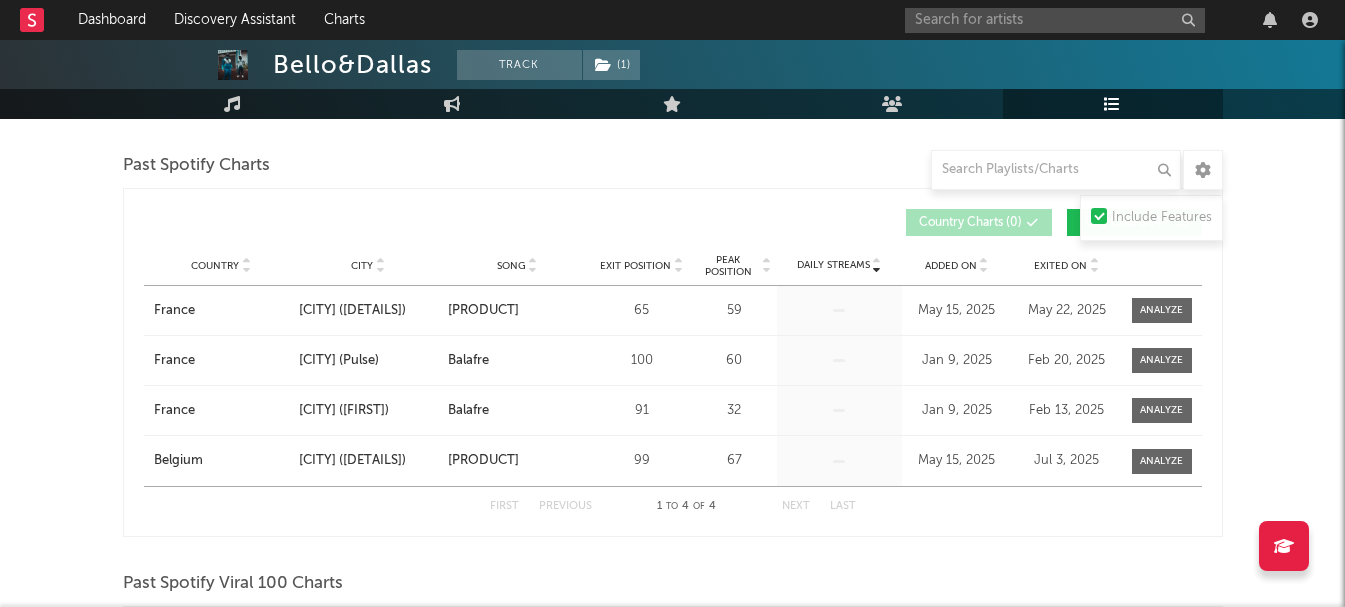 drag, startPoint x: 93, startPoint y: 258, endPoint x: 52, endPoint y: 326, distance: 79.40403 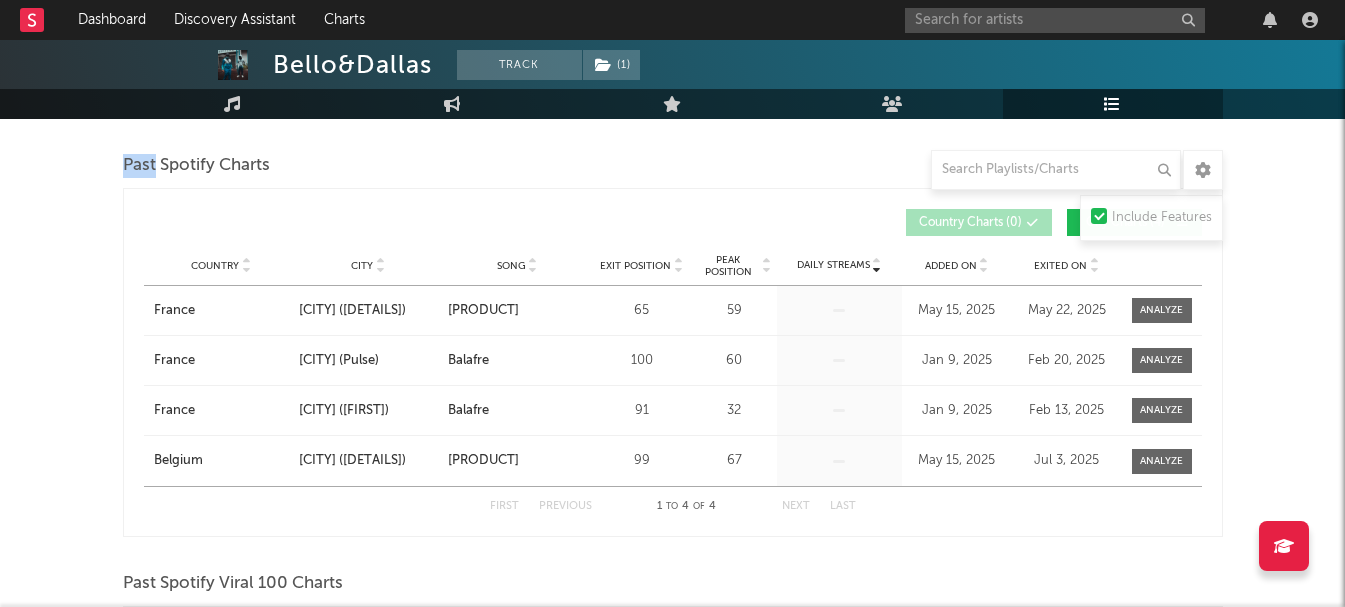 drag, startPoint x: 125, startPoint y: 163, endPoint x: 154, endPoint y: 165, distance: 29.068884 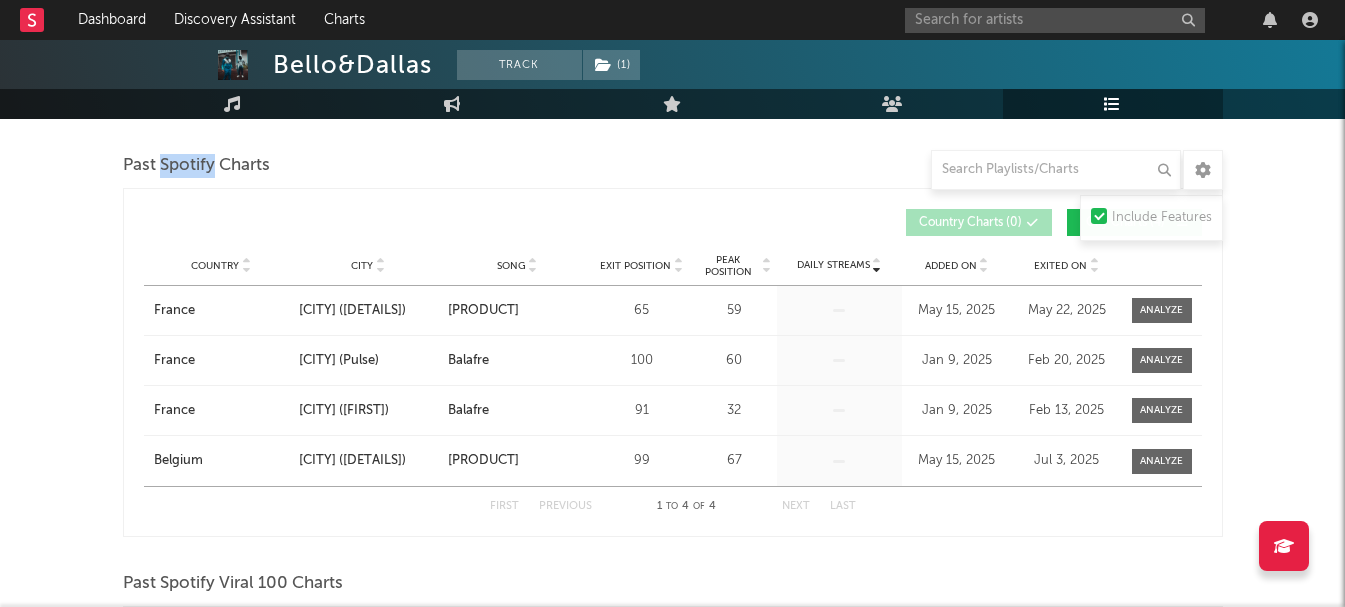 drag, startPoint x: 163, startPoint y: 162, endPoint x: 211, endPoint y: 166, distance: 48.166378 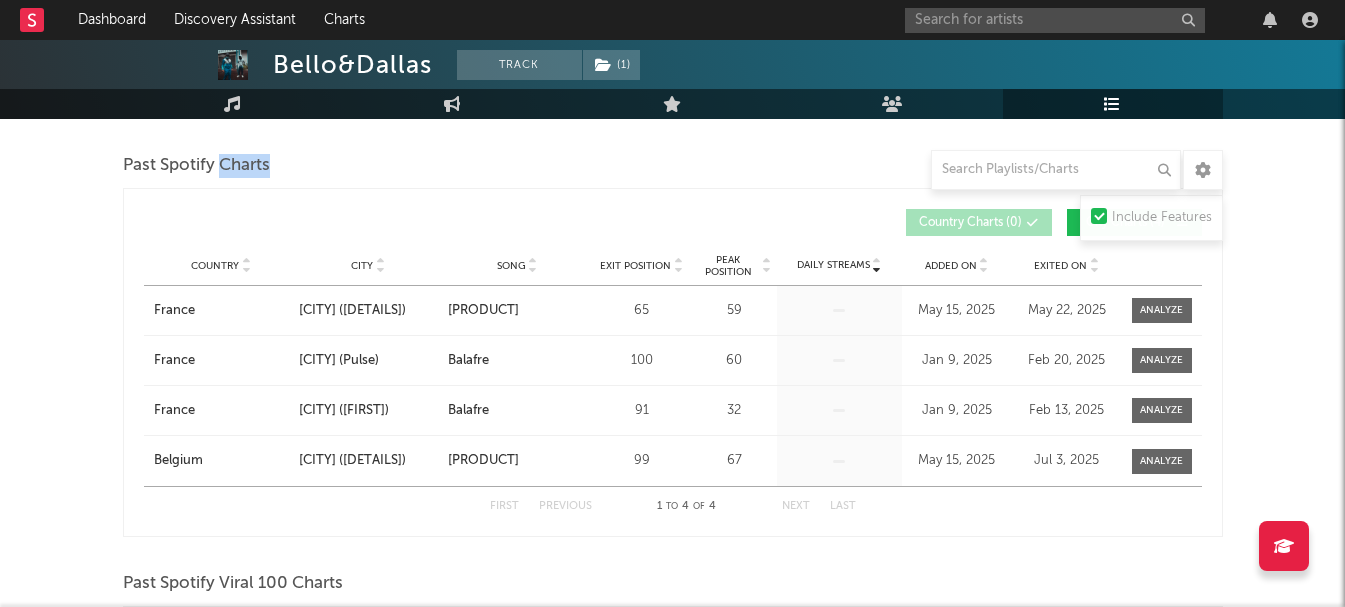 drag, startPoint x: 226, startPoint y: 166, endPoint x: 269, endPoint y: 168, distance: 43.046486 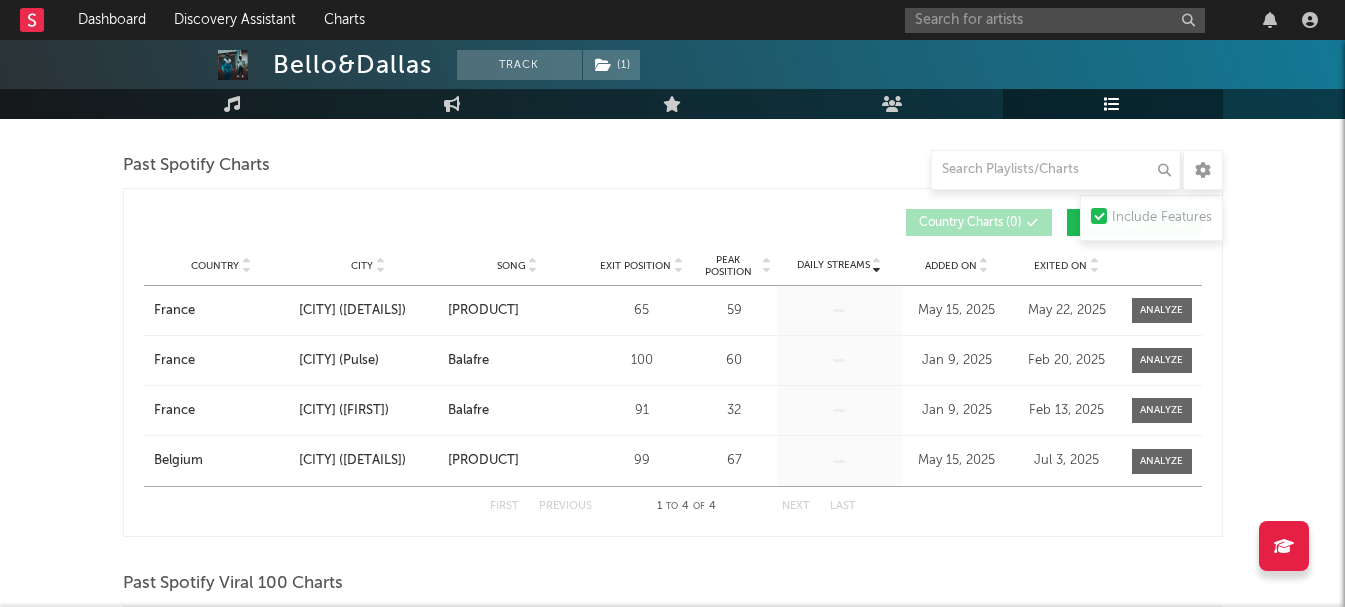 click on "Past Spotify Charts" at bounding box center (196, 166) 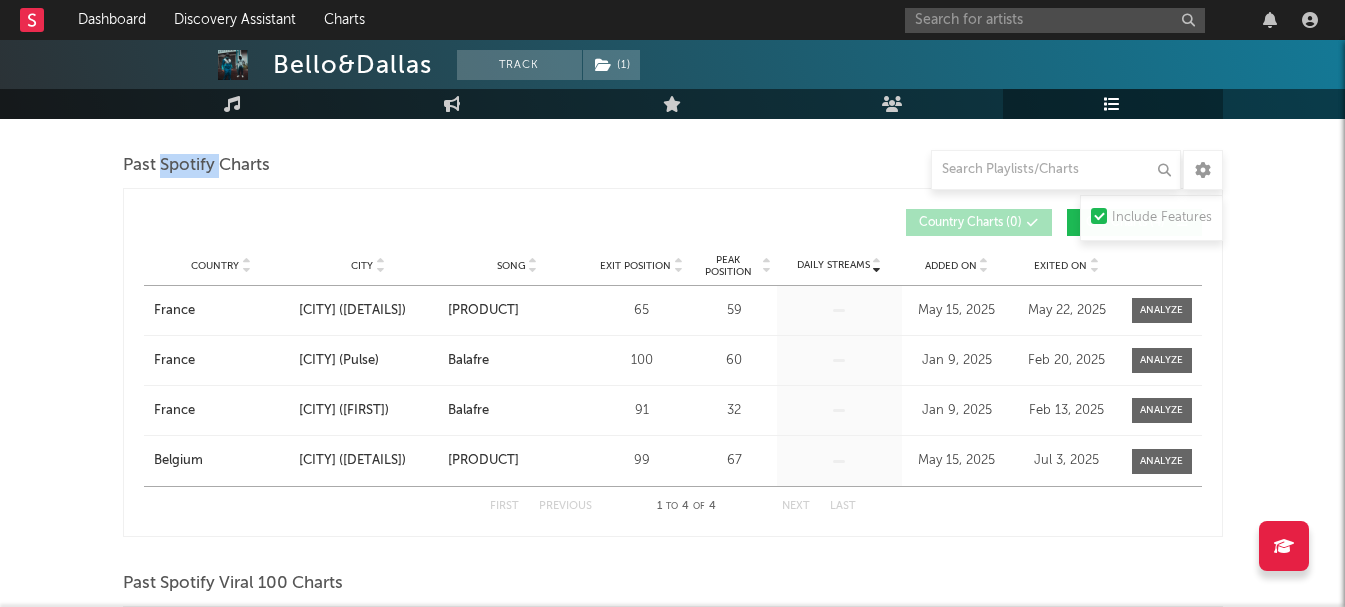 click on "Past Spotify Charts" at bounding box center (196, 166) 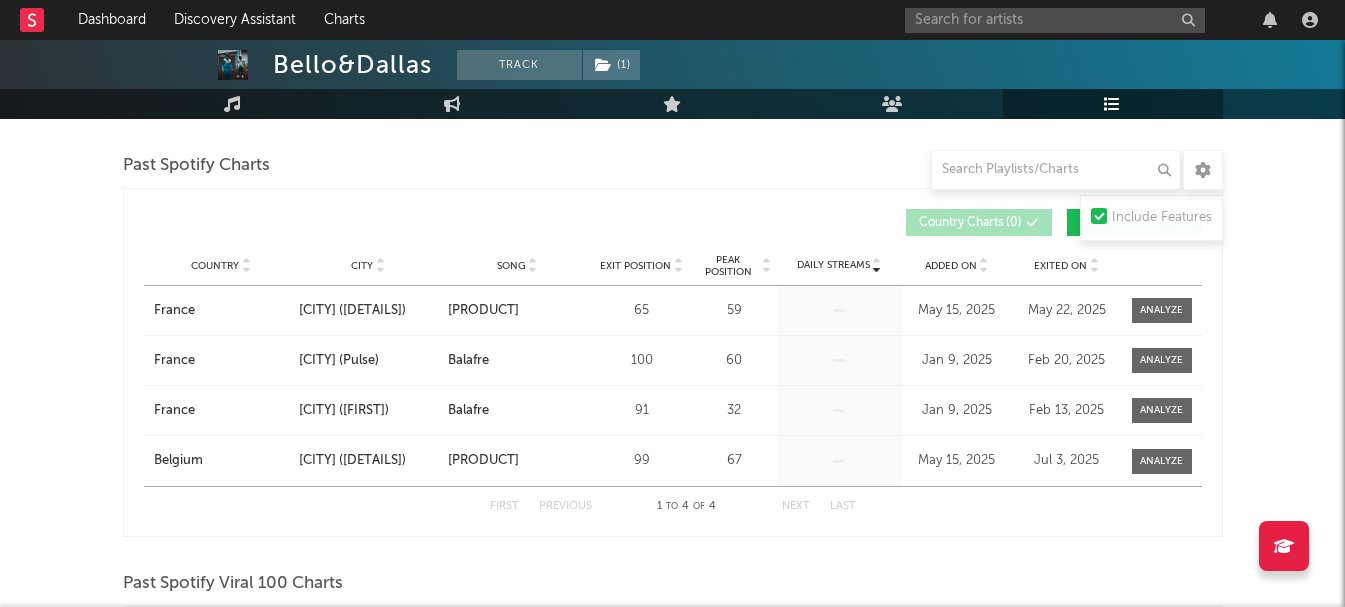 click on "Country City Song Exit Position Peak Position Added On Exited On Position Daily Streams Country Charts ( 0 ) City Charts ( 4 ) Country City Song Position Peak Position Estimated Daily Streams Playlist Followers Daily Streams Added On Exited On Trend Country France City Paris (Pulse) Song Bottega Exit Position 65 Peak Position 59 Estimated Daily Streams Playlist Followers 0 Daily Streams Added On May 15, 2025 Exited On May 22, 2025 Trend Country France City Marseille (Pulse) Song Balafre Exit Position 100 Peak Position 60 Estimated Daily Streams Playlist Followers 0 Daily Streams Added On Jan 9, 2025 Exited On Feb 20, 2025 Trend Country France City Lille (Pulse) Song Balafre Exit Position 91 Peak Position 32 Estimated Daily Streams Playlist Followers 0 Daily Streams Added On Jan 9, 2025 Exited On Feb 13, 2025 Trend Country Belgium City Brussels (Pulse) Song Bottega Exit Position 99 Peak Position 67 Estimated Daily Streams Playlist Followers 0 Daily Streams Added On May 15, 2025 Exited On Jul 3, 2025" at bounding box center (673, 362) 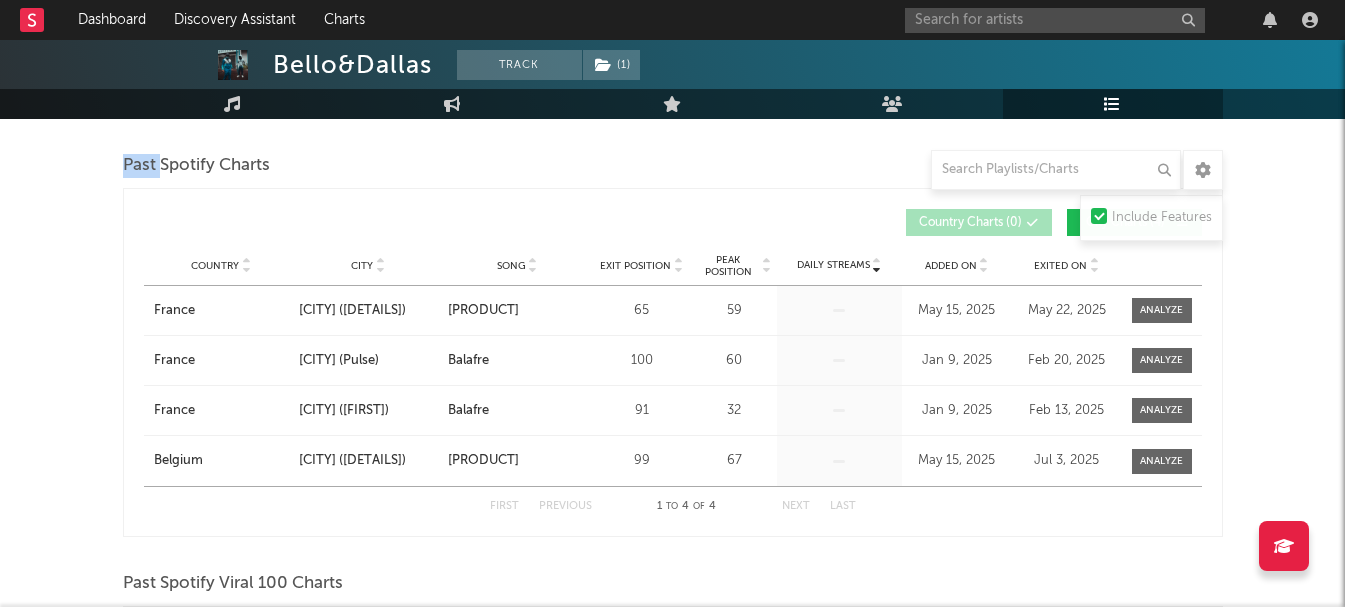 click on "Past Spotify Charts" at bounding box center [196, 166] 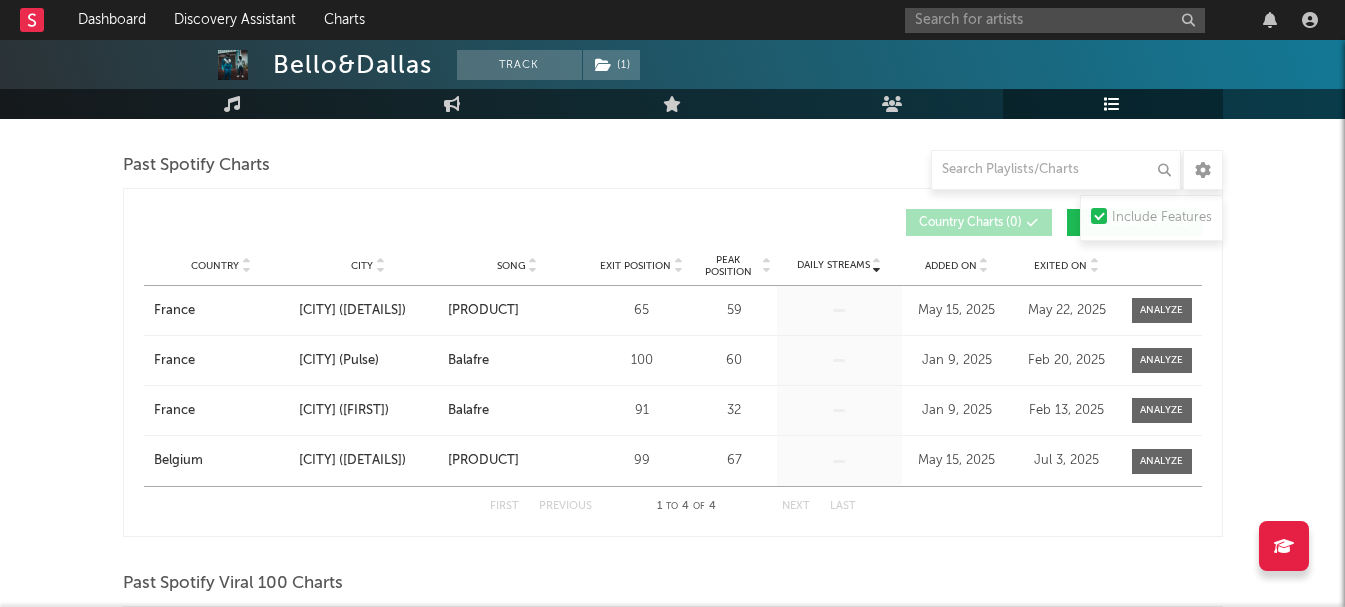 click on "Past Spotify Charts" at bounding box center [196, 166] 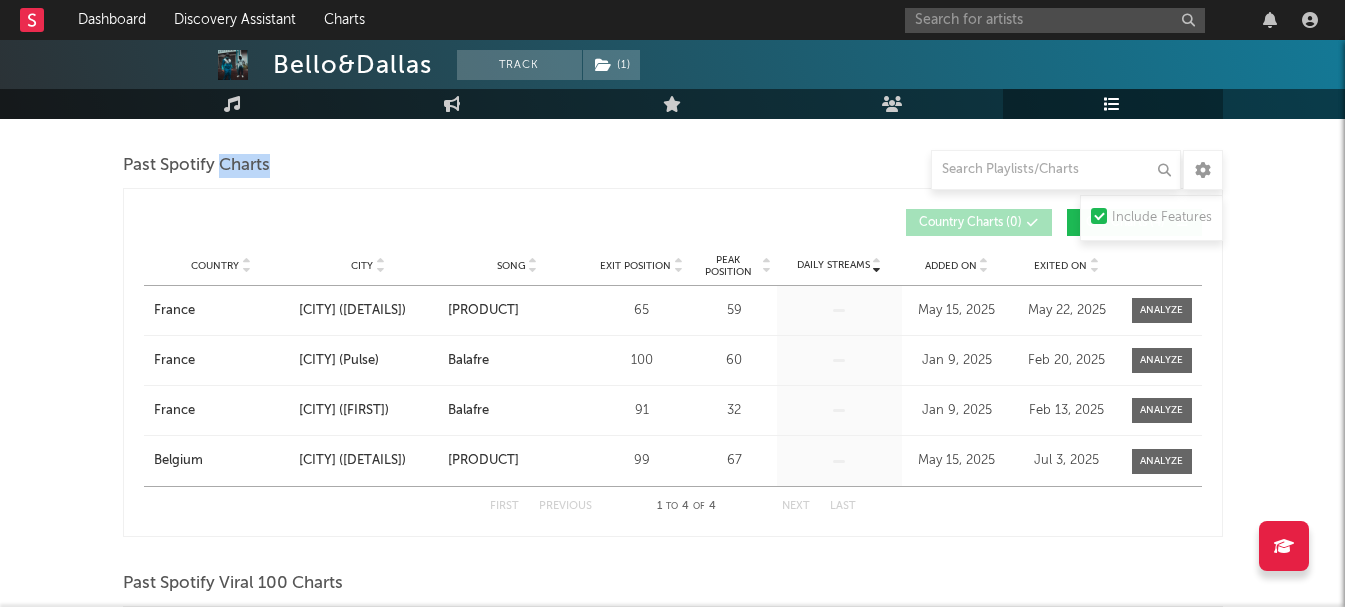 click on "Past Spotify Charts" at bounding box center (196, 166) 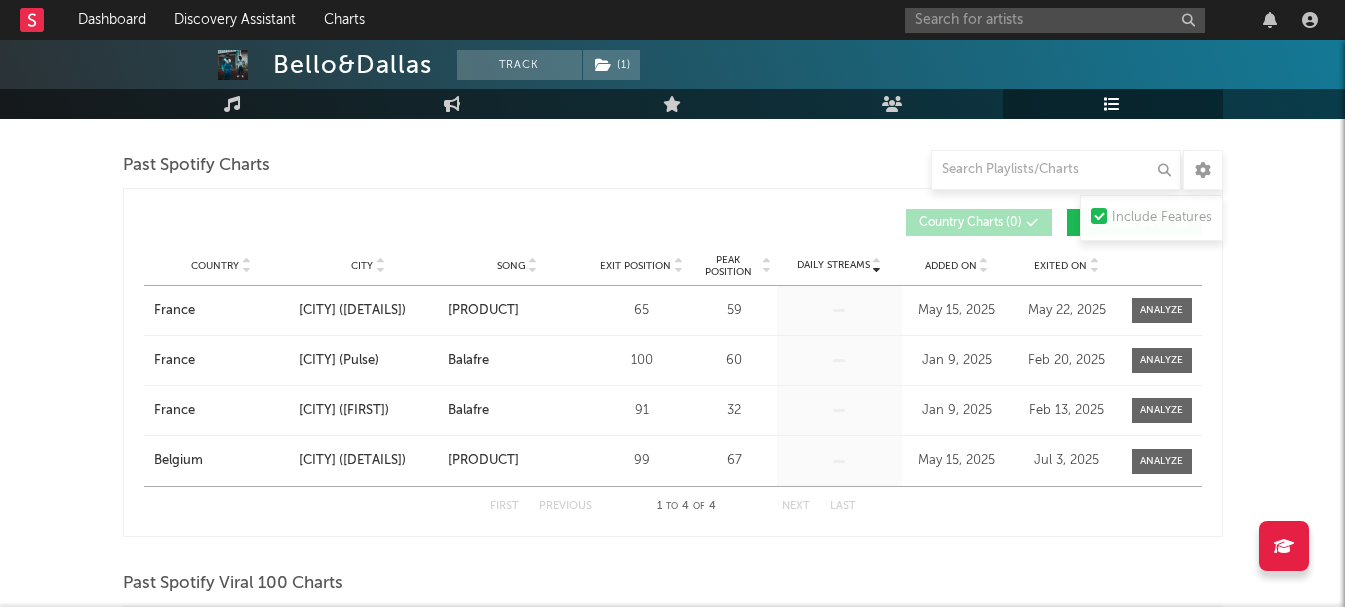 click on "Past Spotify Charts" at bounding box center [196, 166] 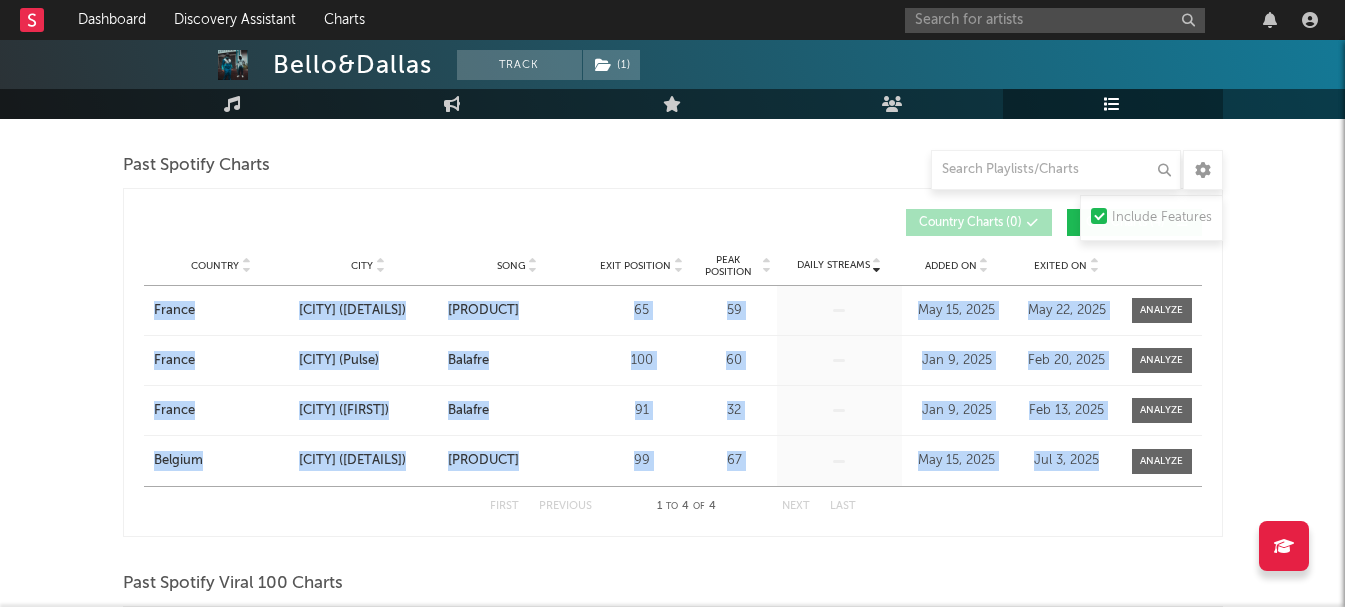 drag, startPoint x: 105, startPoint y: 255, endPoint x: 1215, endPoint y: 469, distance: 1130.4407 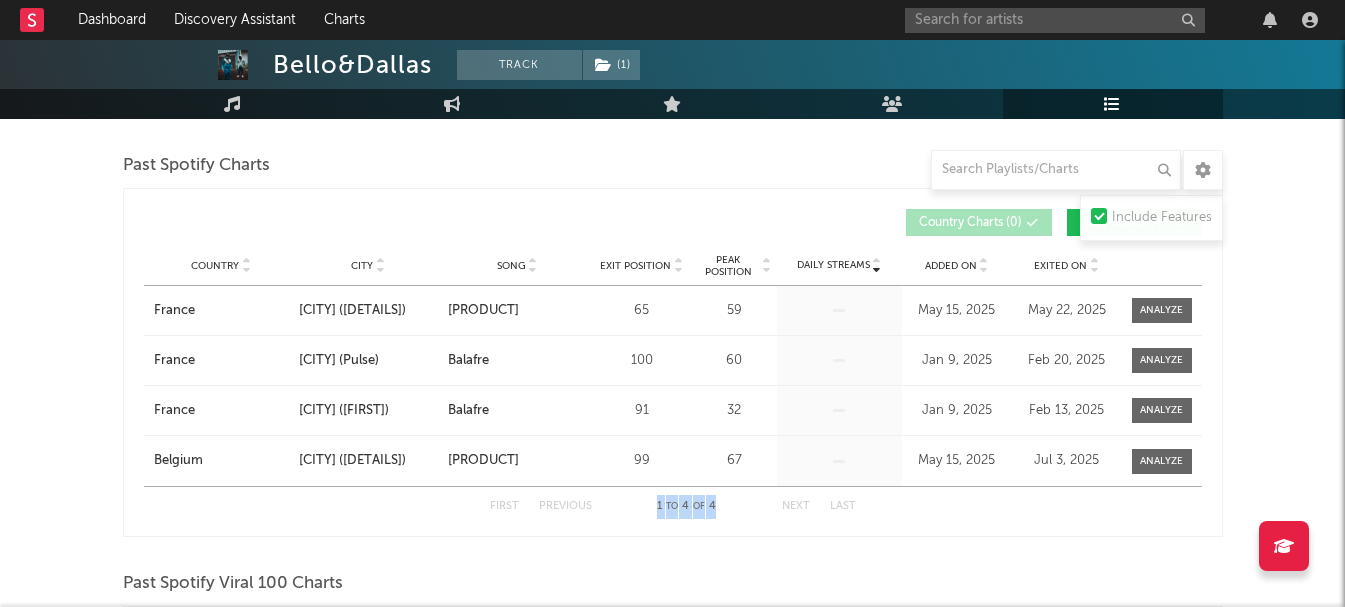 drag, startPoint x: 713, startPoint y: 502, endPoint x: 641, endPoint y: 501, distance: 72.00694 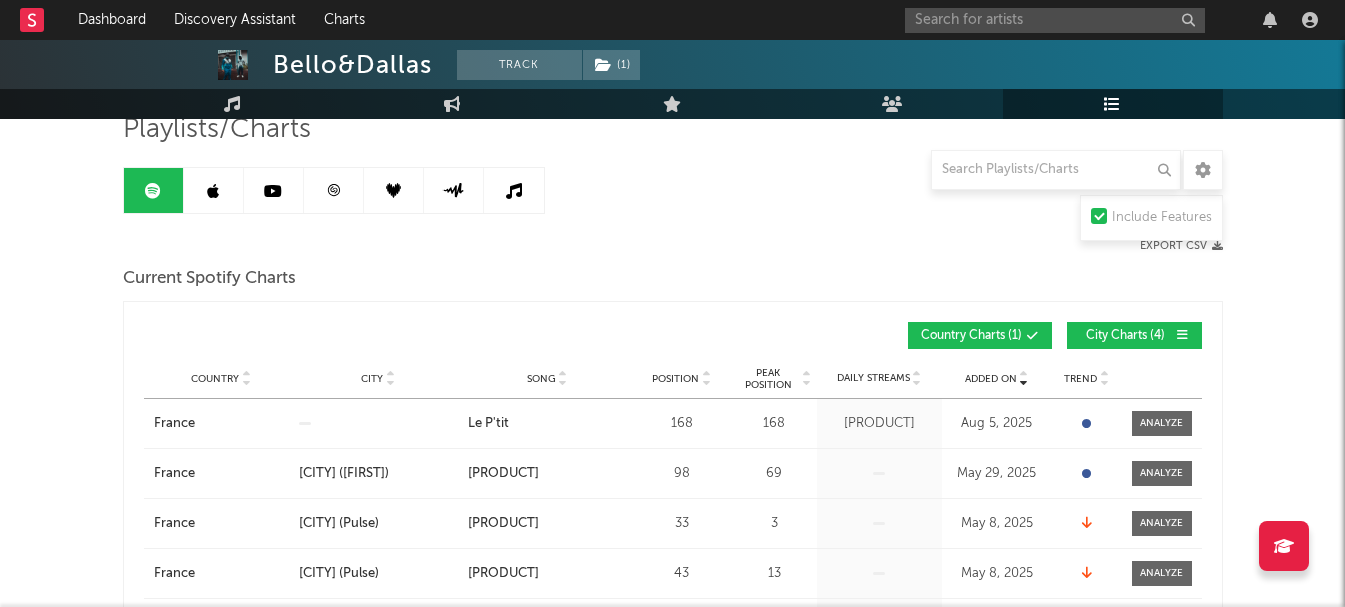 scroll, scrollTop: 156, scrollLeft: 0, axis: vertical 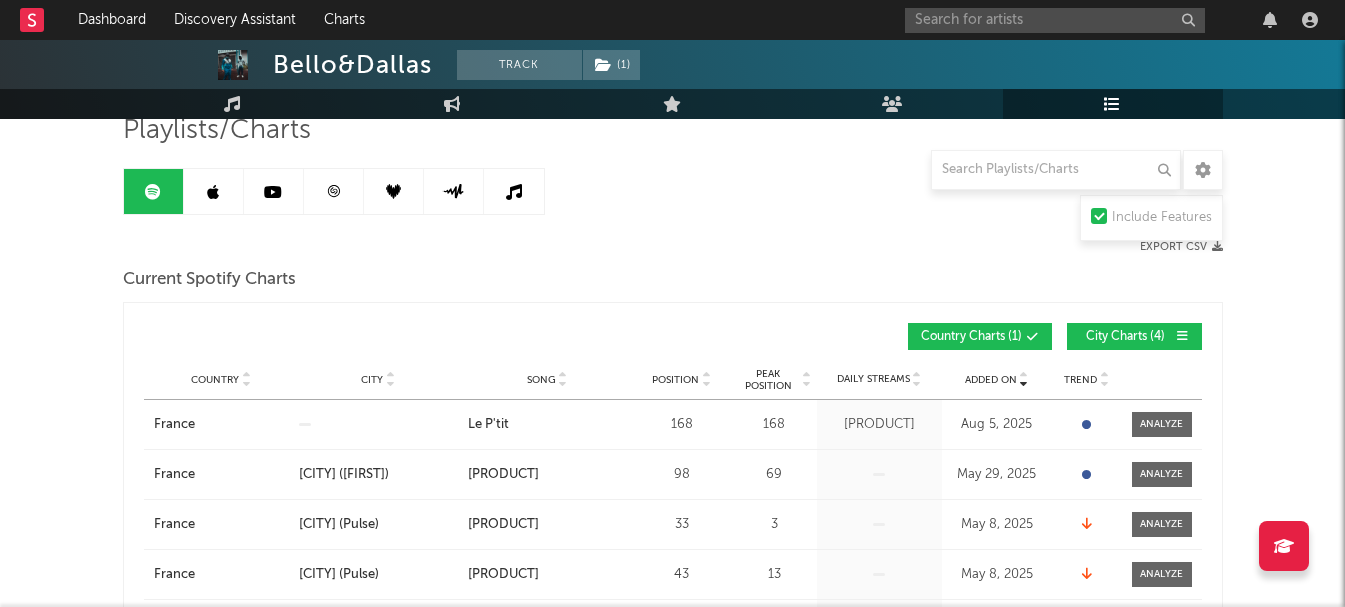 click at bounding box center [213, 192] 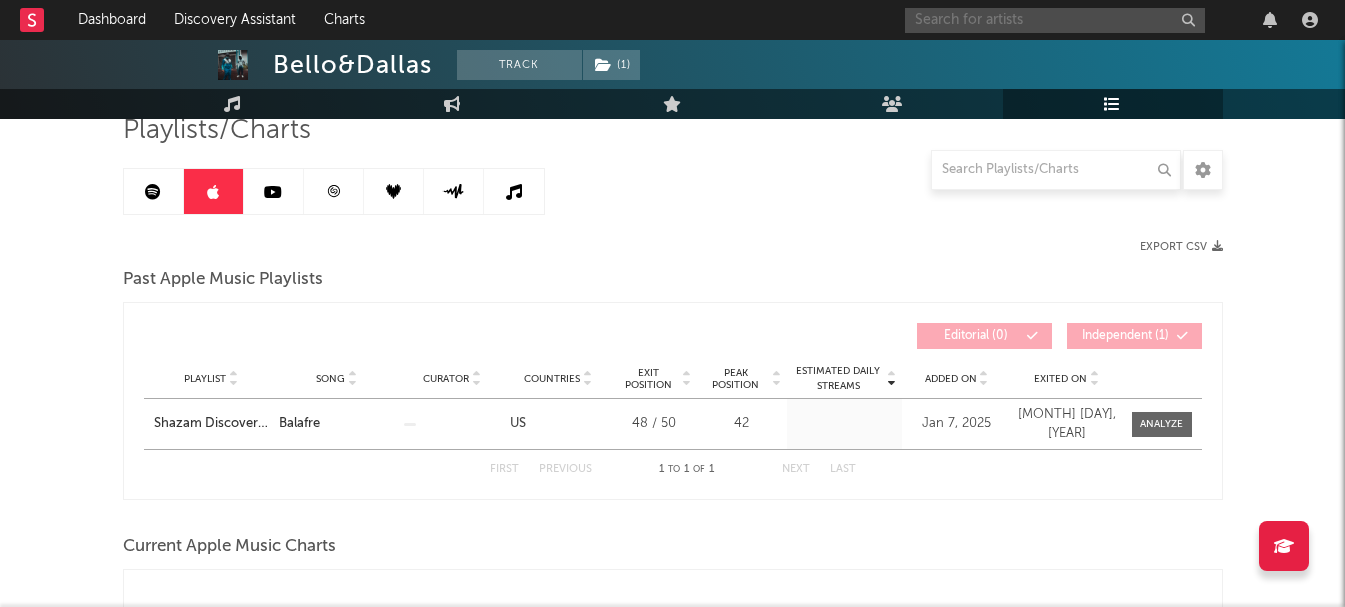 click at bounding box center (1055, 20) 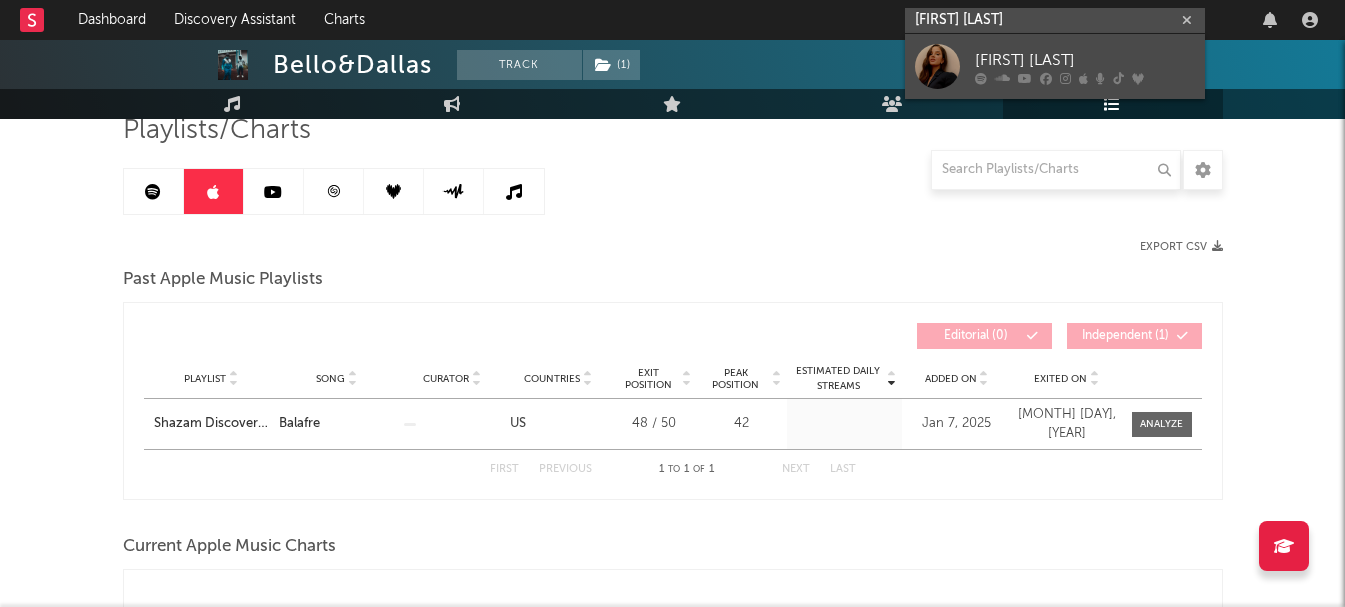 type on "[FIRST] [LAST]" 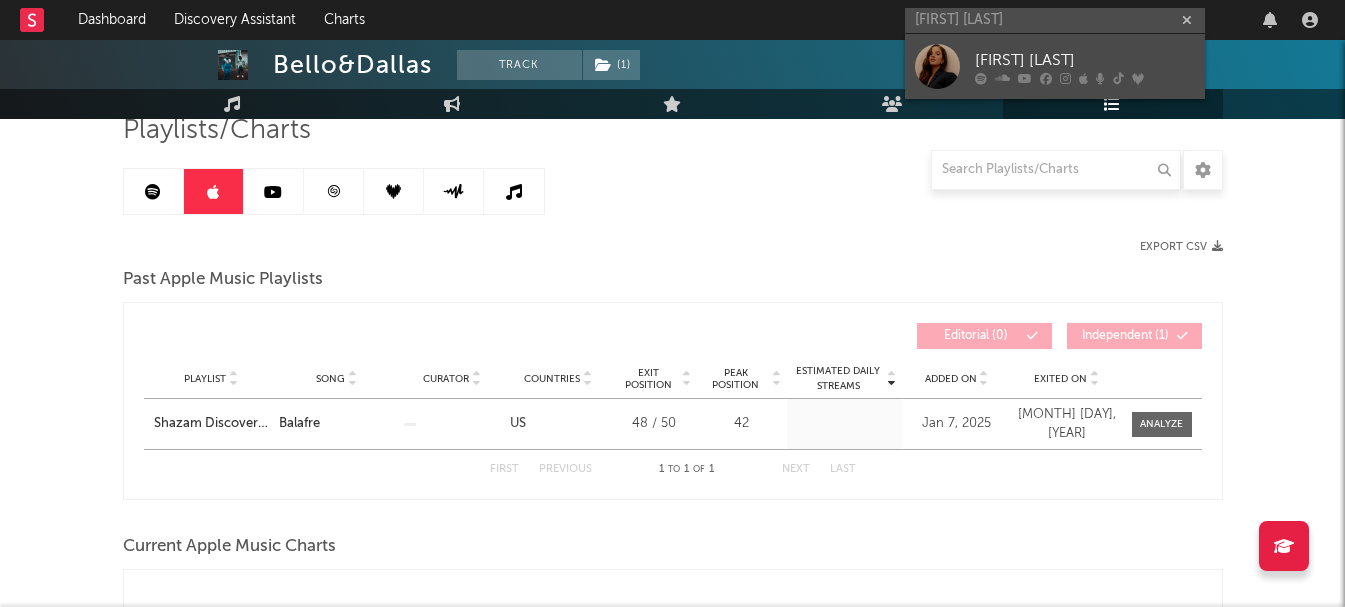 click on "[FIRST] [LAST]" at bounding box center (1085, 60) 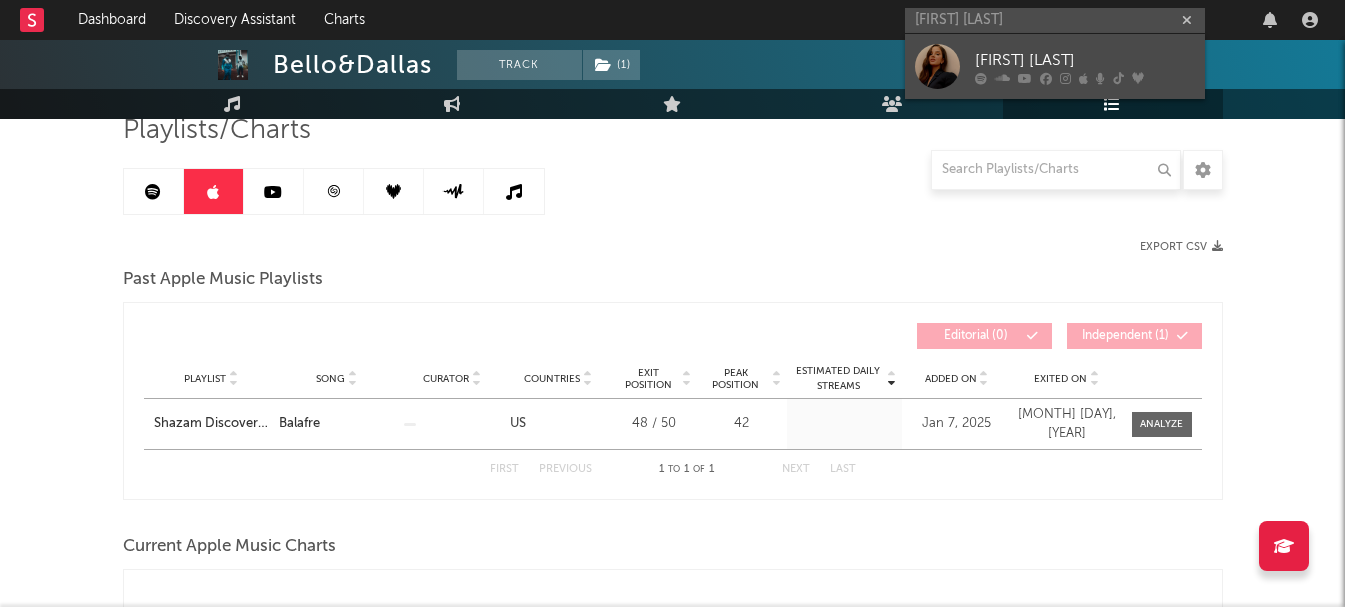 type 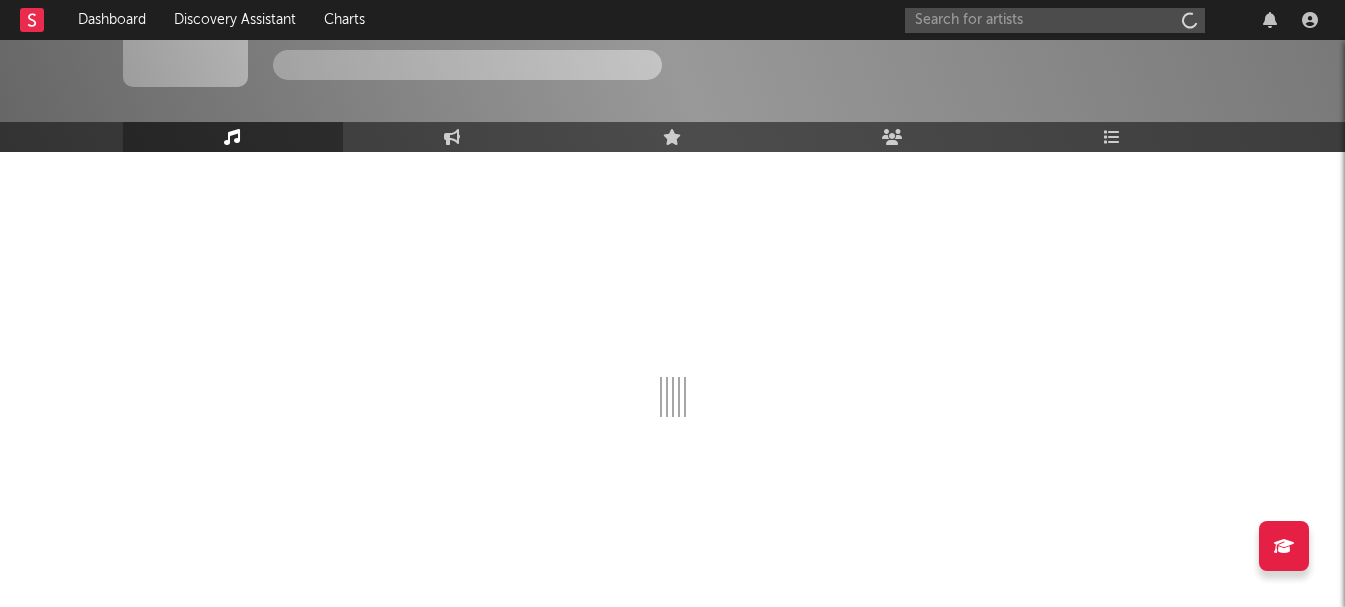 scroll, scrollTop: 88, scrollLeft: 0, axis: vertical 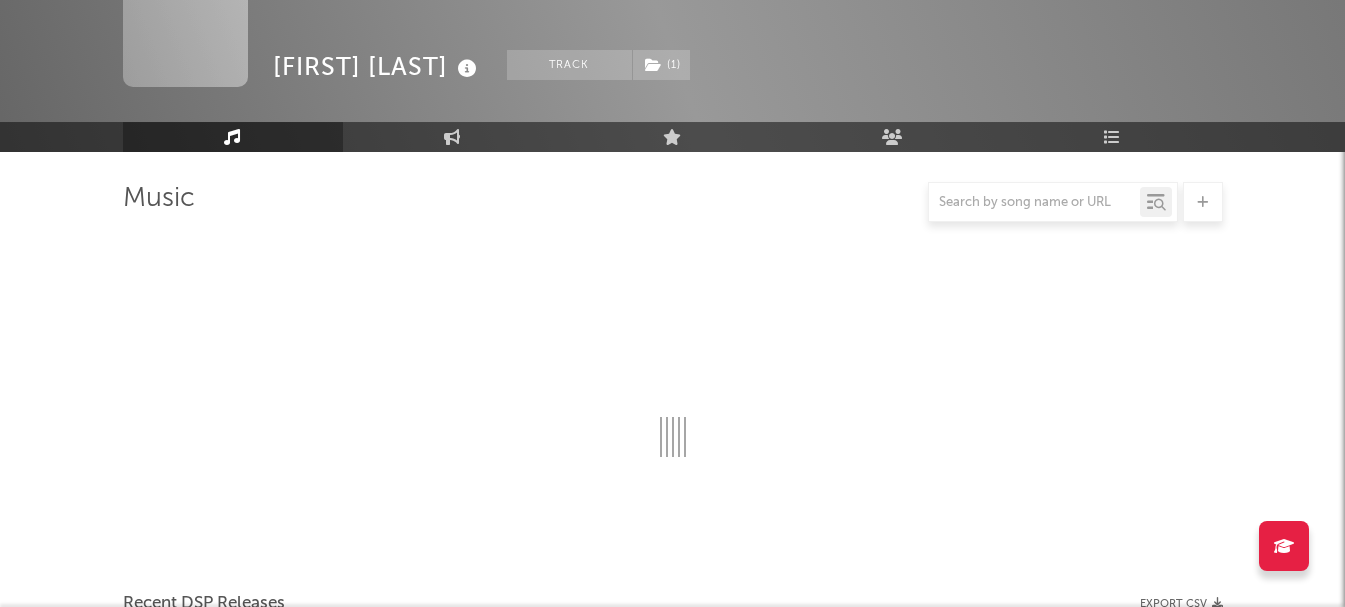 select on "6m" 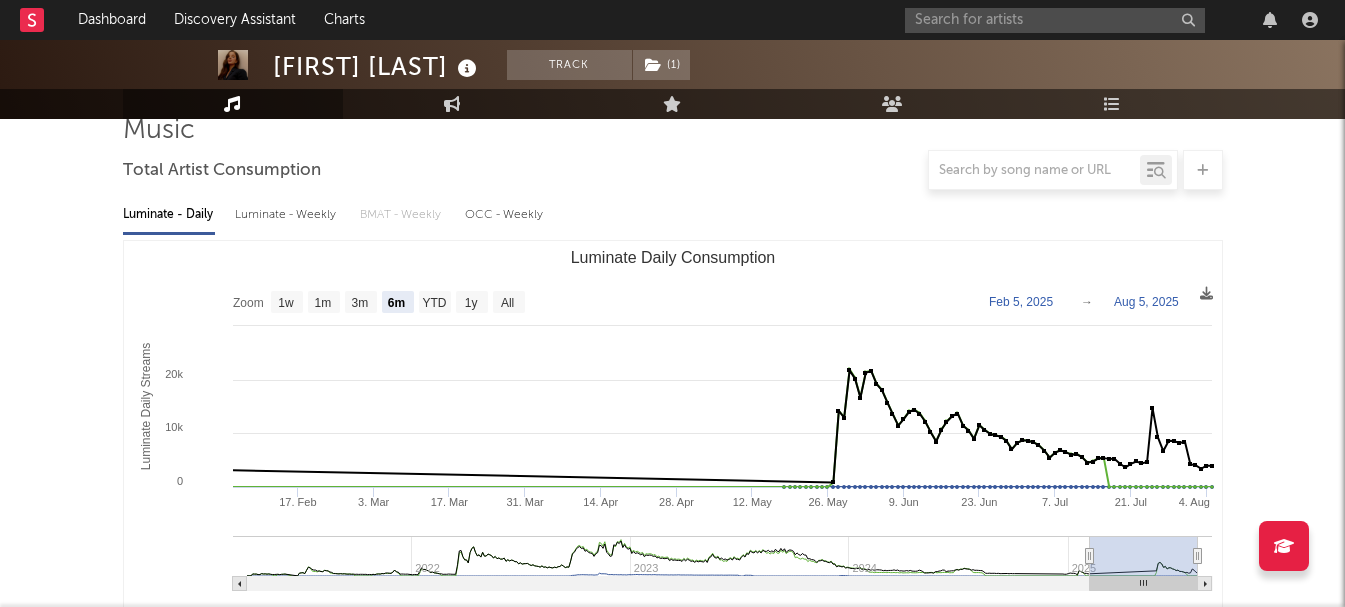 scroll, scrollTop: 113, scrollLeft: 0, axis: vertical 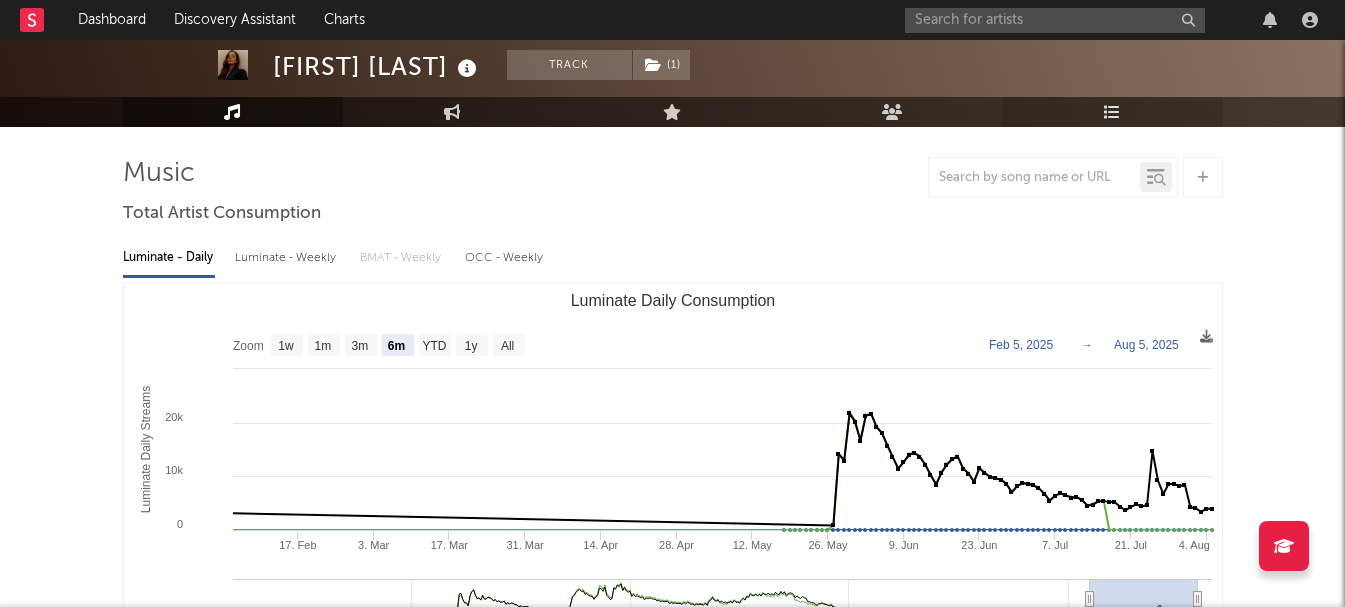 click at bounding box center (1112, 112) 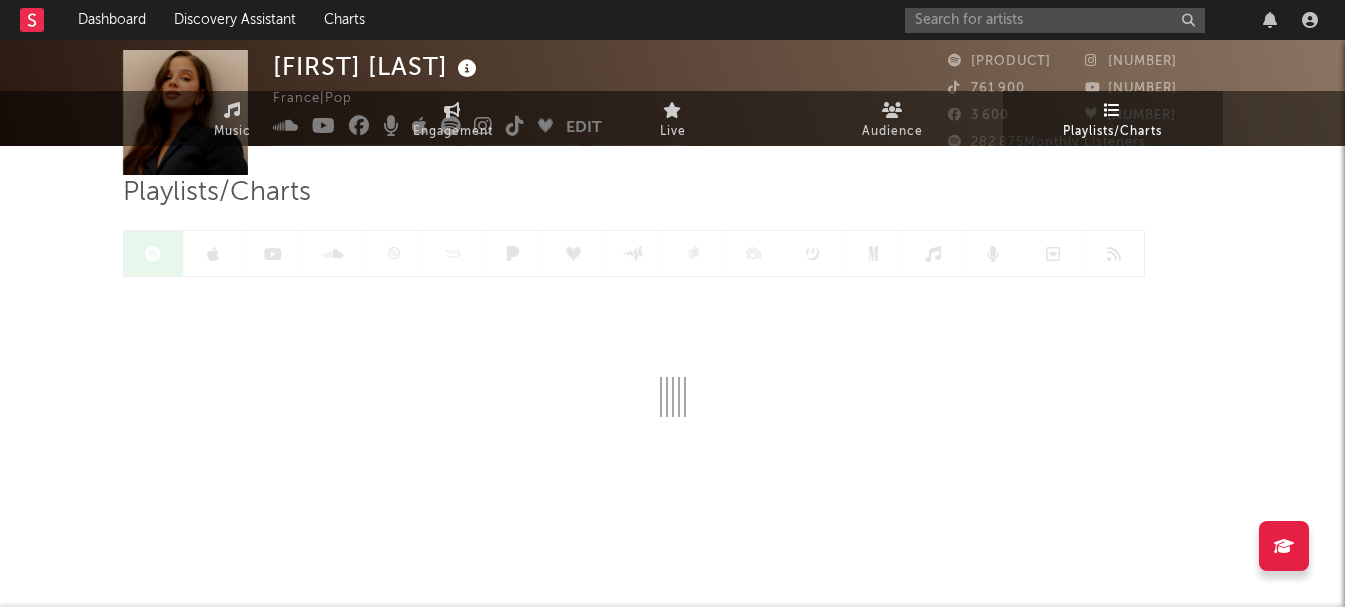 scroll, scrollTop: 0, scrollLeft: 0, axis: both 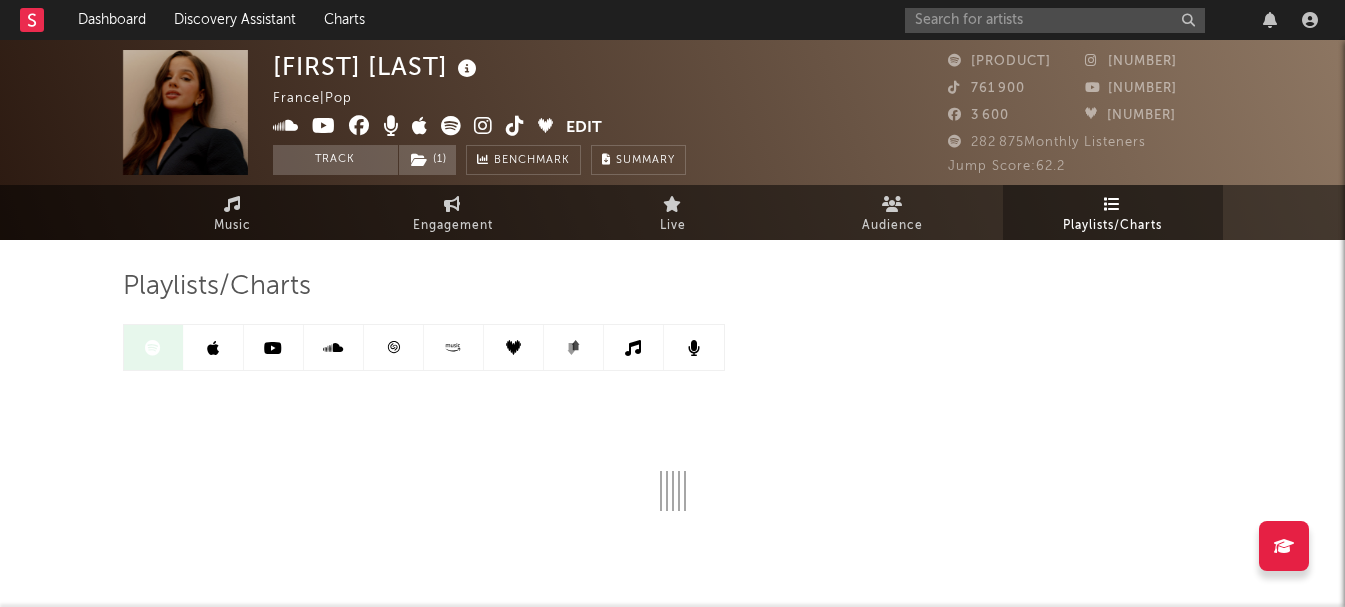 click at bounding box center [213, 348] 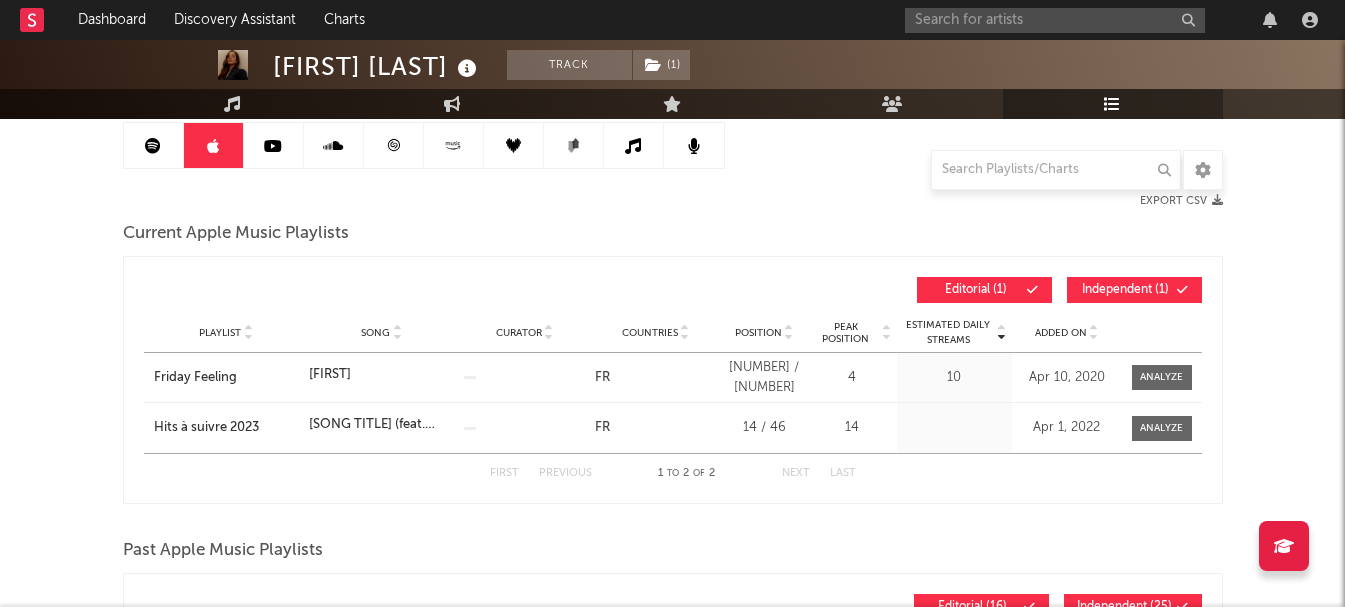 scroll, scrollTop: 200, scrollLeft: 0, axis: vertical 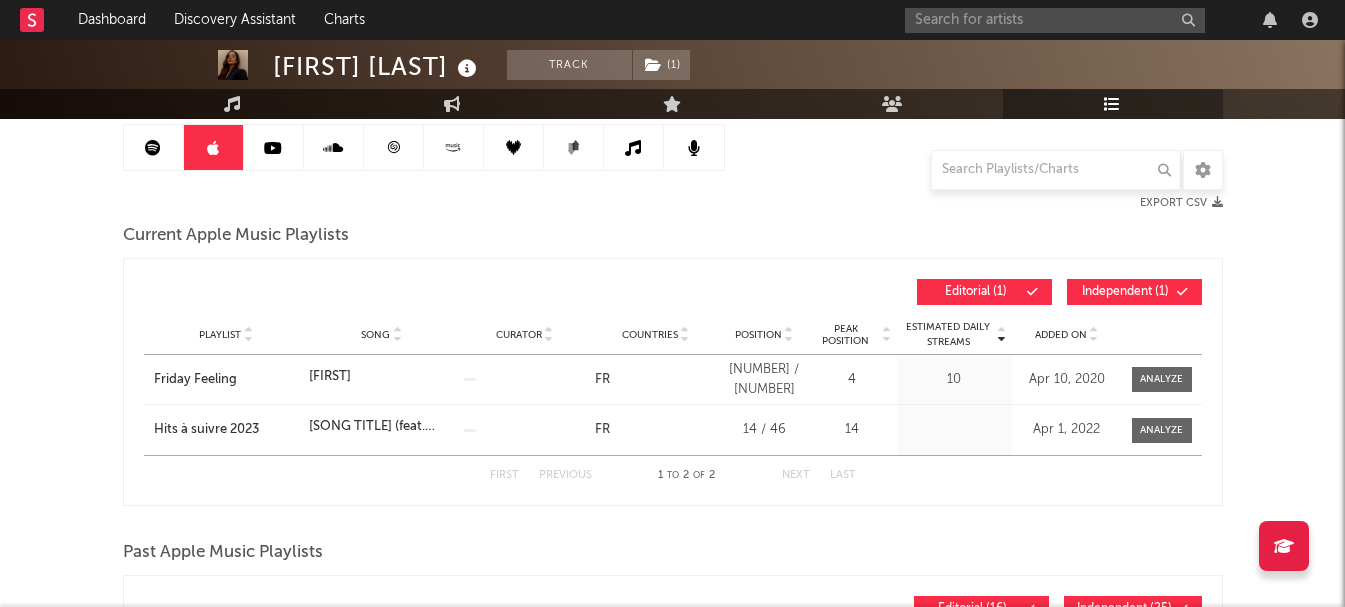 click at bounding box center [154, 147] 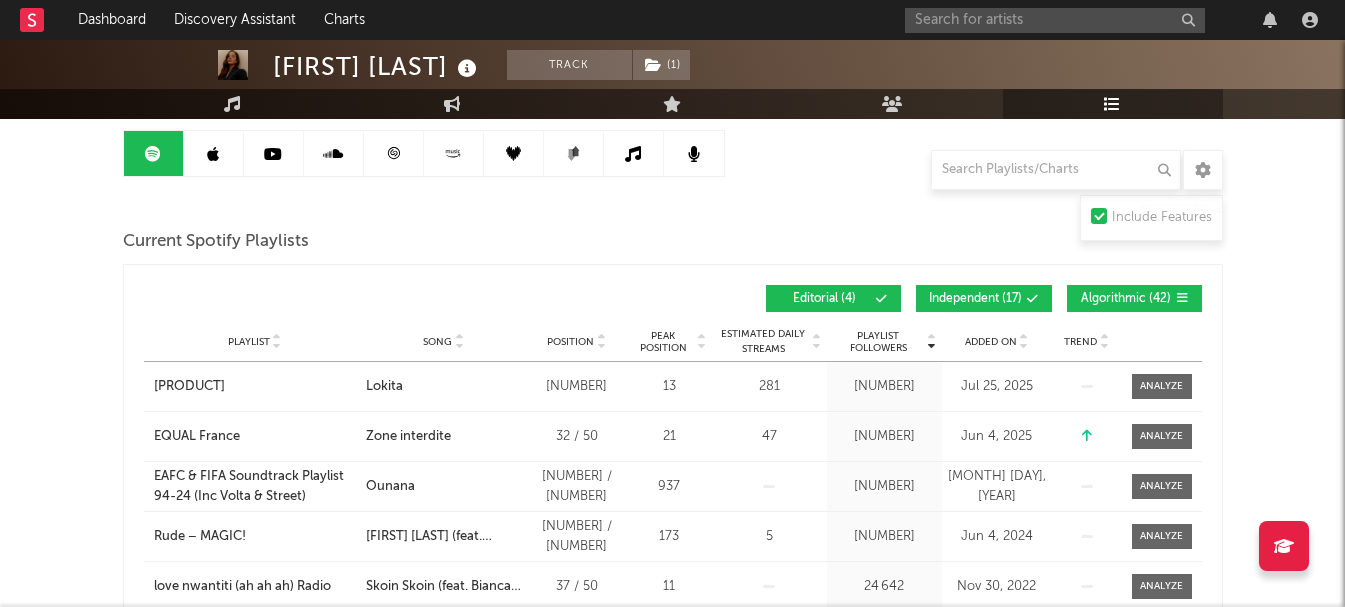 scroll, scrollTop: 200, scrollLeft: 0, axis: vertical 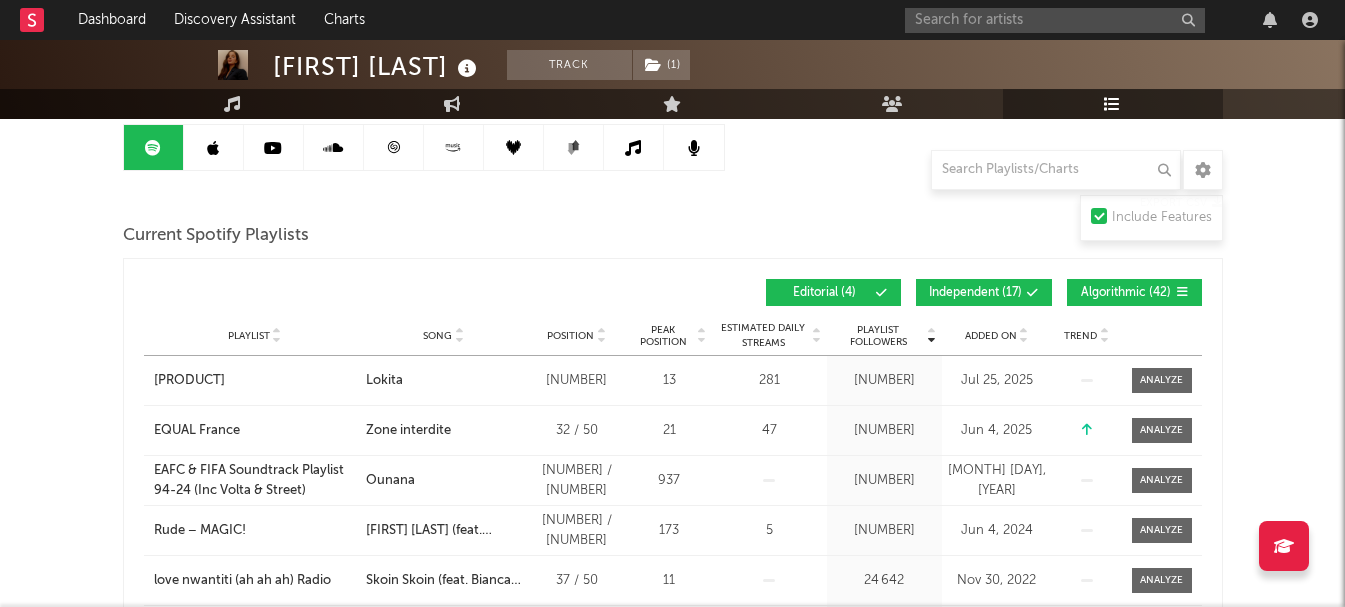 click on "Algorithmic   ( 42 )" at bounding box center [1126, 293] 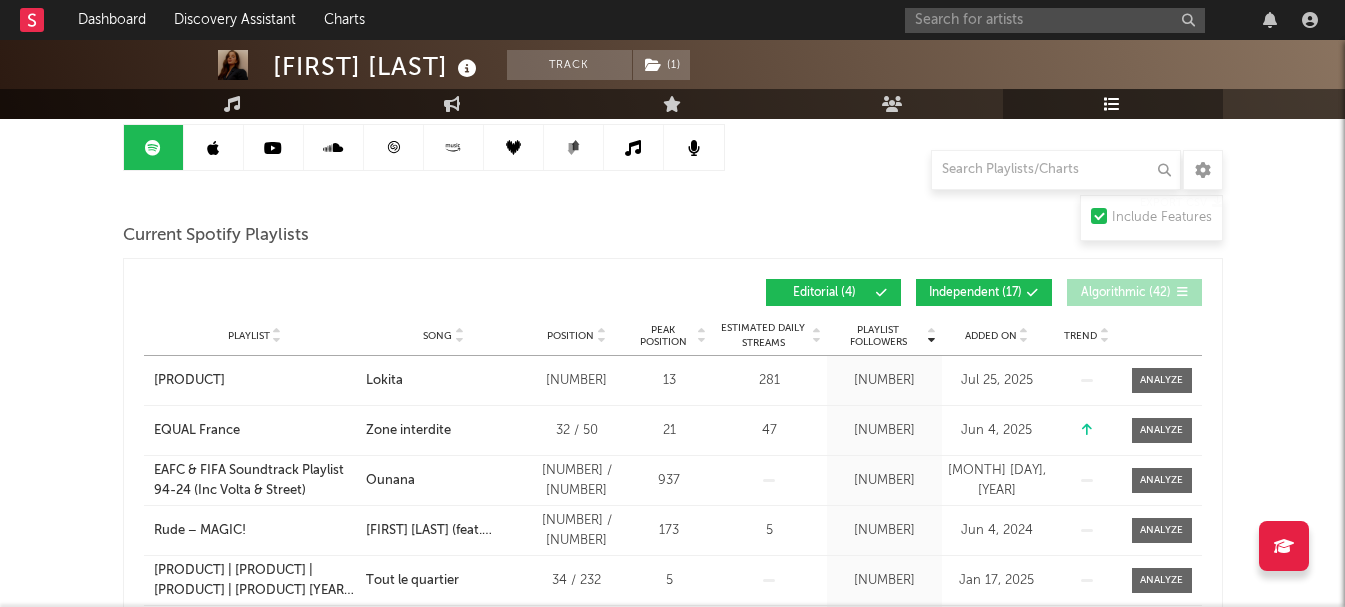 click on "Independent   ( 17 )" at bounding box center [975, 293] 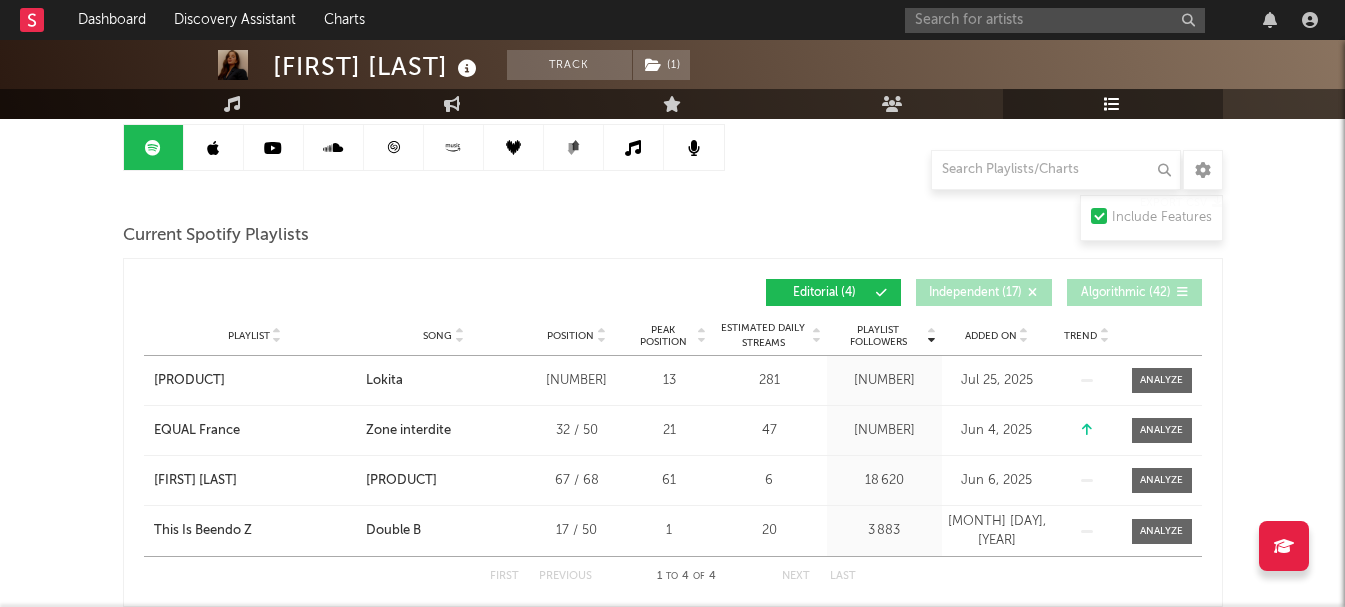 click on "Added On" at bounding box center [997, 335] 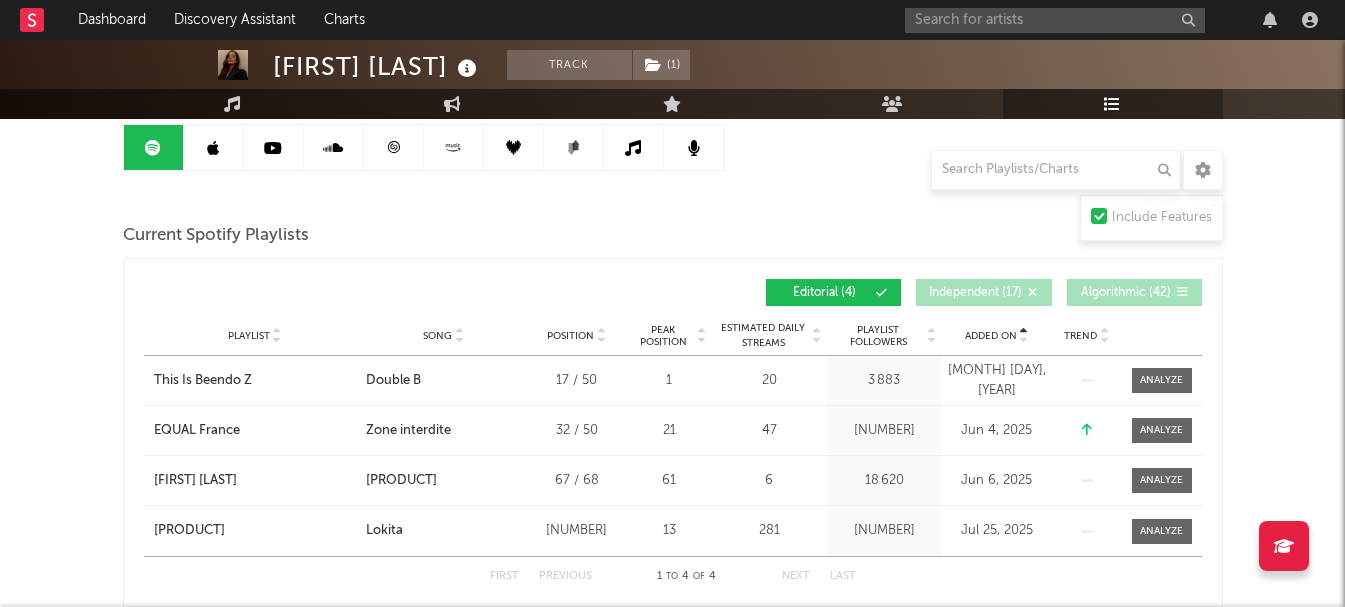 click on "Added On" at bounding box center [997, 335] 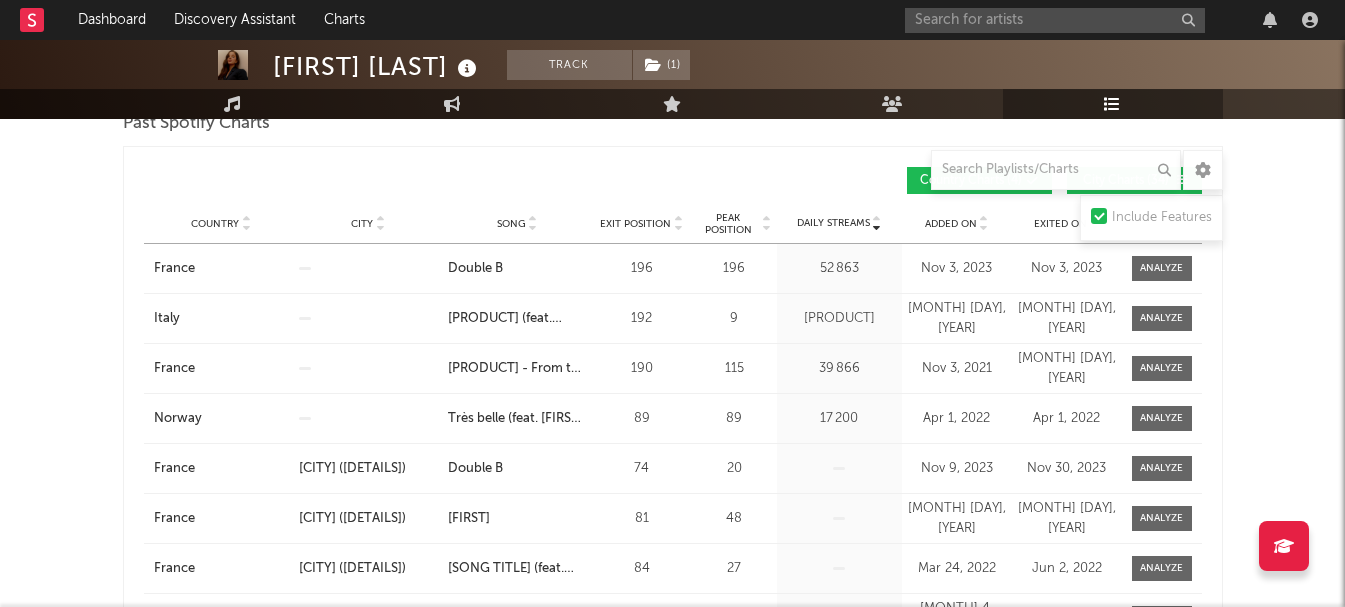 scroll, scrollTop: 741, scrollLeft: 0, axis: vertical 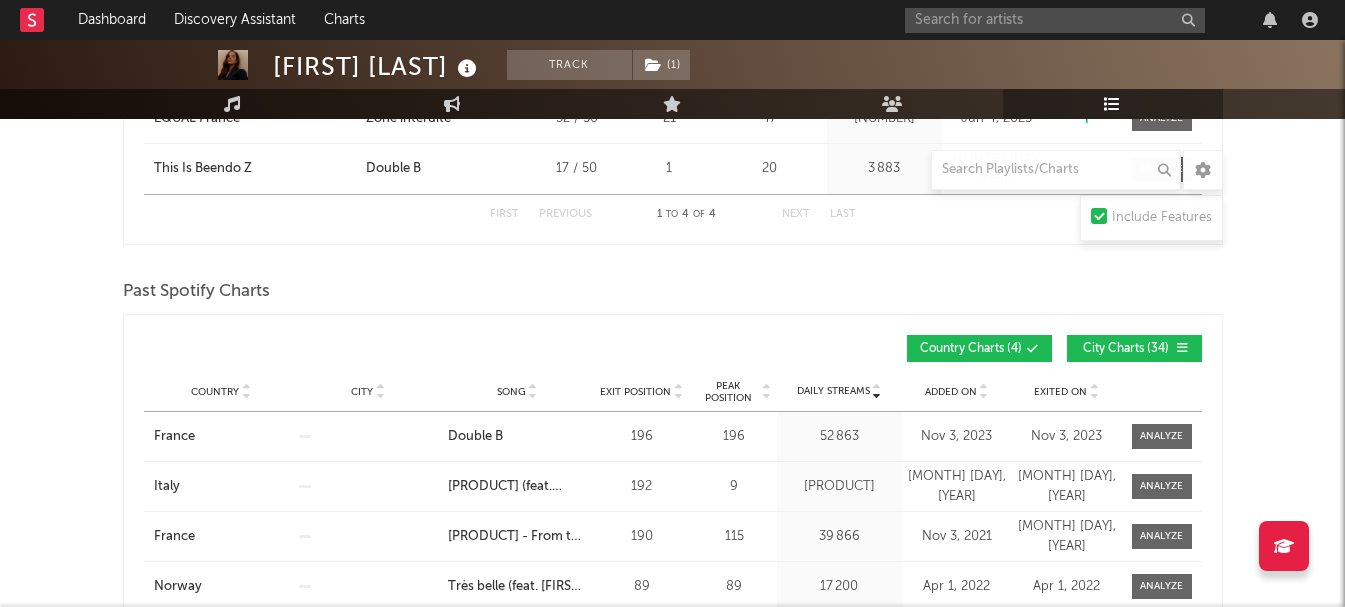 click on "Exited On" at bounding box center (1060, 392) 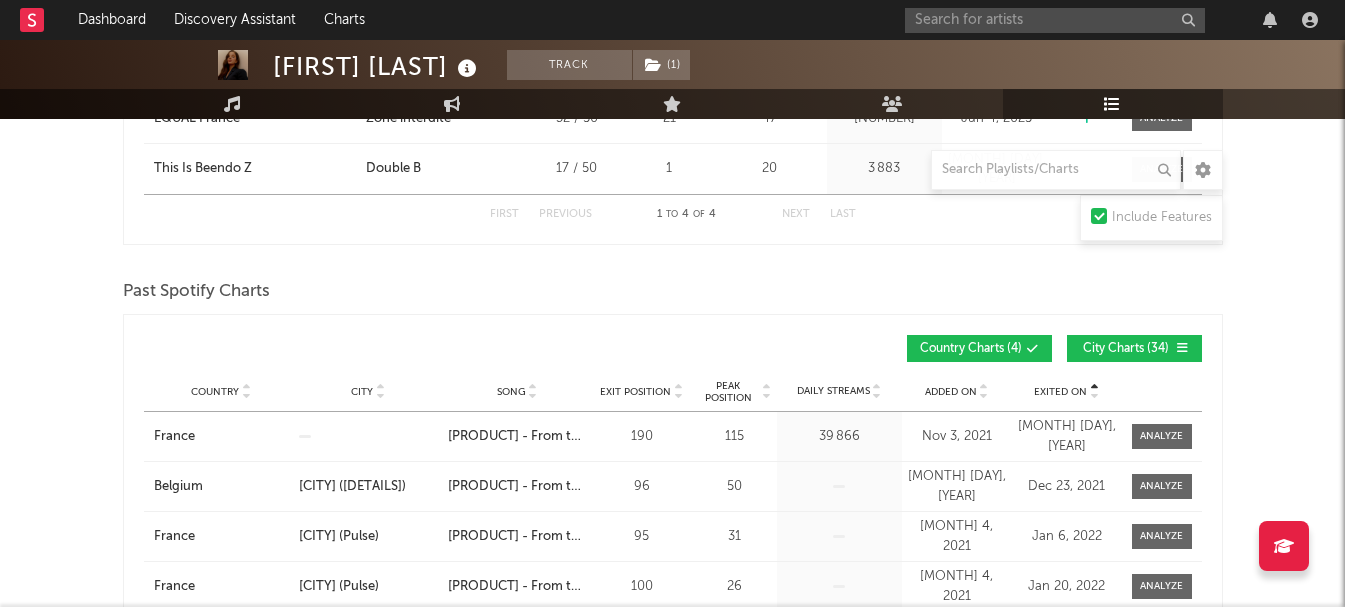 click on "Exited On" at bounding box center (1060, 392) 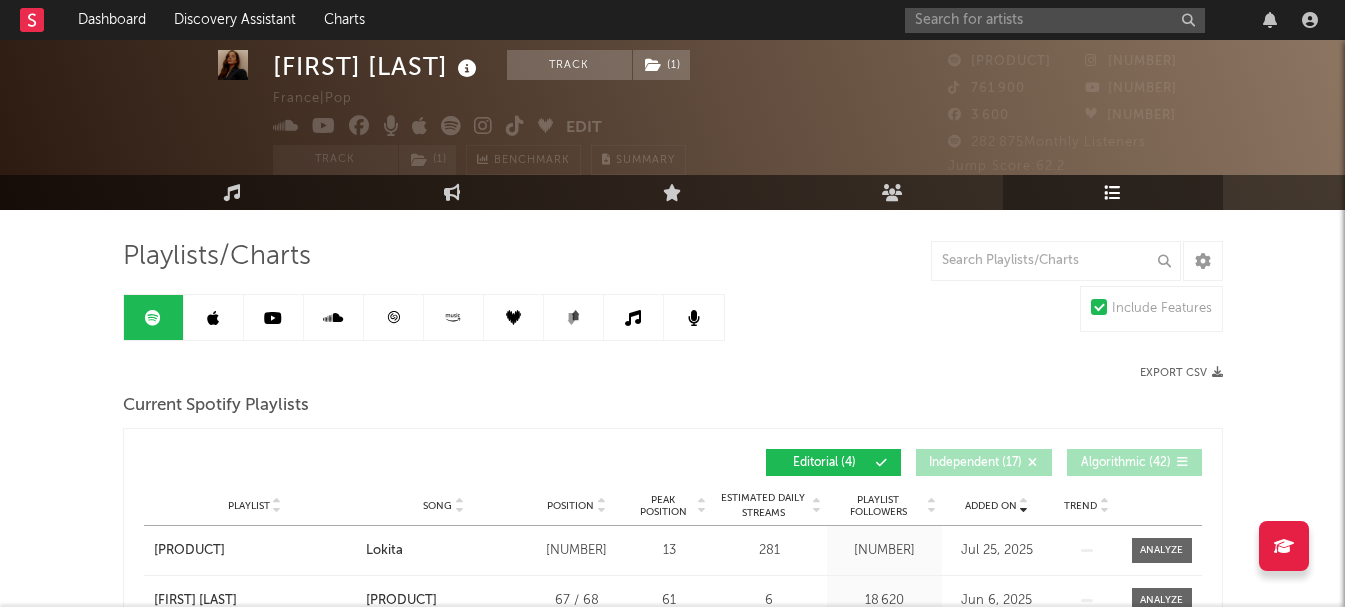 scroll, scrollTop: 0, scrollLeft: 0, axis: both 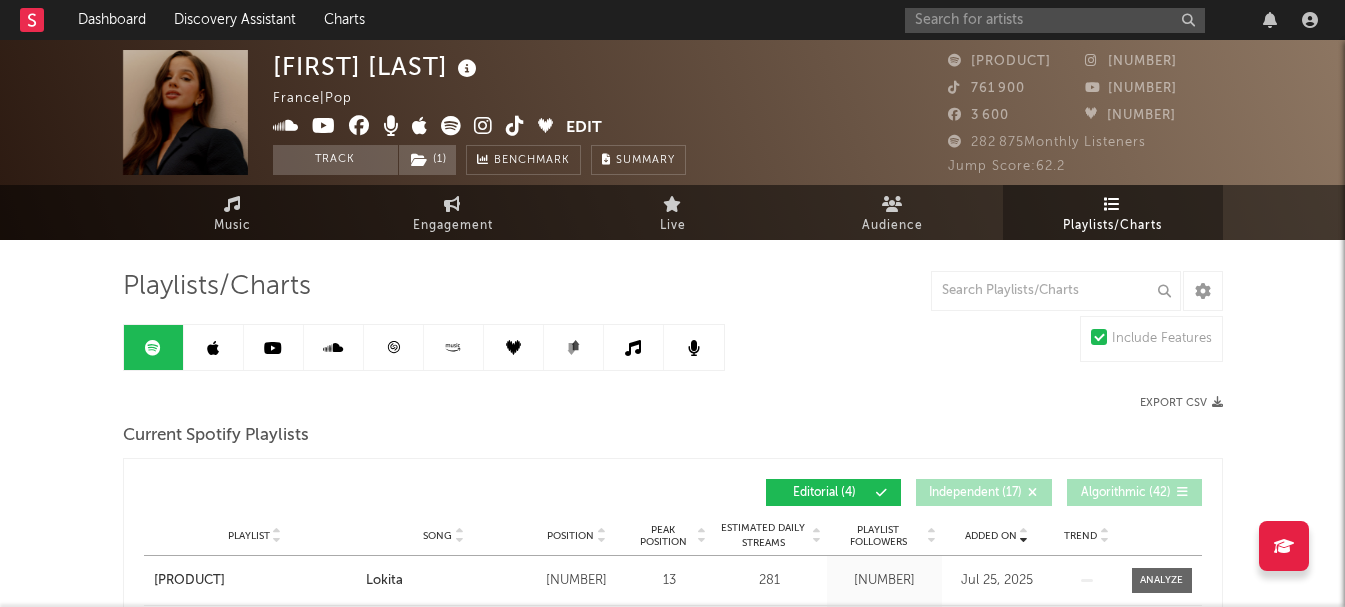 click at bounding box center (394, 347) 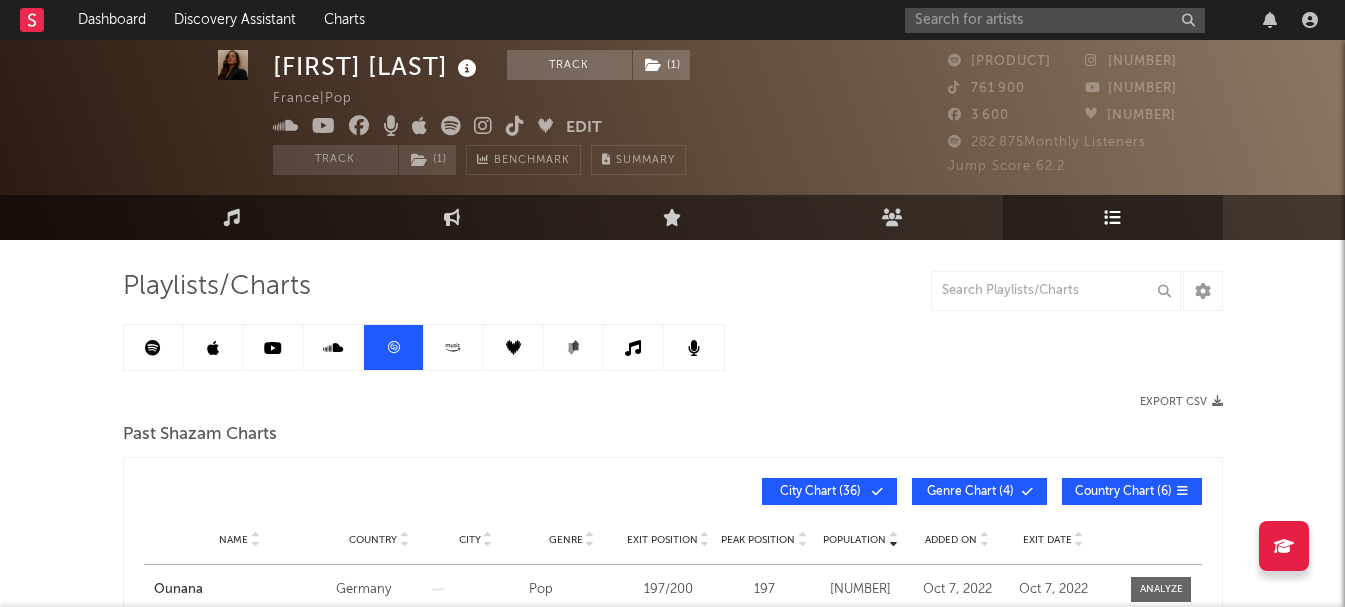 scroll, scrollTop: 100, scrollLeft: 0, axis: vertical 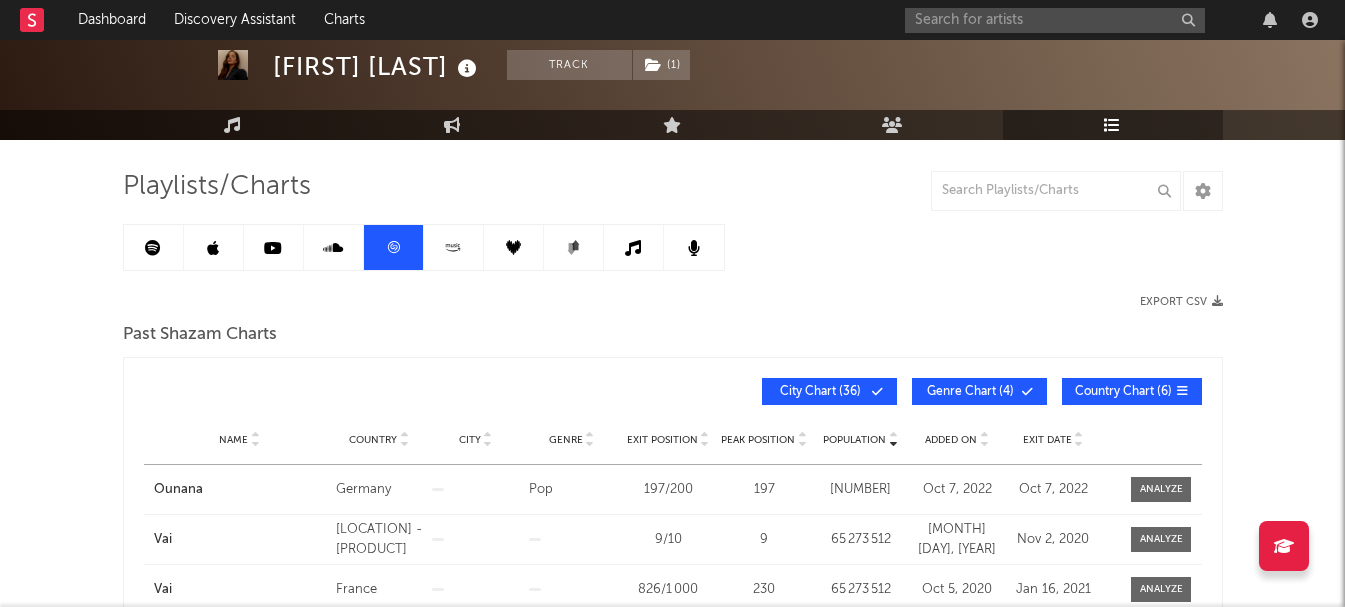click on "Added On" at bounding box center (951, 440) 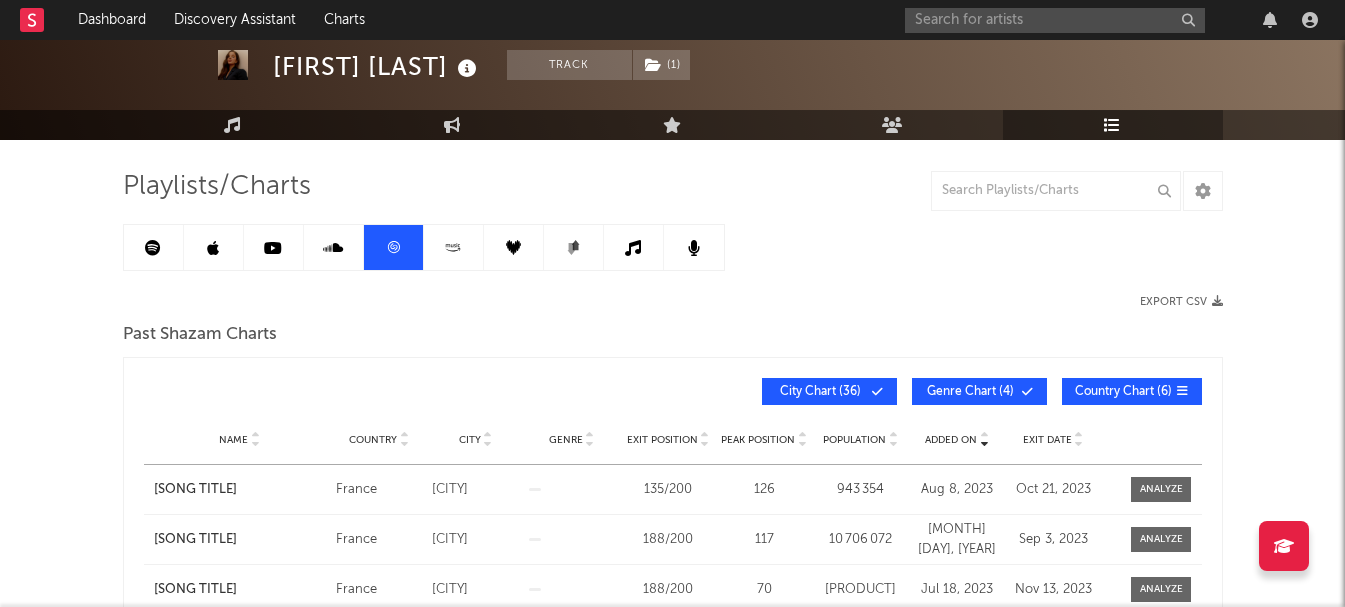 click on "Added On" at bounding box center (951, 440) 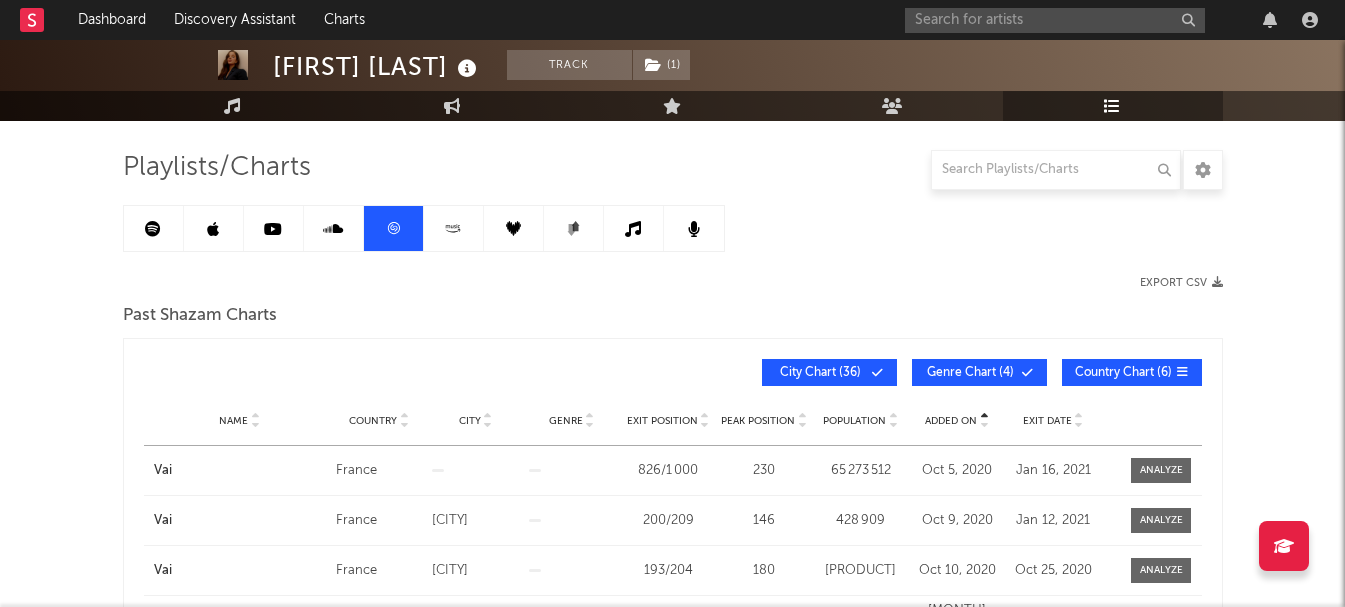 scroll, scrollTop: 100, scrollLeft: 0, axis: vertical 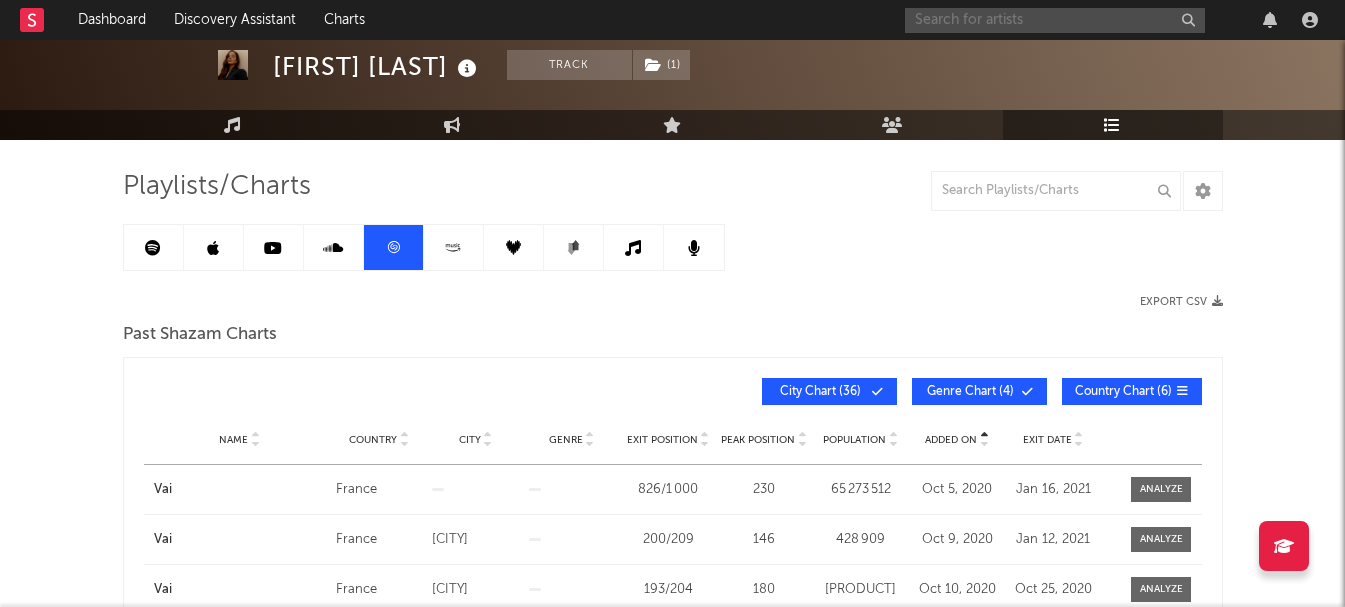 click at bounding box center [1055, 20] 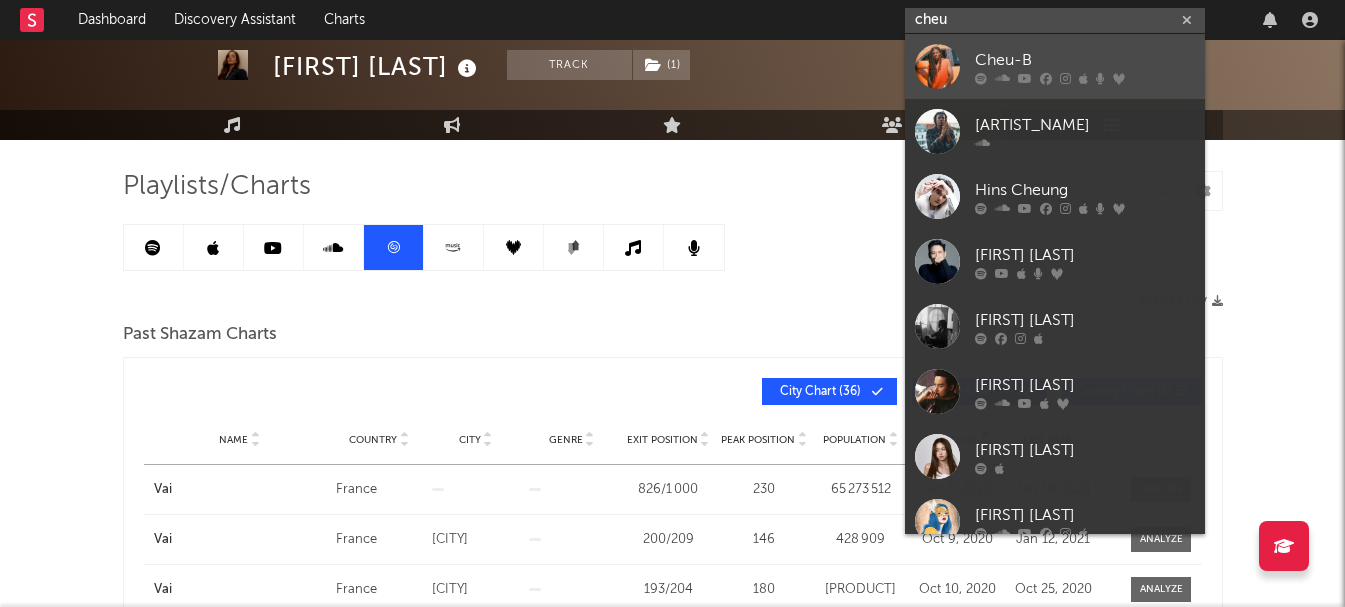 type on "cheu" 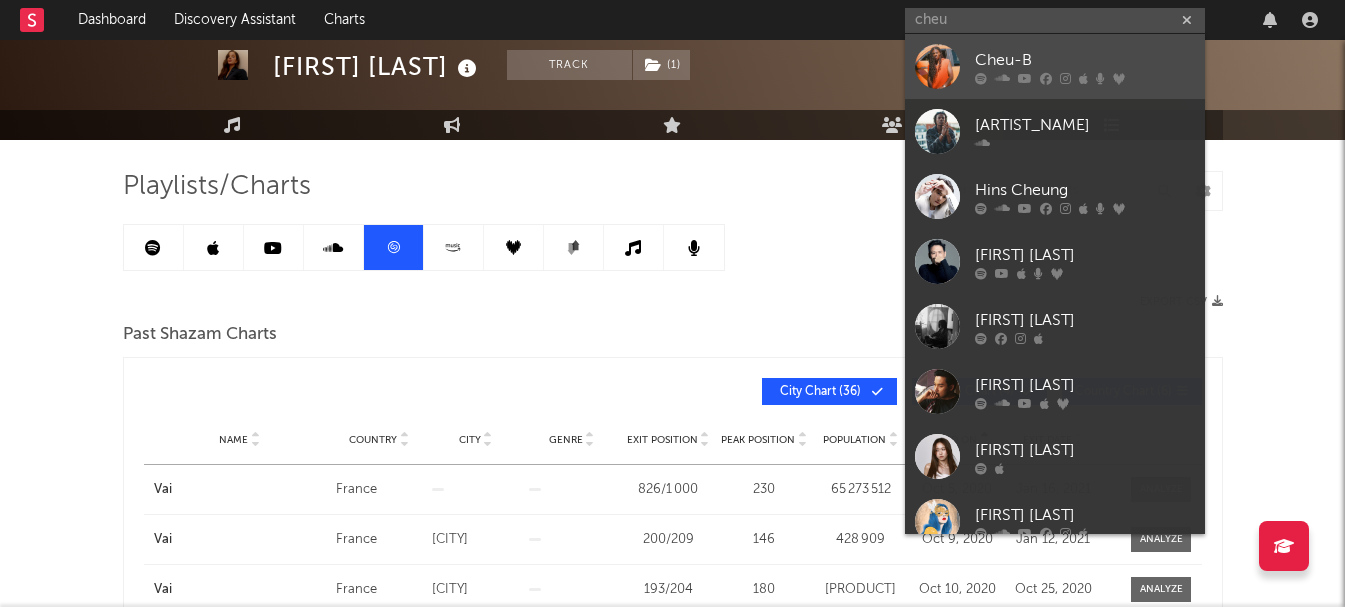 click on "Cheu-B" at bounding box center (1085, 60) 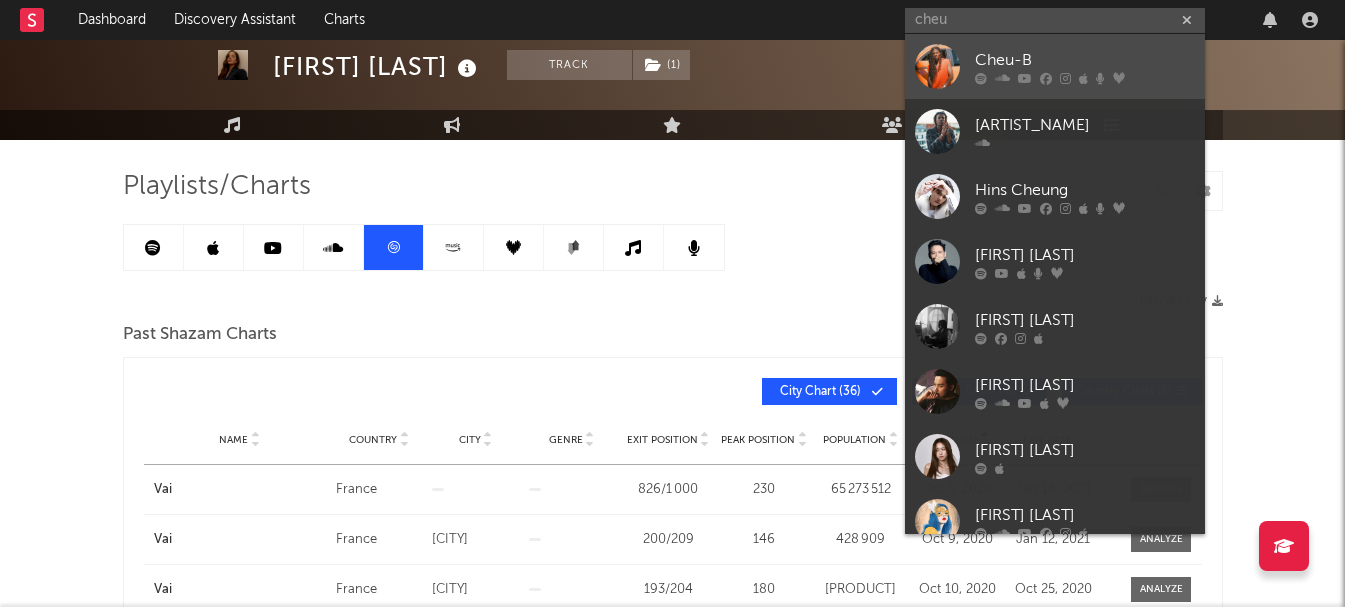 type 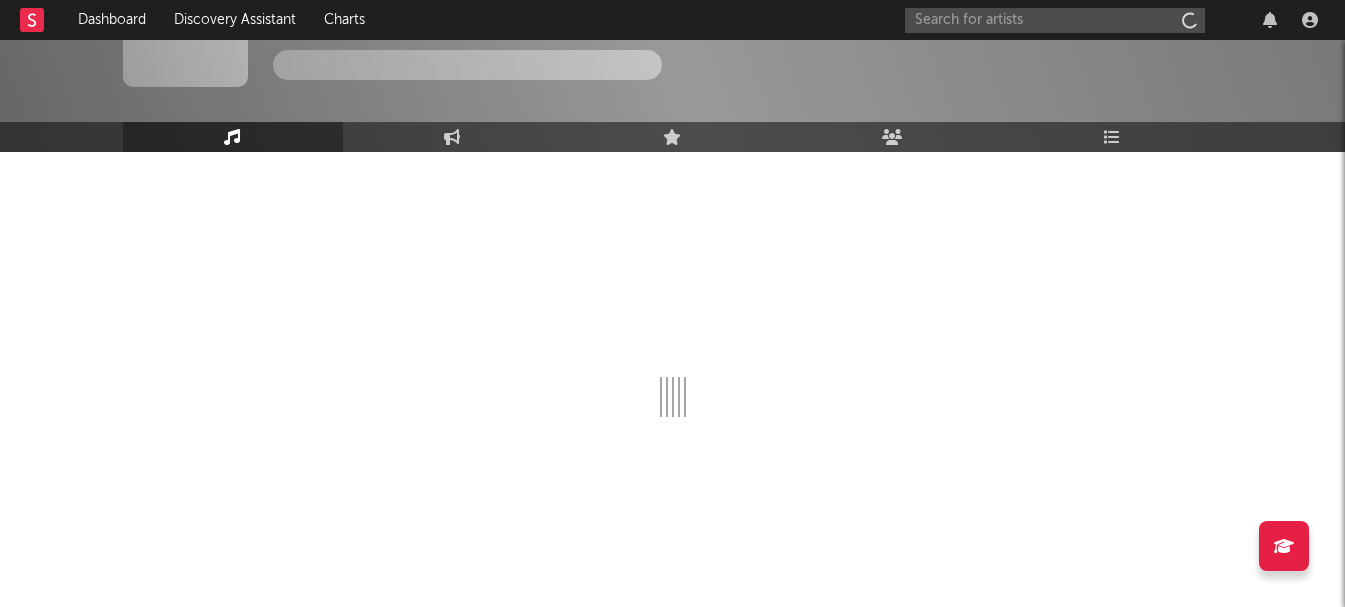 scroll, scrollTop: 88, scrollLeft: 0, axis: vertical 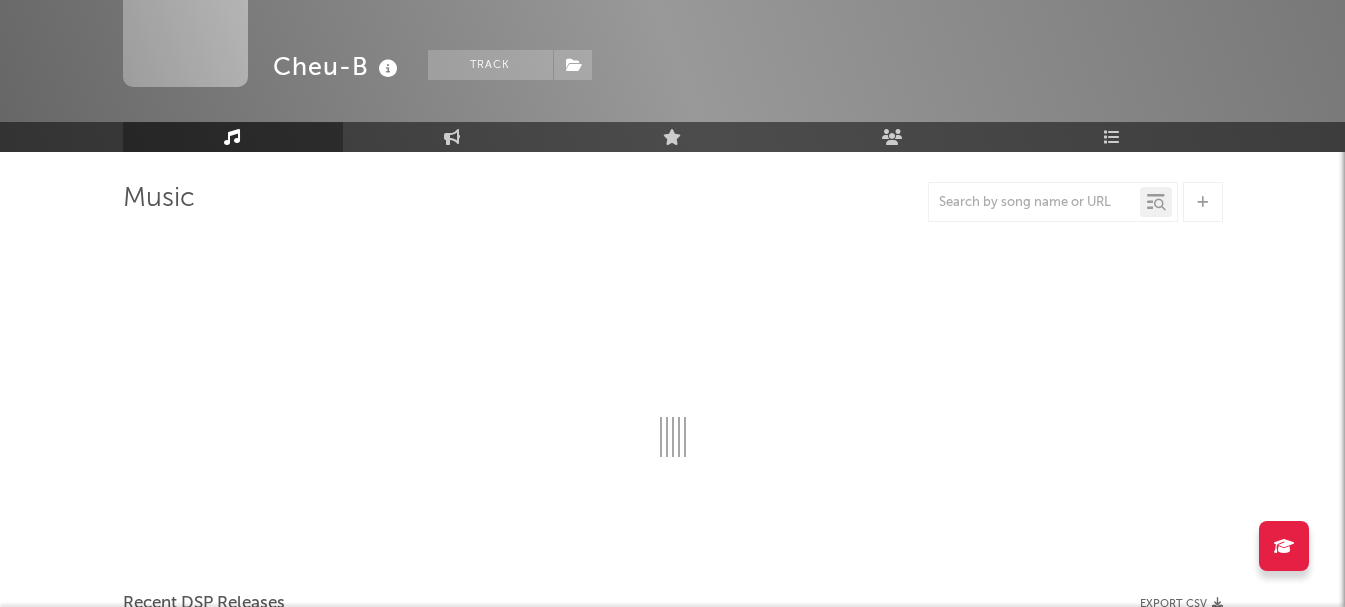 select on "6m" 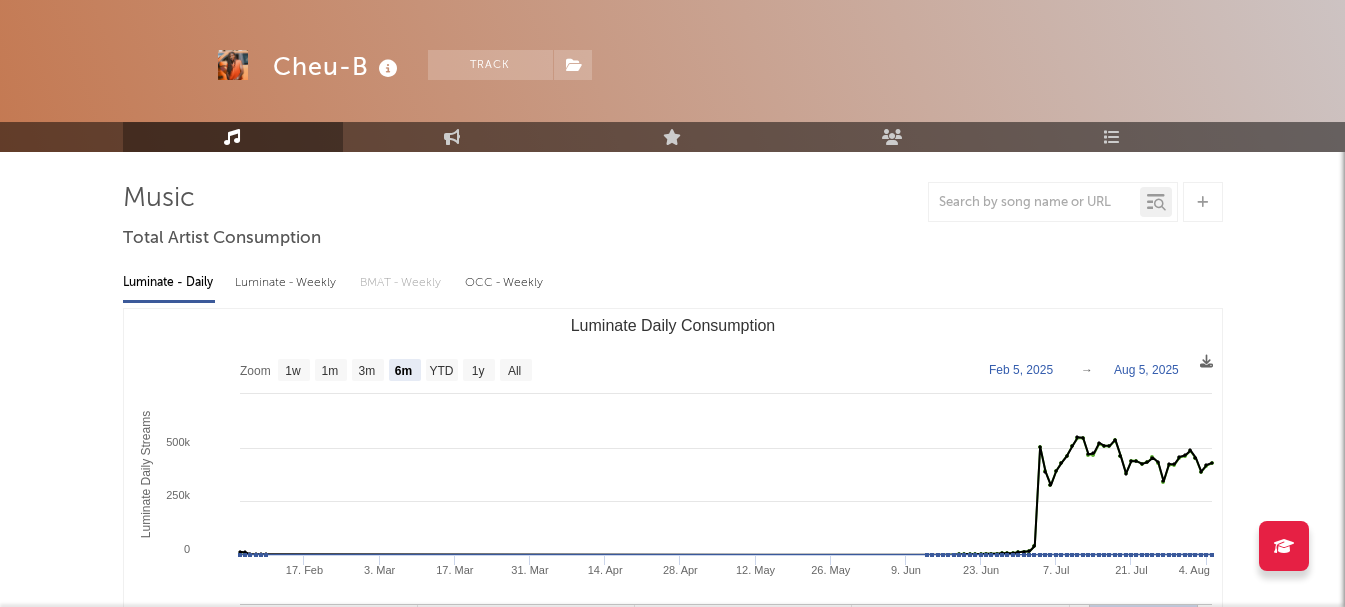 scroll, scrollTop: 100, scrollLeft: 0, axis: vertical 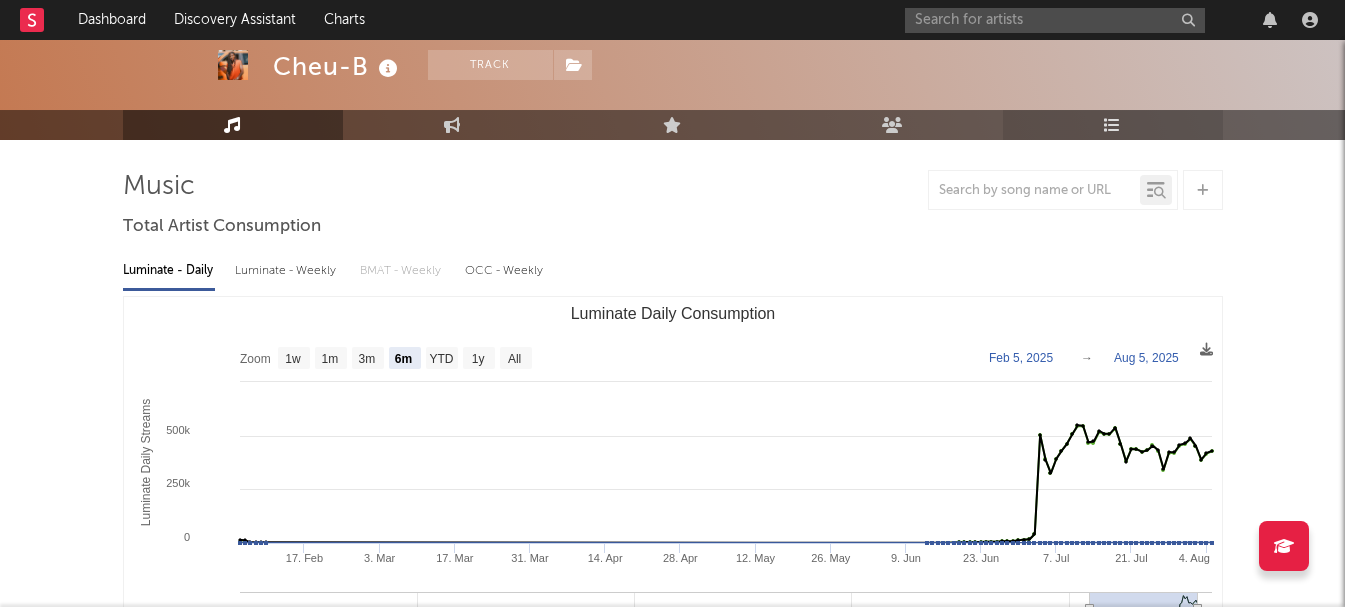 click at bounding box center [1112, 125] 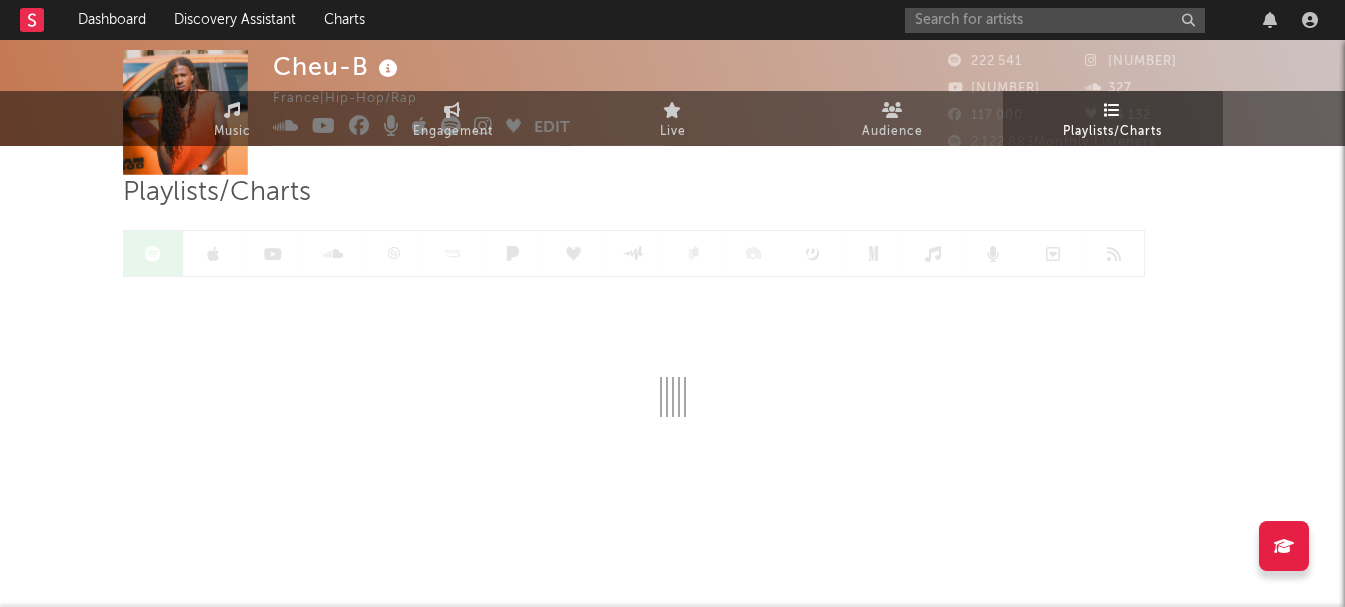 scroll, scrollTop: 0, scrollLeft: 0, axis: both 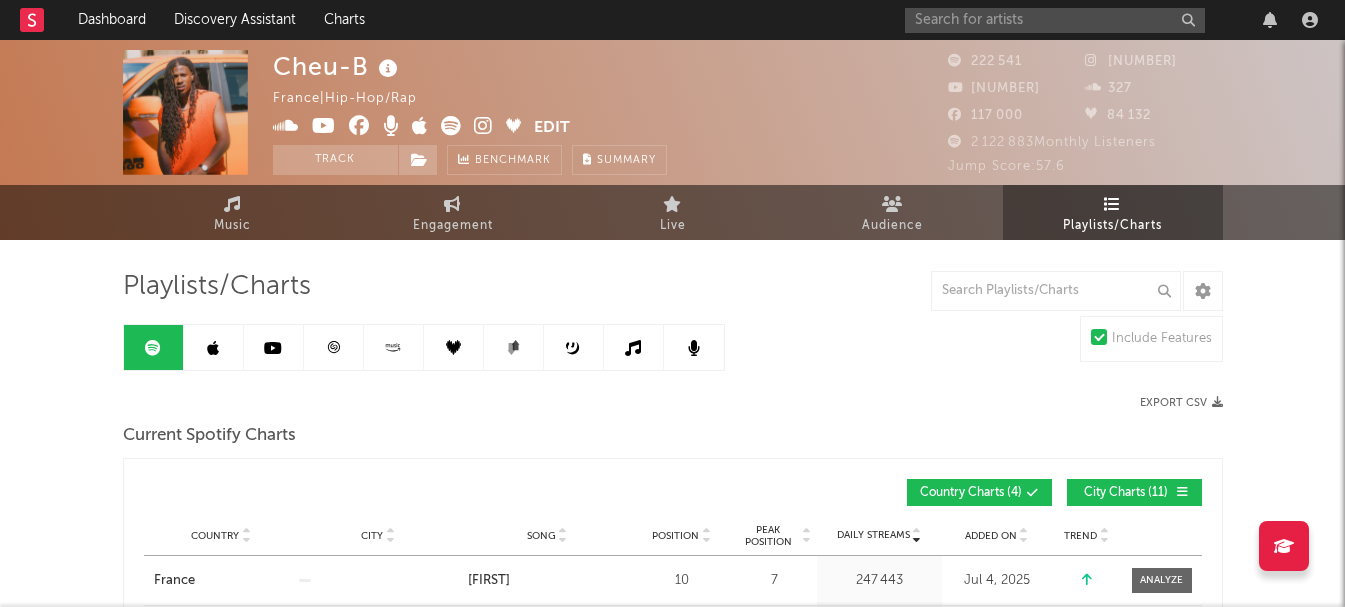 click on "City Charts   ( 11 )" at bounding box center [1126, 493] 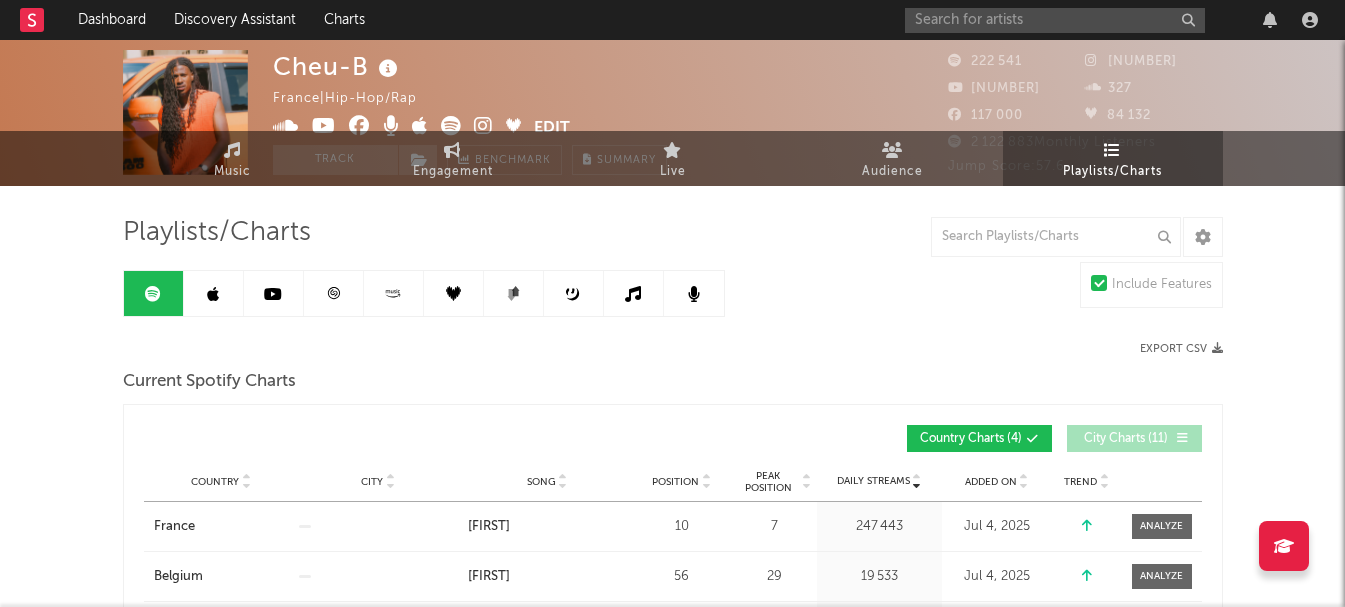 scroll, scrollTop: 100, scrollLeft: 0, axis: vertical 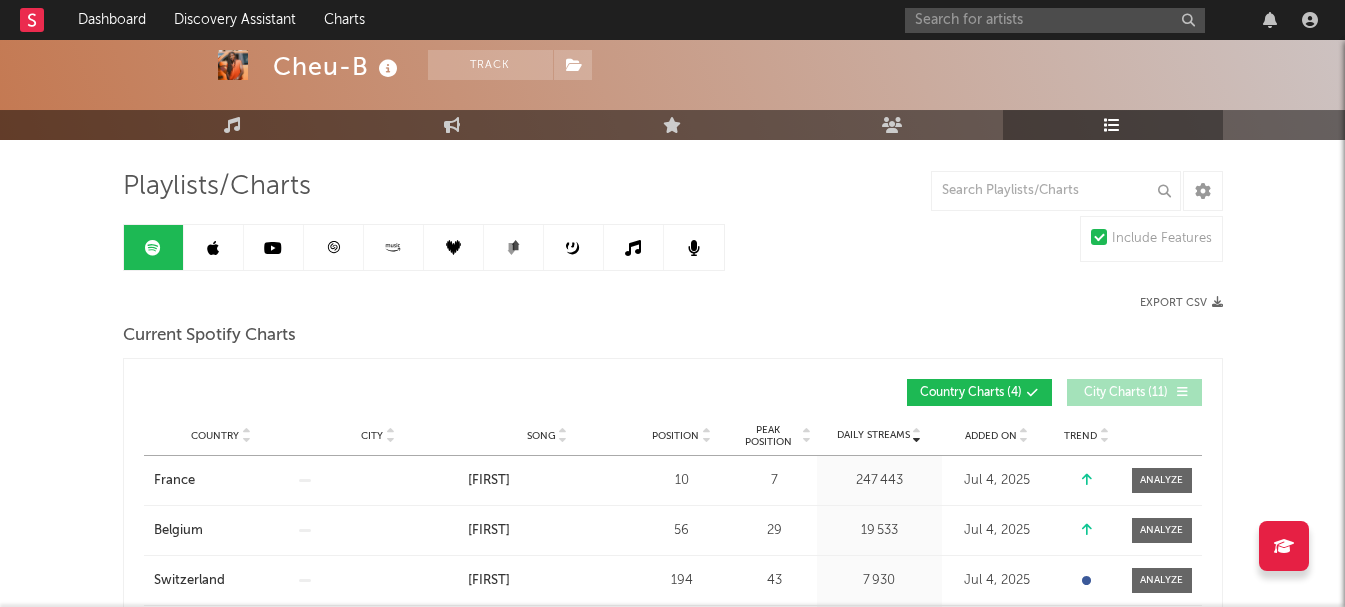 click on "Added On" at bounding box center (997, 435) 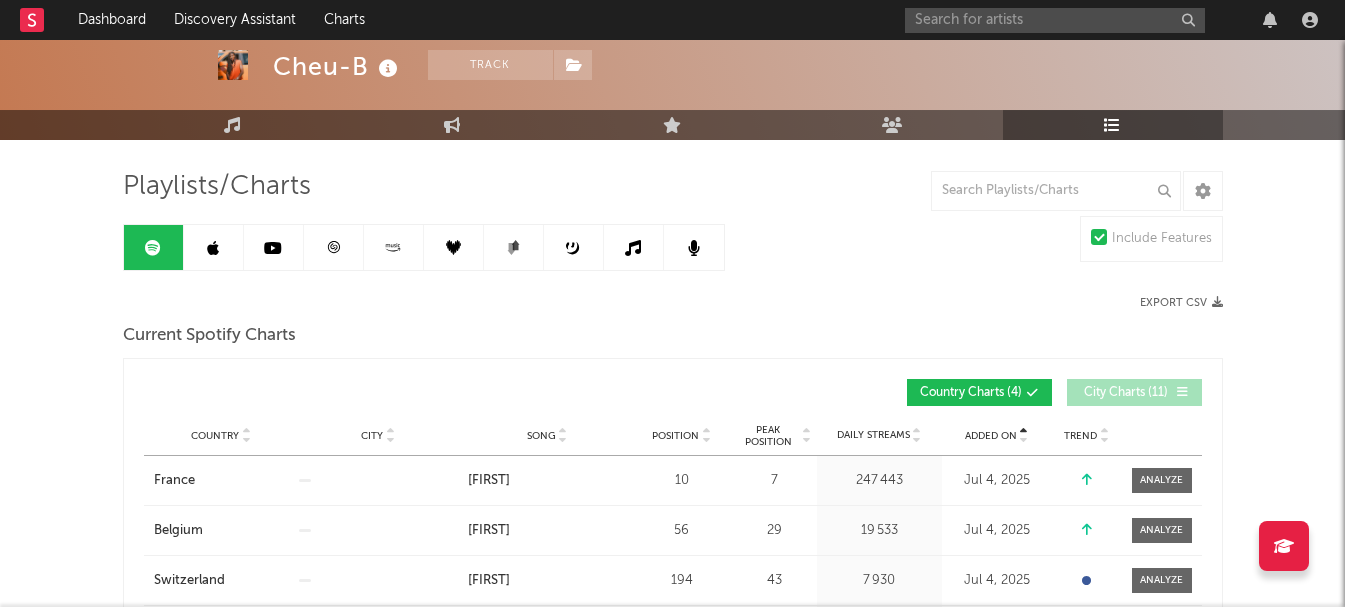 click on "Added On" at bounding box center (991, 436) 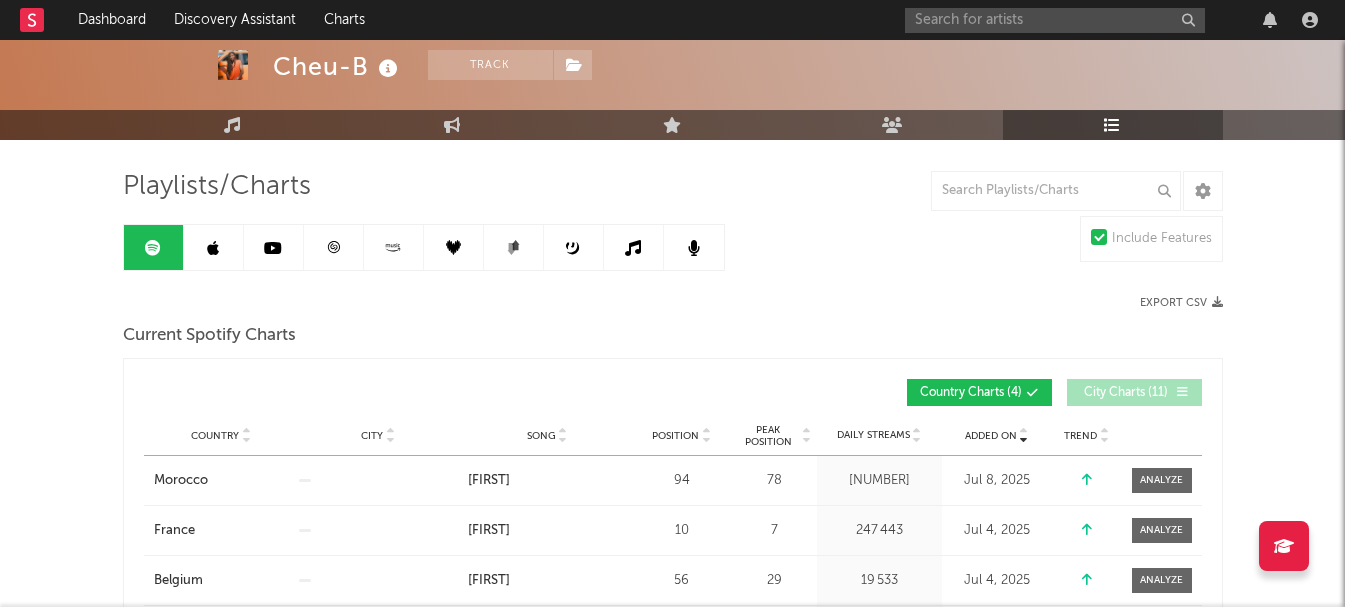 click on "City Charts   ( 11 )" at bounding box center [1134, 392] 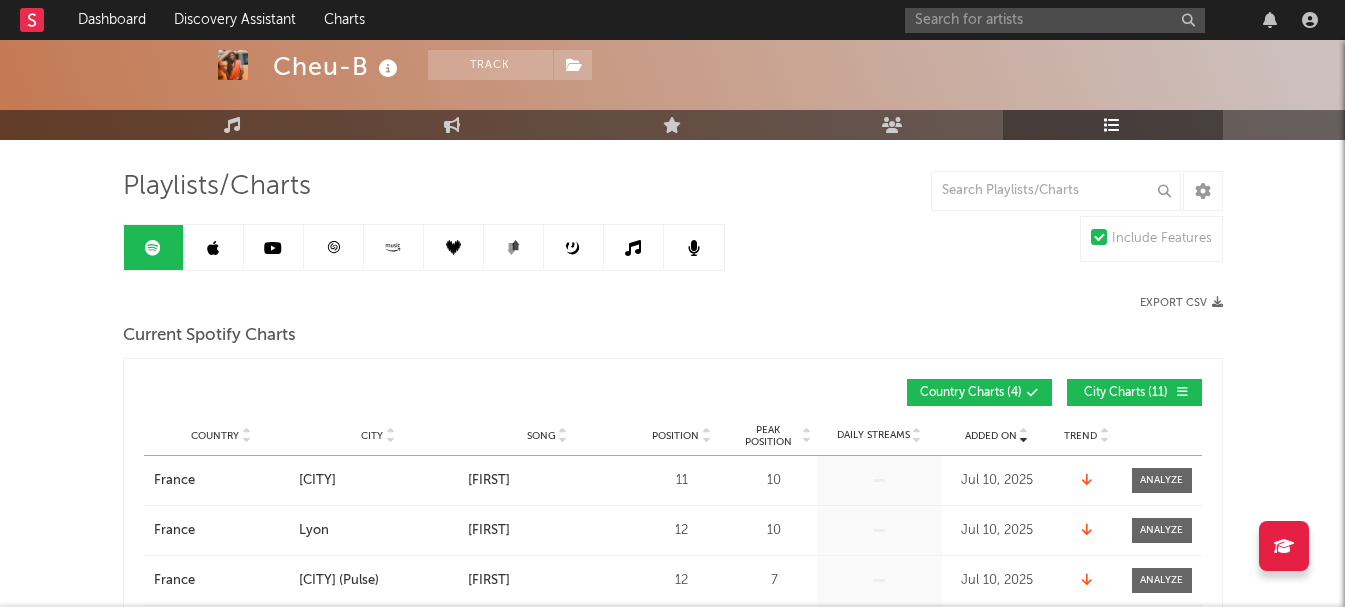 click on "Country City Song Position Peak Position Estimated Daily Streams Playlist Followers Daily Streams Added On Exited On Trend" at bounding box center [673, 436] 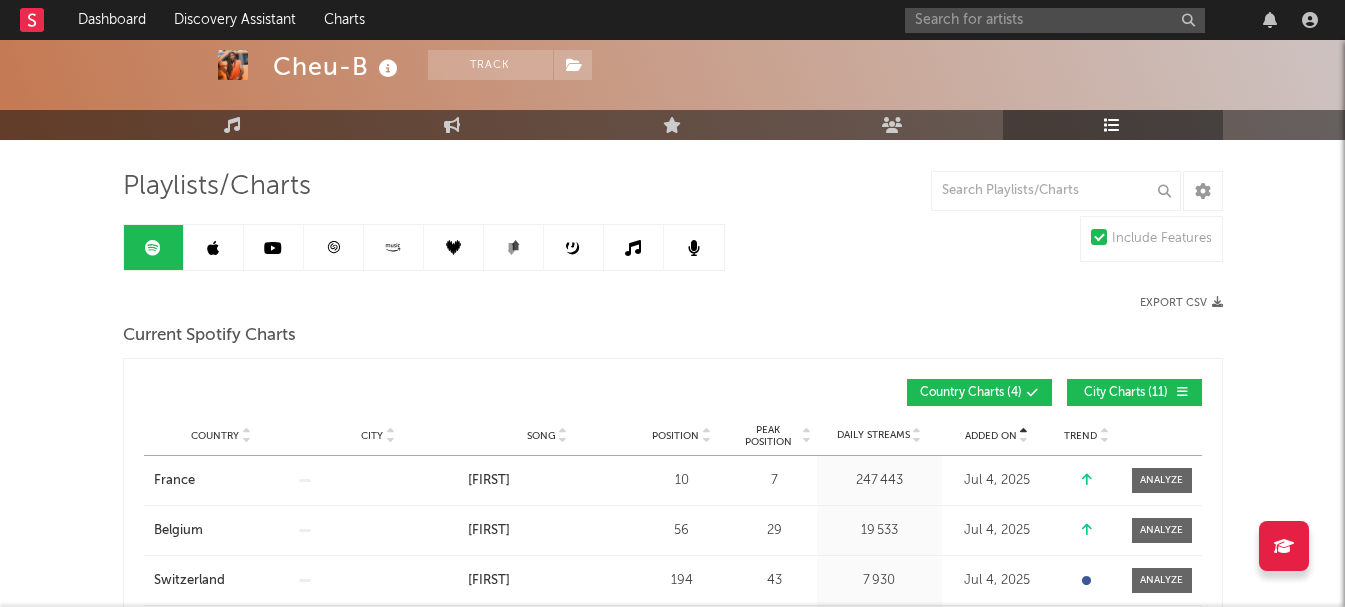click on "Added On" at bounding box center [991, 436] 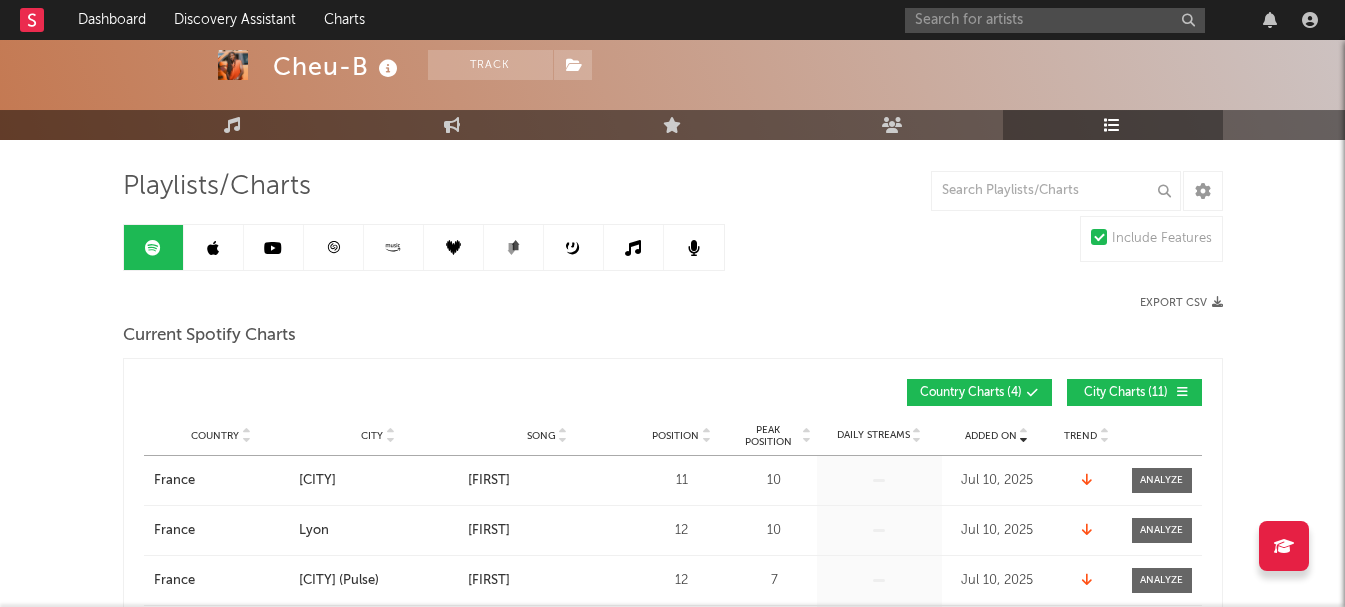 click on "Added On" at bounding box center [991, 436] 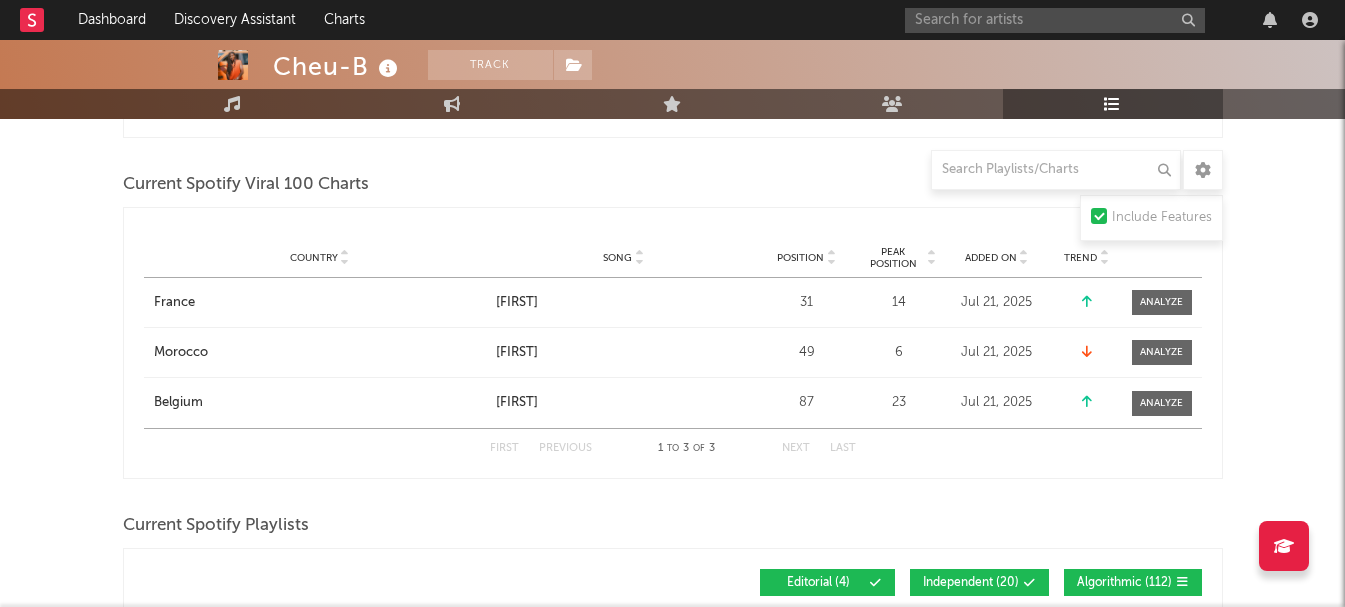 scroll, scrollTop: 954, scrollLeft: 0, axis: vertical 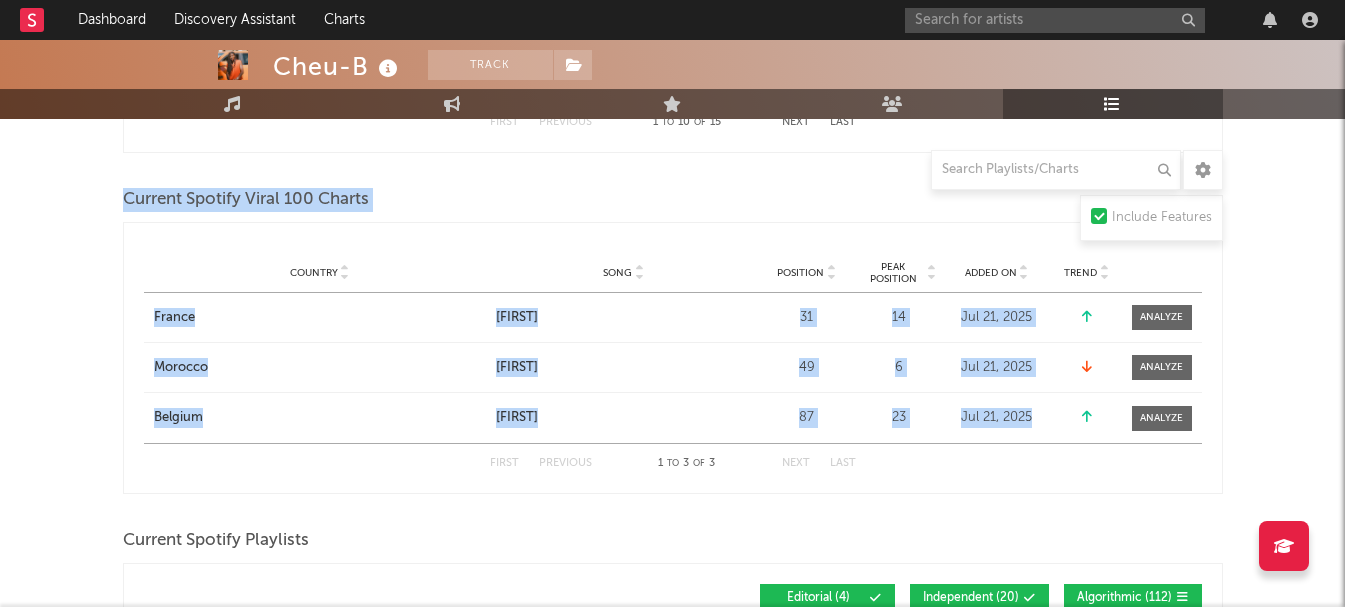 drag, startPoint x: 125, startPoint y: 196, endPoint x: 1242, endPoint y: 441, distance: 1143.5532 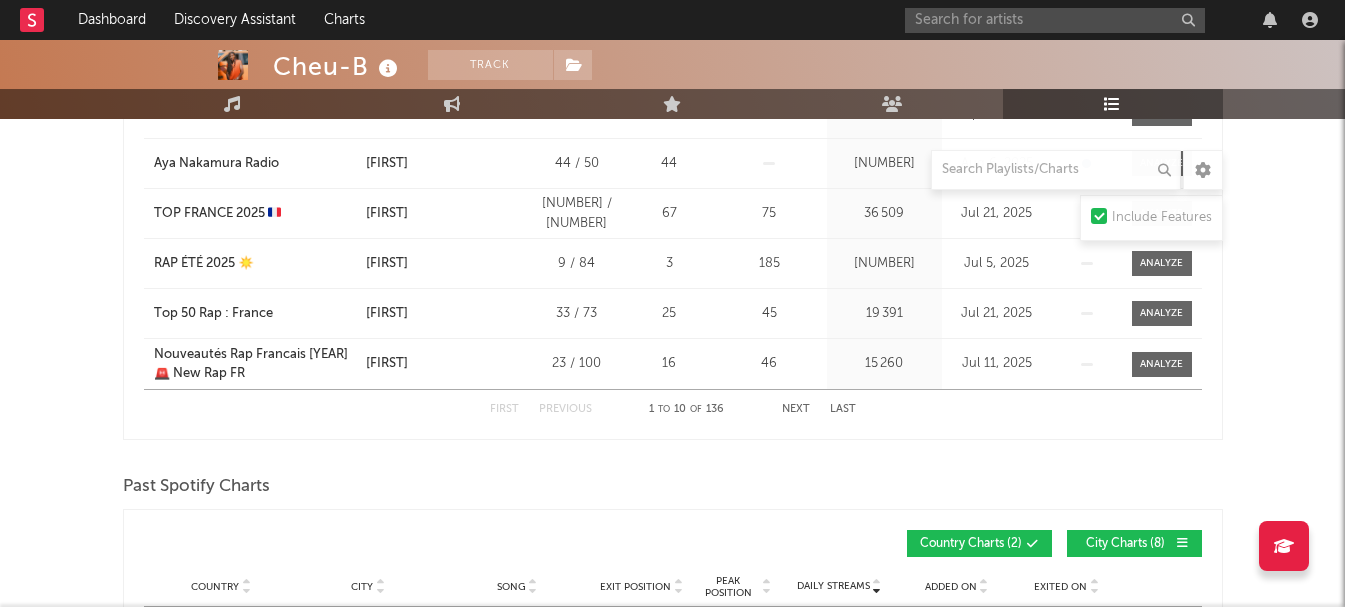 scroll, scrollTop: 1734, scrollLeft: 0, axis: vertical 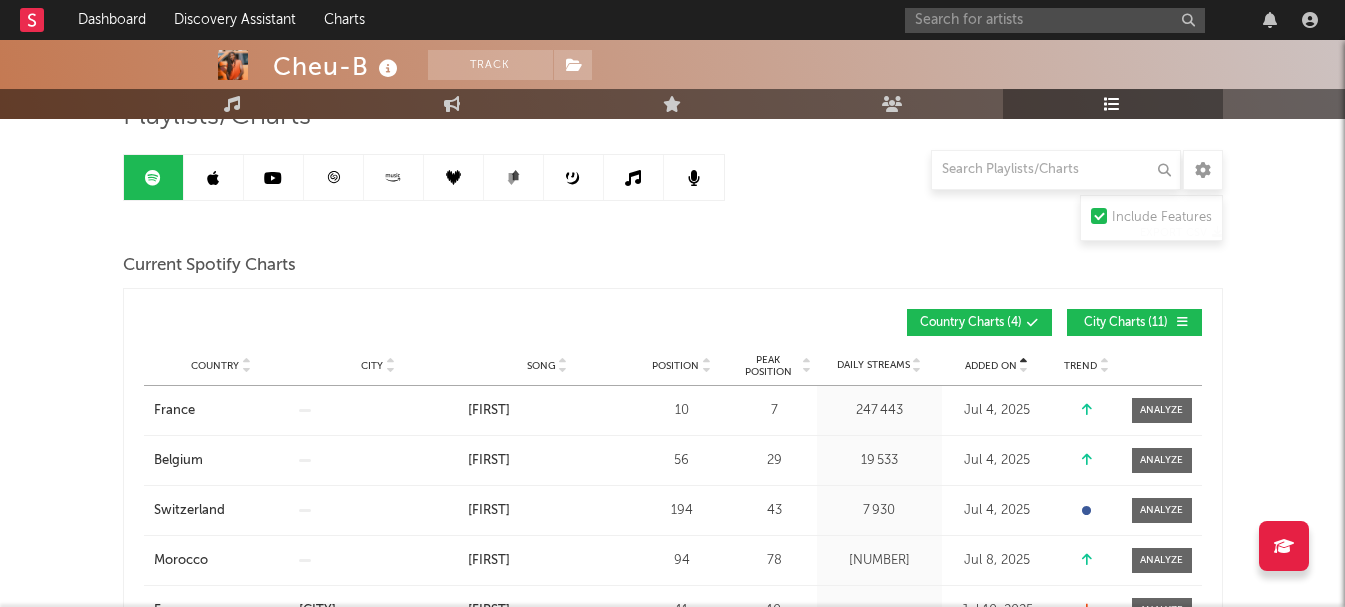 click at bounding box center [213, 178] 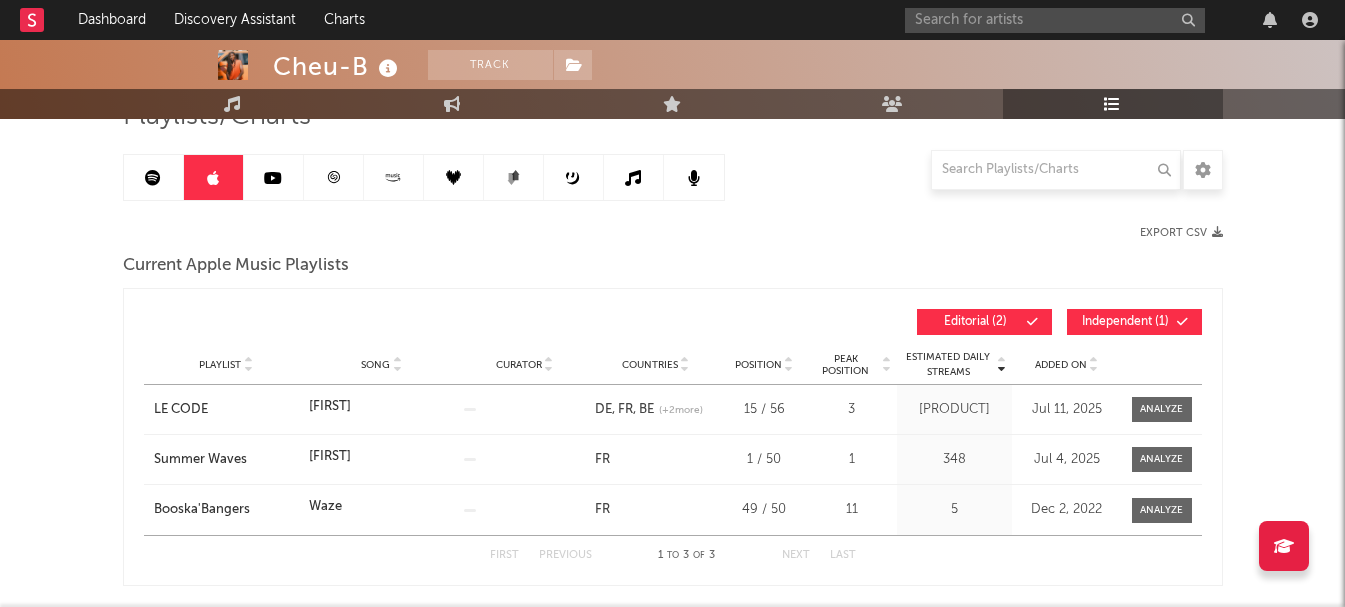 click on "Added On" at bounding box center [1061, 365] 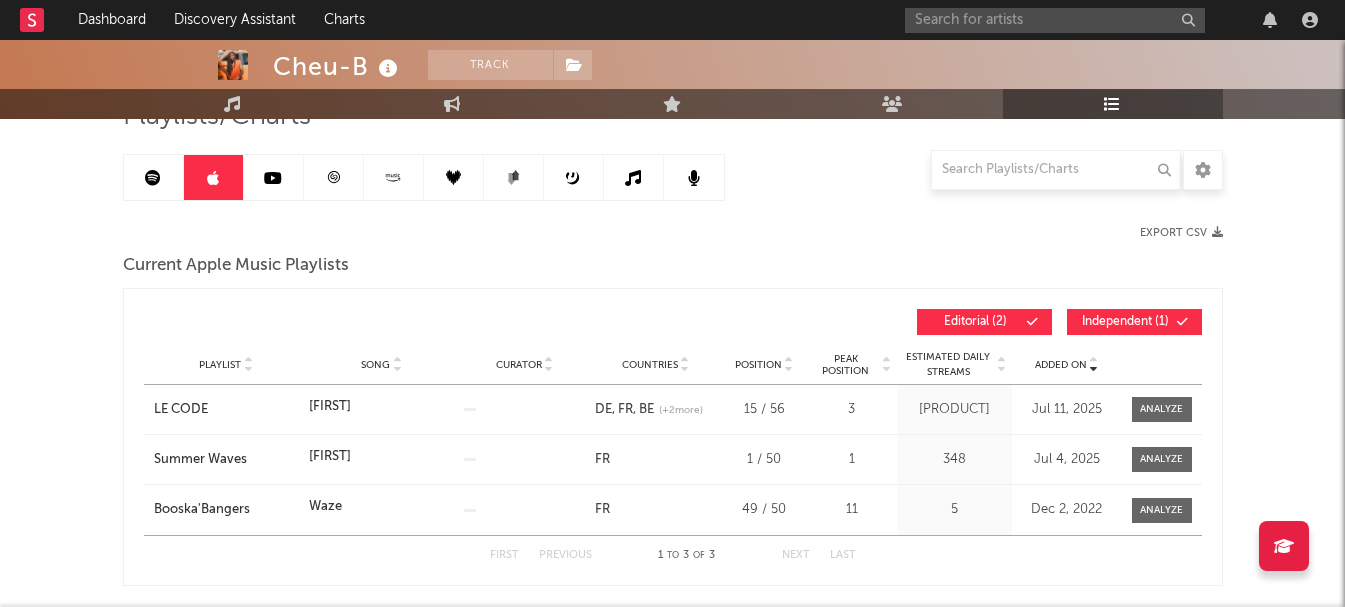 click on "Added On" at bounding box center (1061, 365) 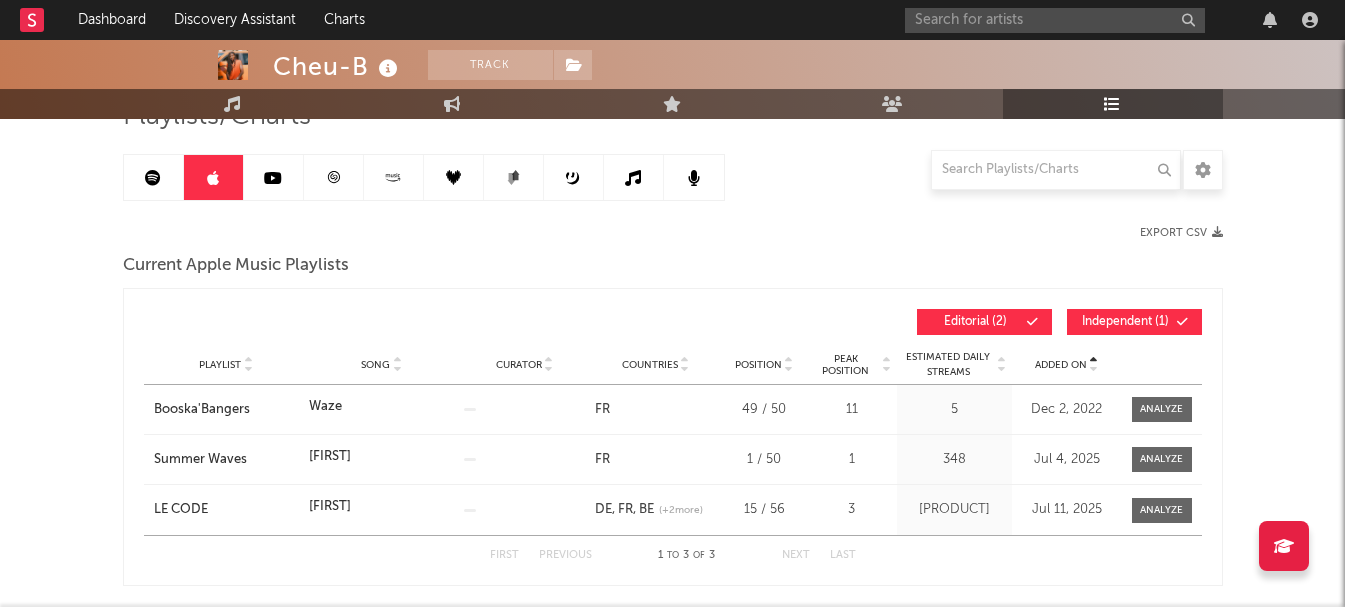 click on "Added On" at bounding box center [1061, 365] 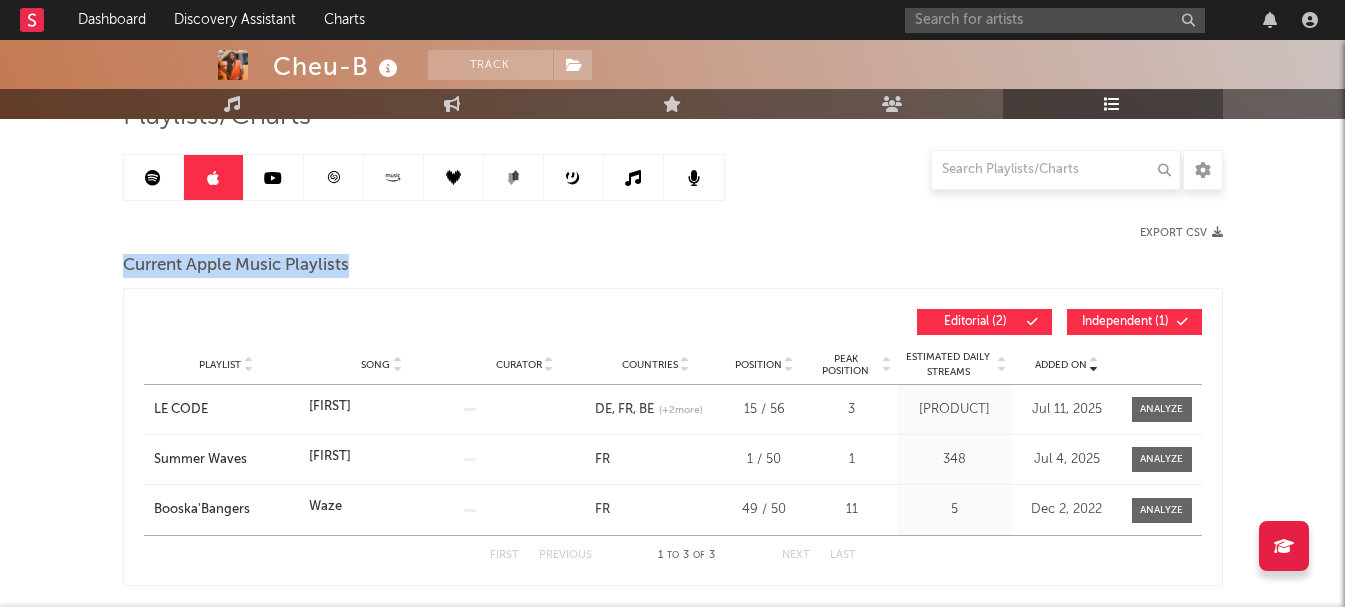 drag, startPoint x: 350, startPoint y: 266, endPoint x: 111, endPoint y: 269, distance: 239.01883 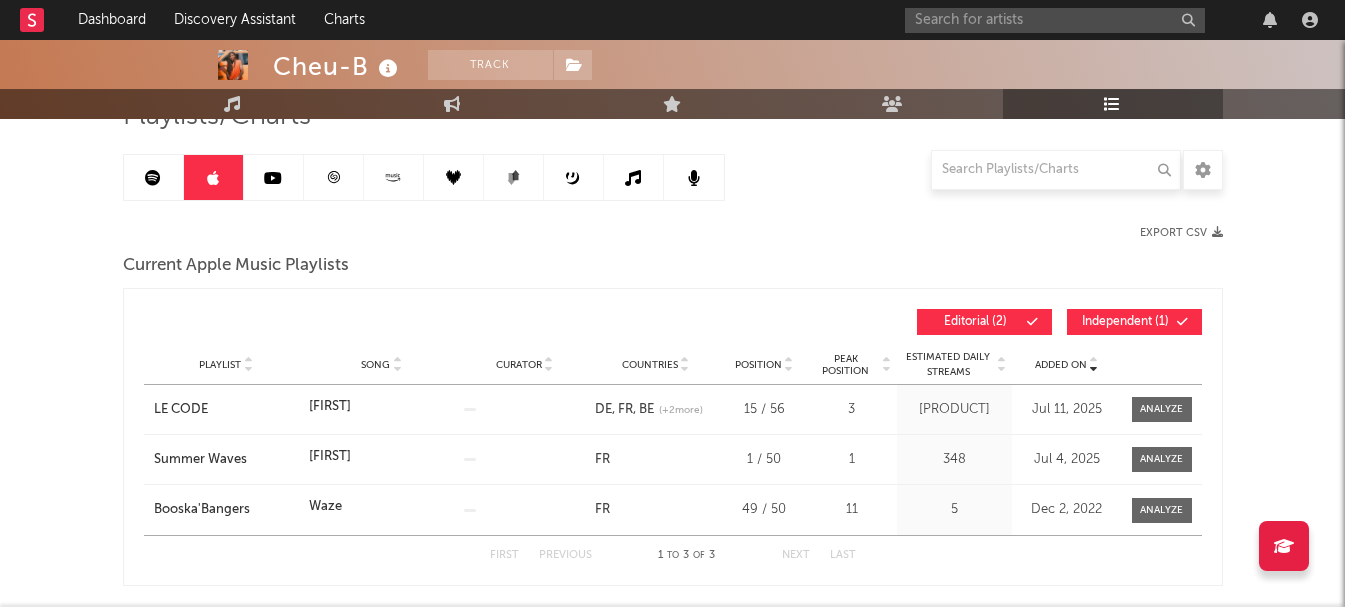 click 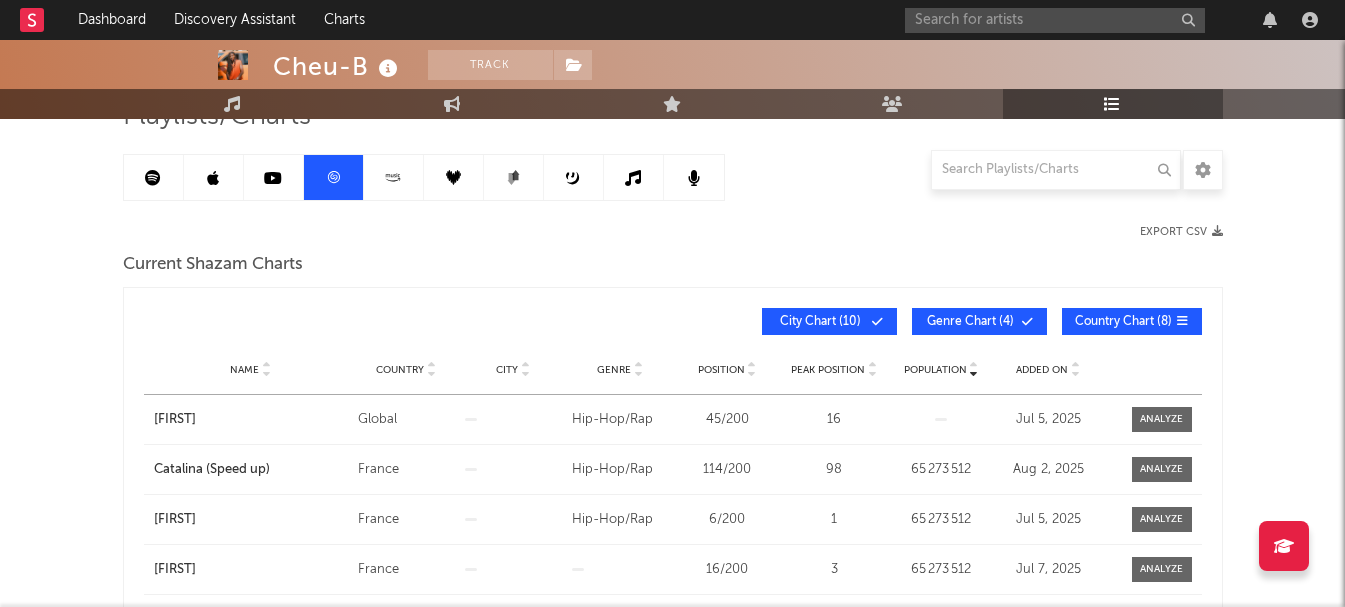 click at bounding box center (334, 177) 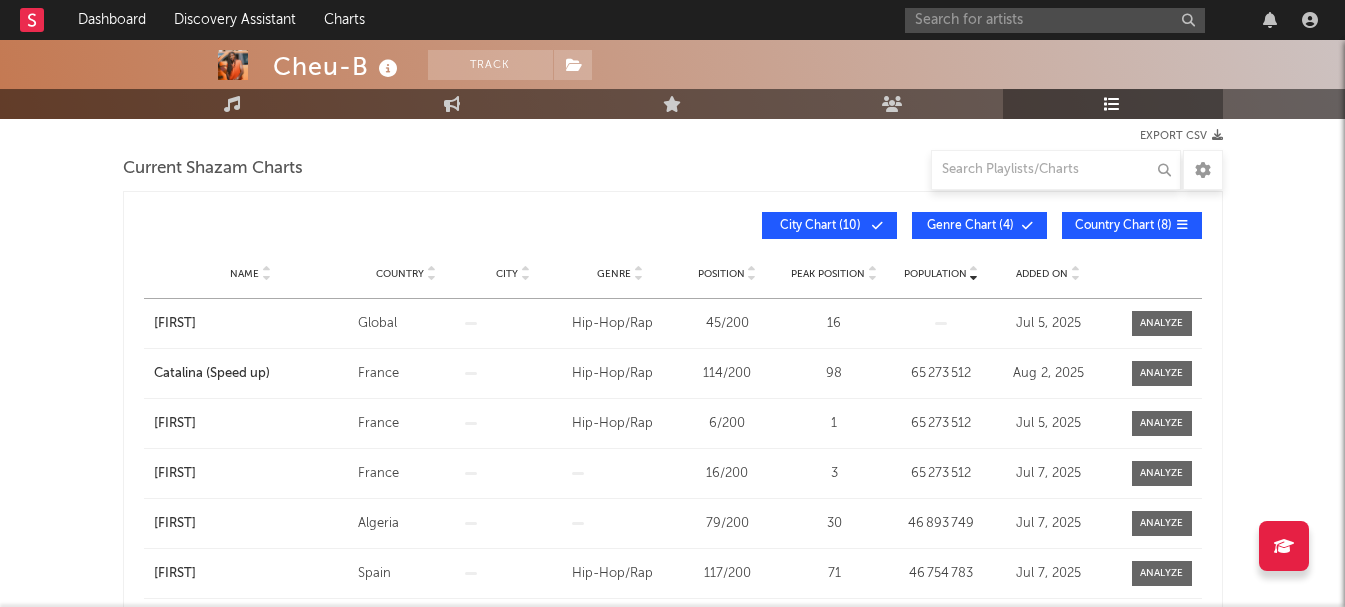scroll, scrollTop: 272, scrollLeft: 0, axis: vertical 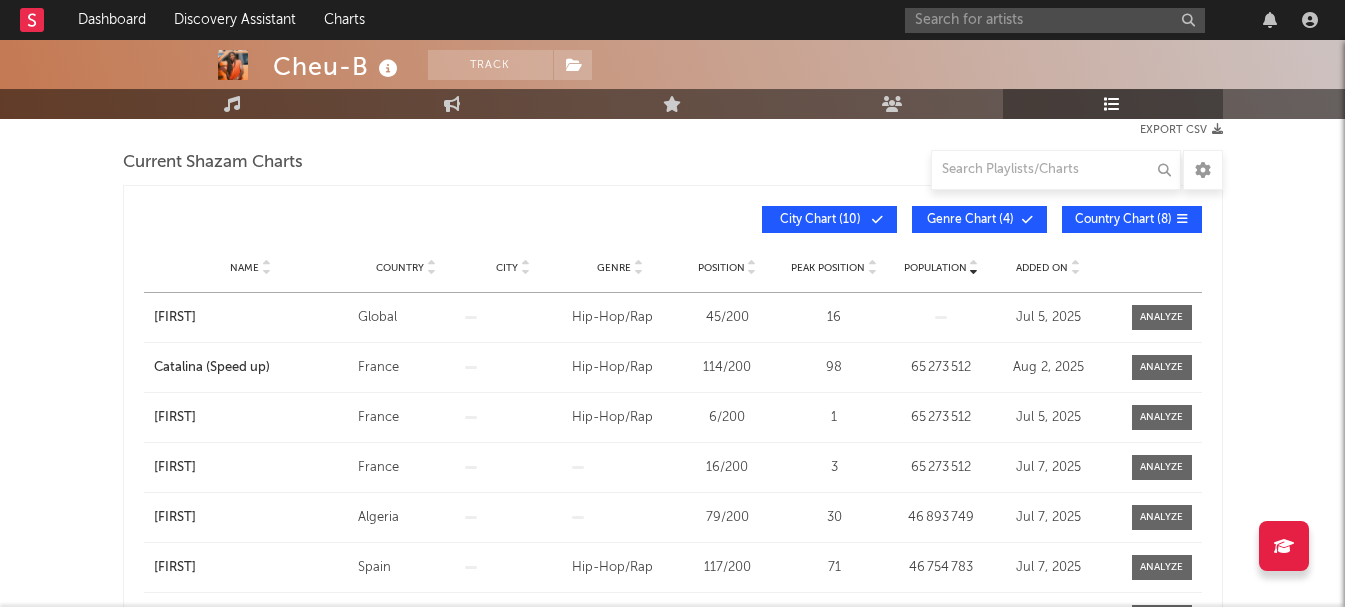 click on "Added On" at bounding box center (1042, 268) 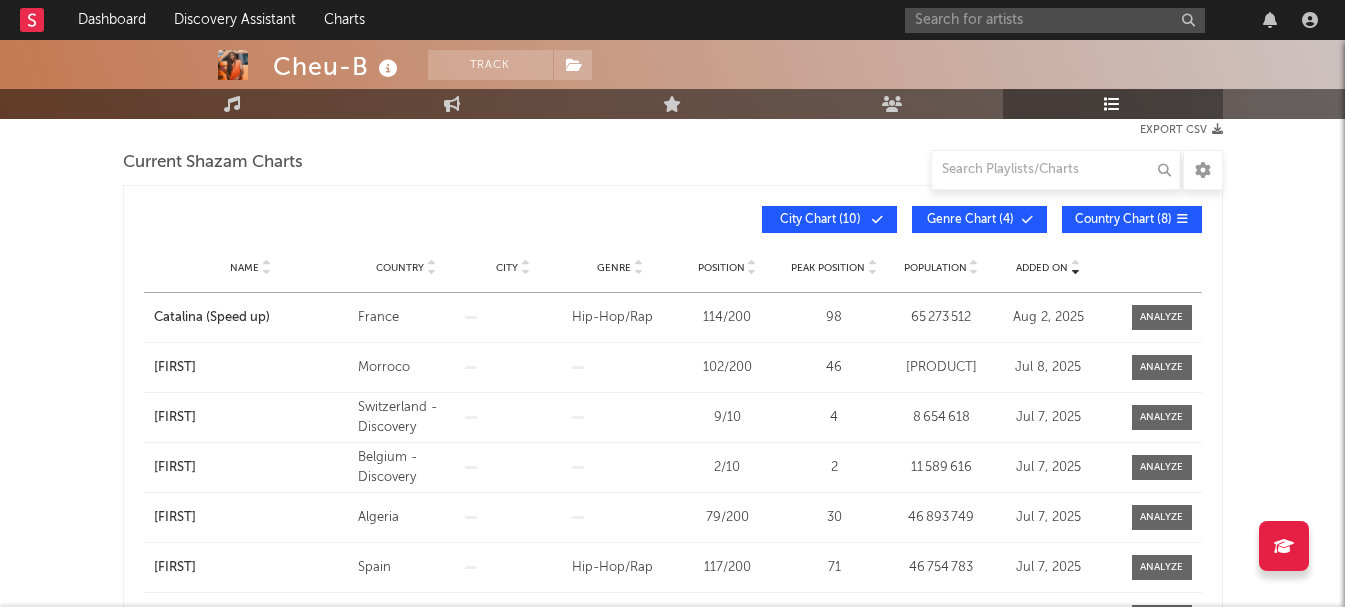 click on "Added On" at bounding box center (1042, 268) 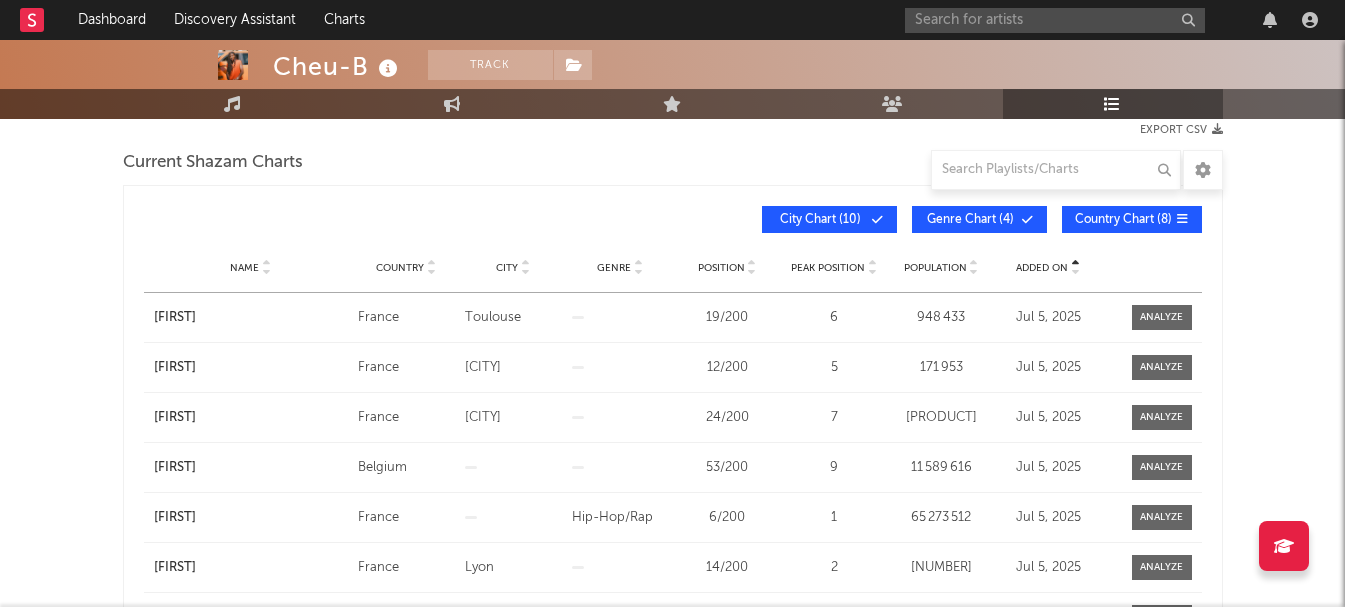 click on "Added On" at bounding box center [1042, 268] 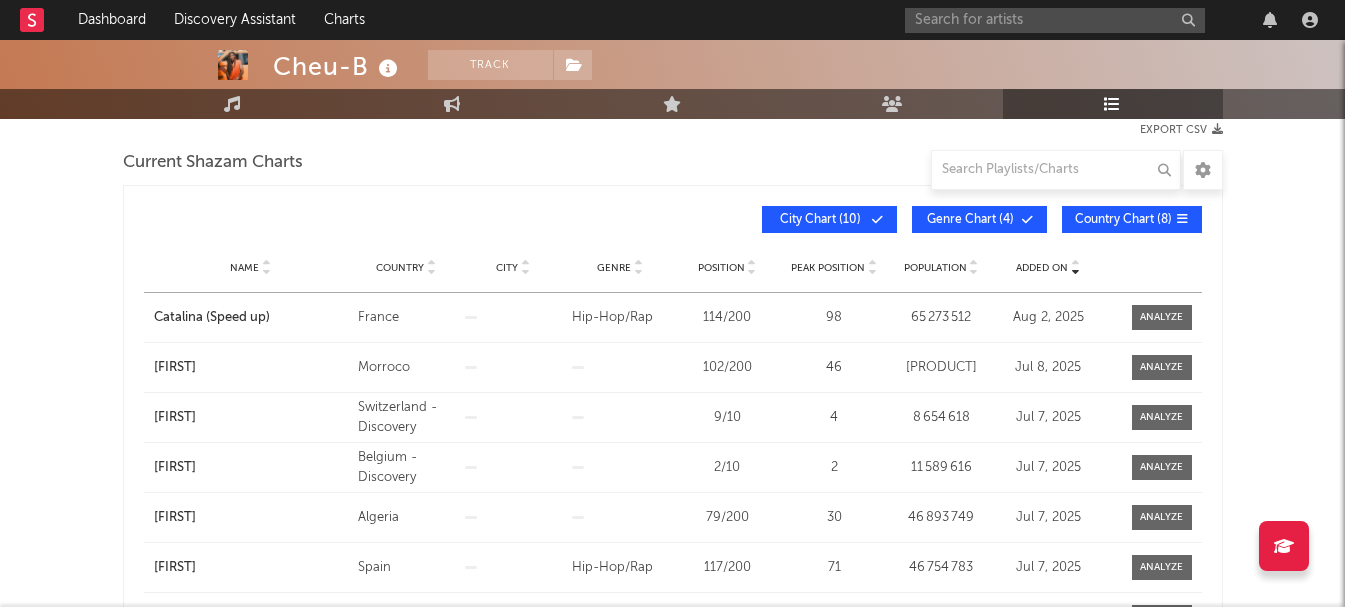 scroll, scrollTop: 72, scrollLeft: 0, axis: vertical 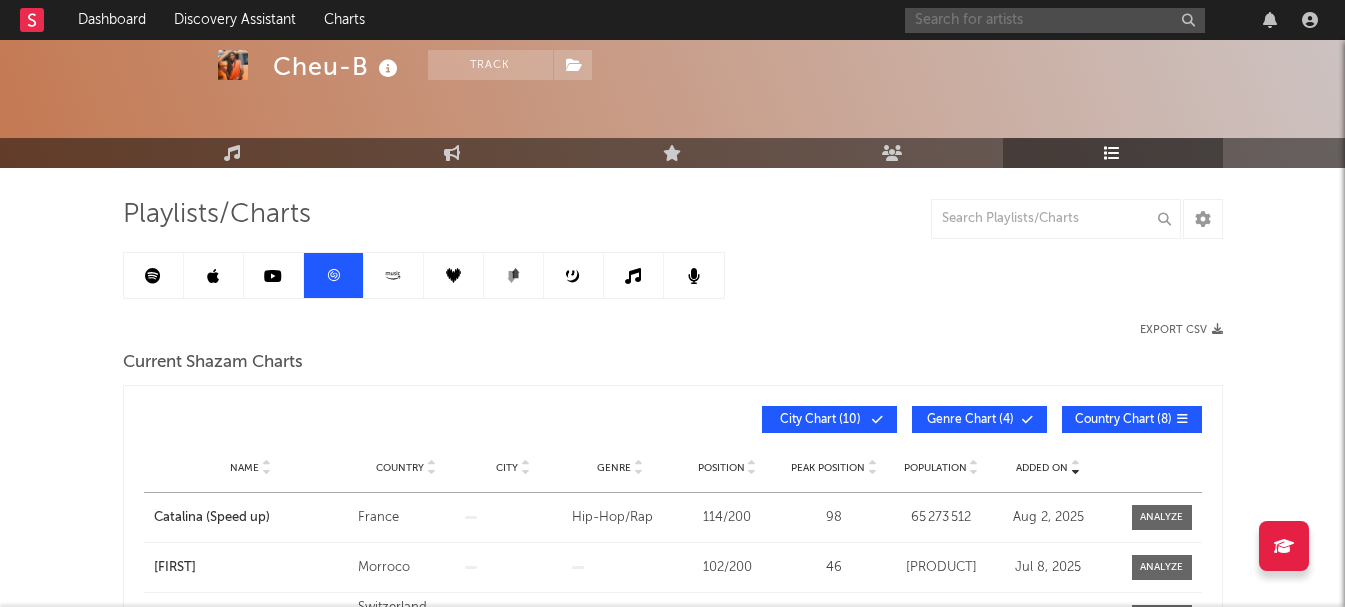 click at bounding box center [1055, 20] 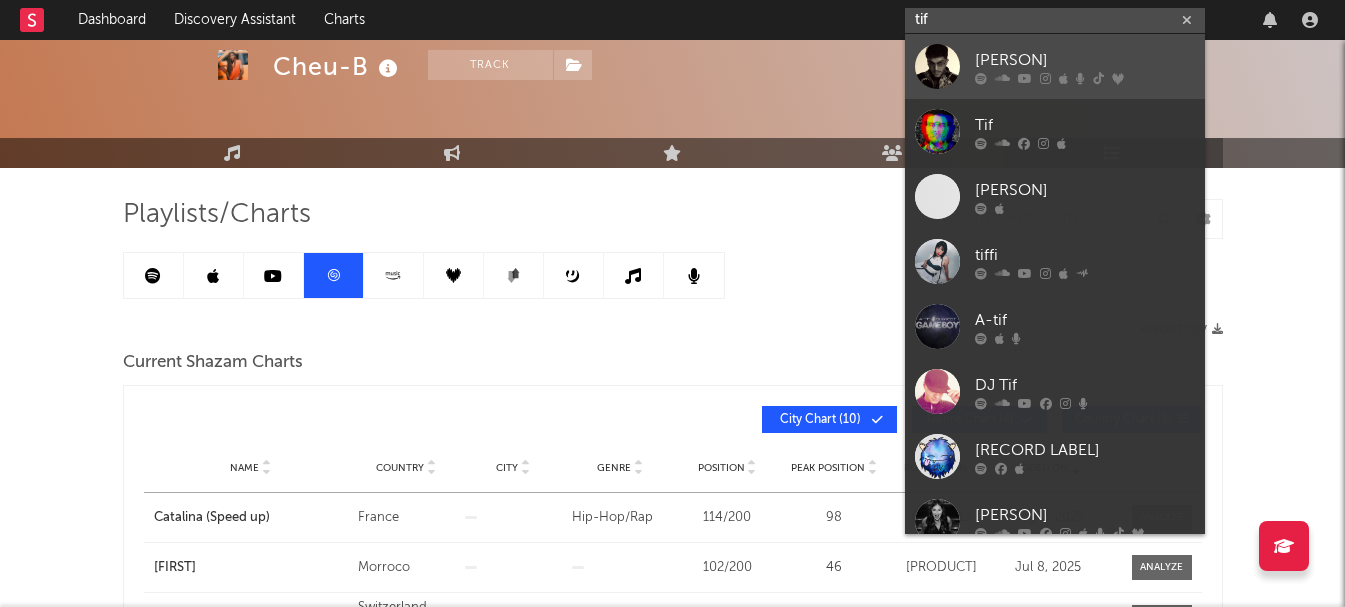 type on "tif" 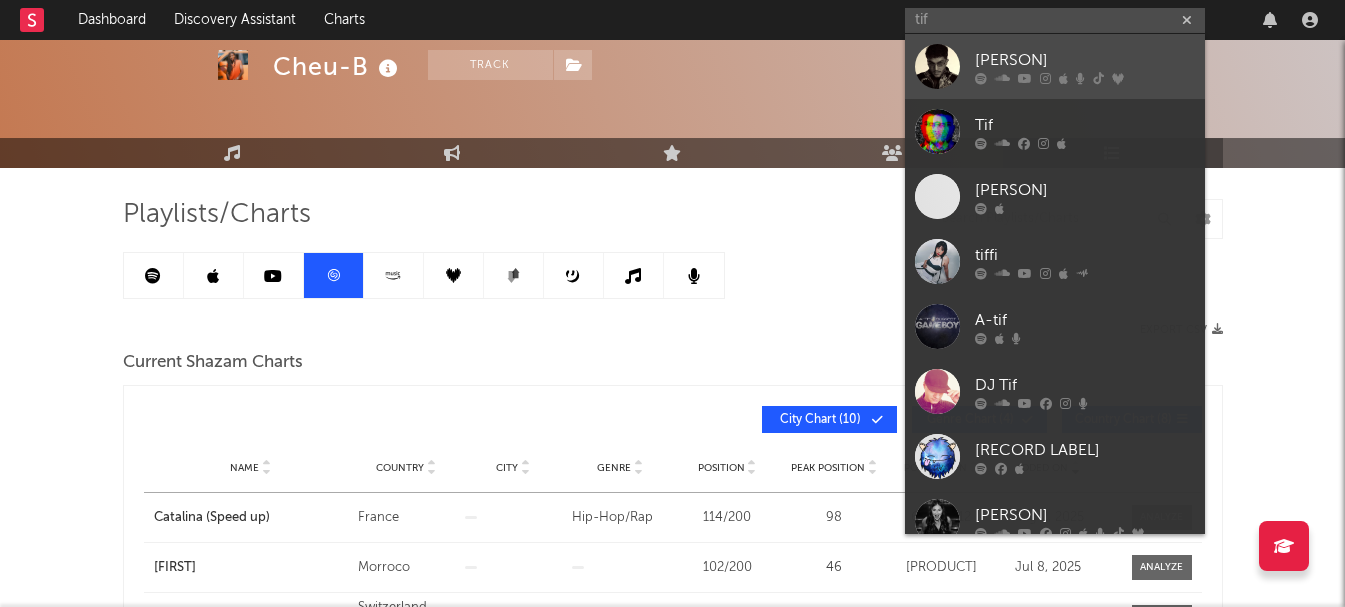 click on "[PERSON]" at bounding box center [1085, 60] 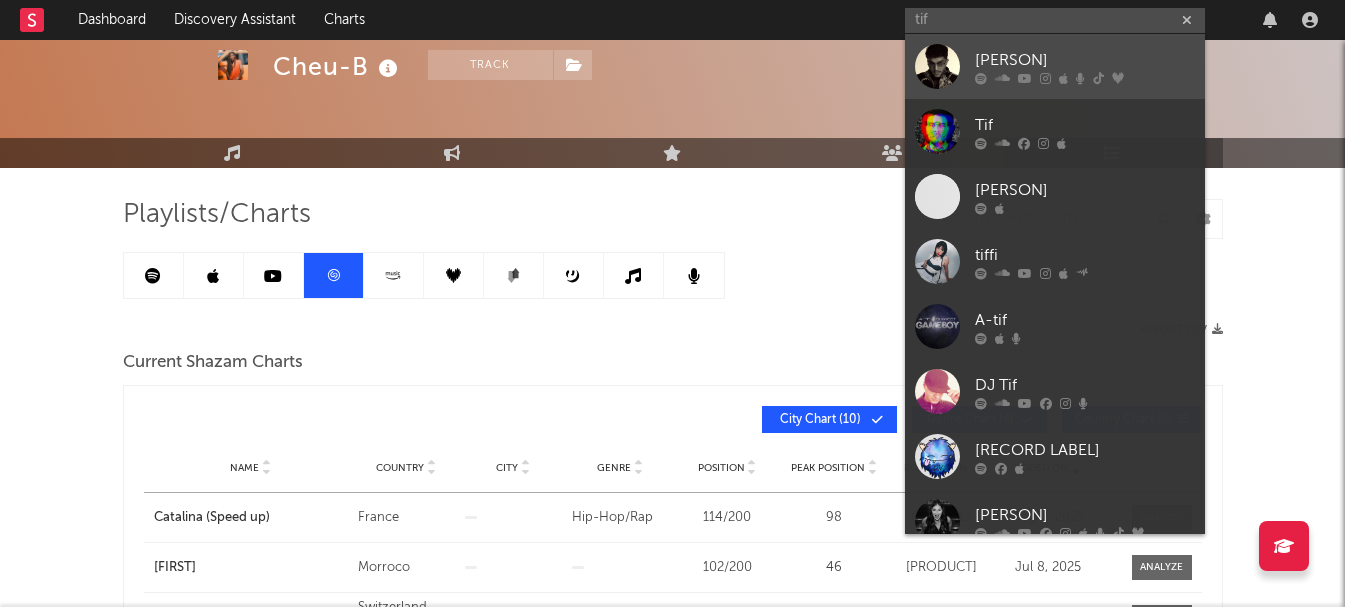 type 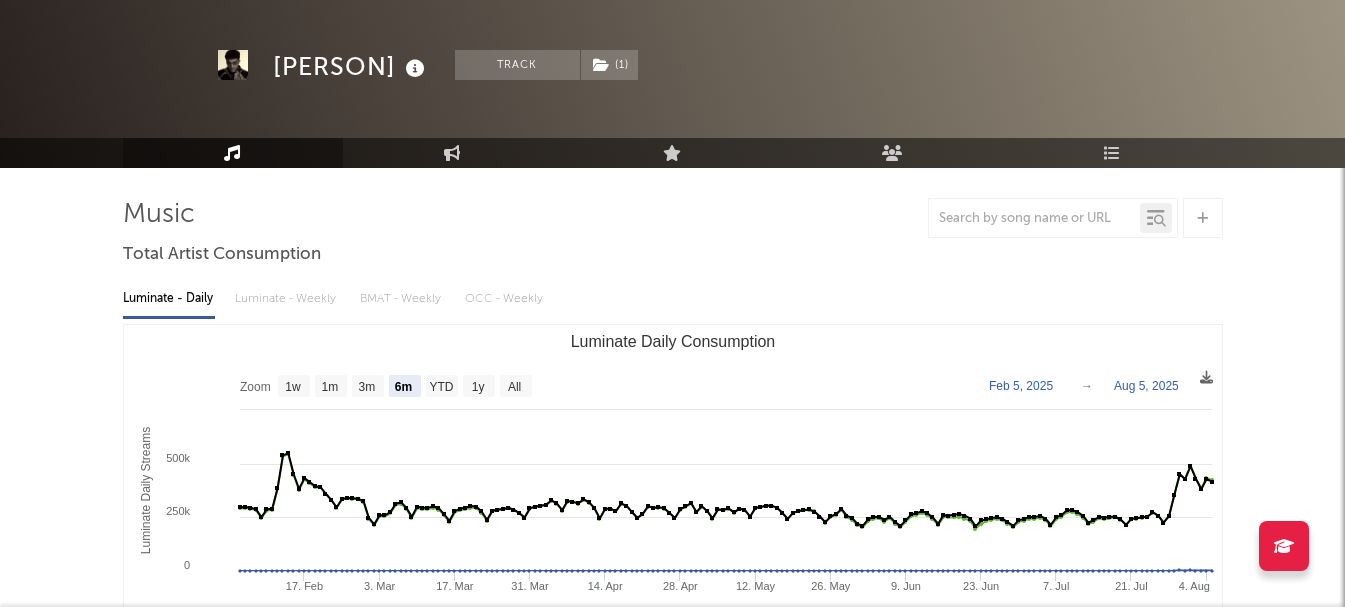 select on "6m" 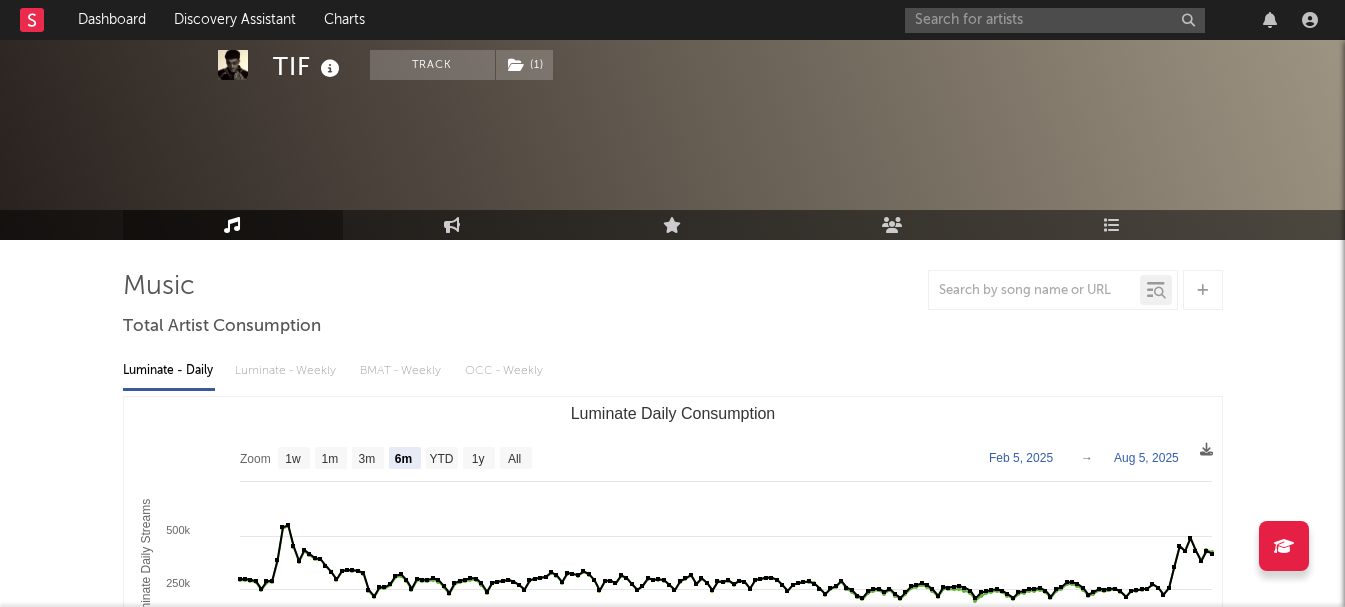 select on "6m" 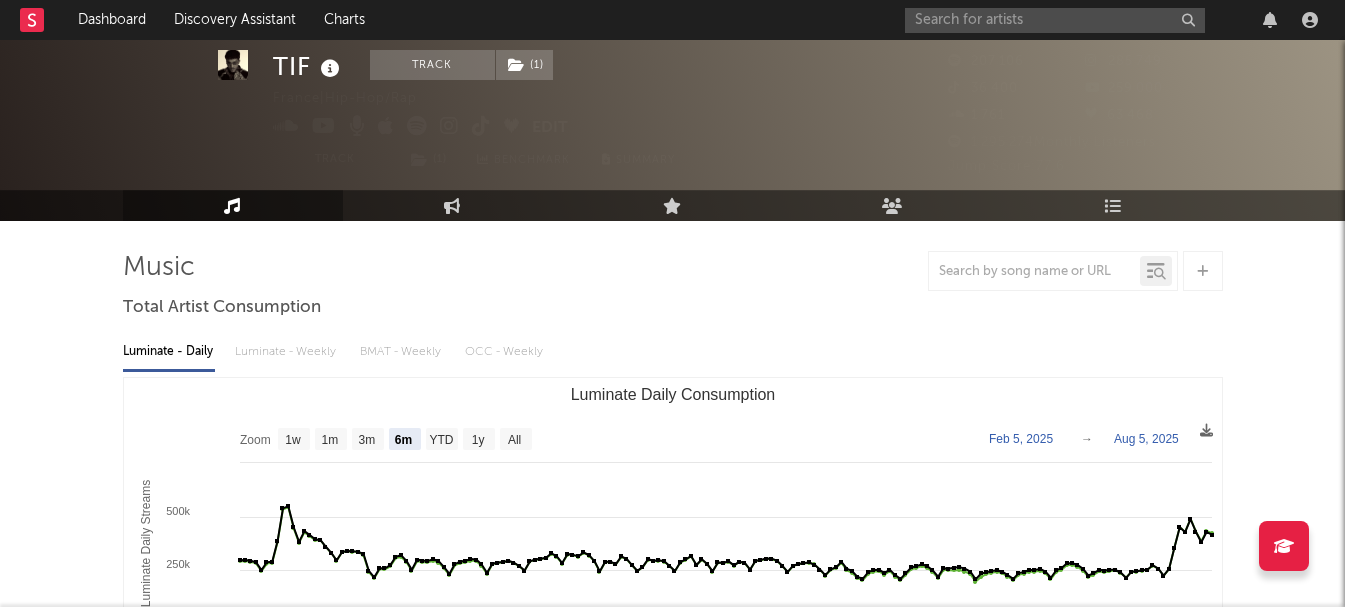scroll, scrollTop: 0, scrollLeft: 0, axis: both 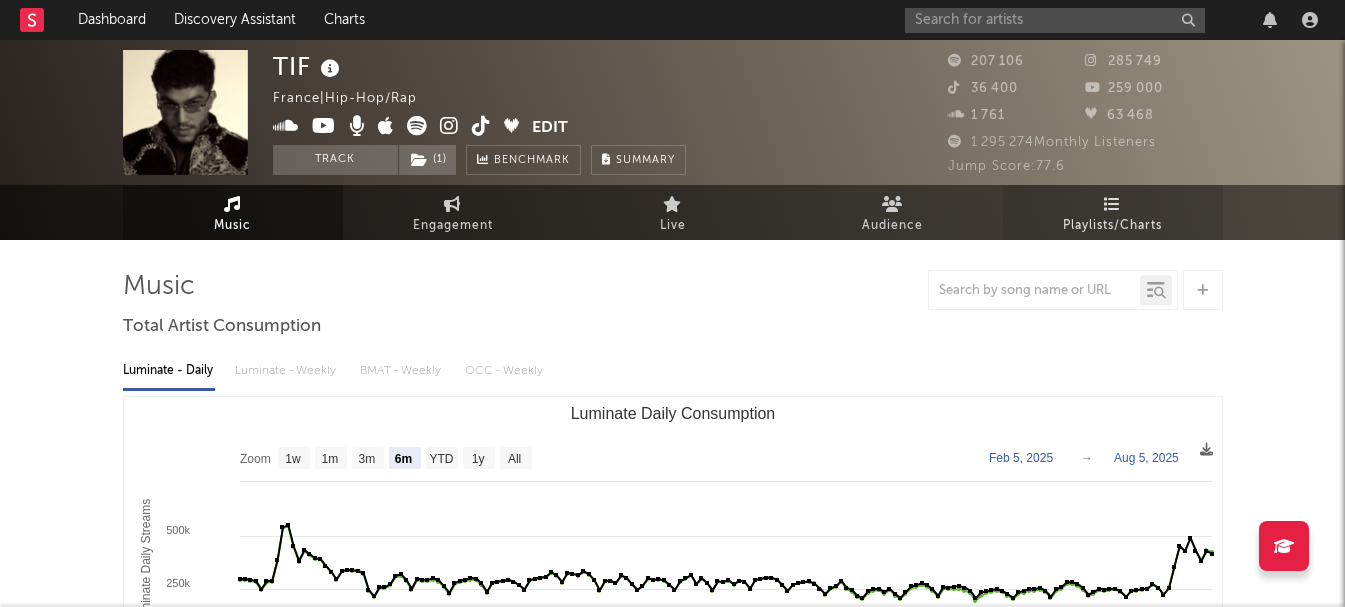 click on "Playlists/Charts" at bounding box center [1112, 226] 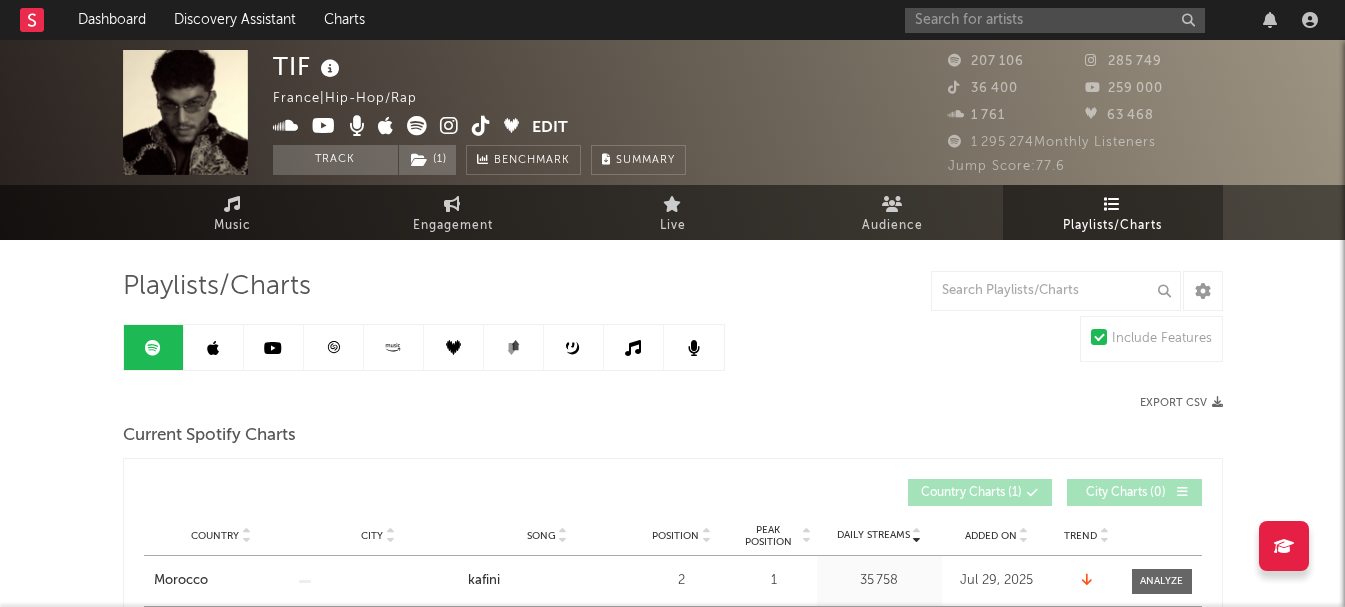 click at bounding box center (153, 348) 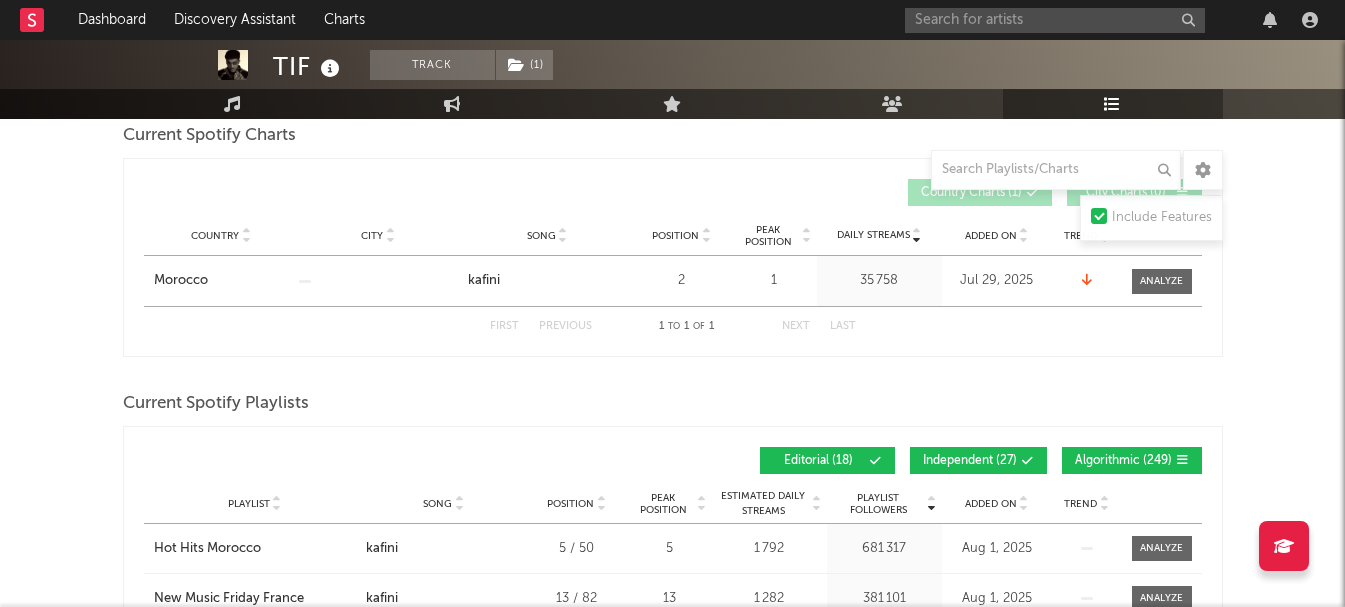 scroll, scrollTop: 400, scrollLeft: 0, axis: vertical 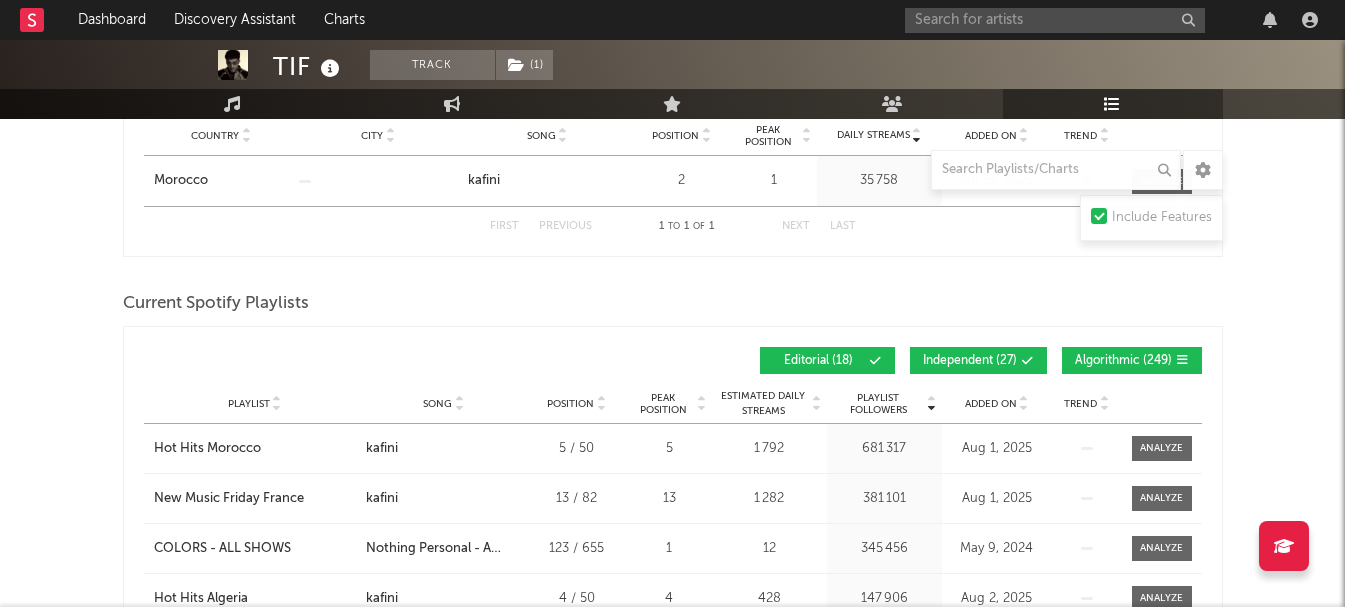 click at bounding box center [1028, 361] 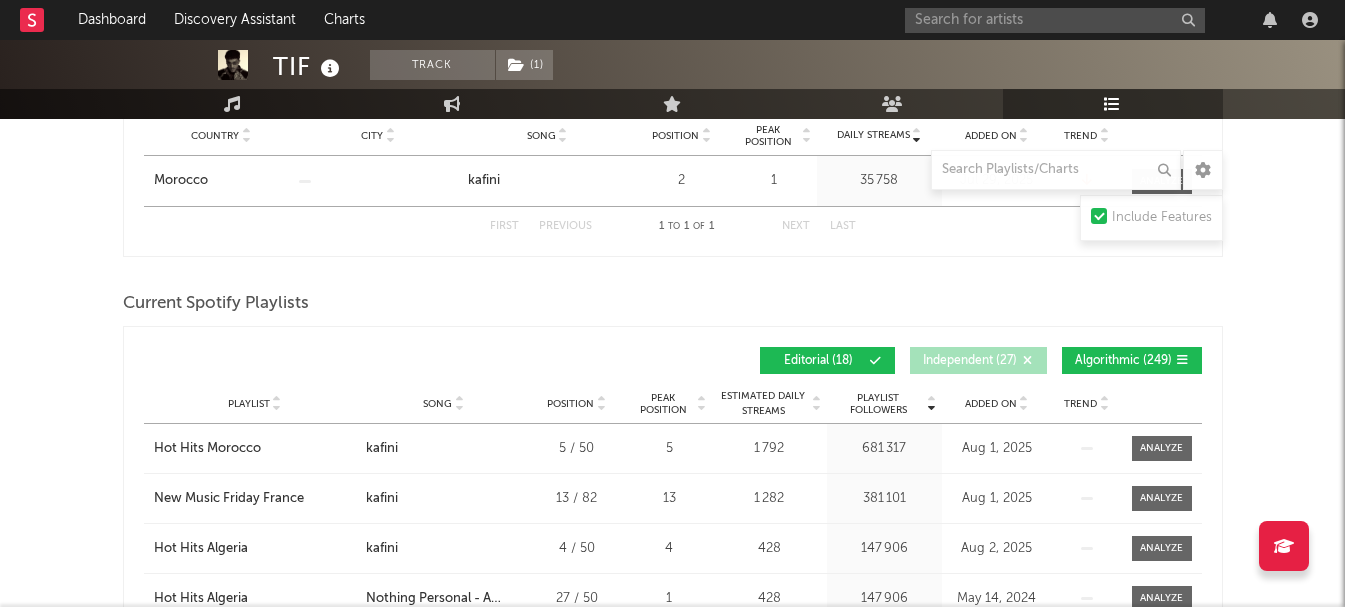 click on "Algorithmic   ( 249 )" at bounding box center [1123, 361] 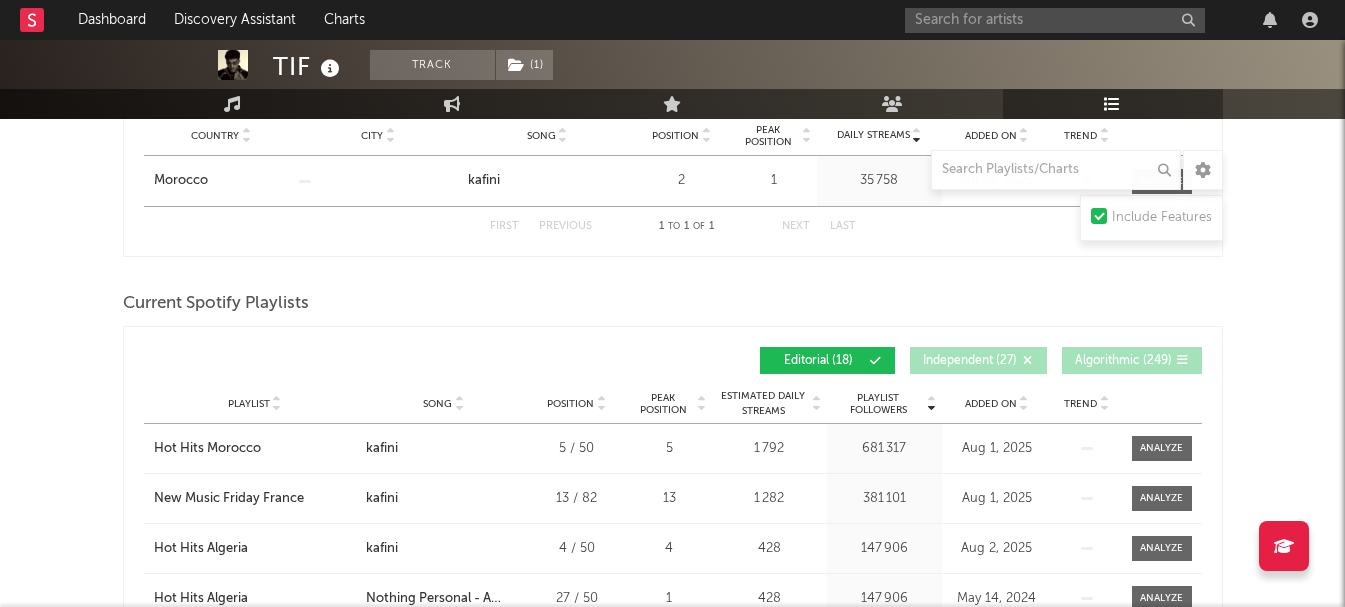 click on "Added On" at bounding box center [997, 403] 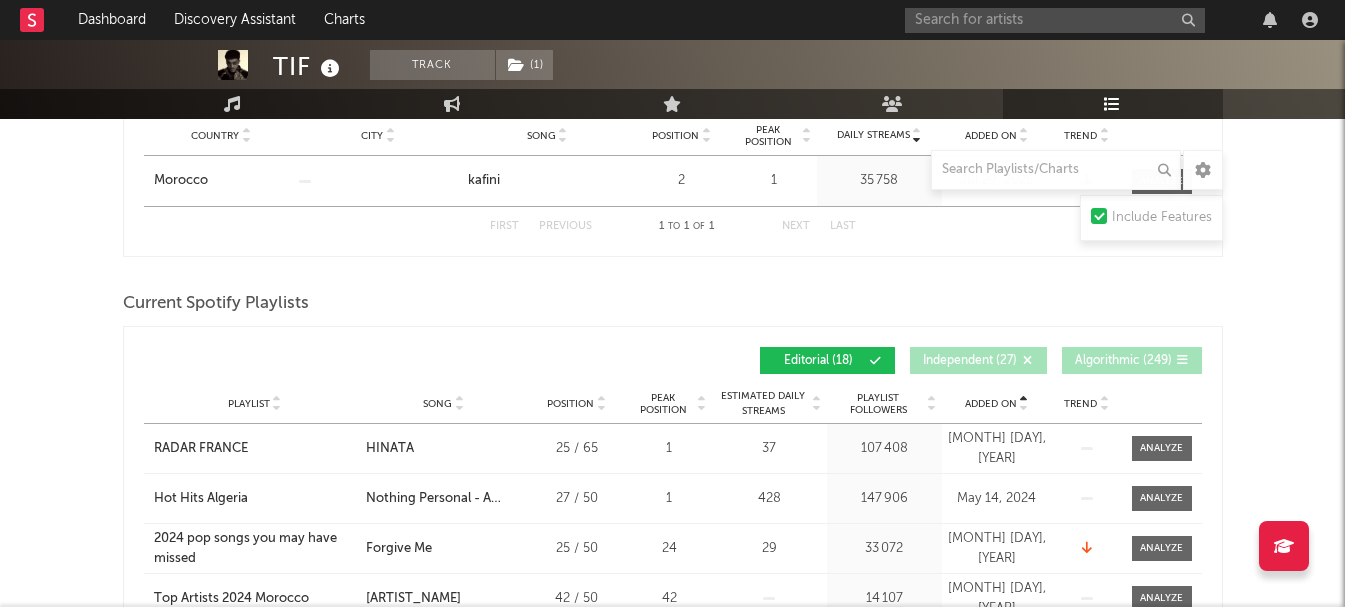 click on "Added On" at bounding box center [997, 403] 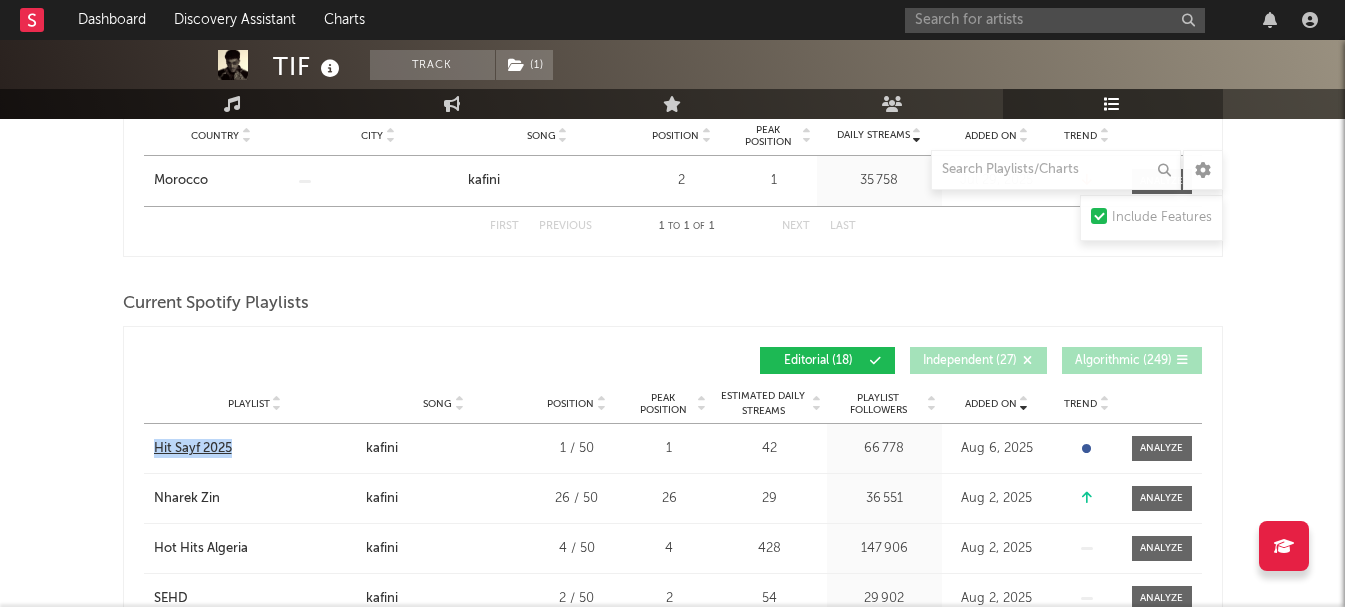drag, startPoint x: 92, startPoint y: 444, endPoint x: 251, endPoint y: 444, distance: 159 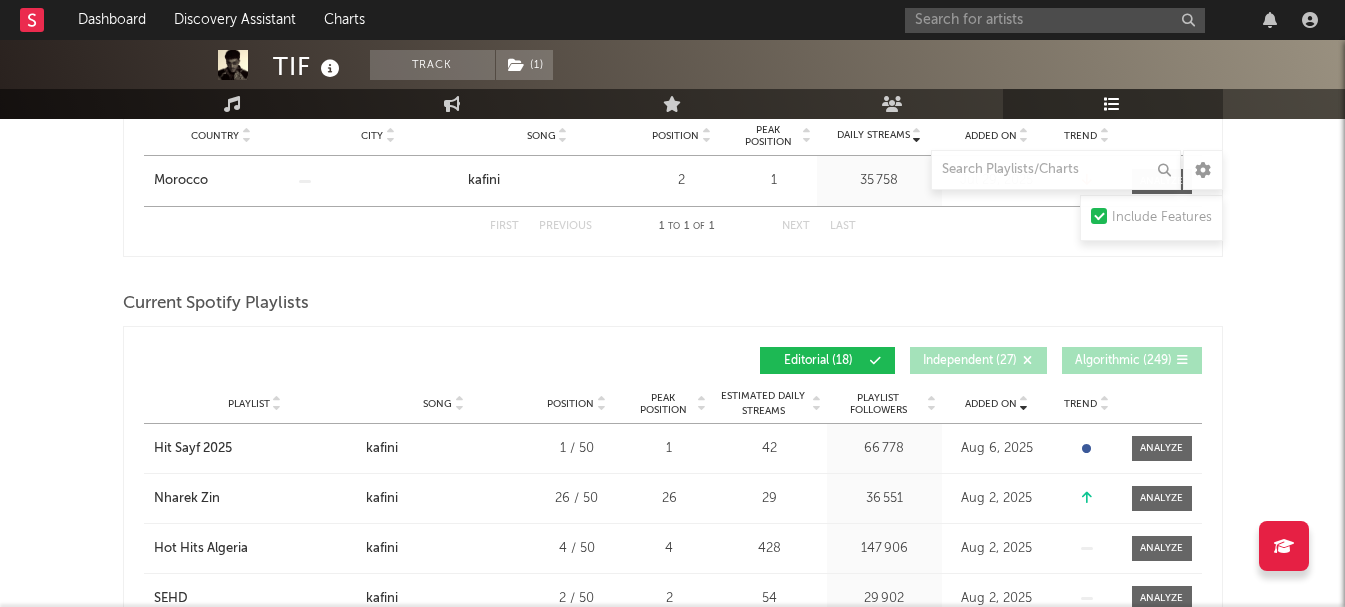 click on "TIF Track ( 1 ) France  |  Hip-Hop/Rap Edit Track ( 1 ) Benchmark Summary 207 106 285 749 36 400 259 000 1 761 63 468 1 295 274  Monthly Listeners Jump Score:  77.6 Music Engagement Live Audience Playlists/Charts Playlists/Charts Include Features Export CSV  Current Spotify Charts Country City Song Position Peak Position Added On Trend Position Daily Streams Country Charts   ( 1 ) City Charts   ( 0 ) Country City Song Position Peak Position Estimated Daily Streams Playlist Followers Daily Streams Added On Exited On Trend Country Morocco City Song kafini Position 2 Peak Position 1 Estimated Daily Streams Playlist Followers 0 Daily Streams 35 758 Added On Jul 29, 2025 Exited On Aug 5, 2025 Trend First Previous 1   to   1   of   1 Next Last Current Spotify Playlists Added On Playlist Song Position Peak Position Playlist Followers Added On Trend Position Followers Editorial   ( 18 ) Independent   ( 27 ) Algorithmic   ( 249 ) Playlist City Song Position Peak Position Estimated Daily Streams" at bounding box center (672, 1431) 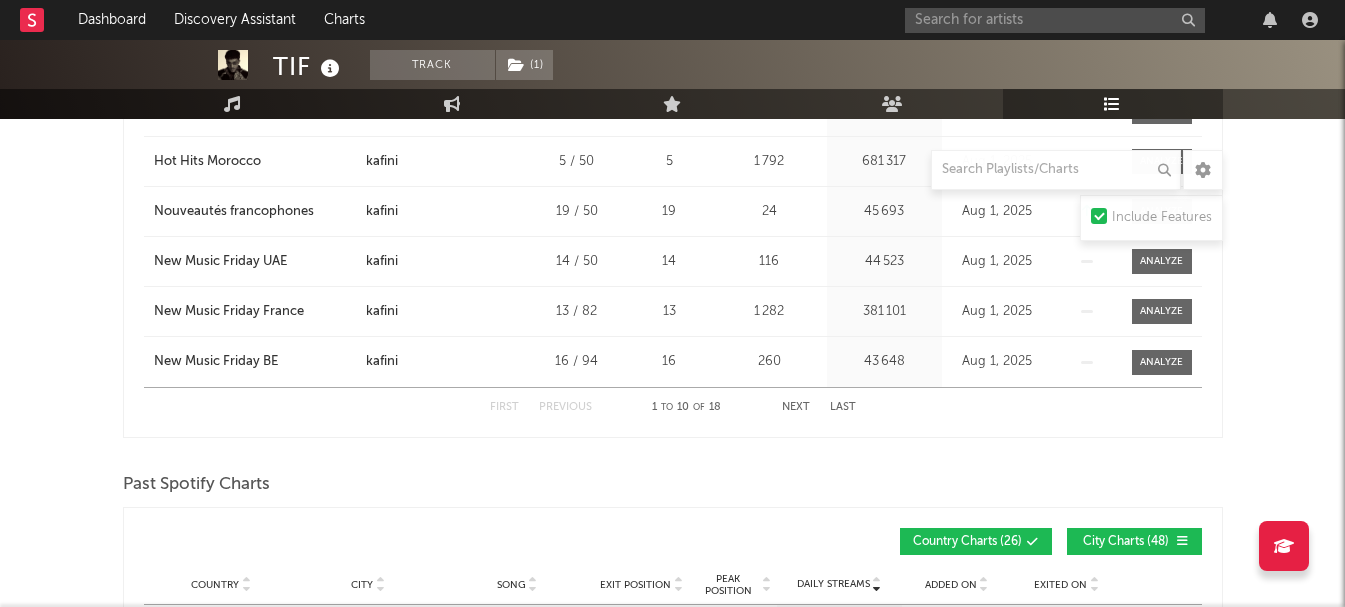 scroll, scrollTop: 1000, scrollLeft: 0, axis: vertical 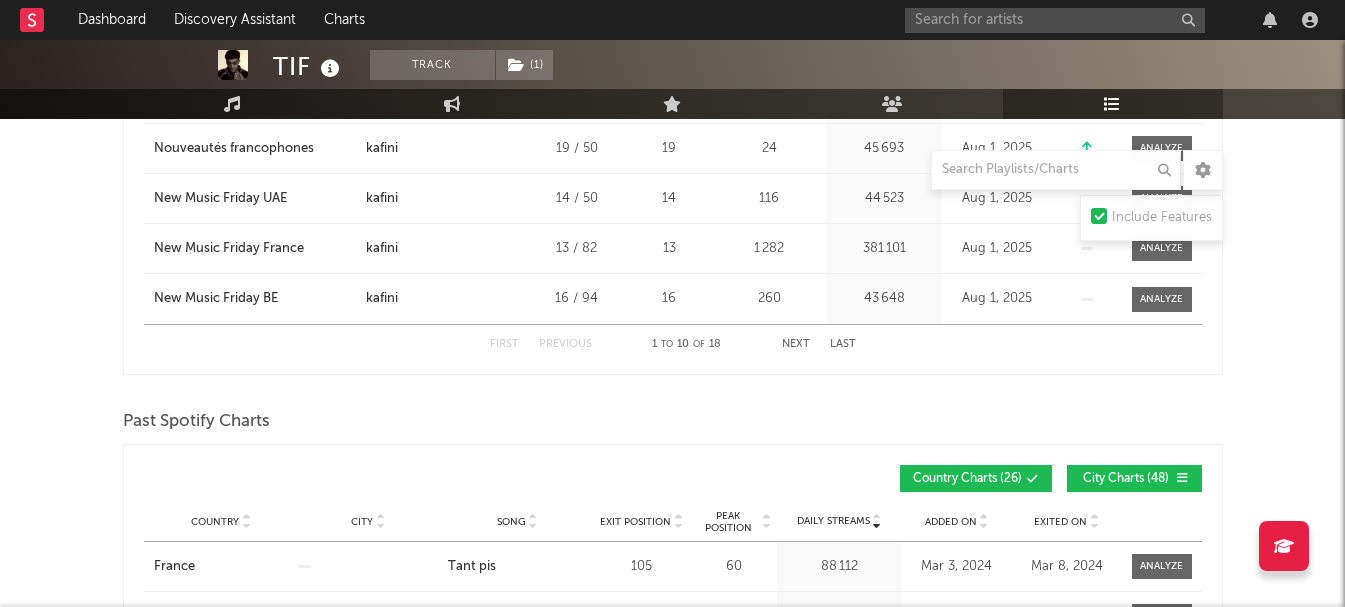 click on "Next" at bounding box center [796, 344] 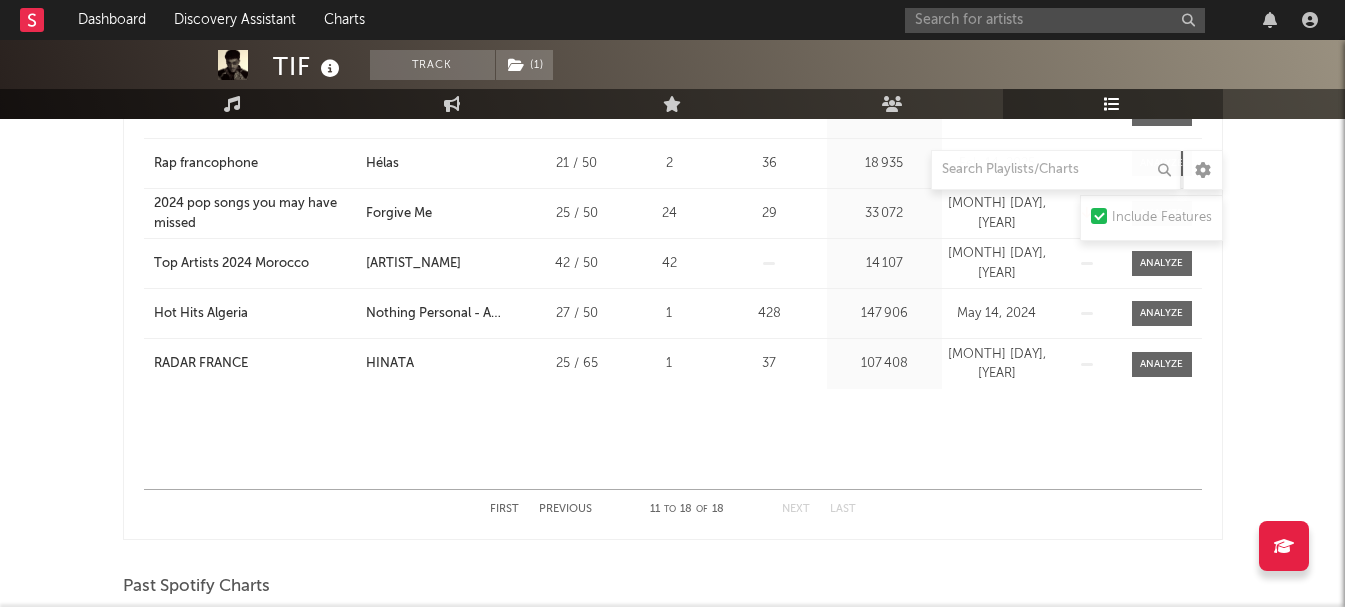 scroll, scrollTop: 600, scrollLeft: 0, axis: vertical 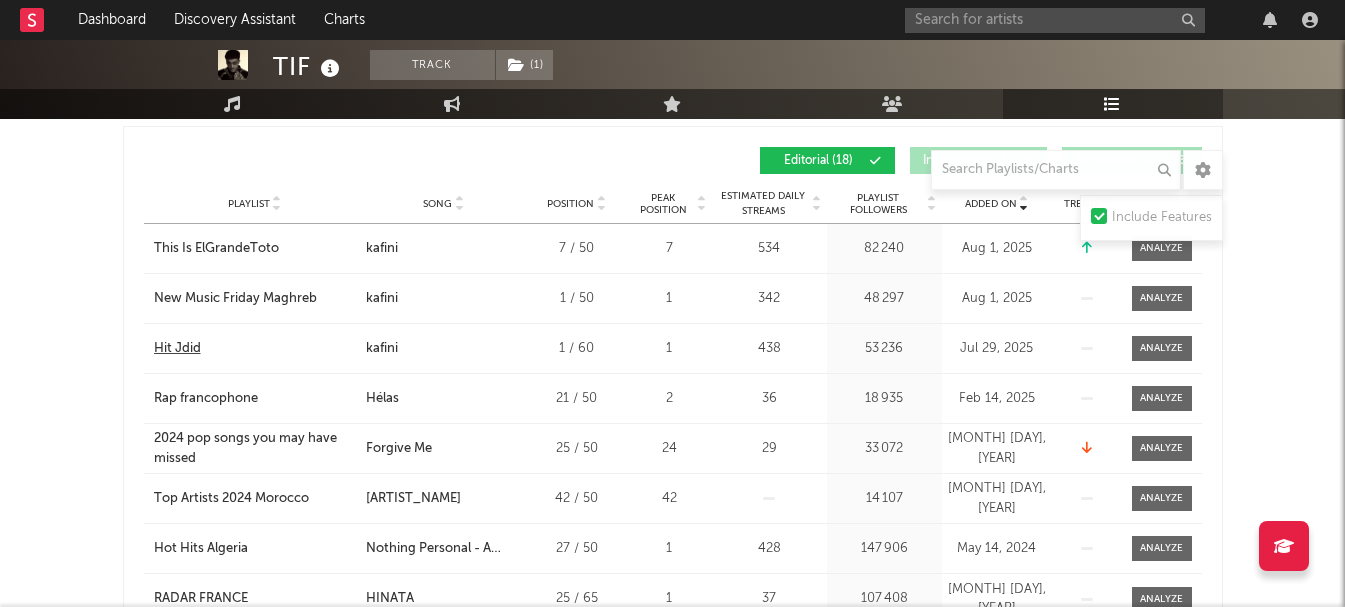 click on "Hit Jdid" at bounding box center (177, 349) 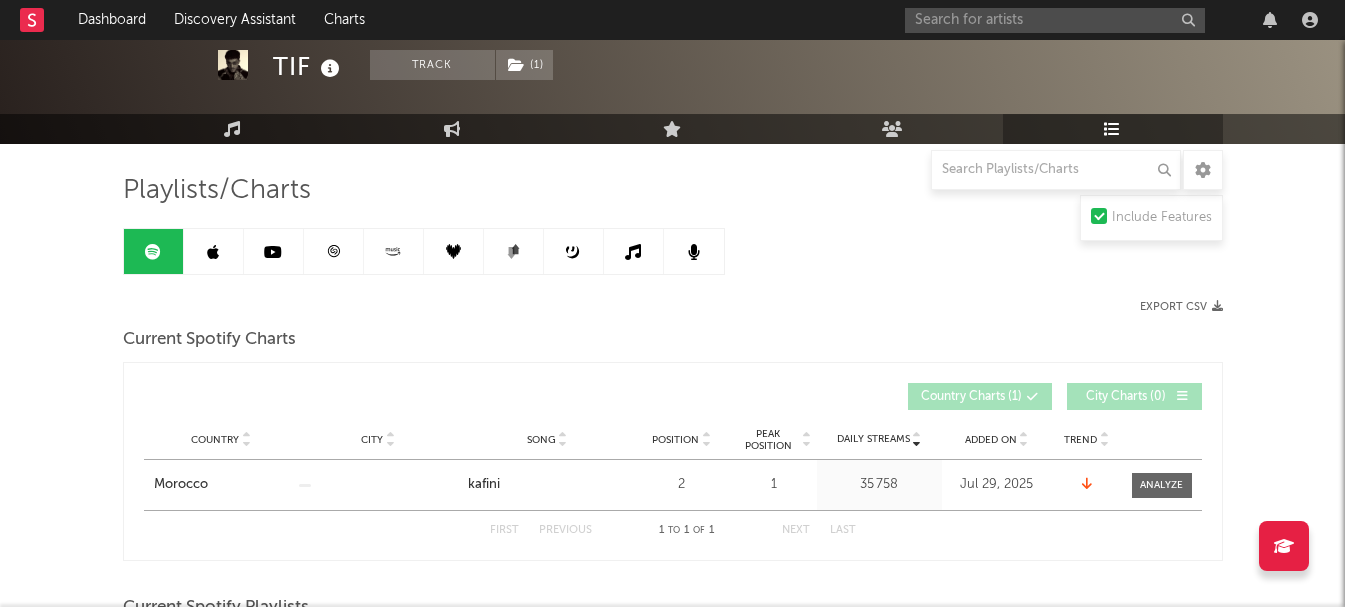 scroll, scrollTop: 0, scrollLeft: 0, axis: both 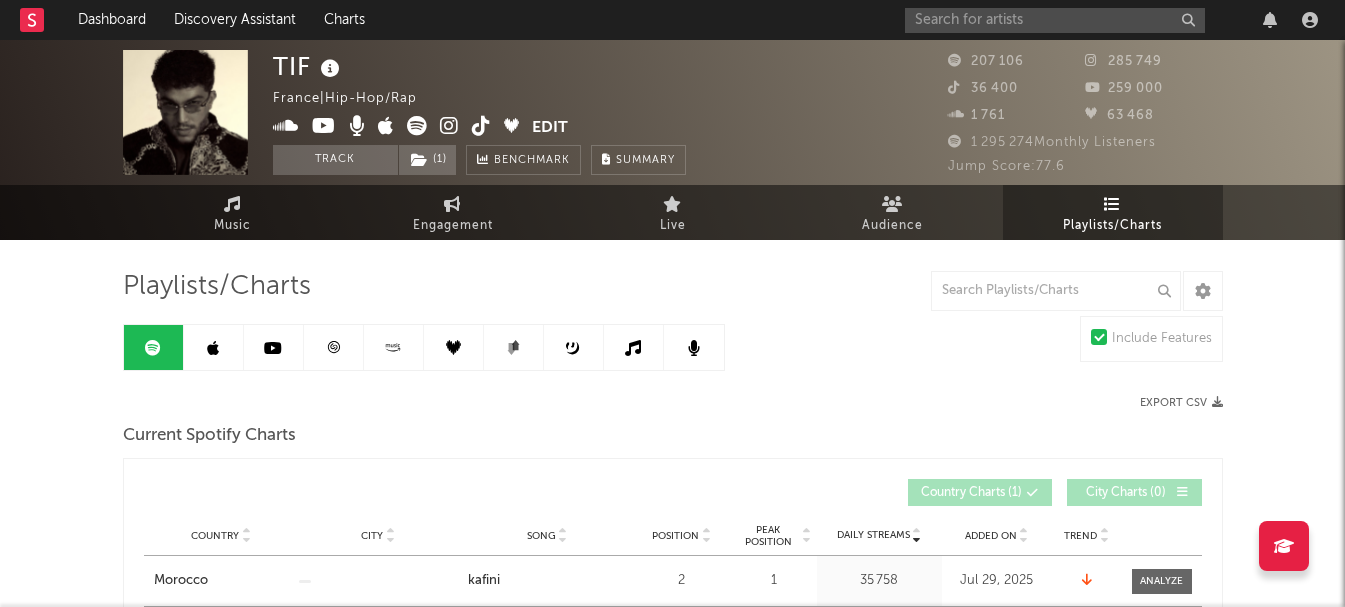 click at bounding box center (213, 348) 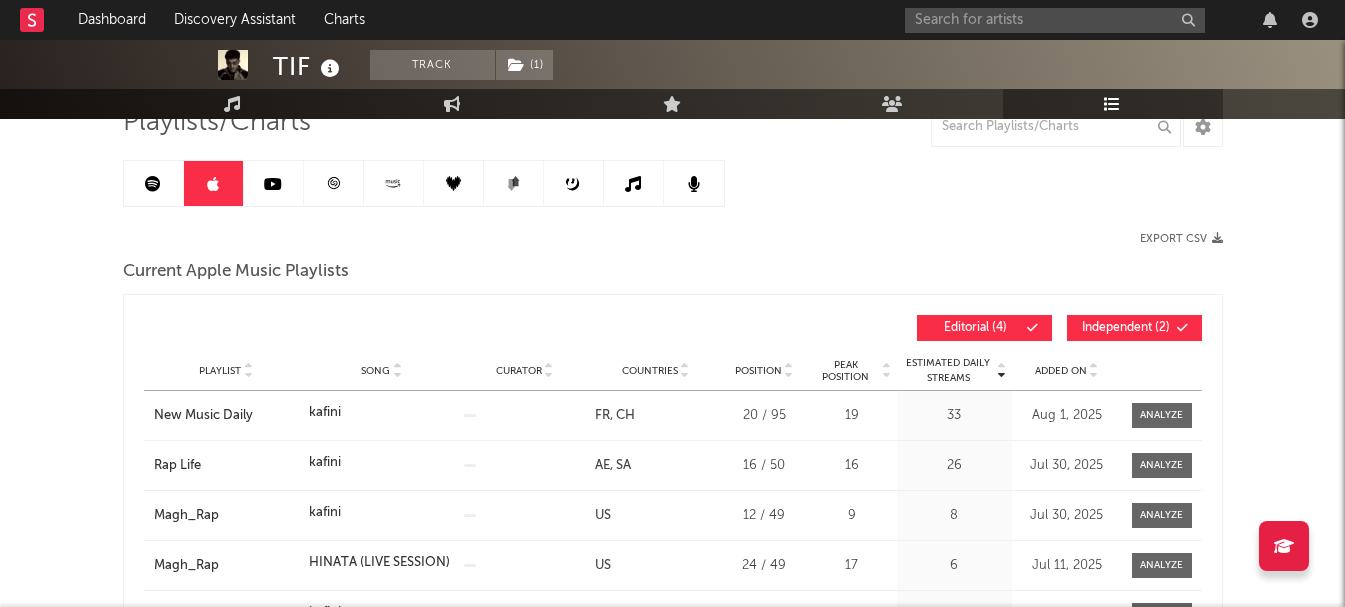 scroll, scrollTop: 200, scrollLeft: 0, axis: vertical 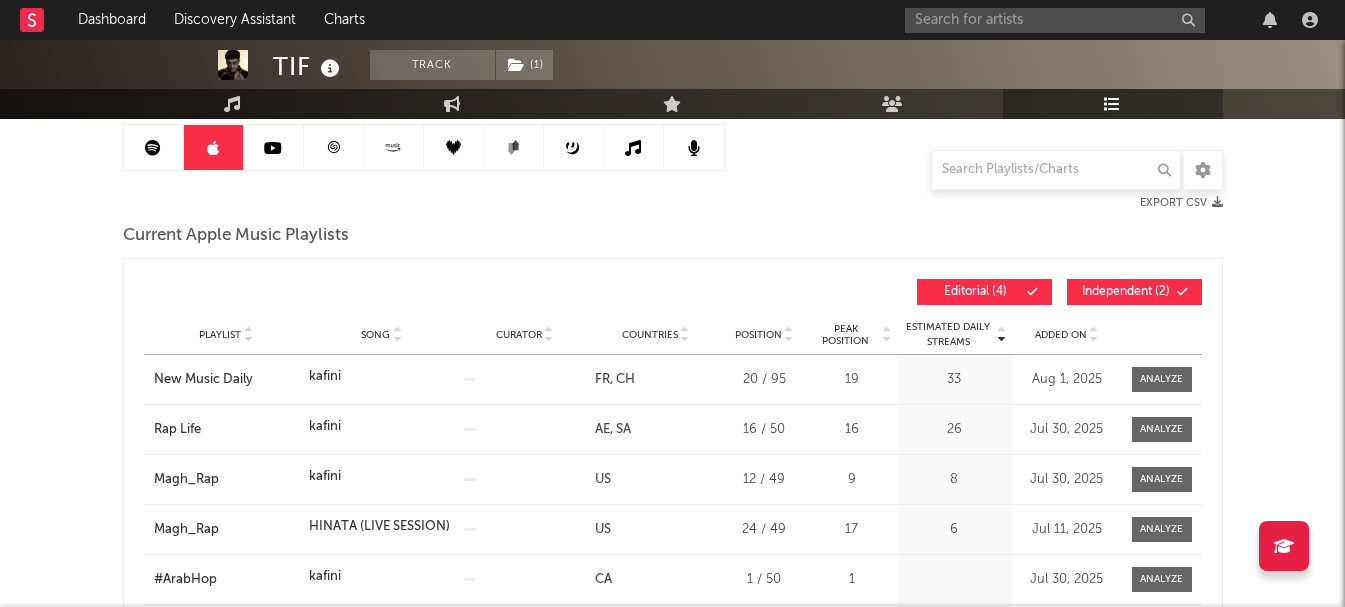 click on "Independent   ( 2 )" at bounding box center [1126, 292] 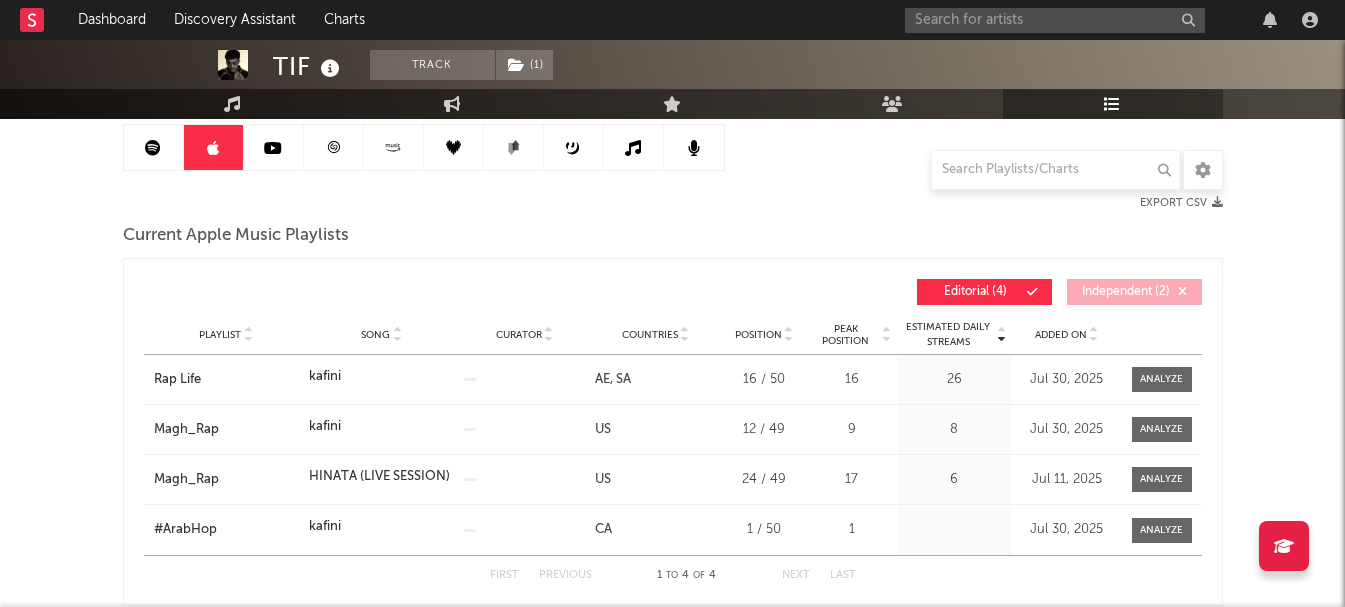 click on "Added On" at bounding box center (1061, 335) 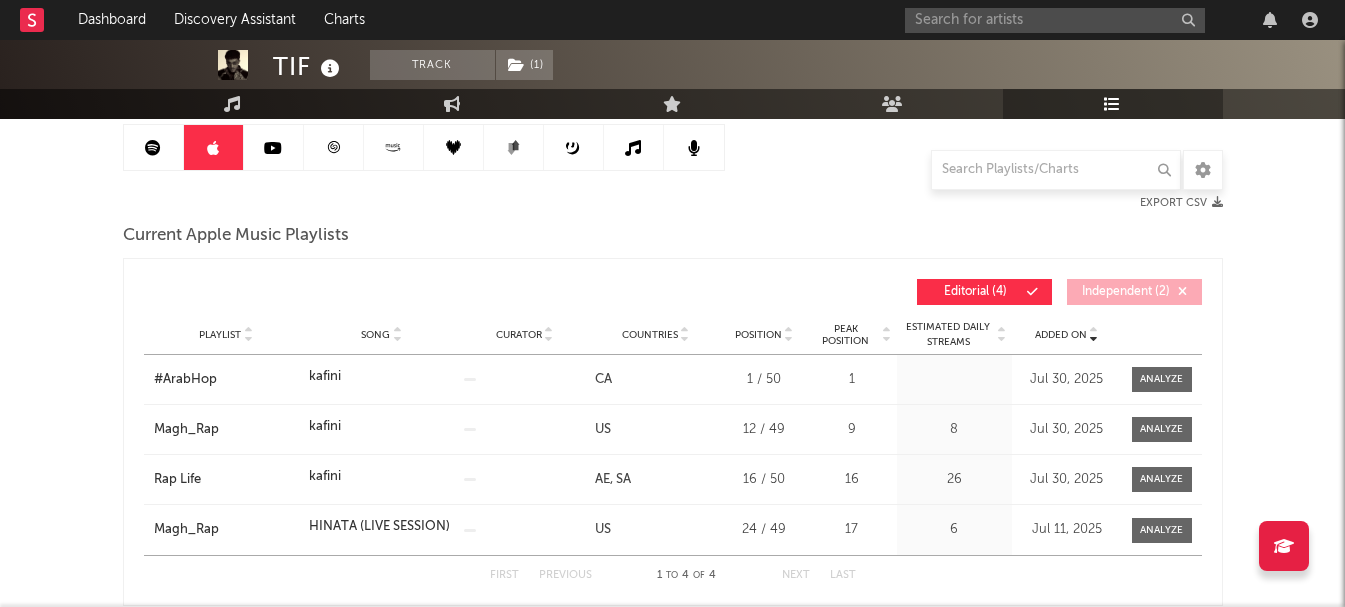 click on "Added On" at bounding box center (1061, 335) 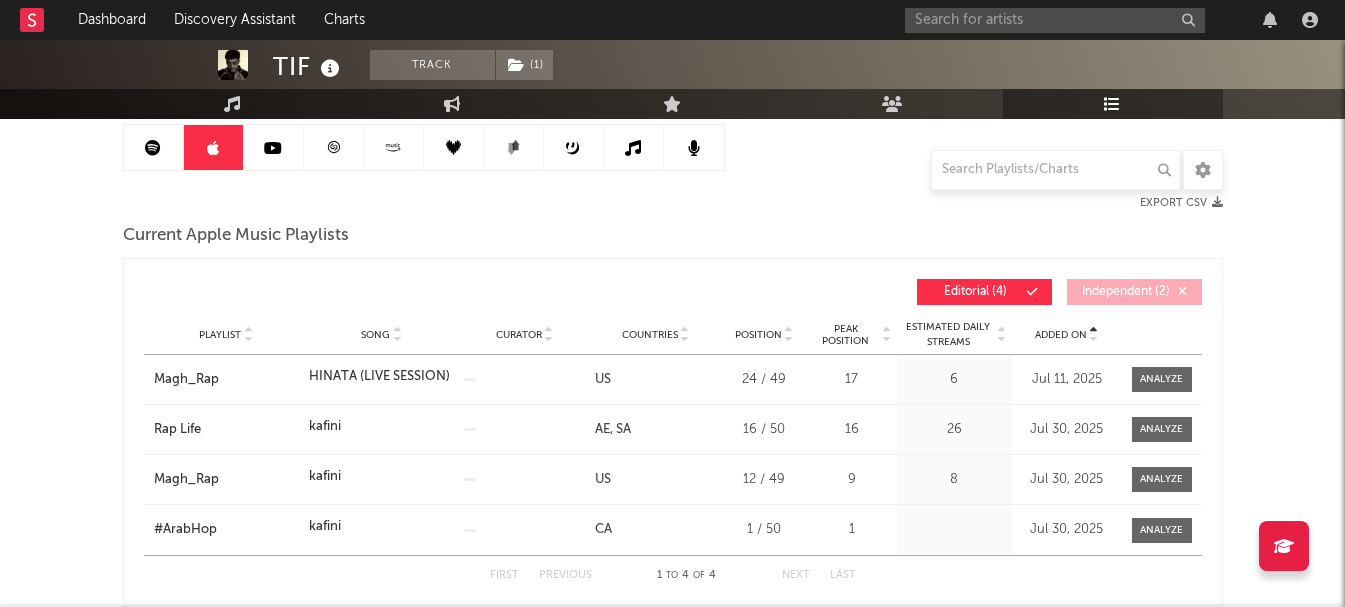 click at bounding box center [334, 147] 